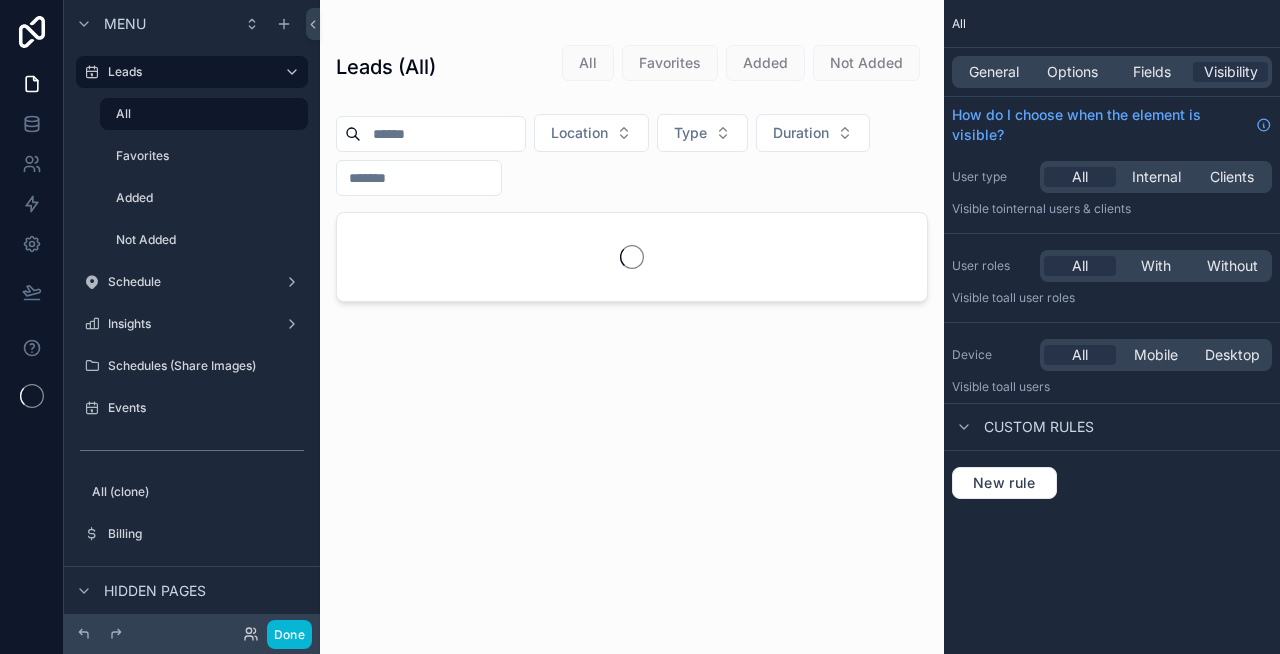 scroll, scrollTop: 0, scrollLeft: 0, axis: both 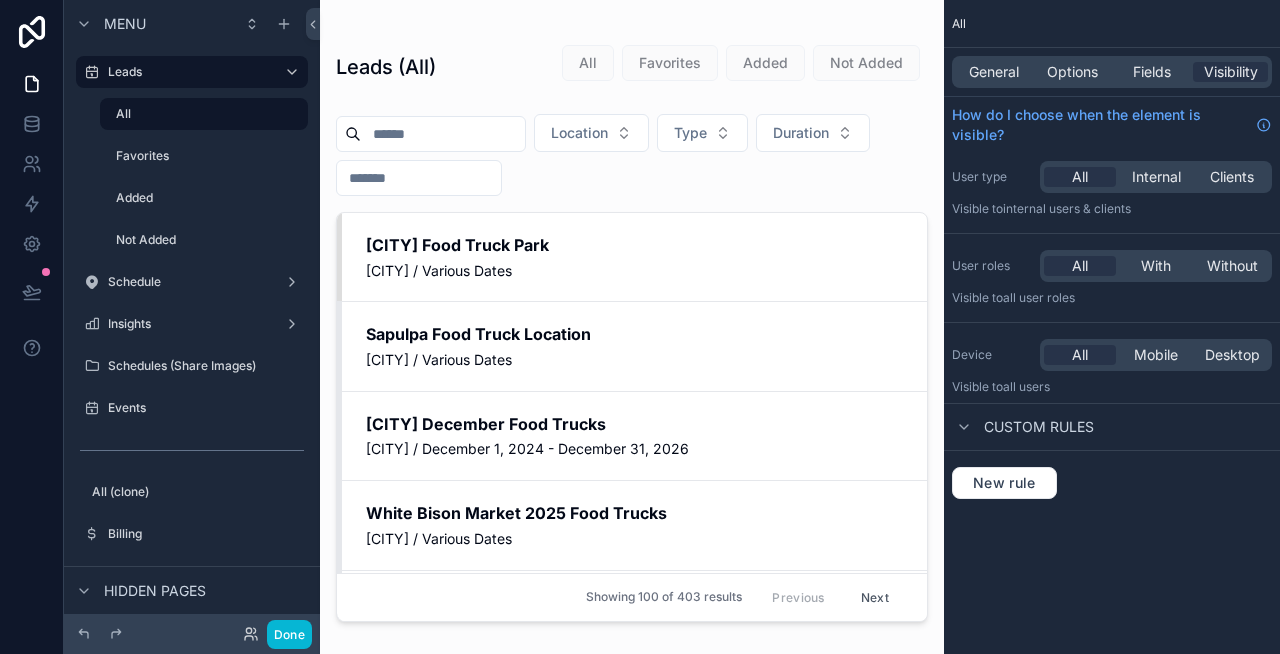 click on "User roles All With Without" at bounding box center [1112, 266] 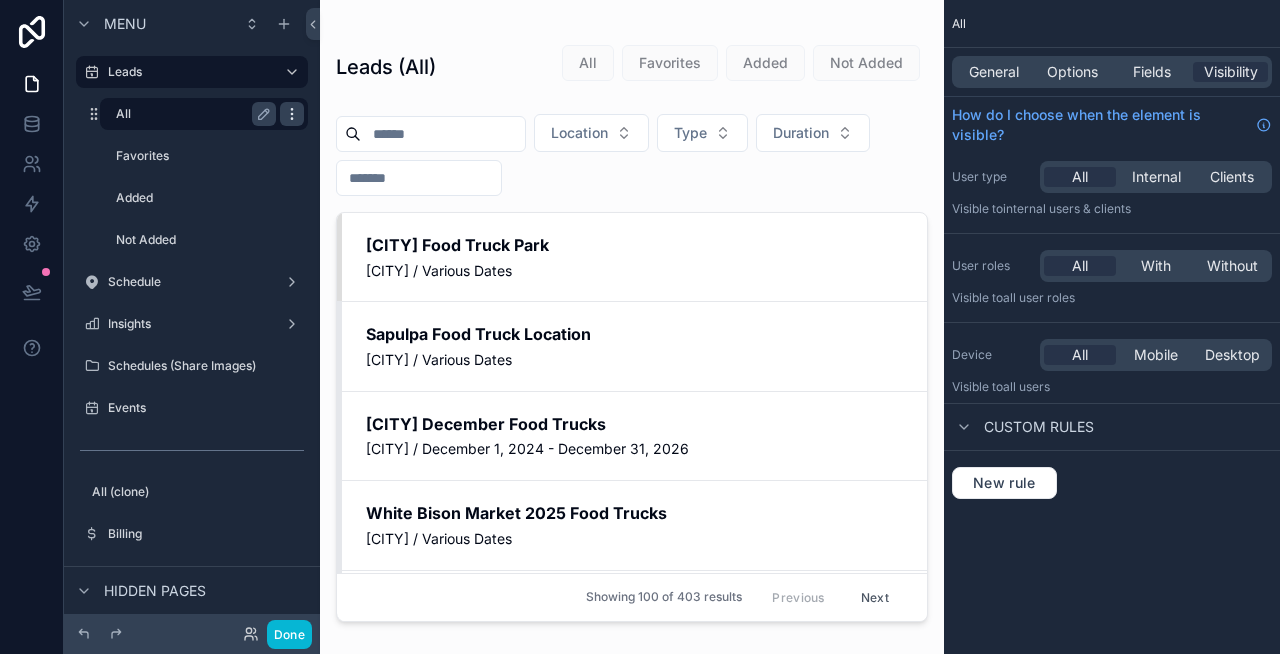 click 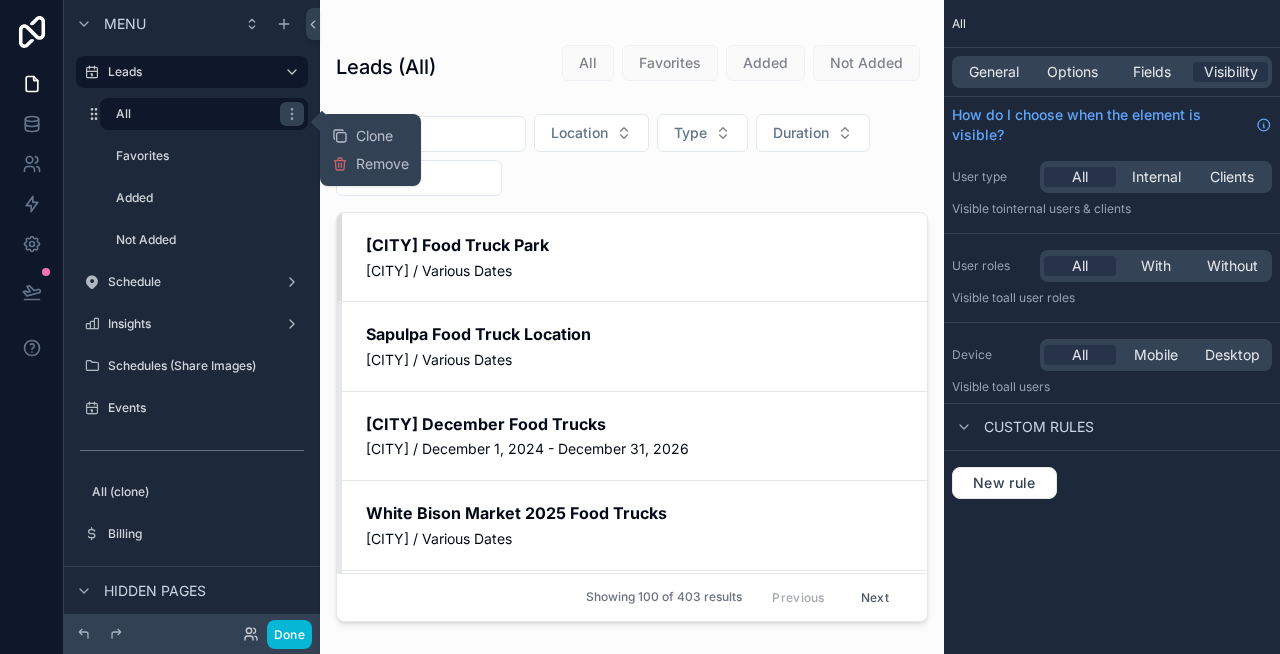 click on "General Options Fields Visibility" at bounding box center [1112, 72] 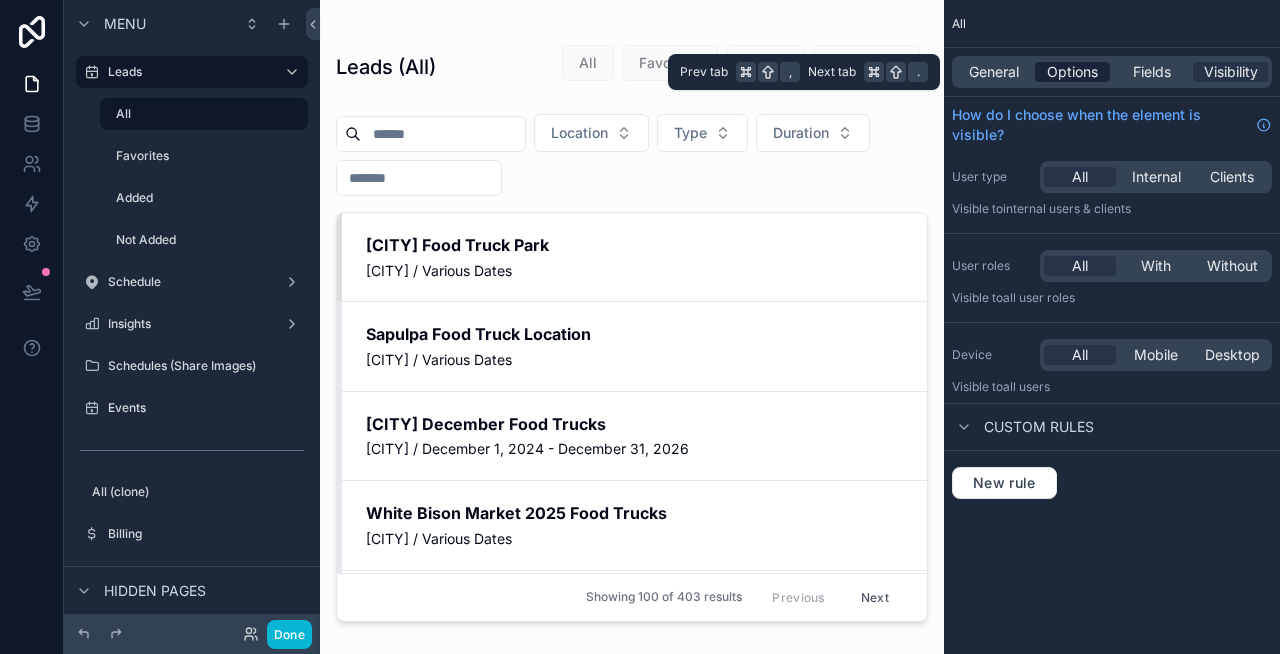 click on "Options" at bounding box center (1072, 72) 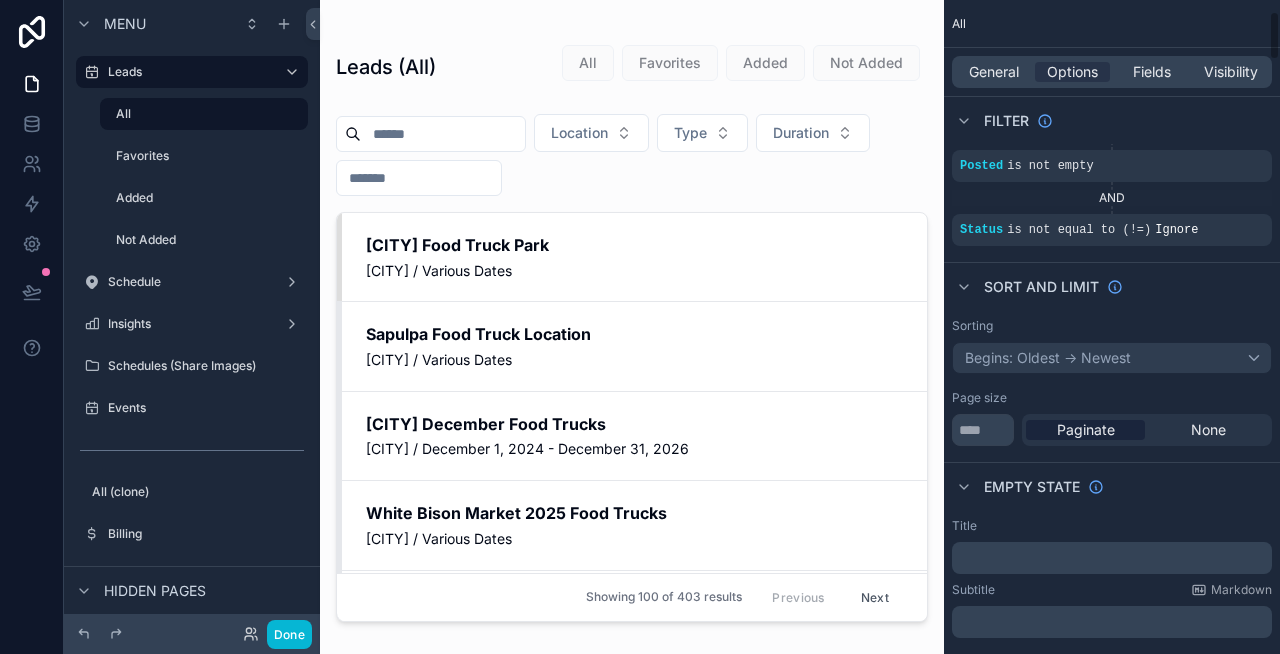 scroll, scrollTop: 154, scrollLeft: 0, axis: vertical 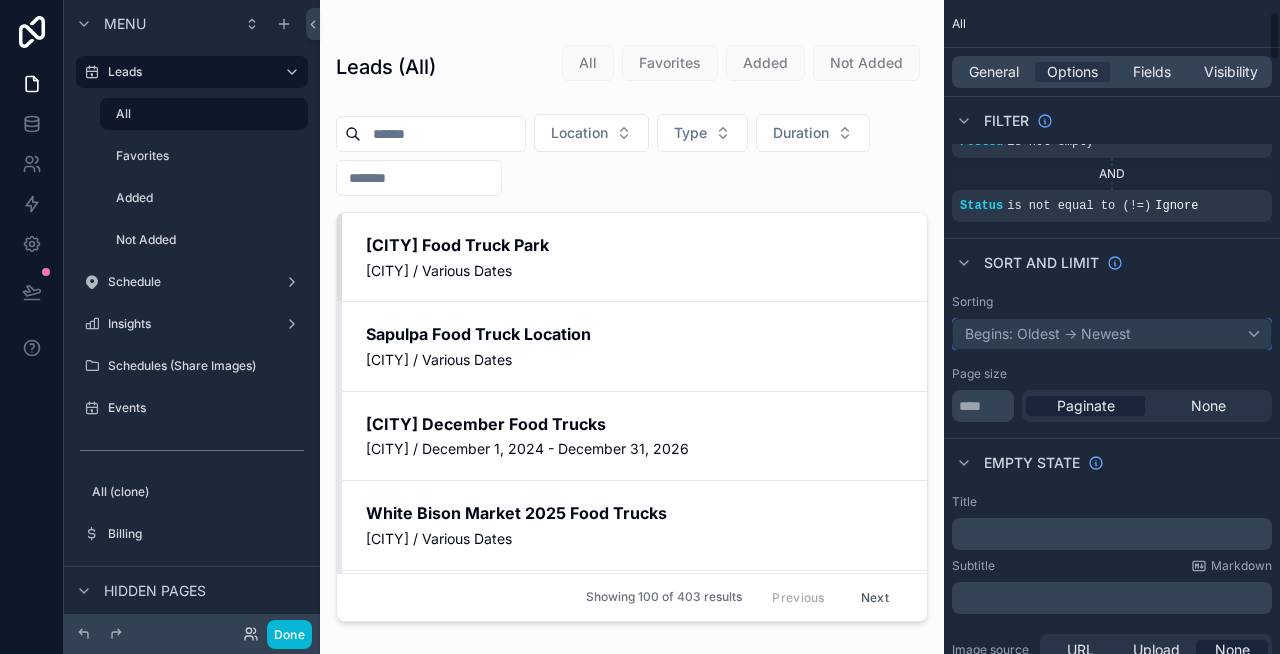 click on "Begins: Oldest -> Newest" at bounding box center [1112, 334] 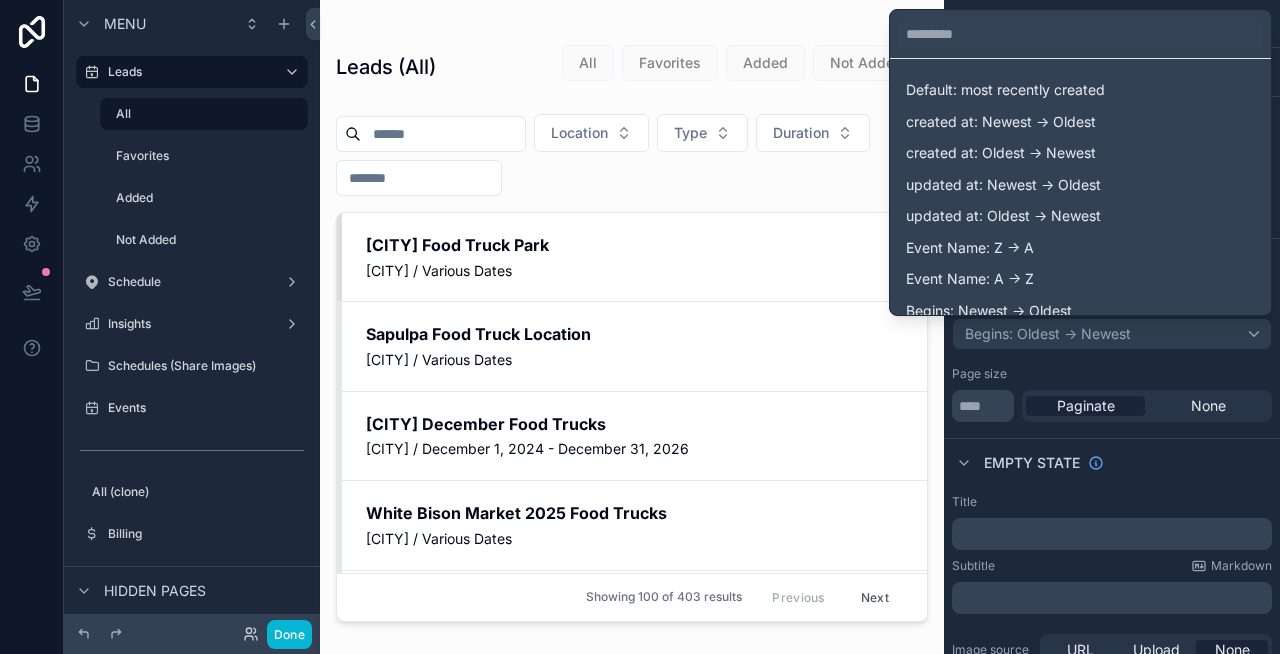 click at bounding box center (640, 327) 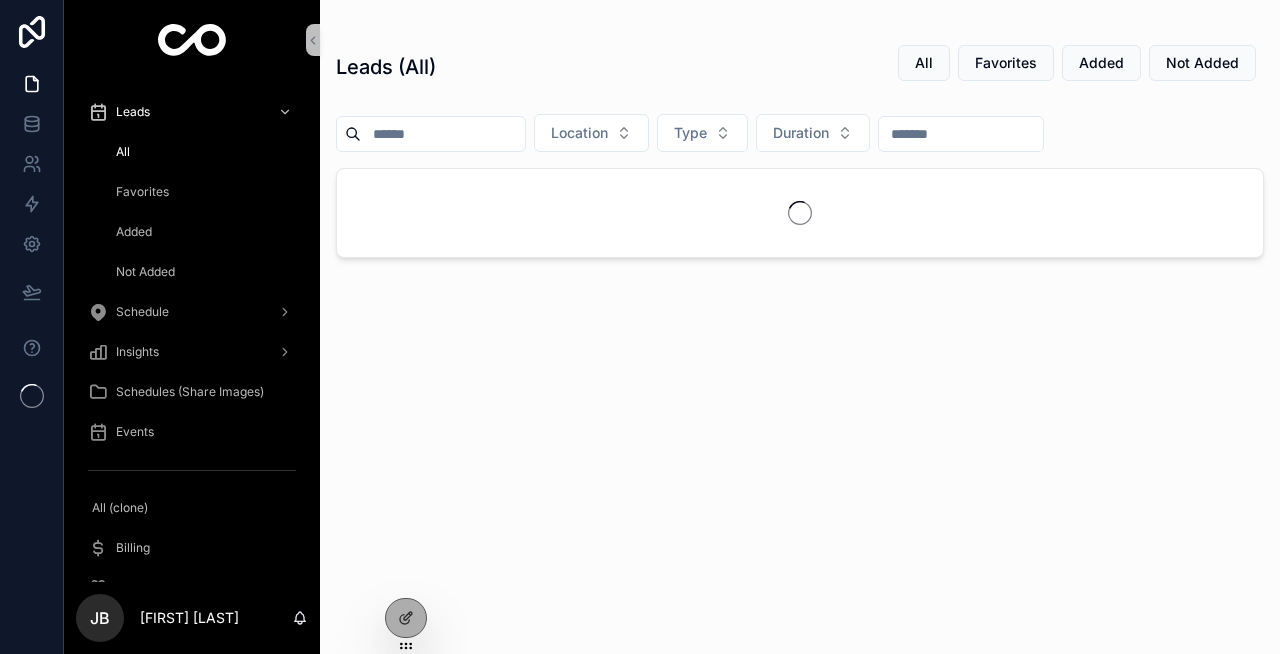 scroll, scrollTop: 0, scrollLeft: 0, axis: both 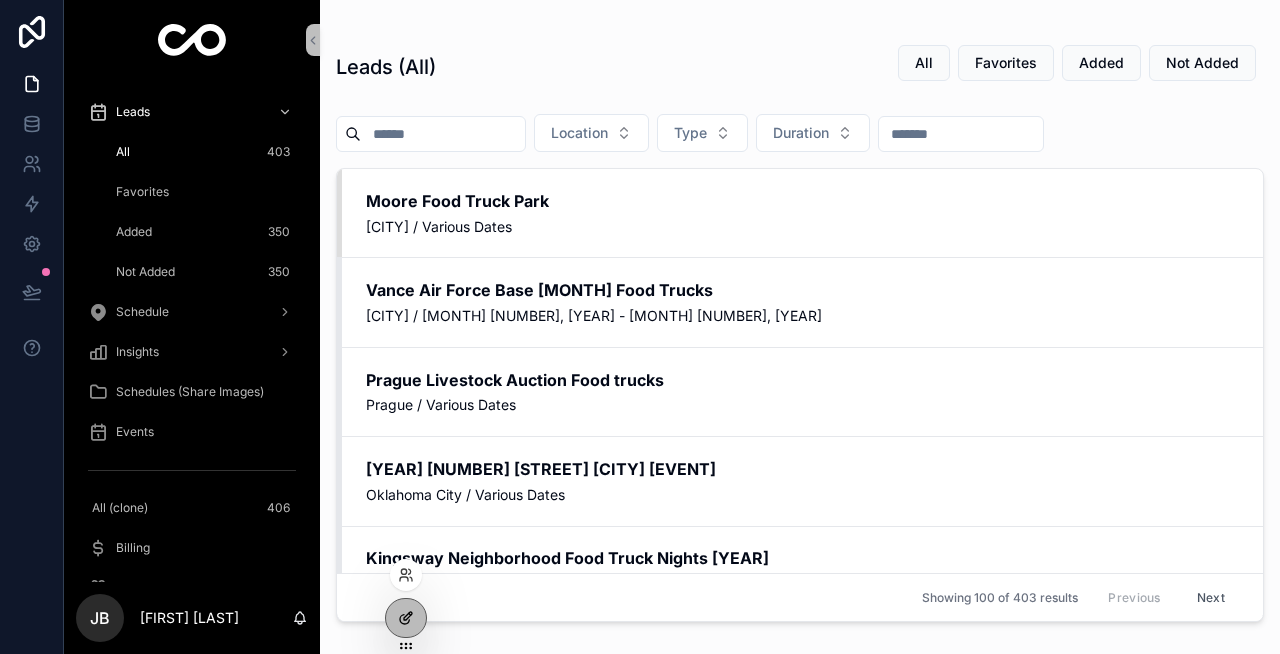 click at bounding box center (406, 618) 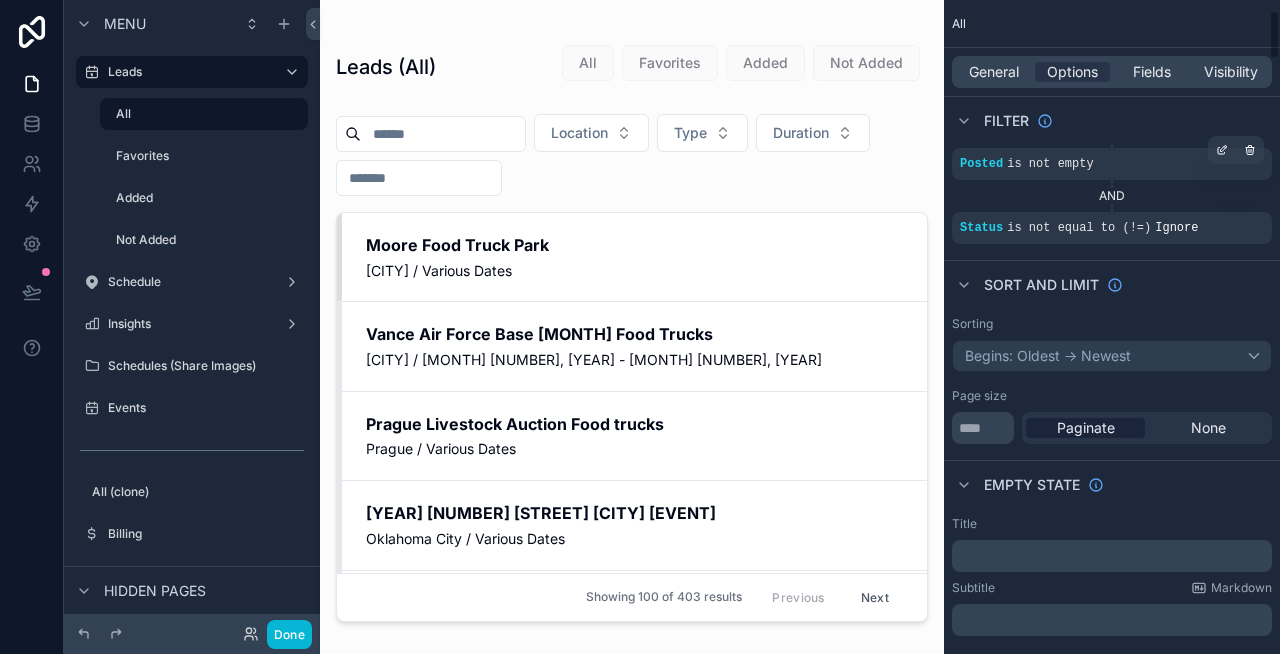 scroll, scrollTop: 139, scrollLeft: 0, axis: vertical 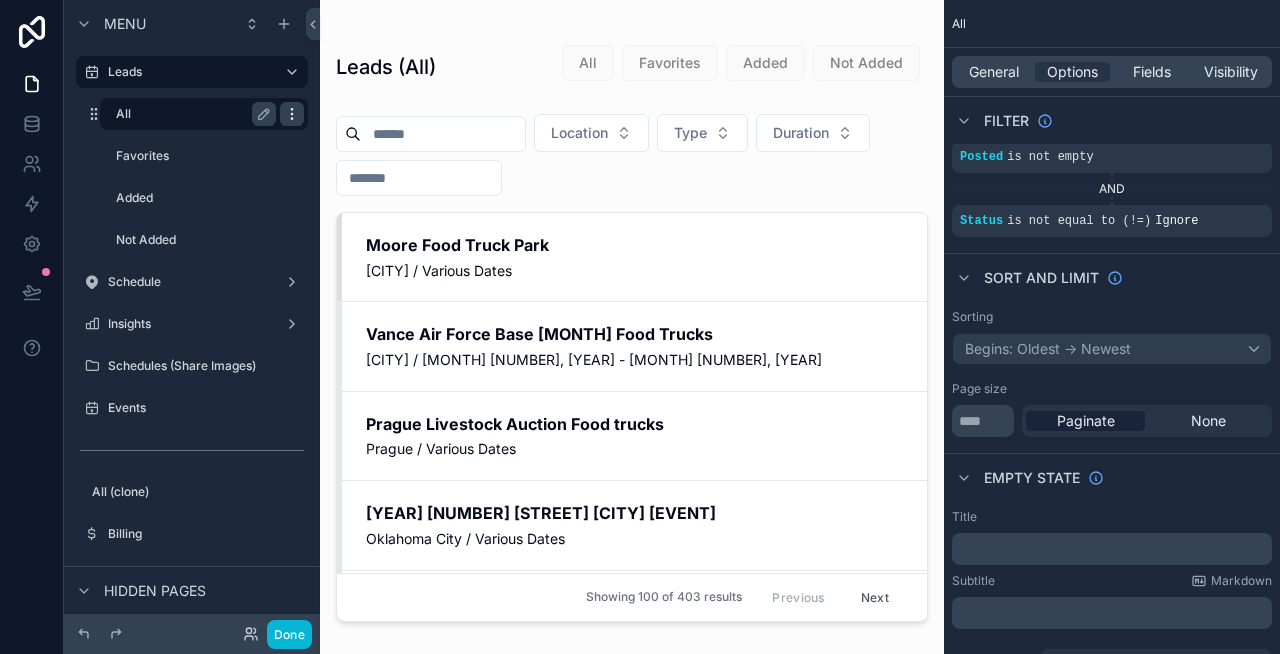 click 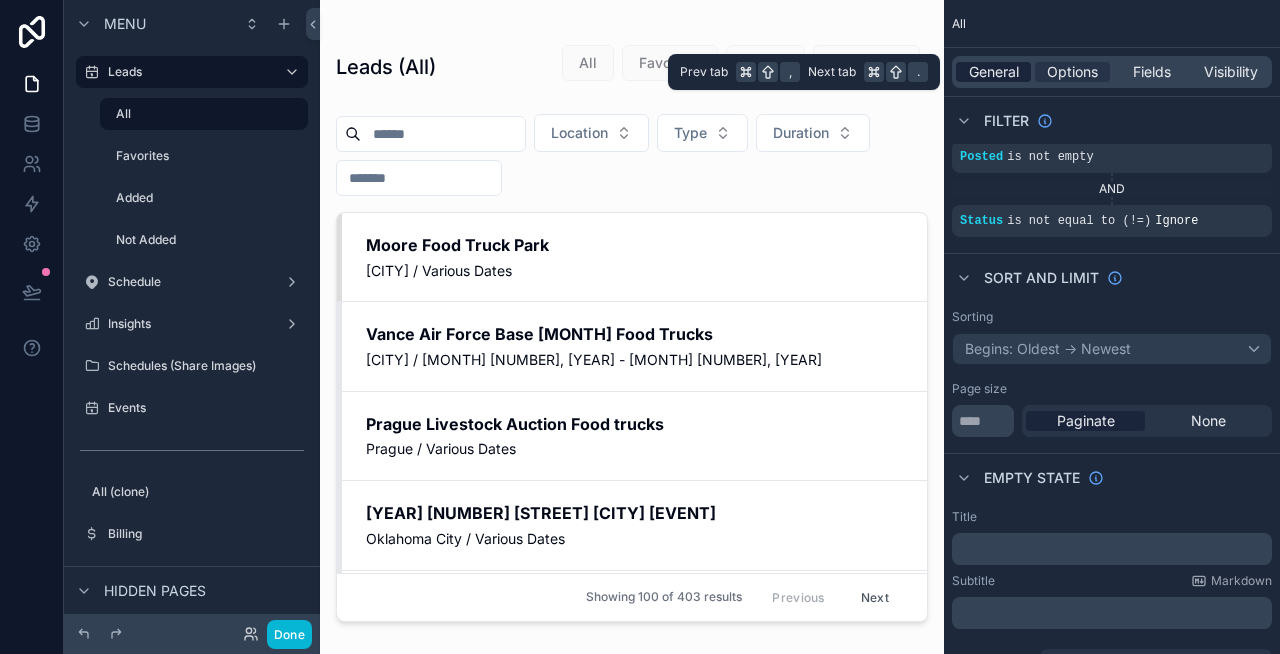 click on "General" at bounding box center [994, 72] 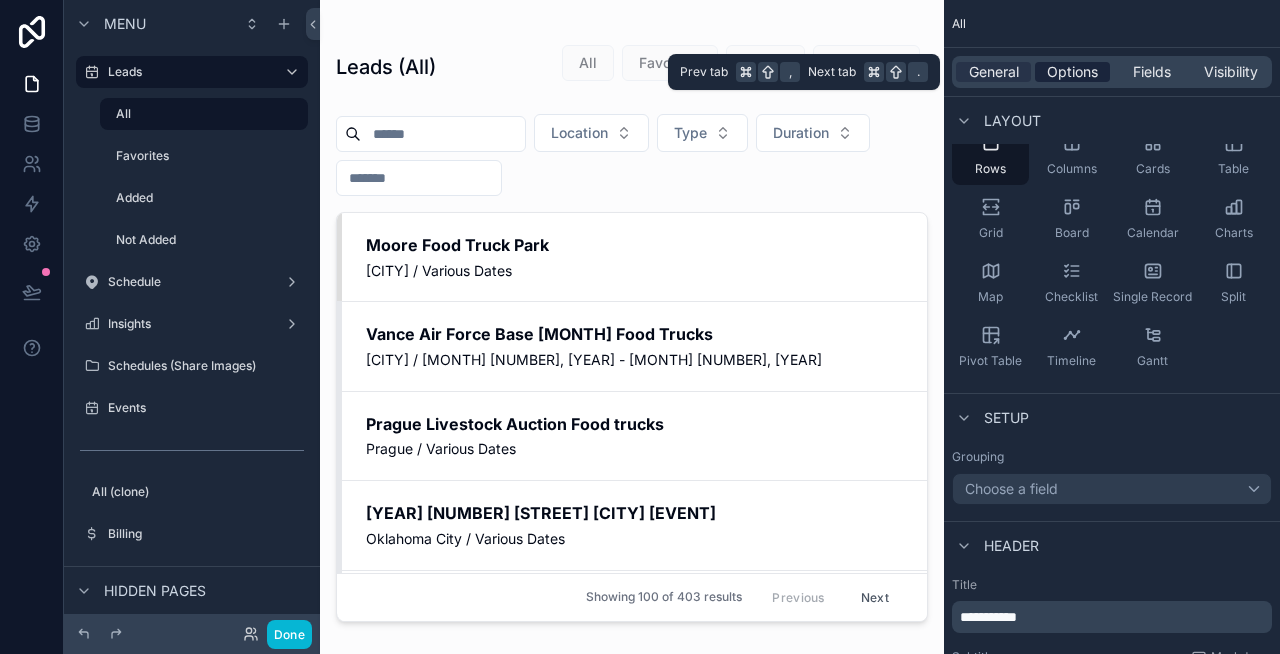 click on "Options" at bounding box center (1072, 72) 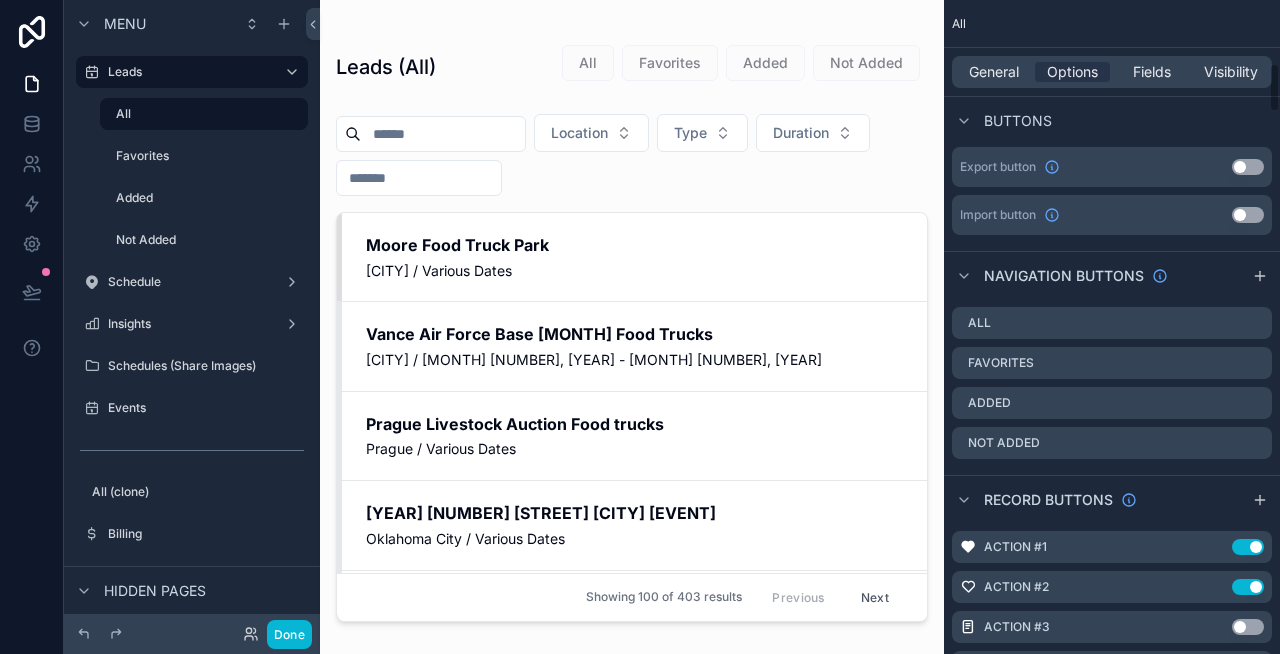 scroll, scrollTop: 839, scrollLeft: 0, axis: vertical 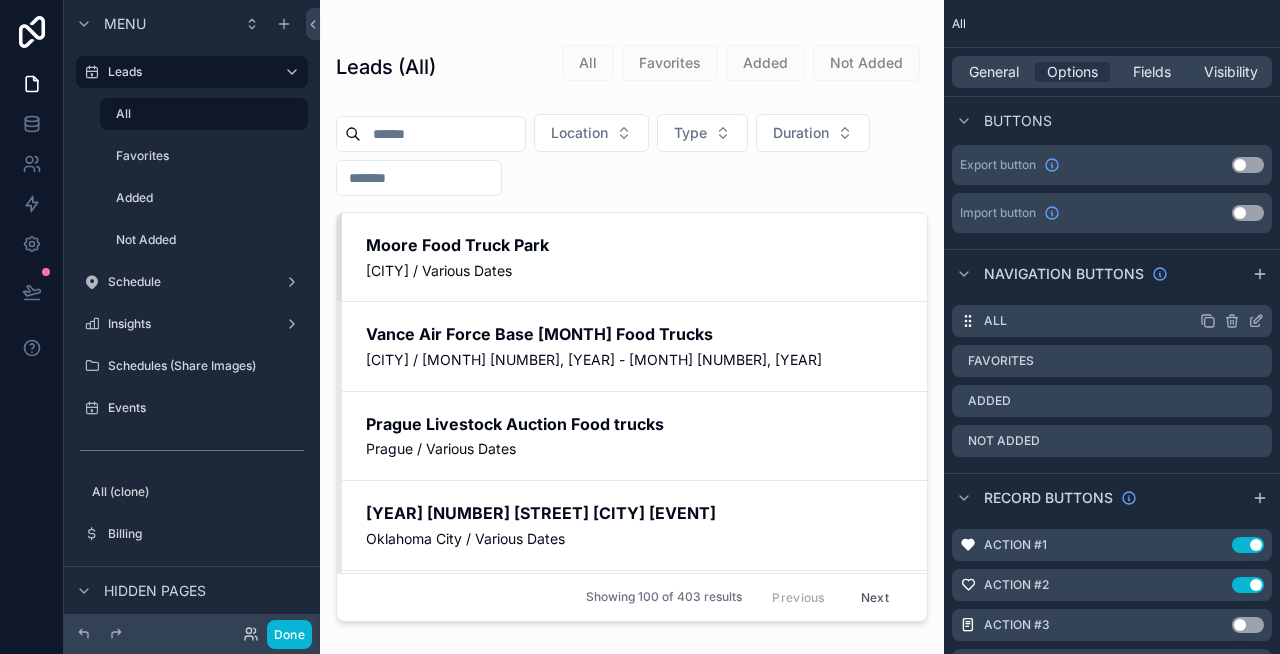 click 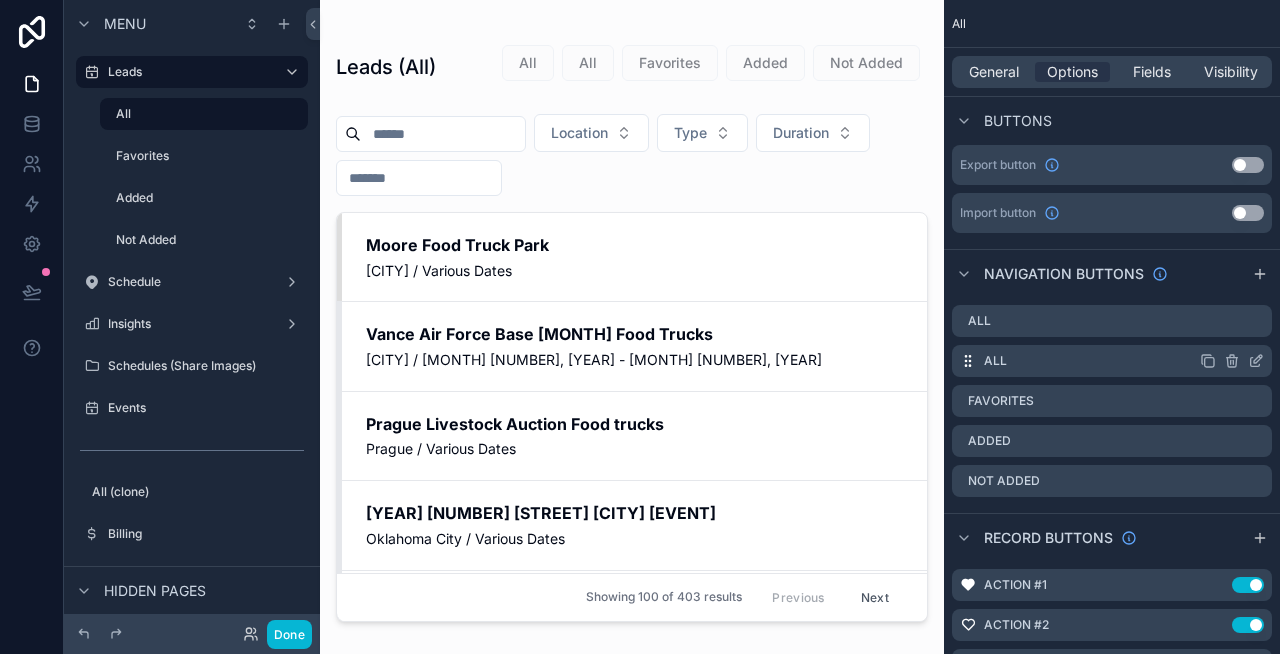 click 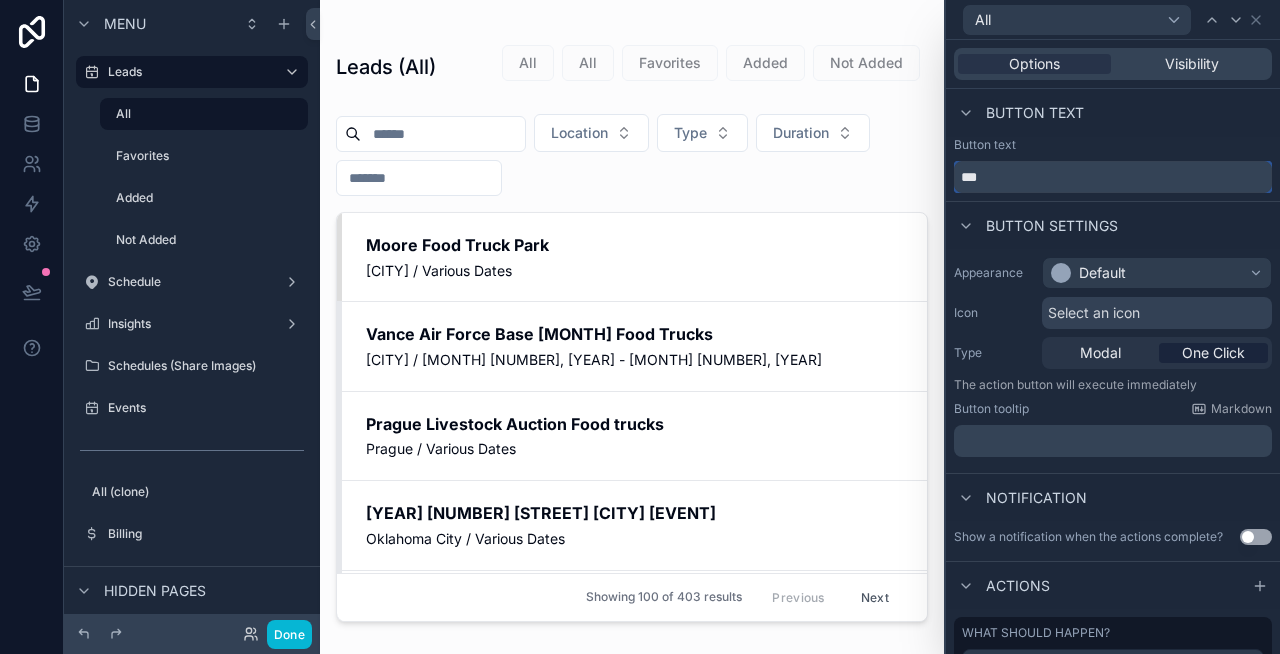 click on "***" at bounding box center (1113, 177) 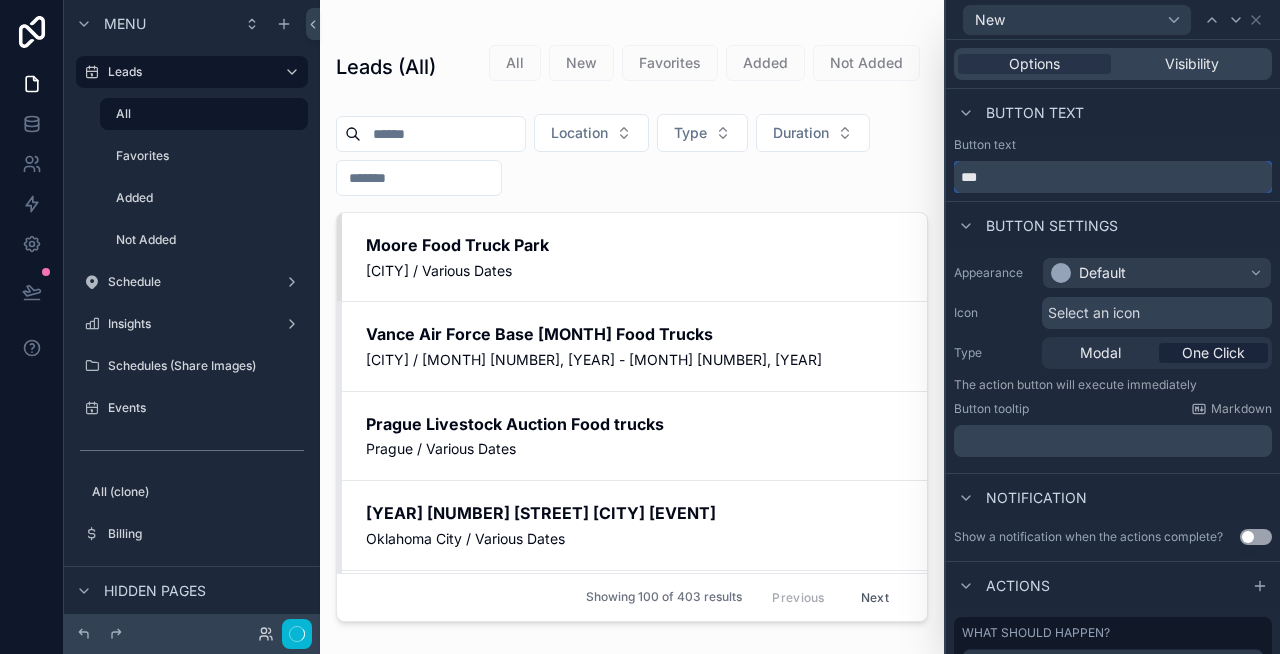 scroll, scrollTop: 94, scrollLeft: 0, axis: vertical 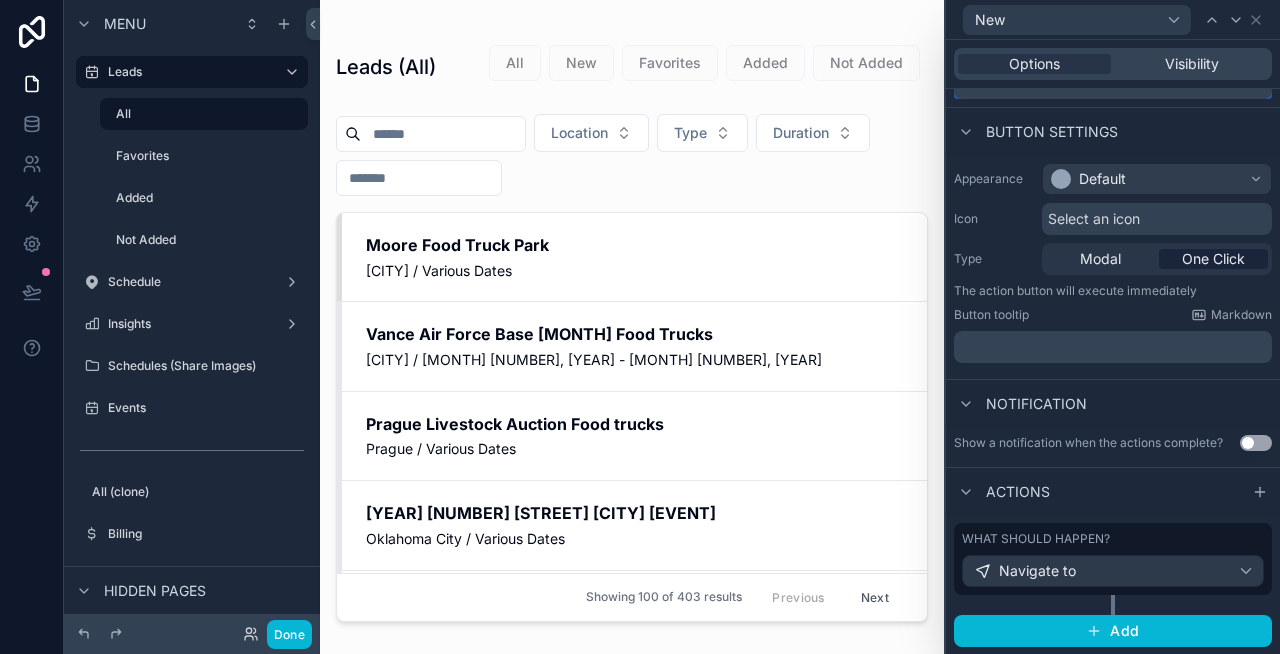 type on "***" 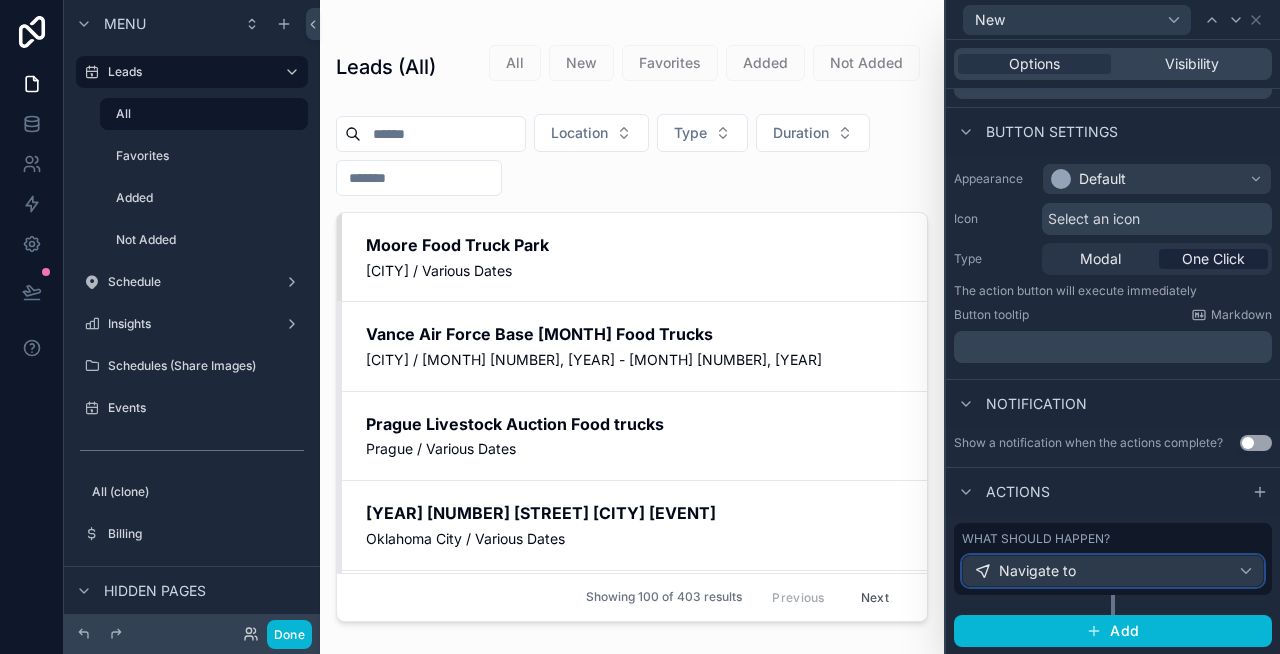 click on "Navigate to" at bounding box center (1113, 571) 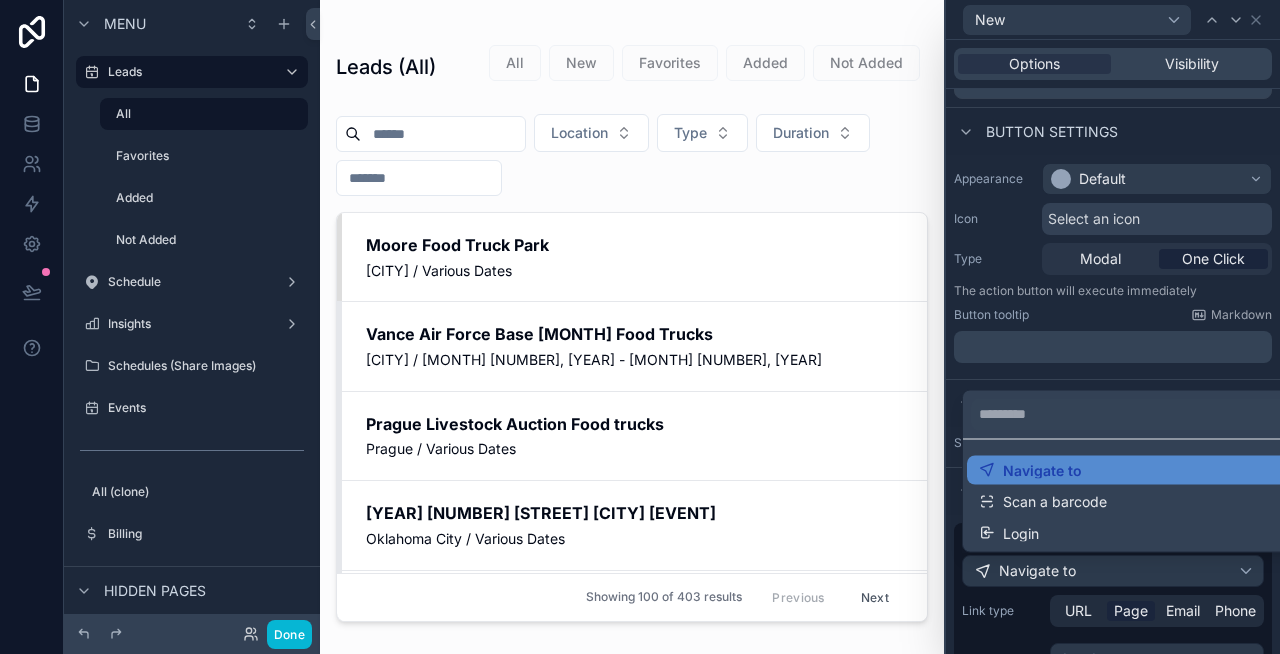click at bounding box center [1113, 327] 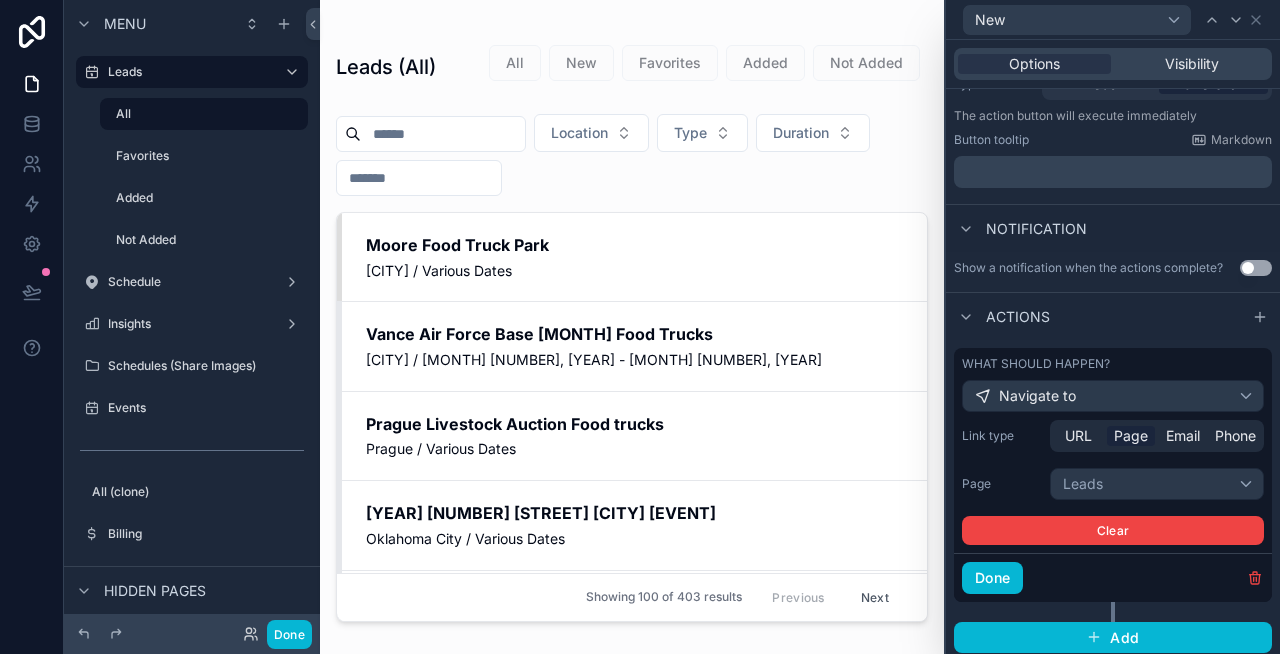 scroll, scrollTop: 276, scrollLeft: 0, axis: vertical 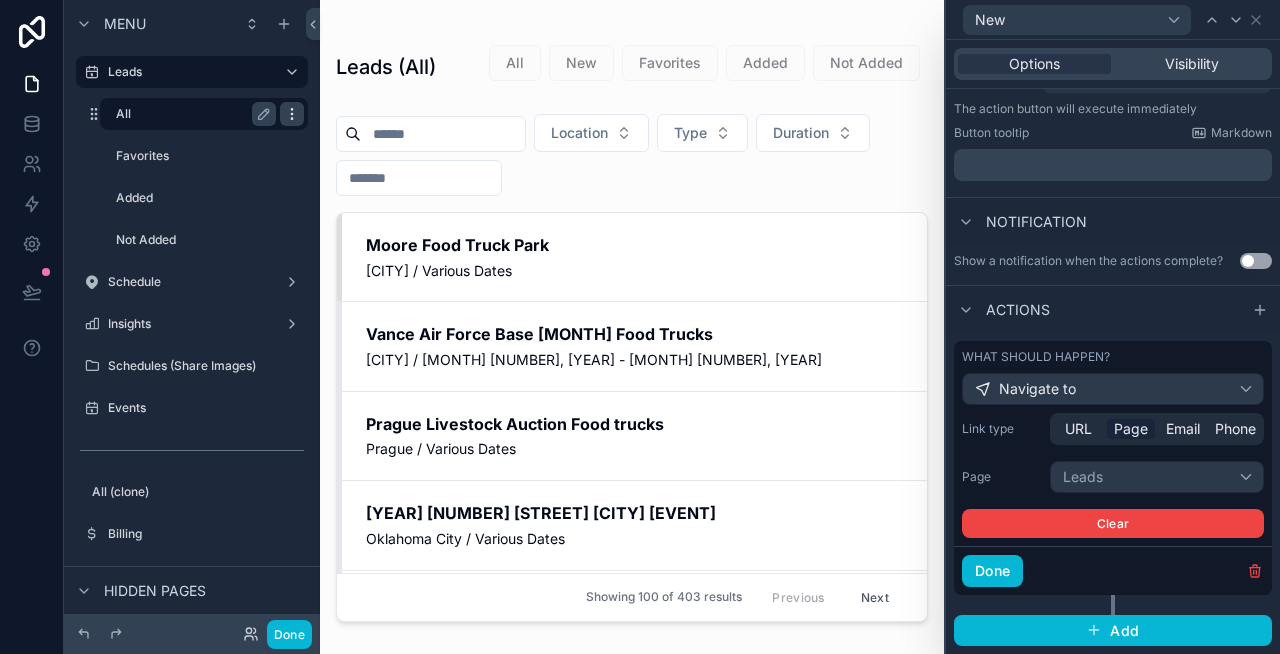 click 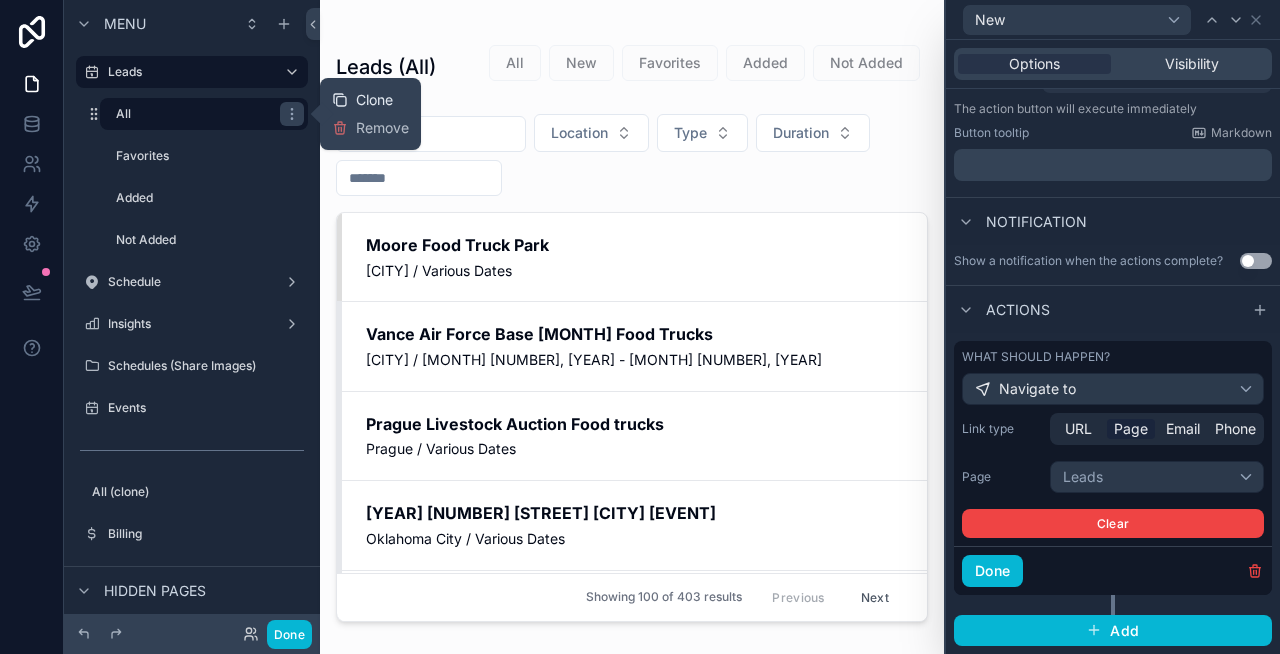 click on "Clone" at bounding box center (374, 100) 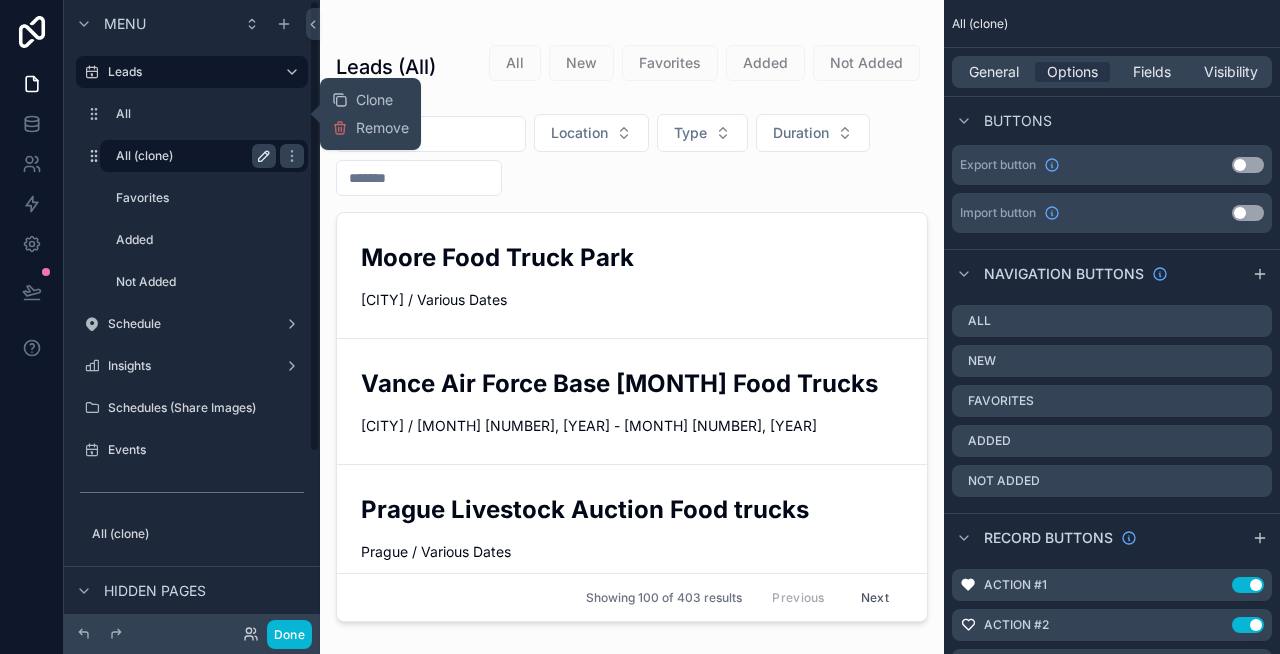 click 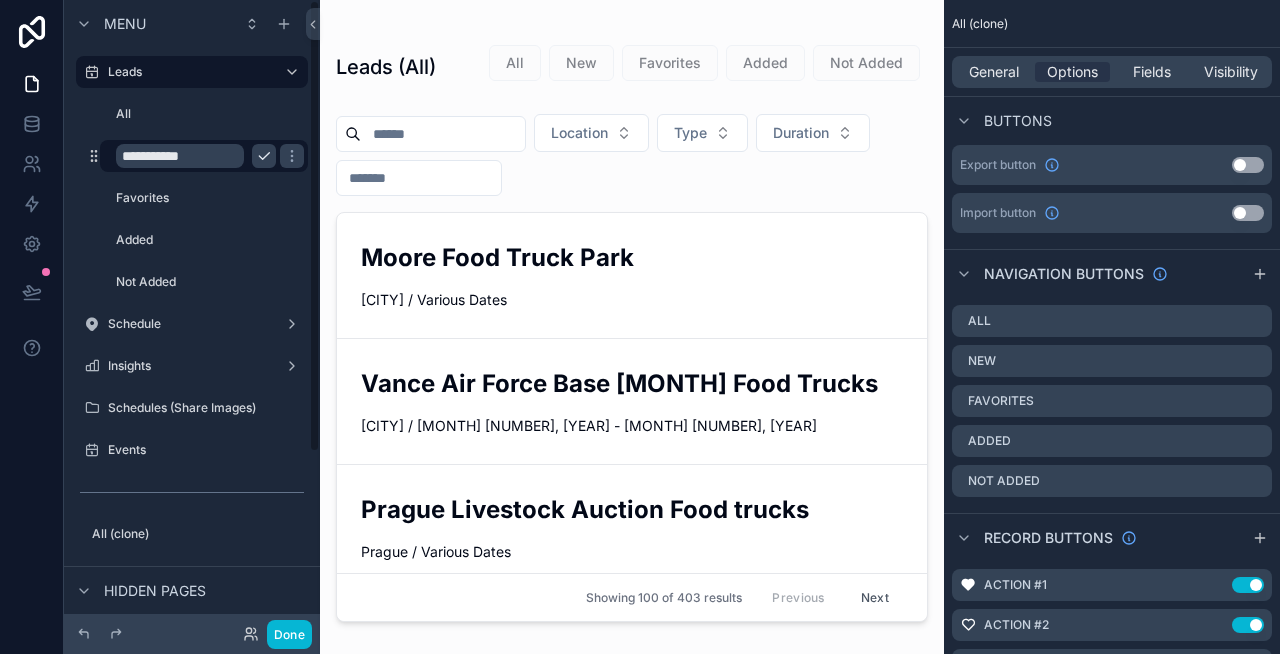 click on "**********" at bounding box center (180, 156) 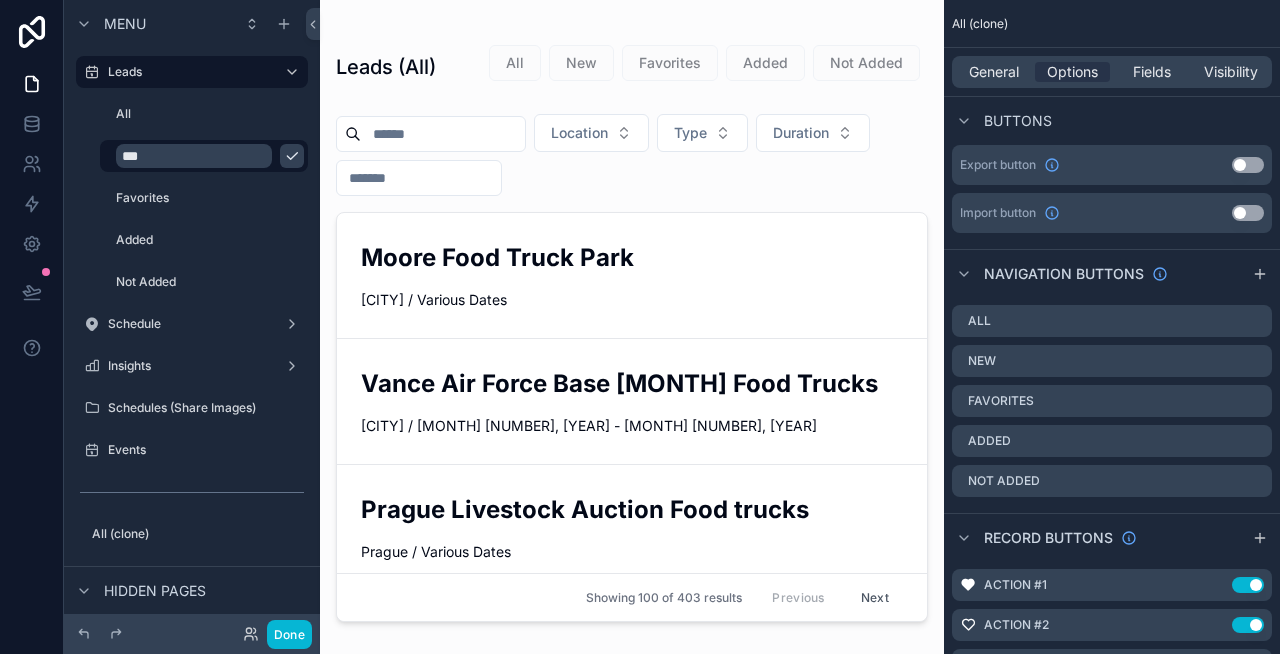 type on "***" 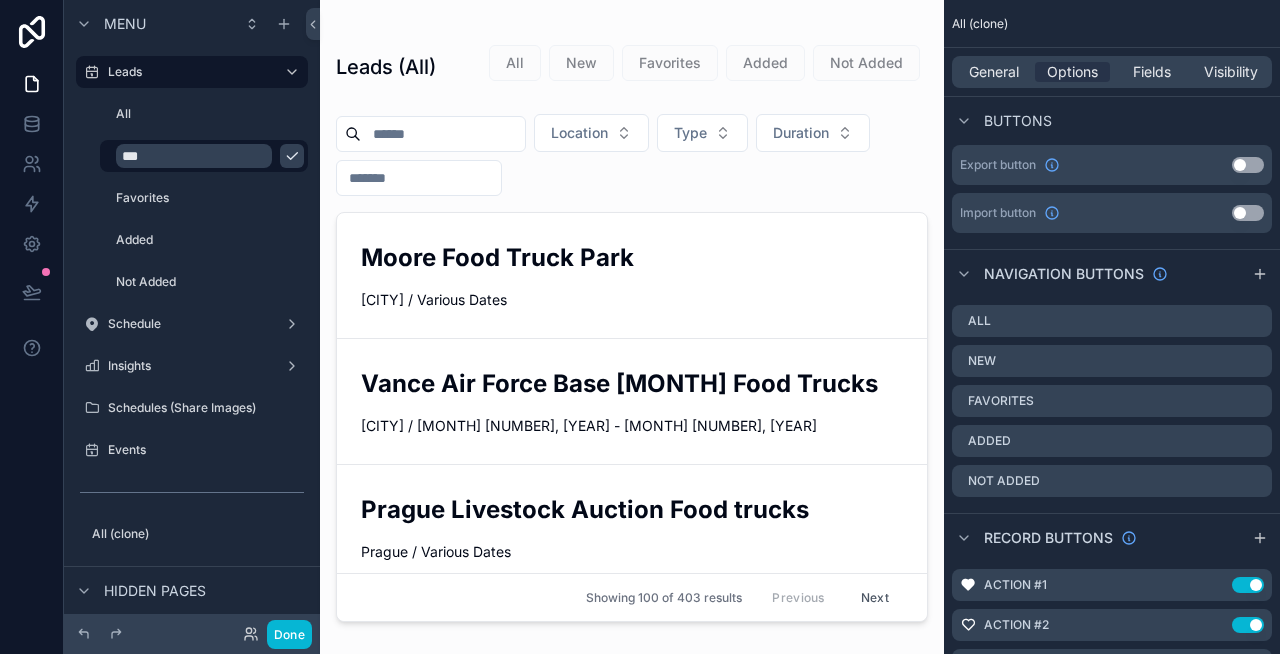 click 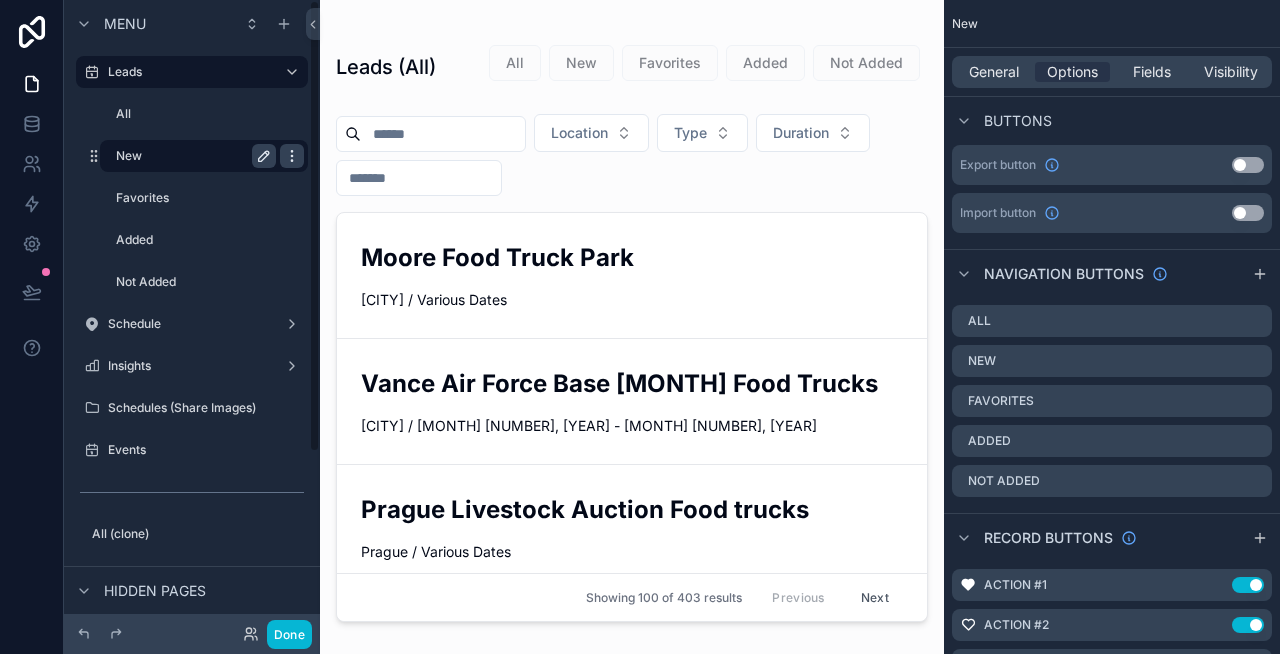 click 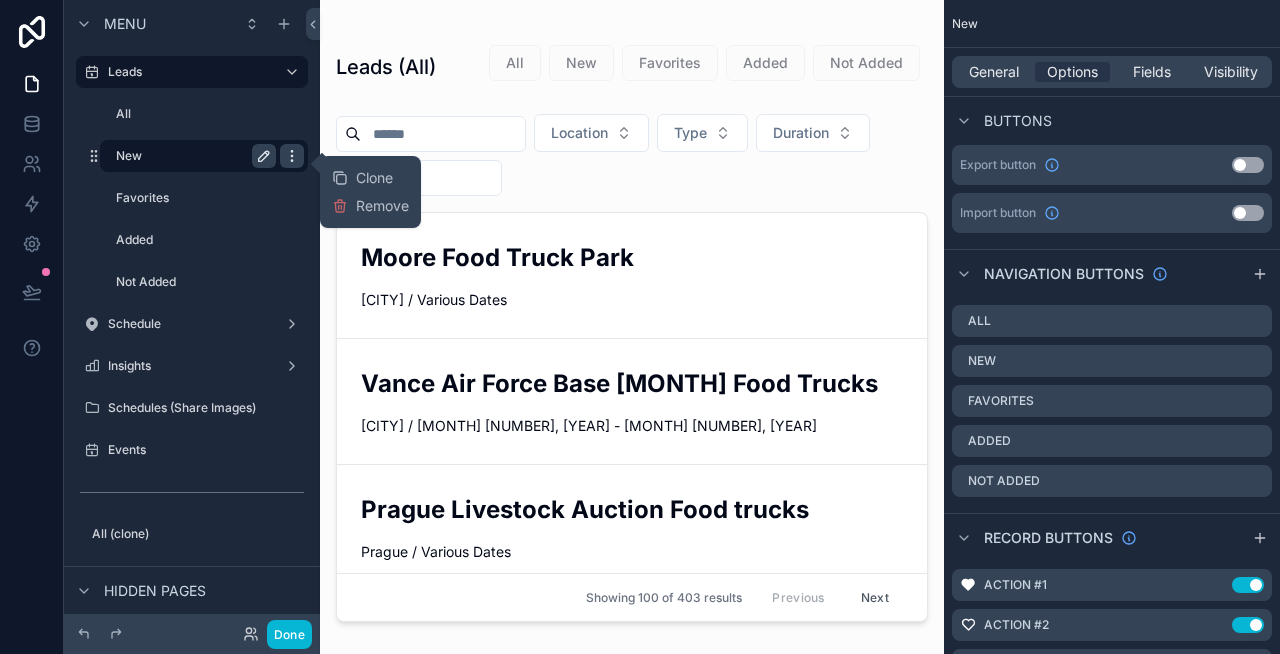 click 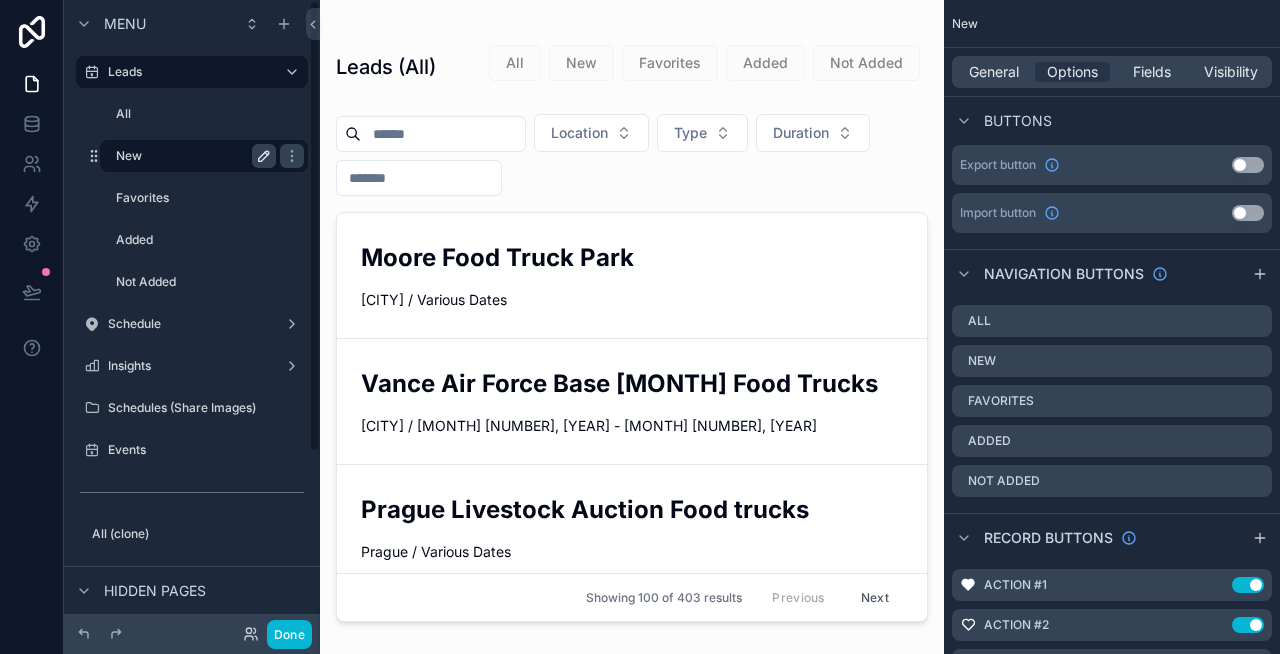 click on "New" at bounding box center (192, 156) 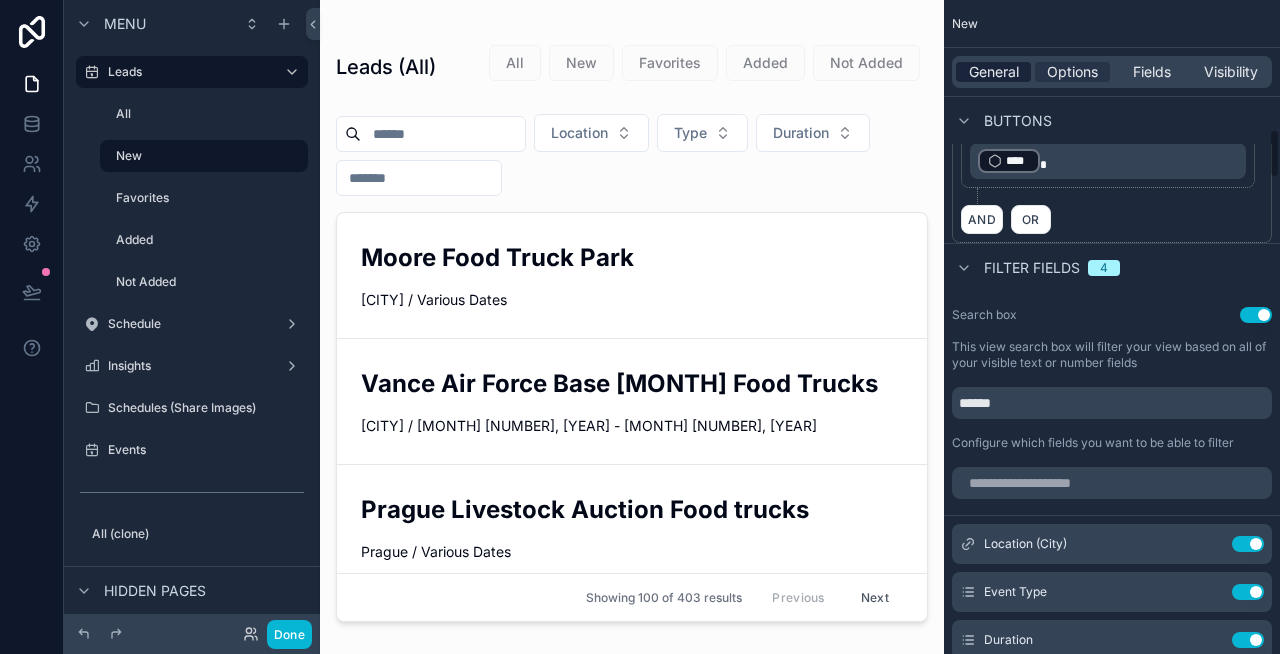 click on "General" at bounding box center [994, 72] 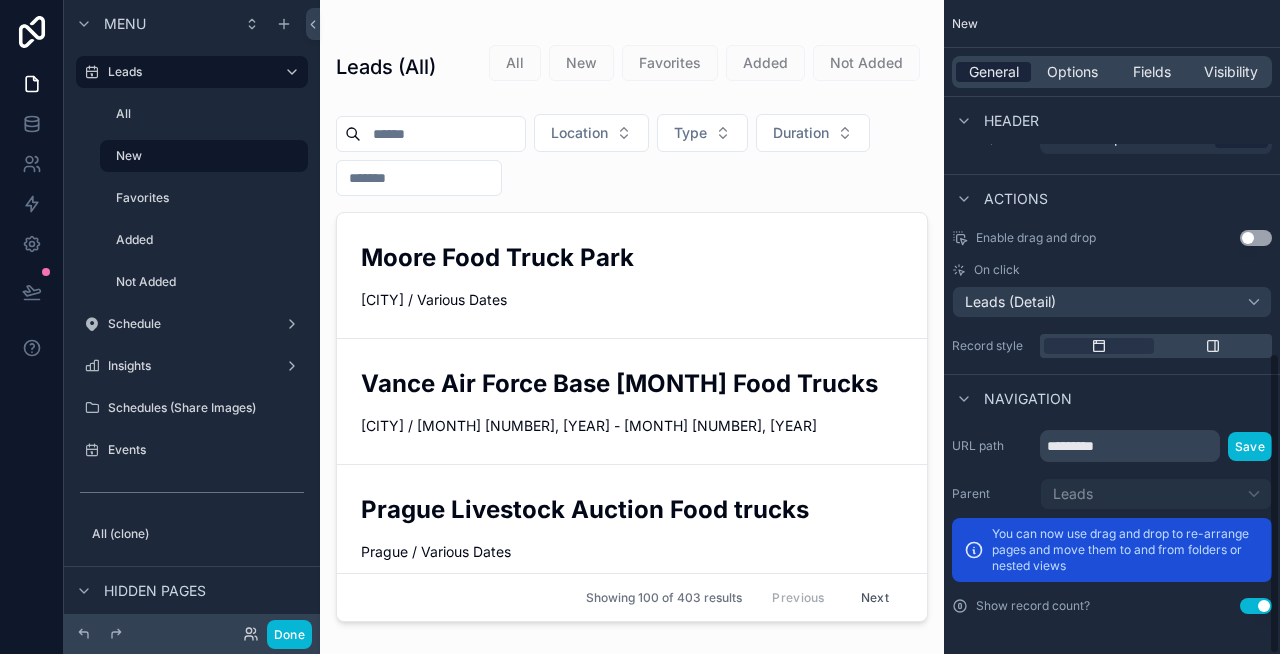 scroll, scrollTop: 766, scrollLeft: 0, axis: vertical 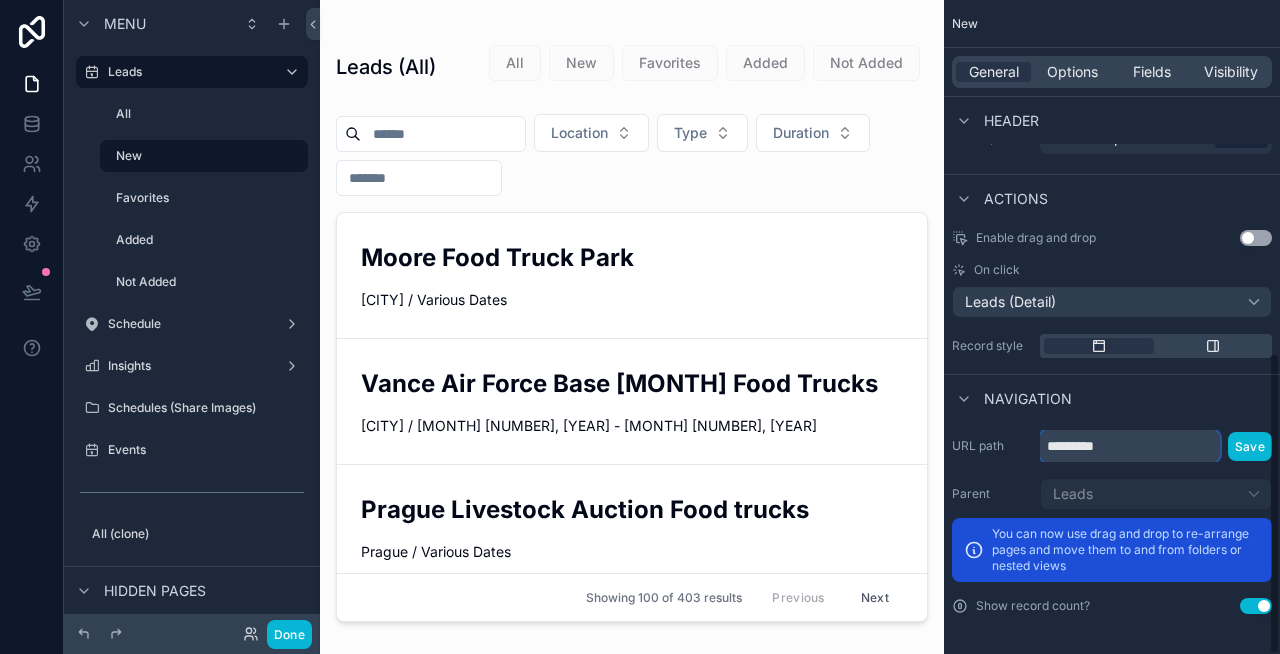 click on "*********" at bounding box center [1130, 446] 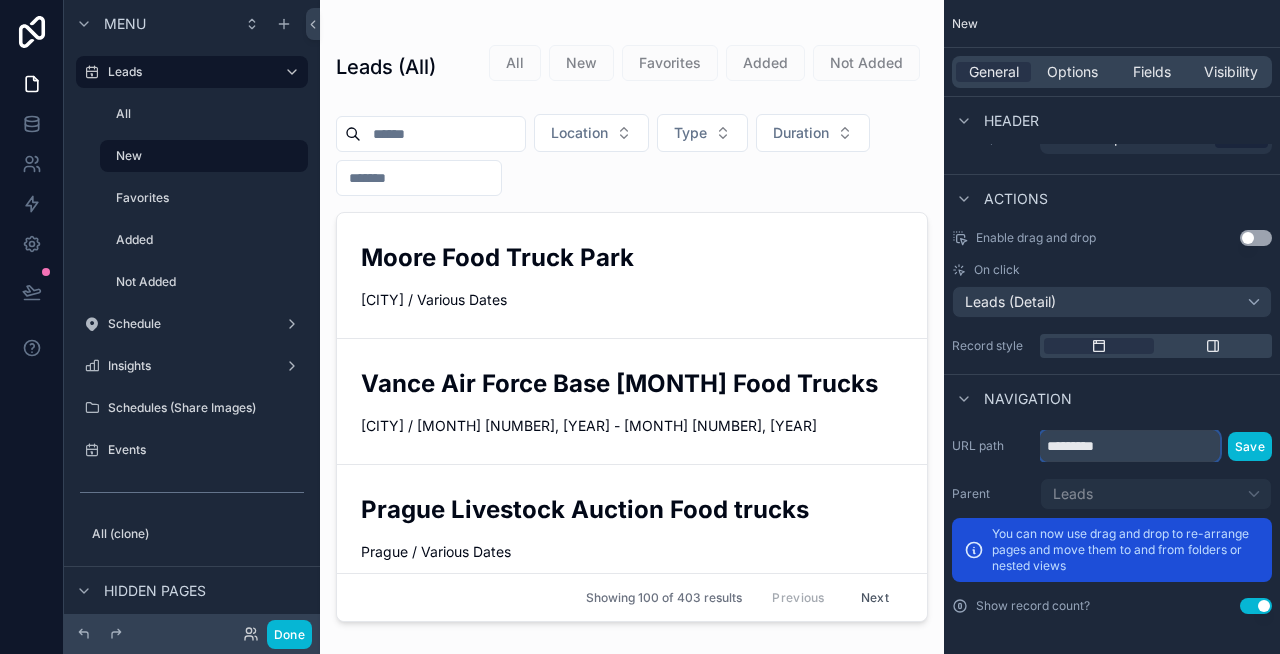 click on "*********" at bounding box center [1130, 446] 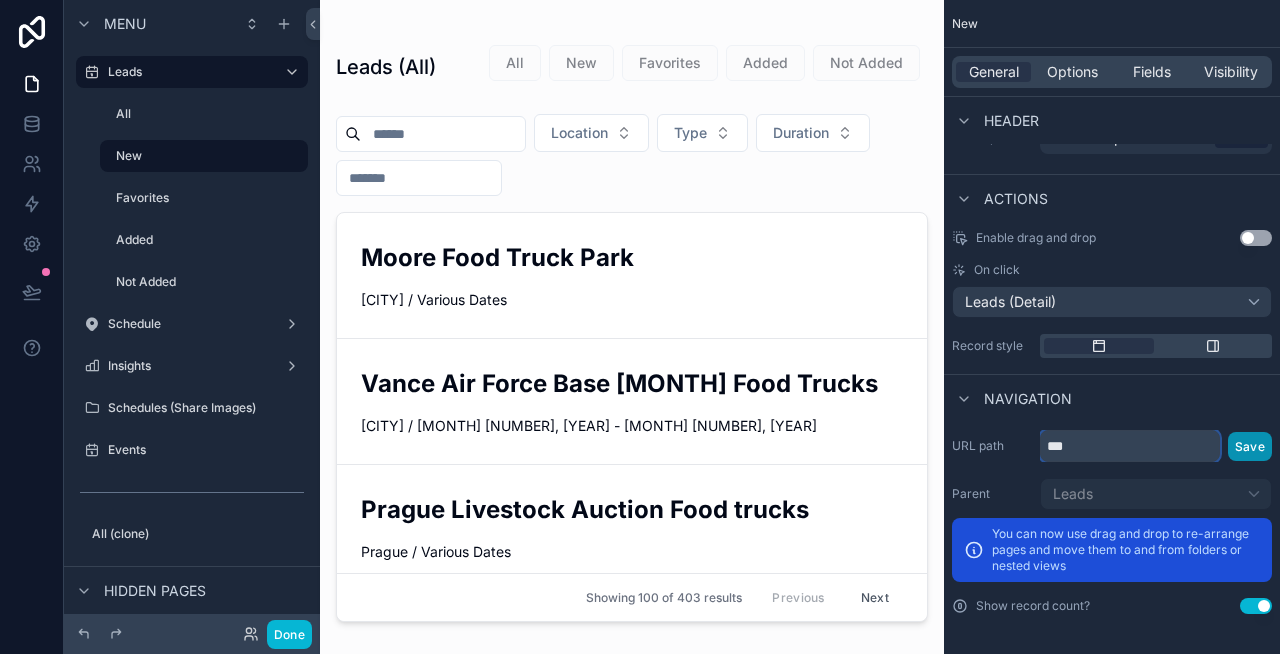 type on "***" 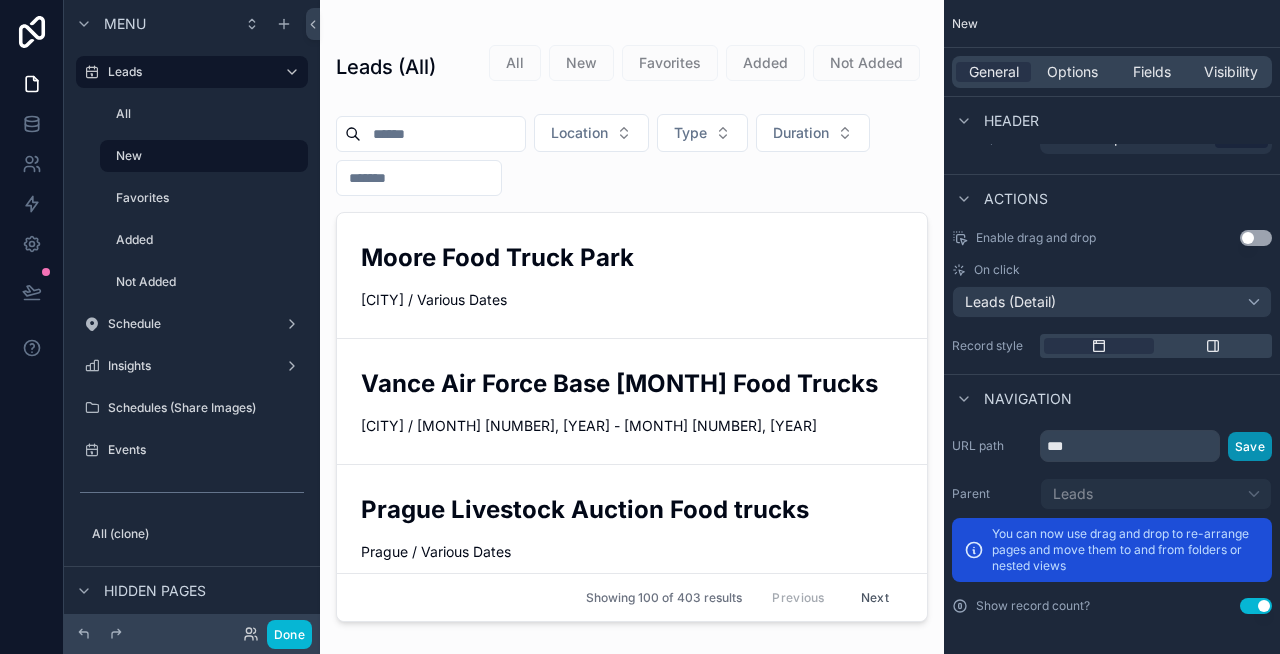 click on "Save" at bounding box center (1250, 446) 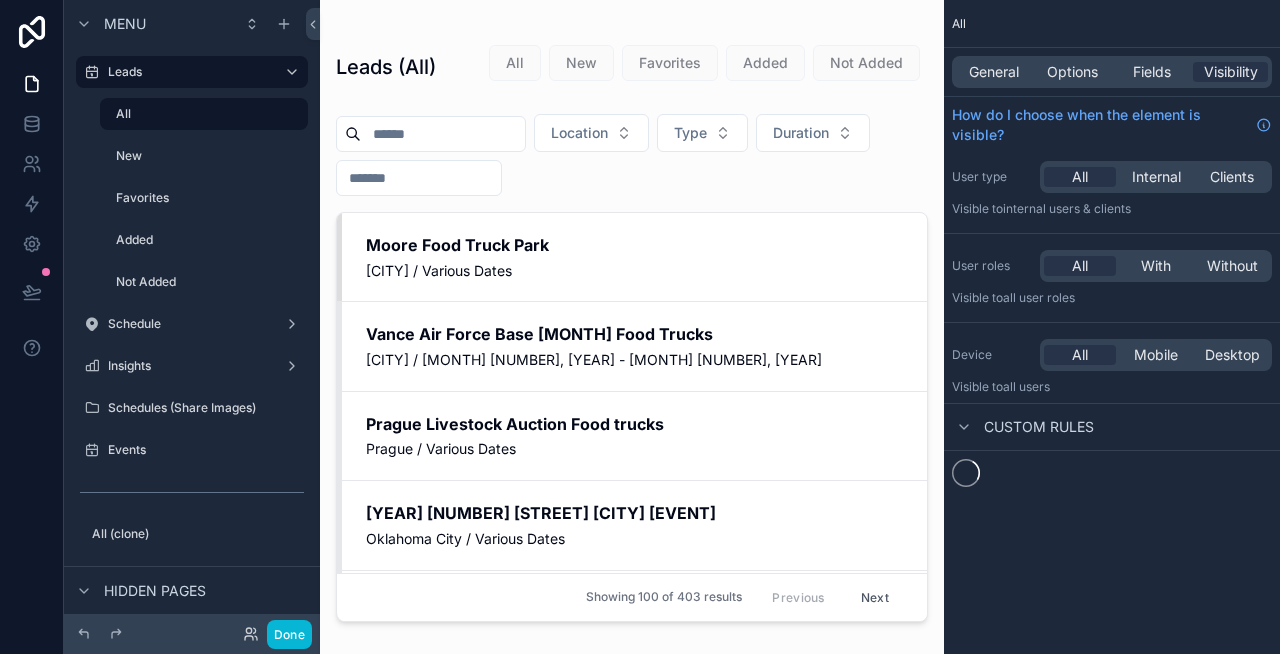 scroll, scrollTop: 0, scrollLeft: 0, axis: both 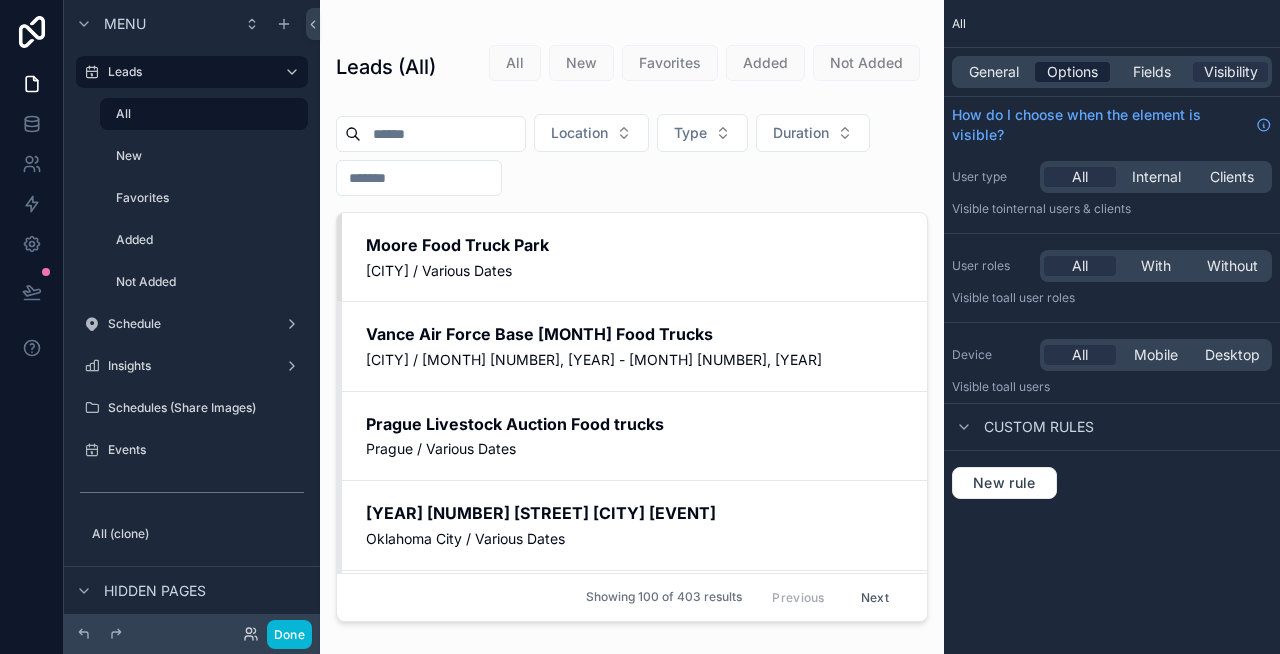 click on "Options" at bounding box center (1072, 72) 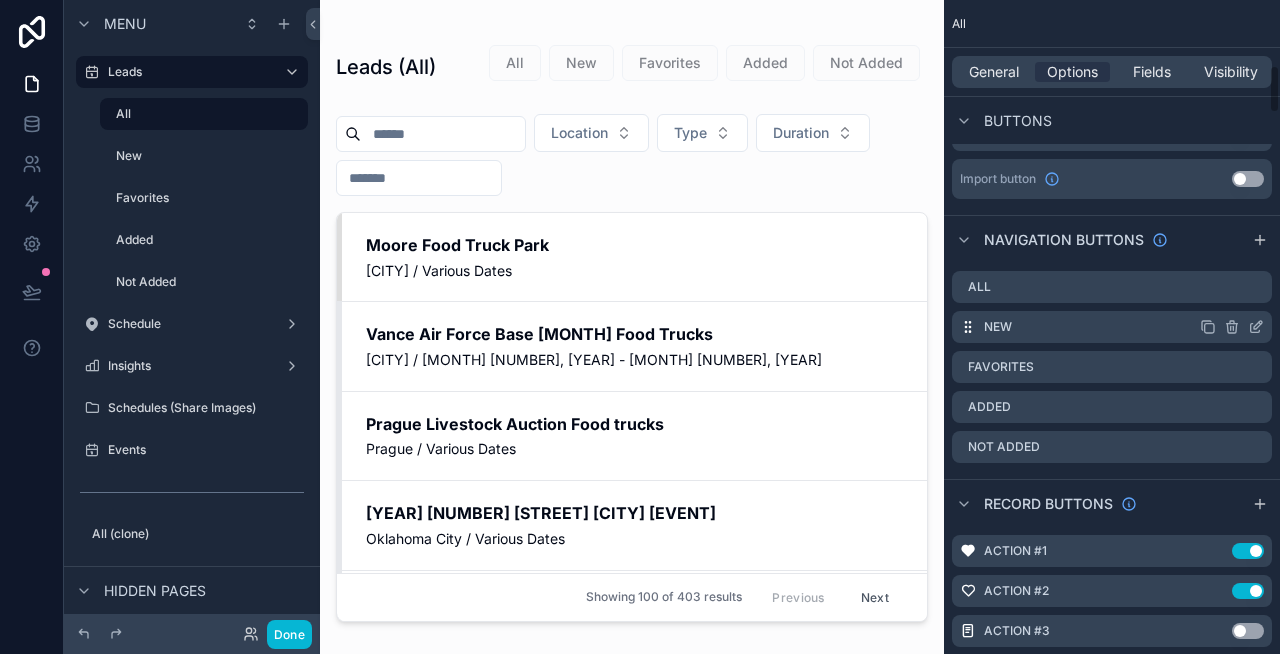 scroll, scrollTop: 876, scrollLeft: 0, axis: vertical 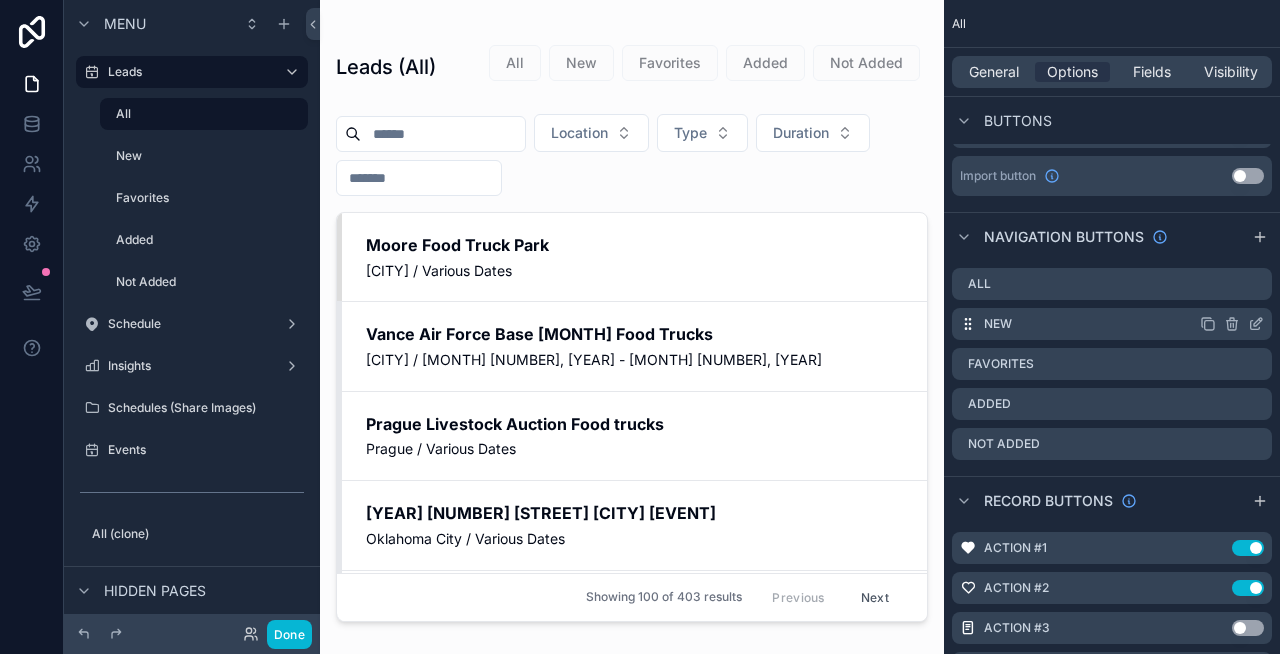 click 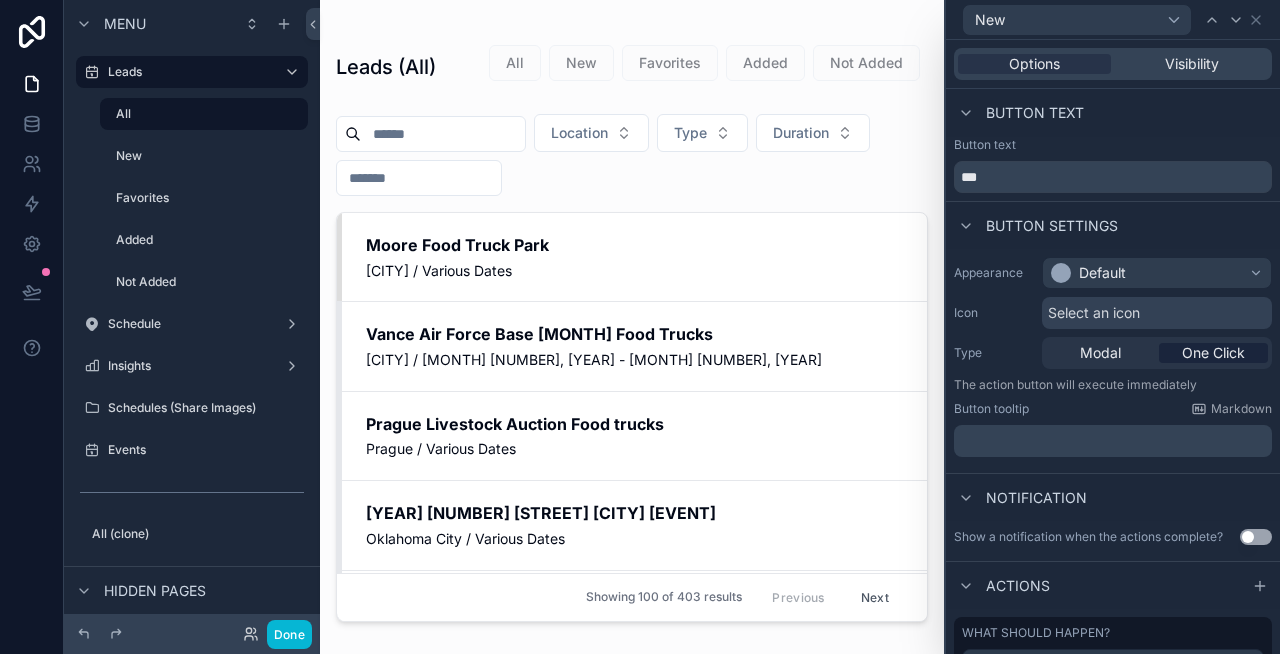scroll, scrollTop: 94, scrollLeft: 0, axis: vertical 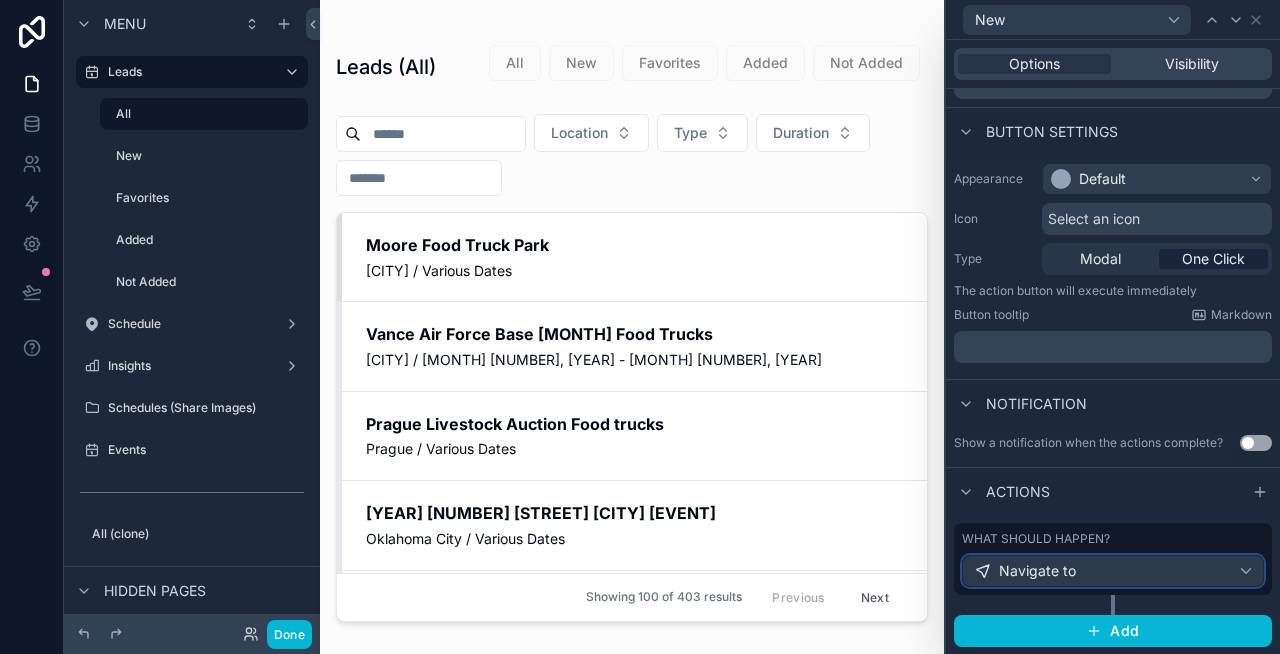 click on "Navigate to" at bounding box center [1037, 571] 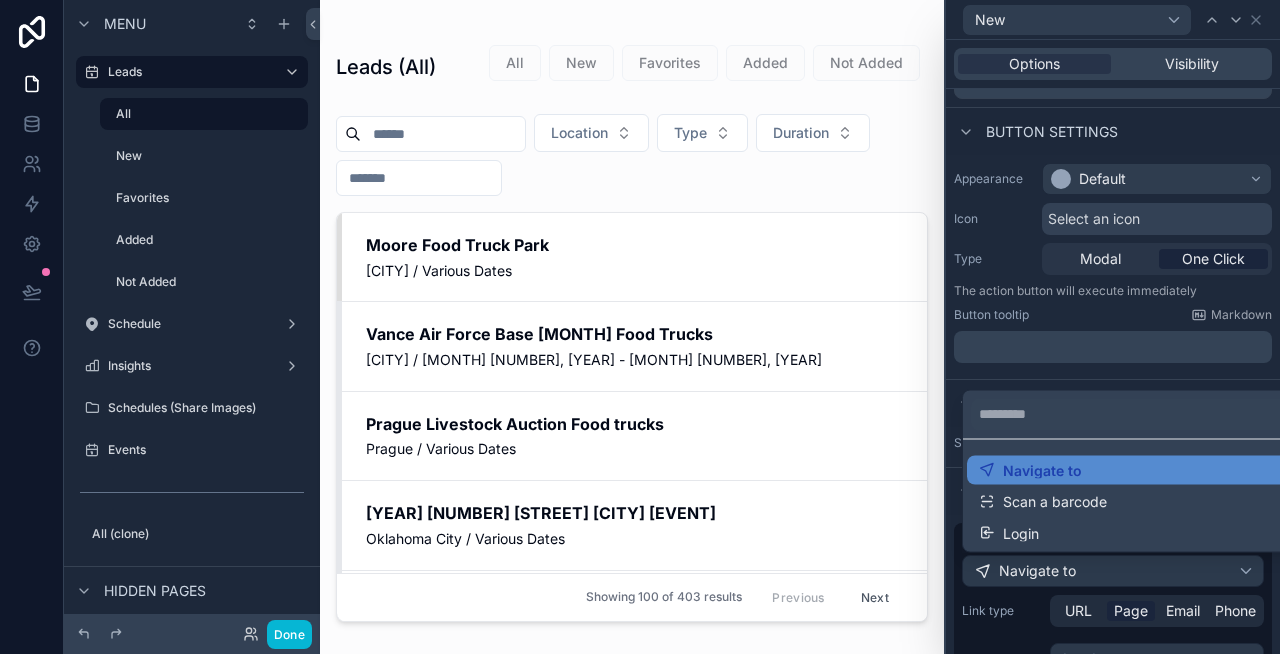 click at bounding box center (1113, 327) 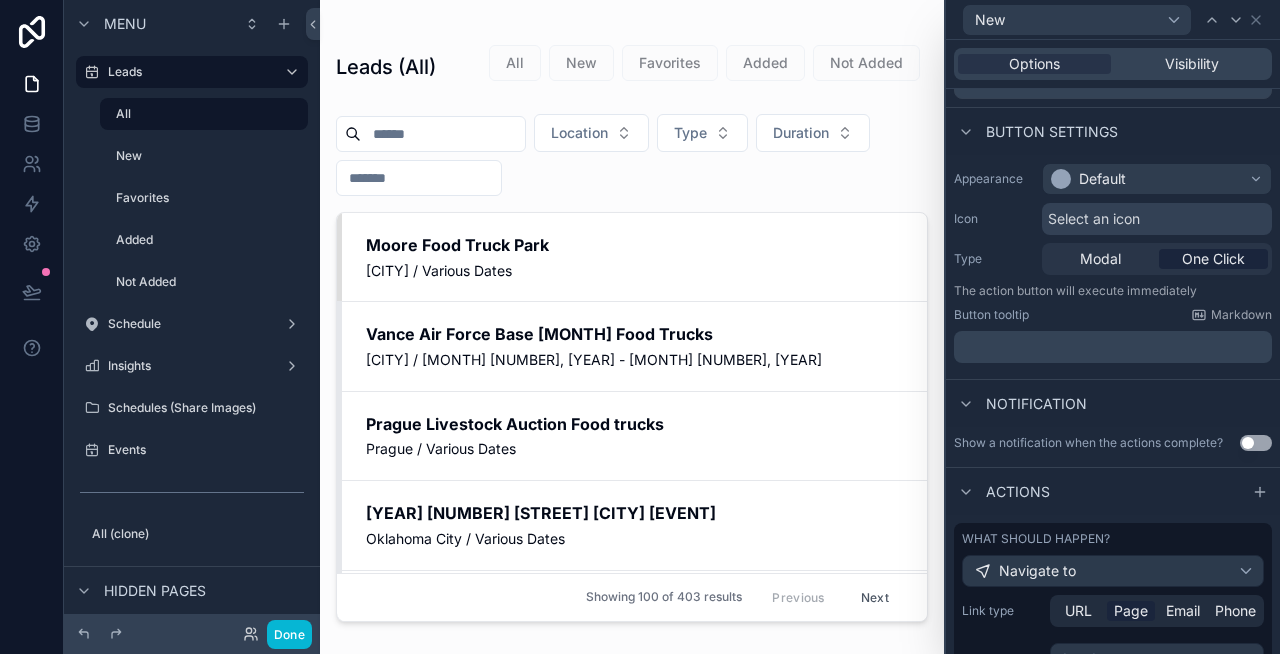 click on "Page" at bounding box center (1131, 611) 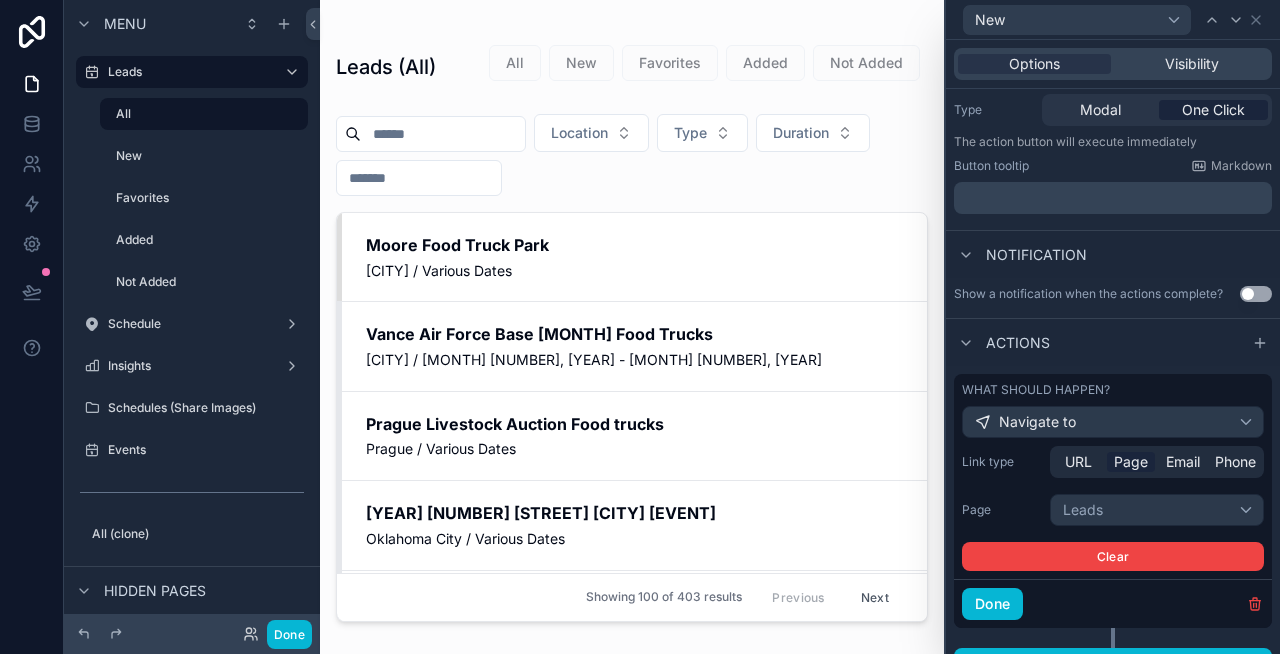 scroll, scrollTop: 276, scrollLeft: 0, axis: vertical 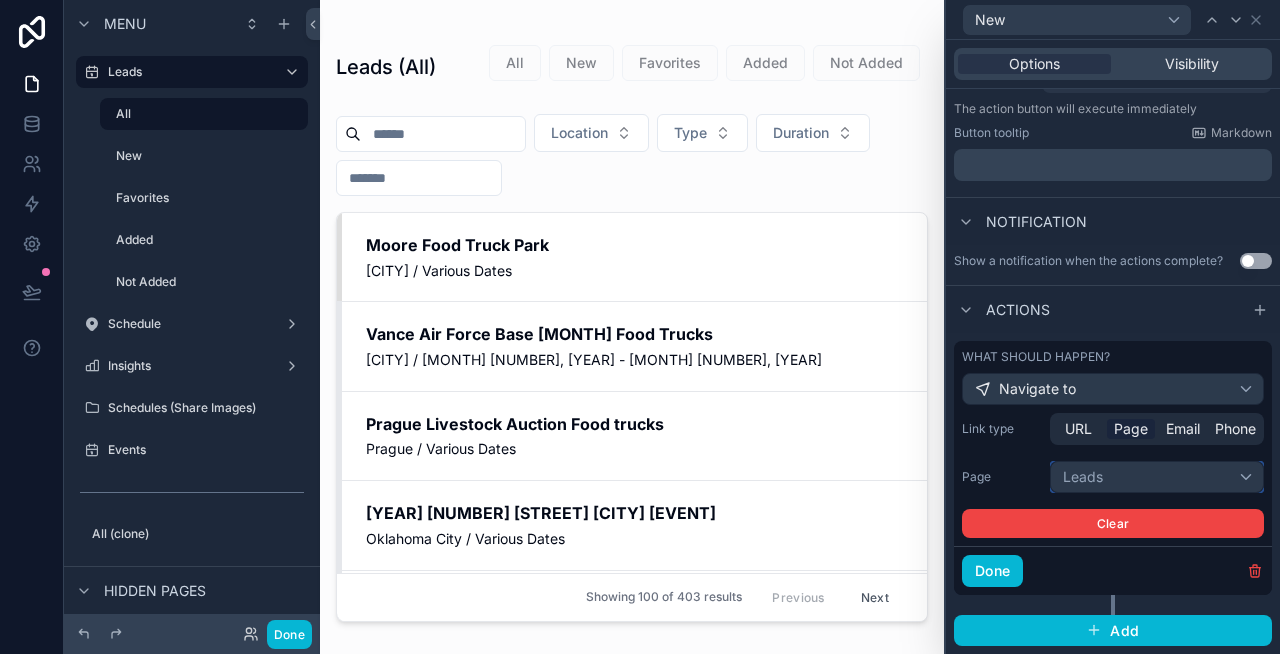 click on "Leads" at bounding box center (1157, 477) 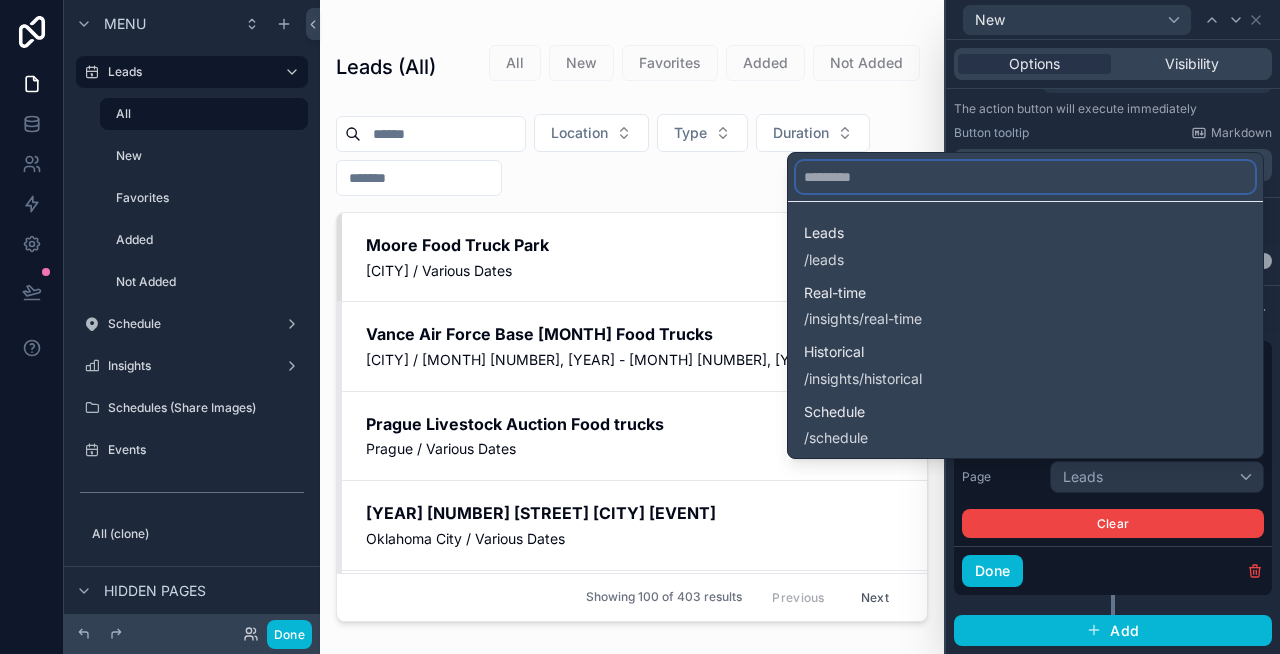 click at bounding box center (1025, 177) 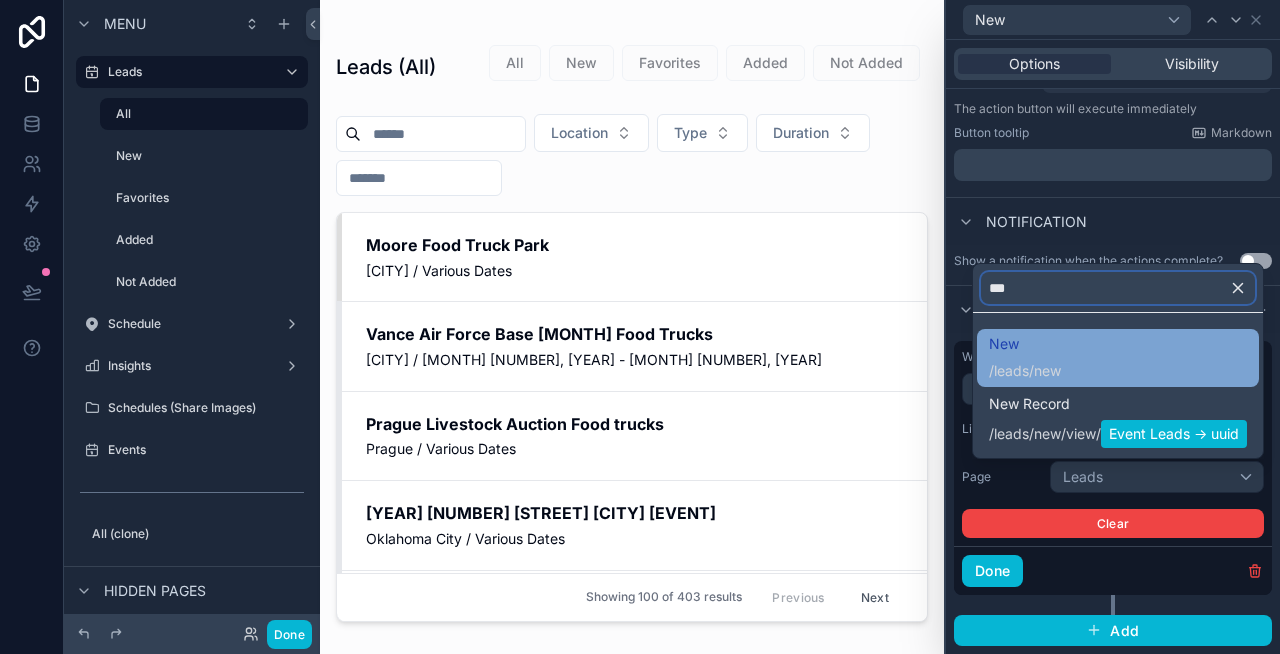 type on "***" 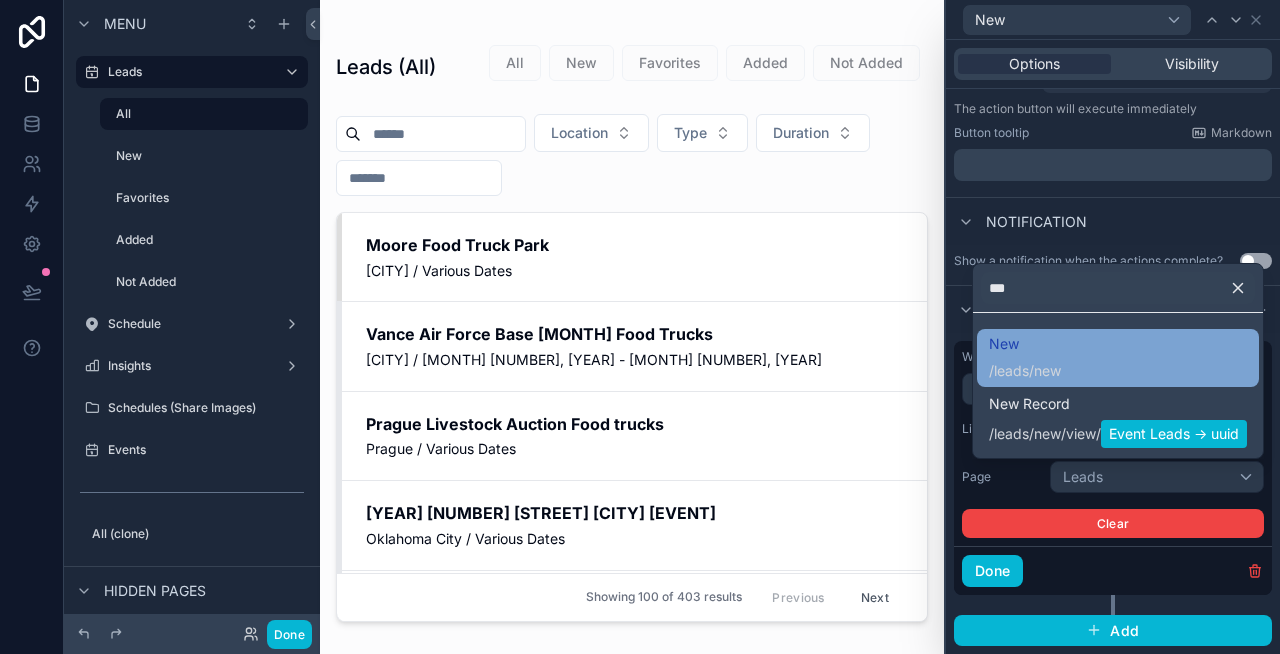click on "New /leads/new" at bounding box center [1118, 358] 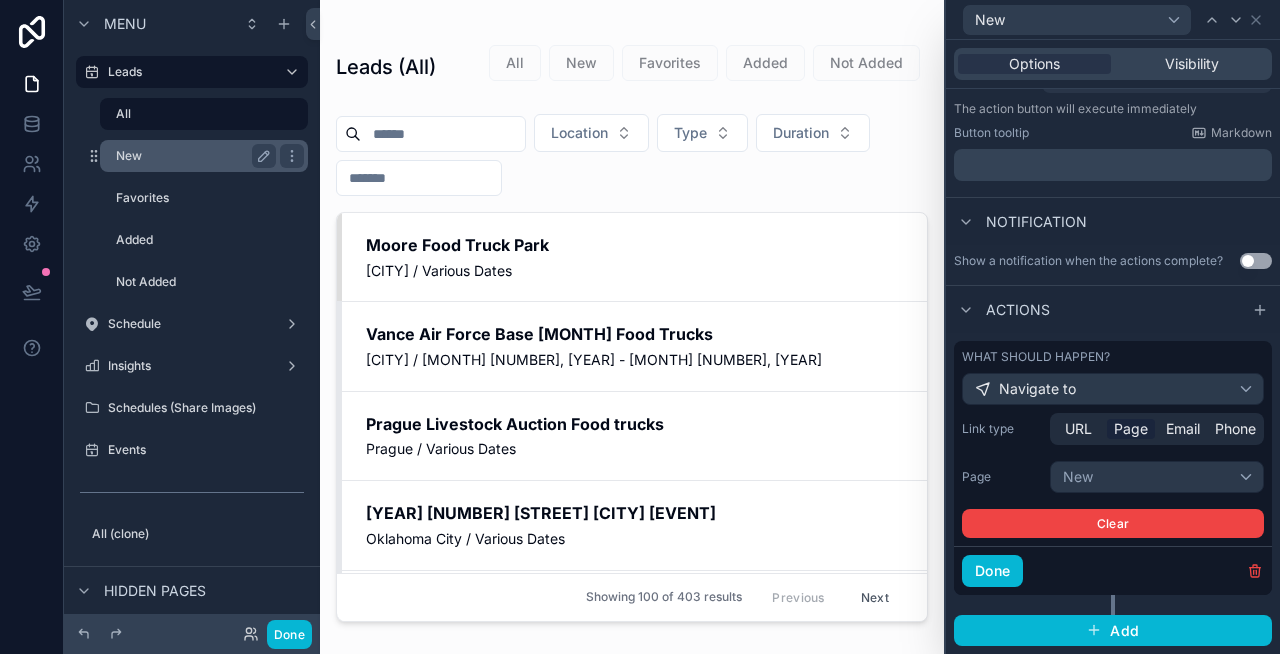 click on "New" at bounding box center [192, 156] 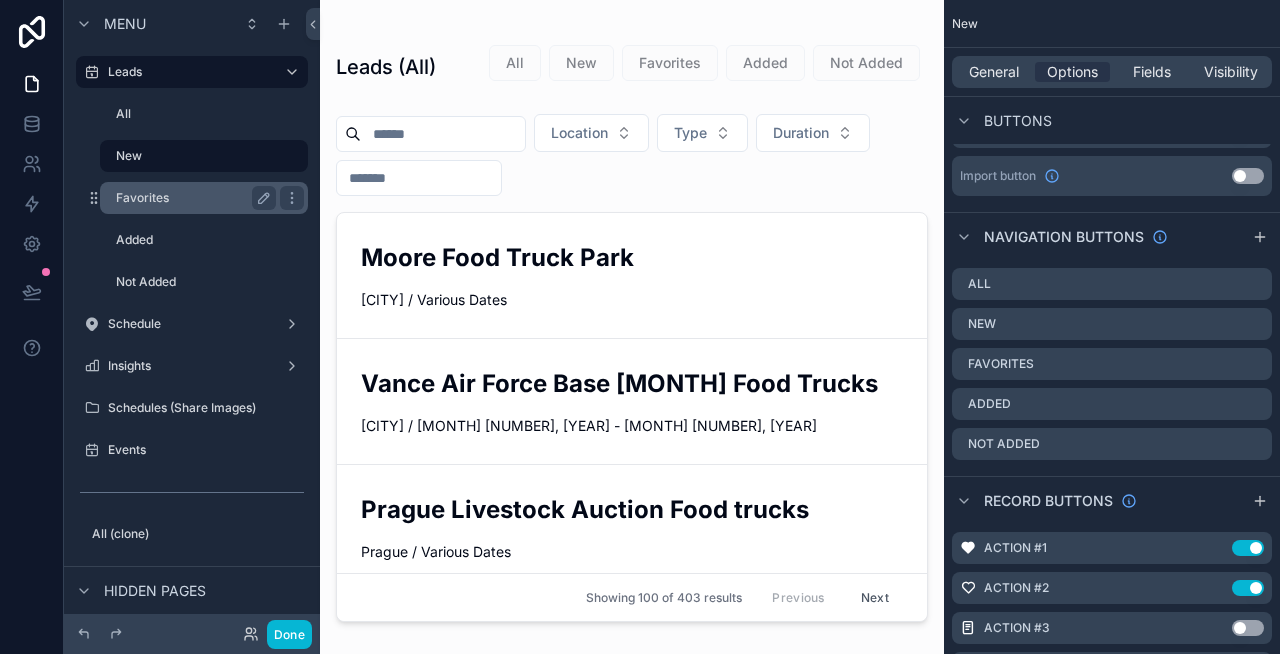 click on "Favorites" at bounding box center [192, 198] 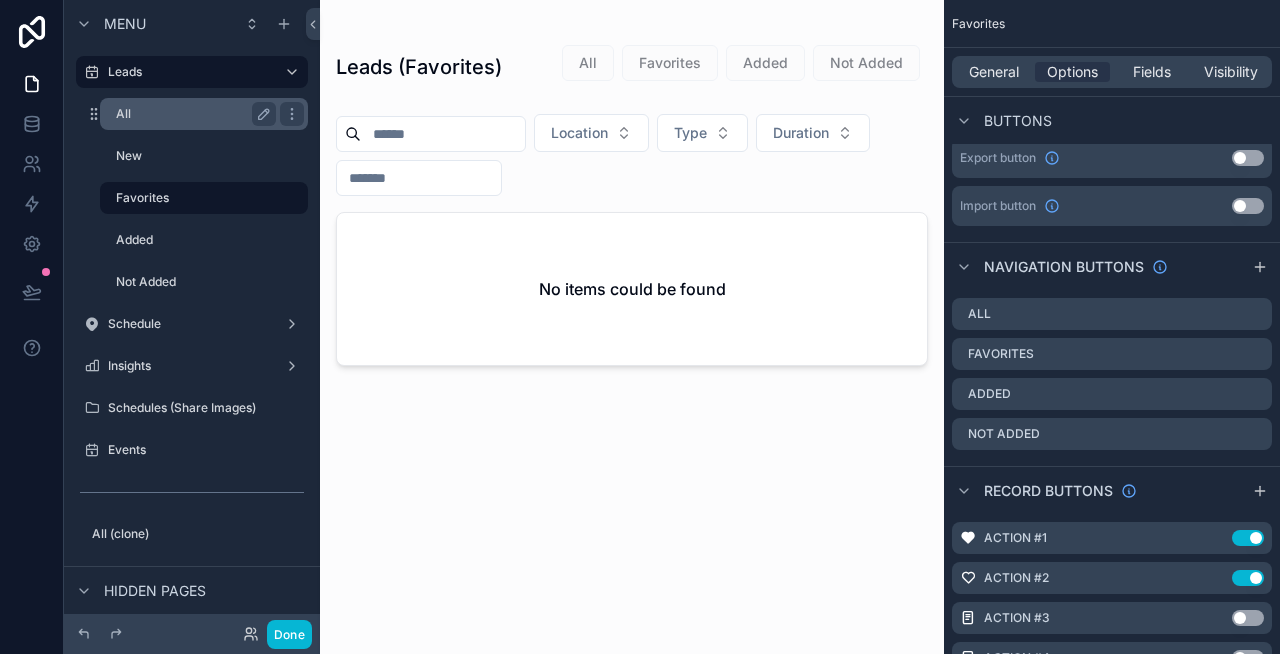 click on "All" at bounding box center [192, 114] 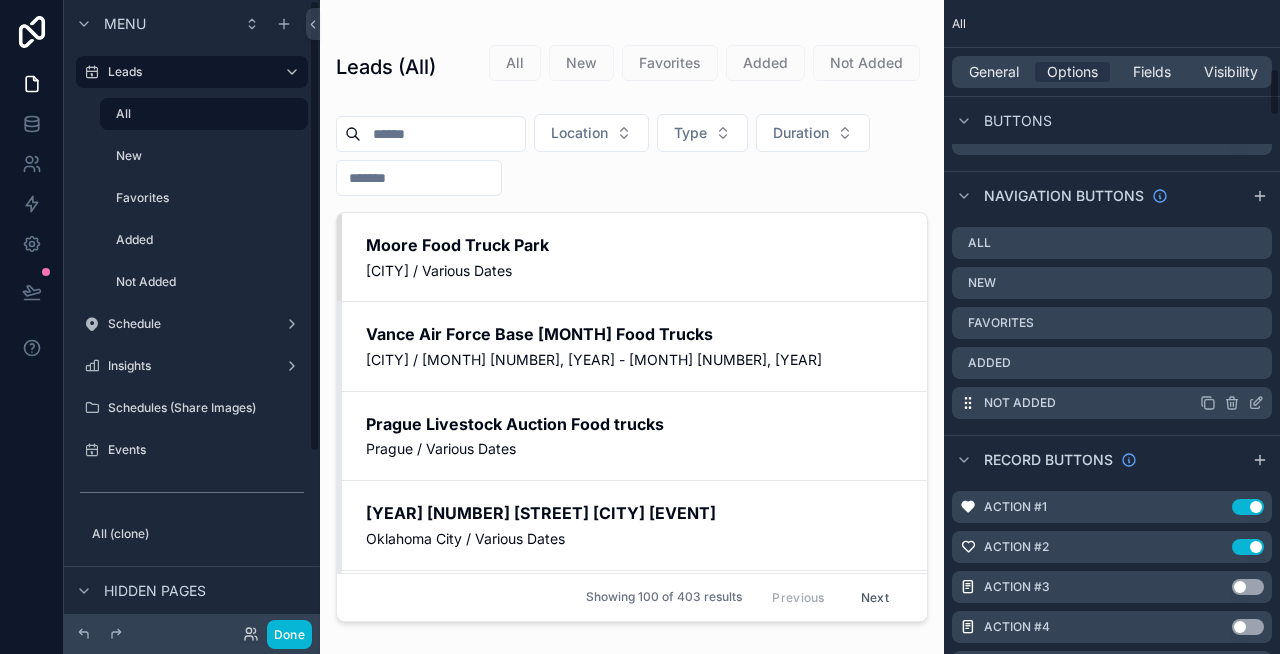 scroll, scrollTop: 923, scrollLeft: 0, axis: vertical 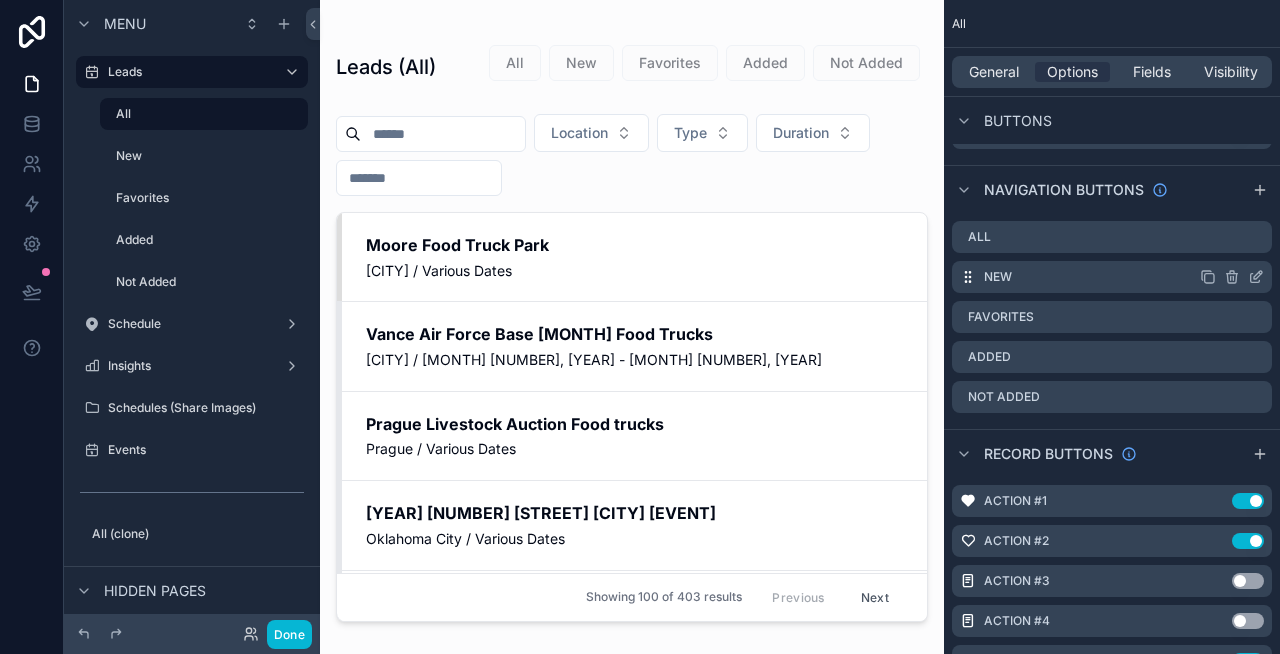 click 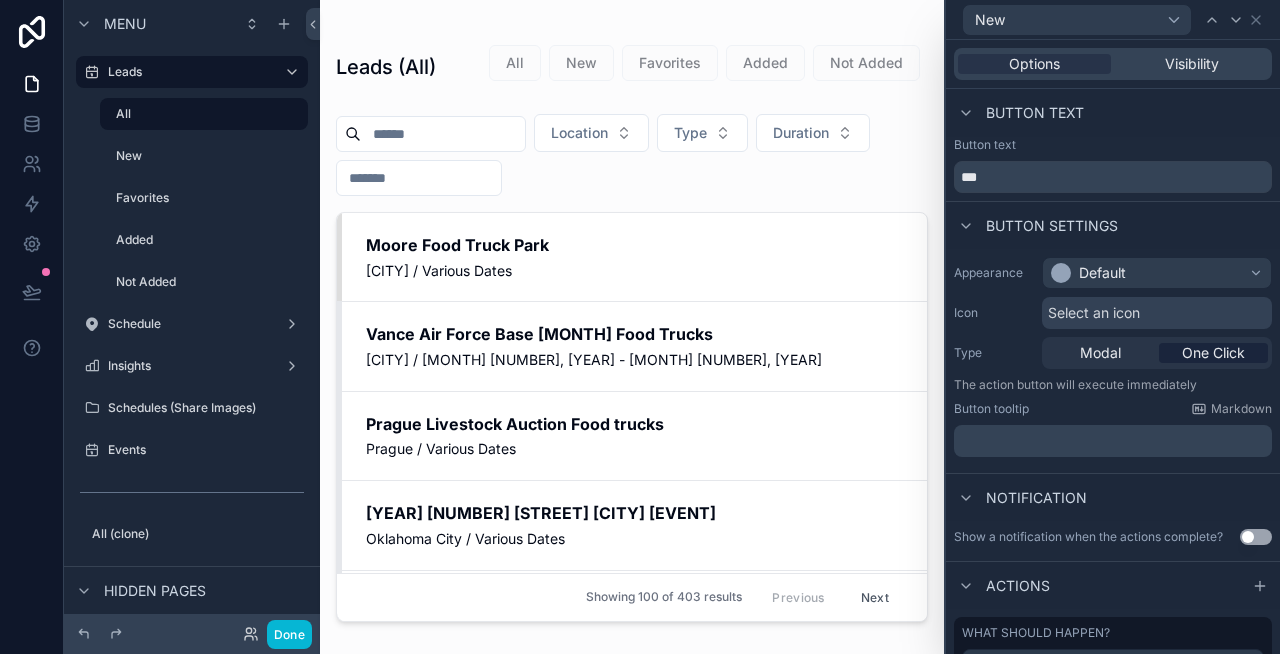 scroll, scrollTop: 94, scrollLeft: 0, axis: vertical 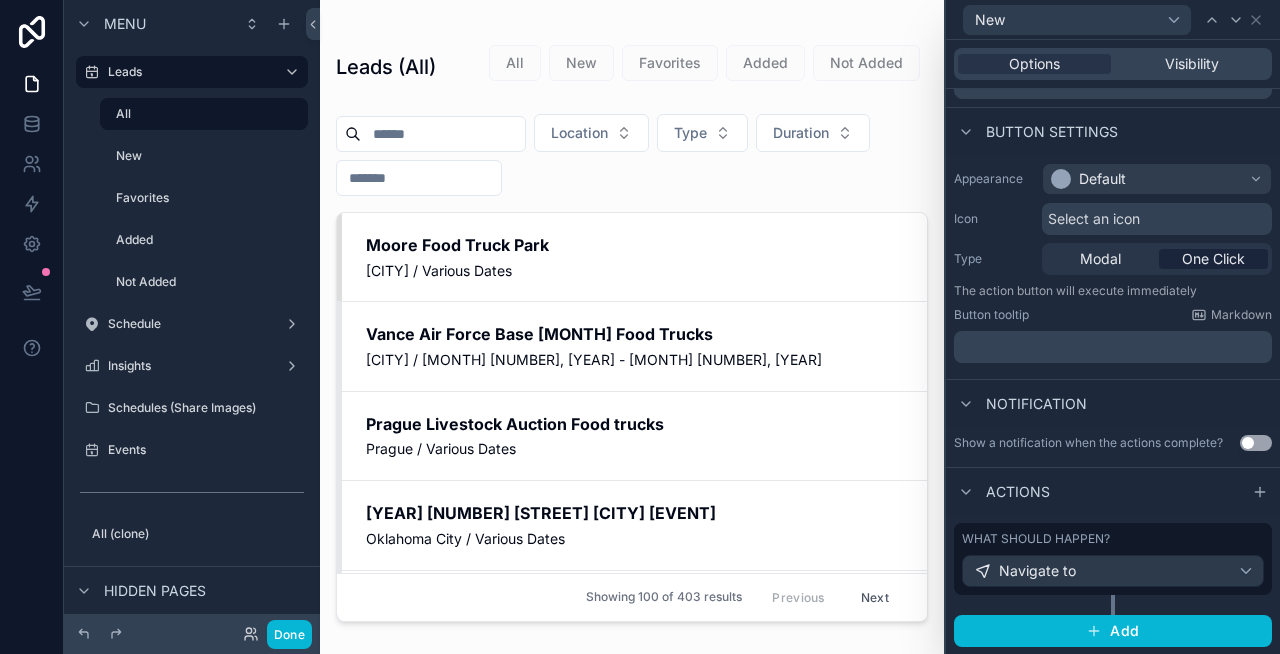 click on "What should happen?" at bounding box center [1036, 539] 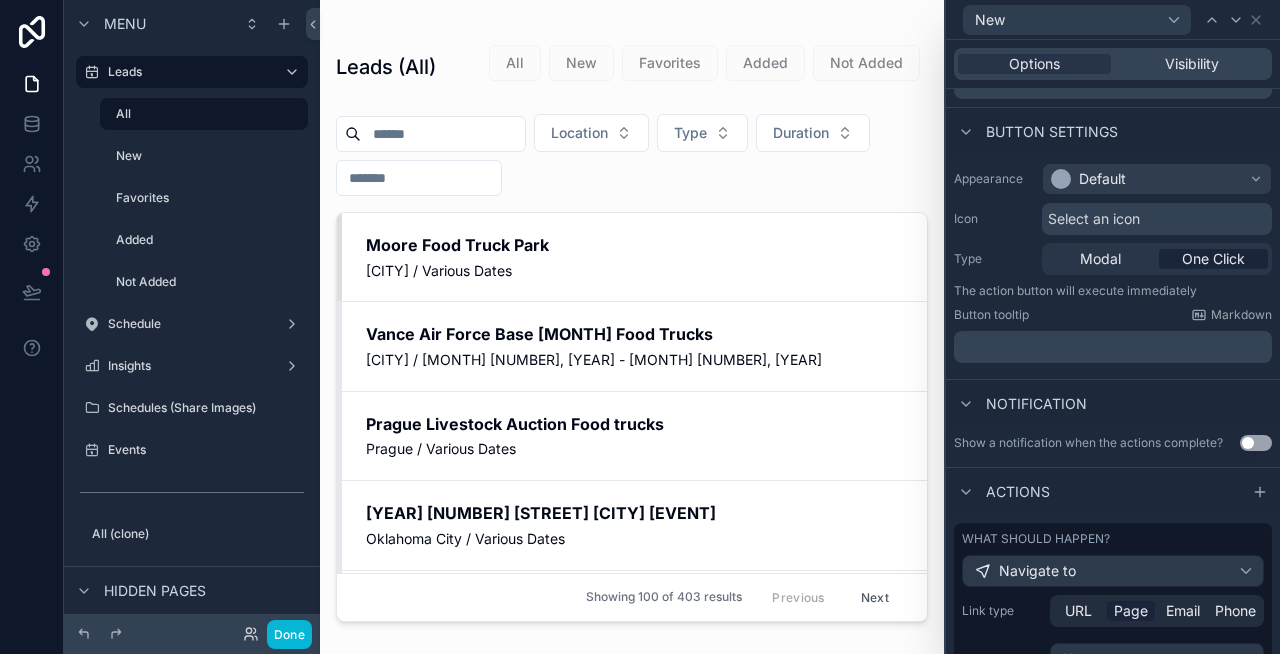 scroll, scrollTop: 276, scrollLeft: 0, axis: vertical 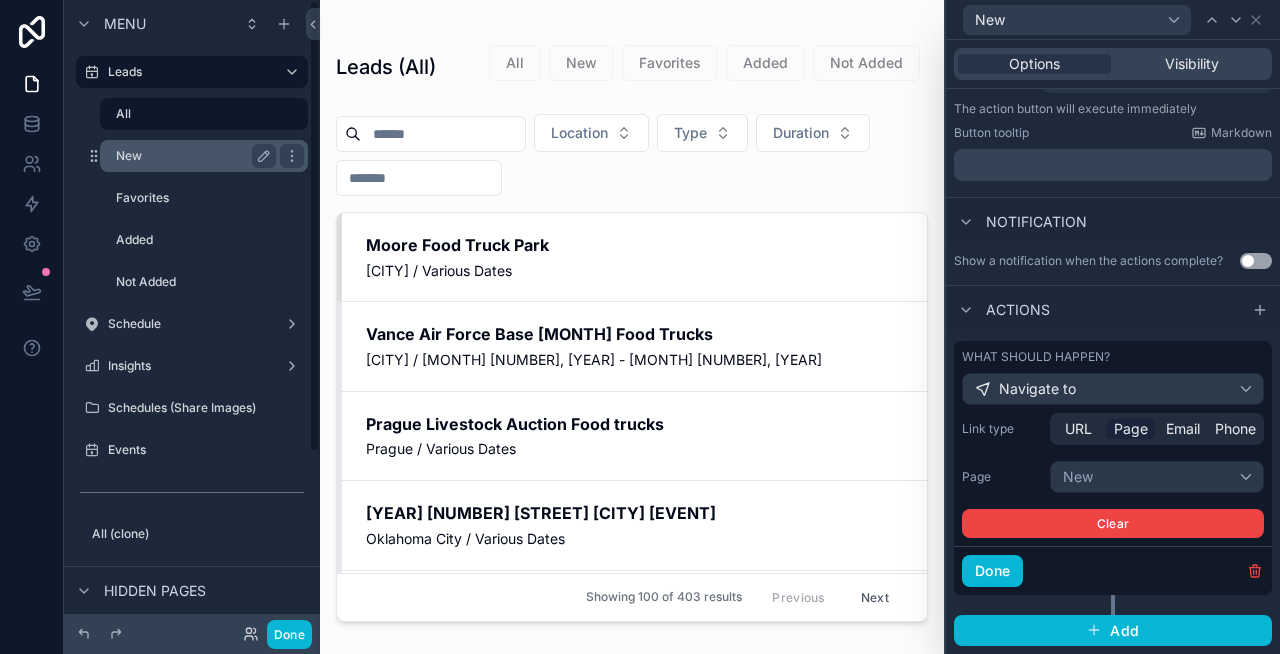 click on "New" at bounding box center (192, 156) 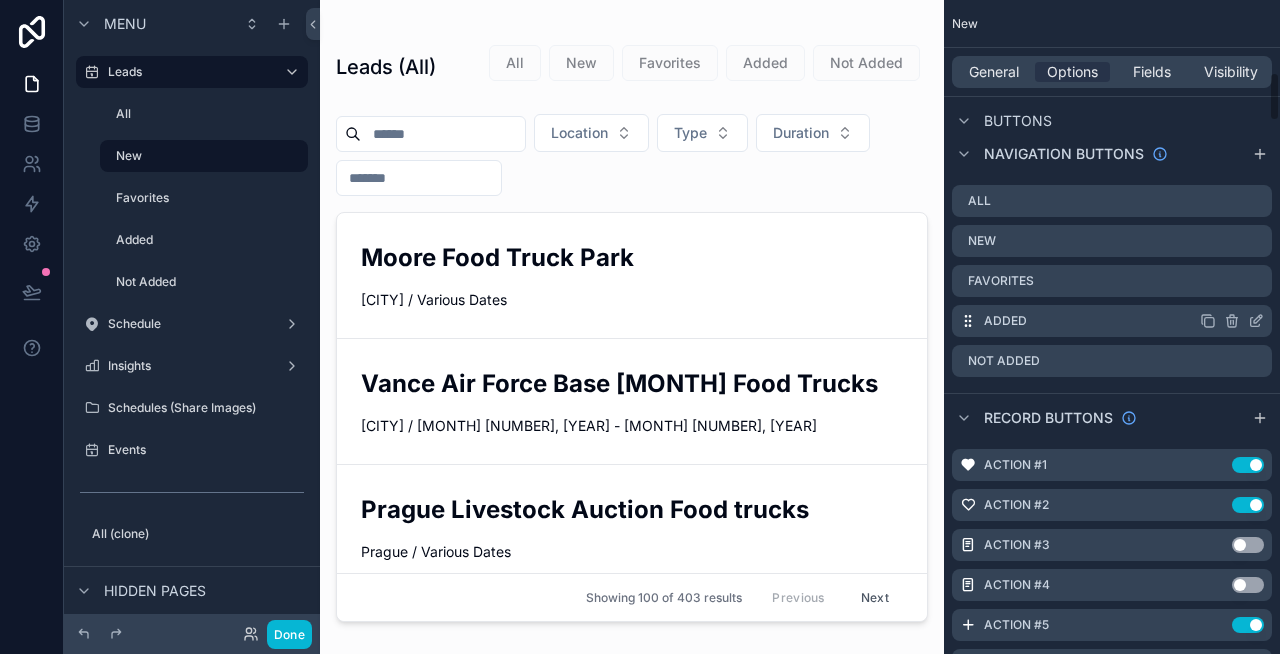 scroll, scrollTop: 962, scrollLeft: 0, axis: vertical 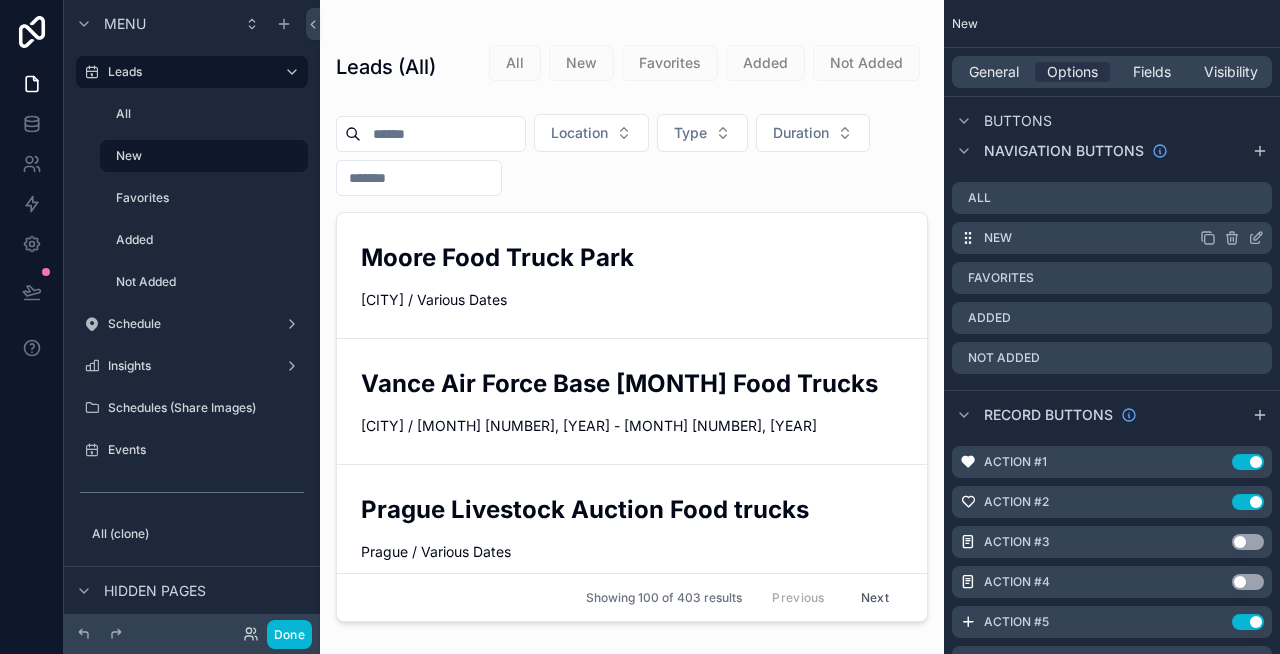 click 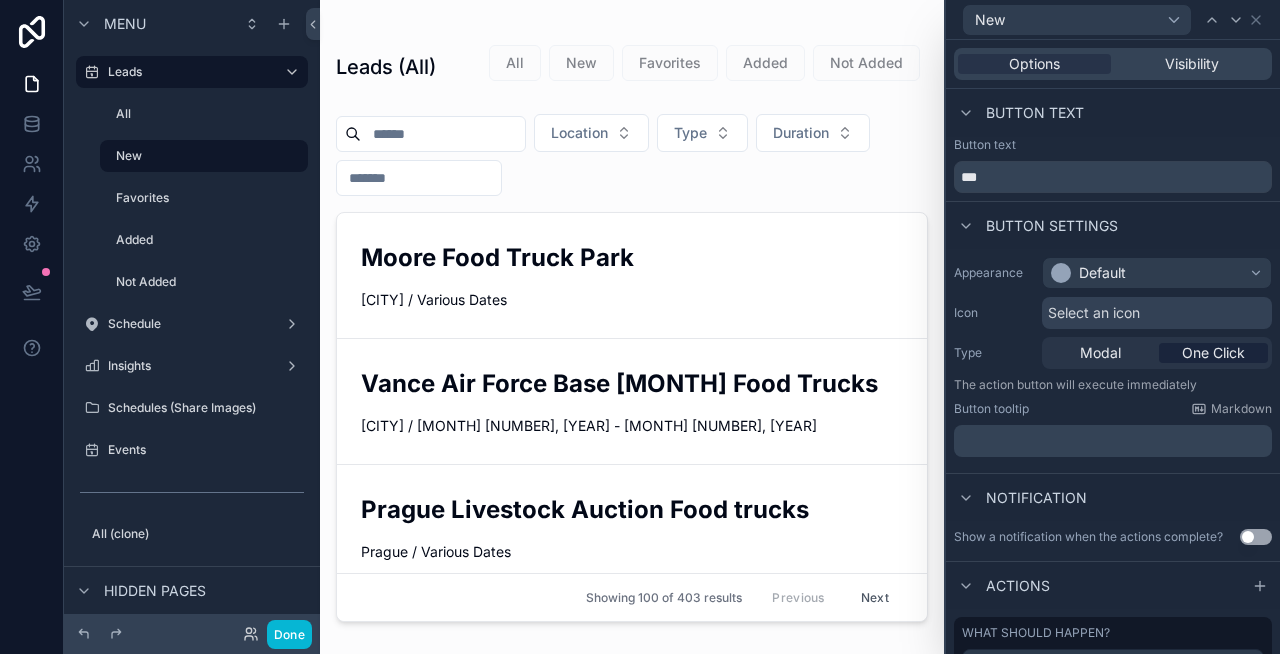 scroll, scrollTop: 94, scrollLeft: 0, axis: vertical 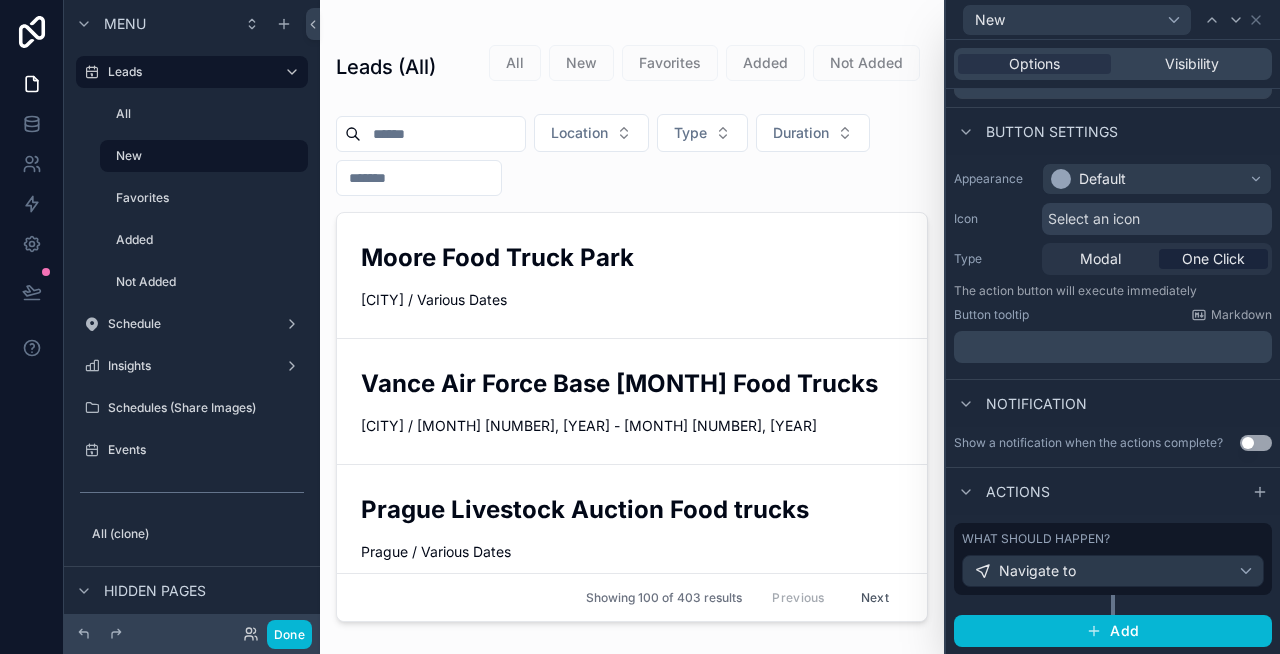 click on "What should happen?" at bounding box center (1036, 539) 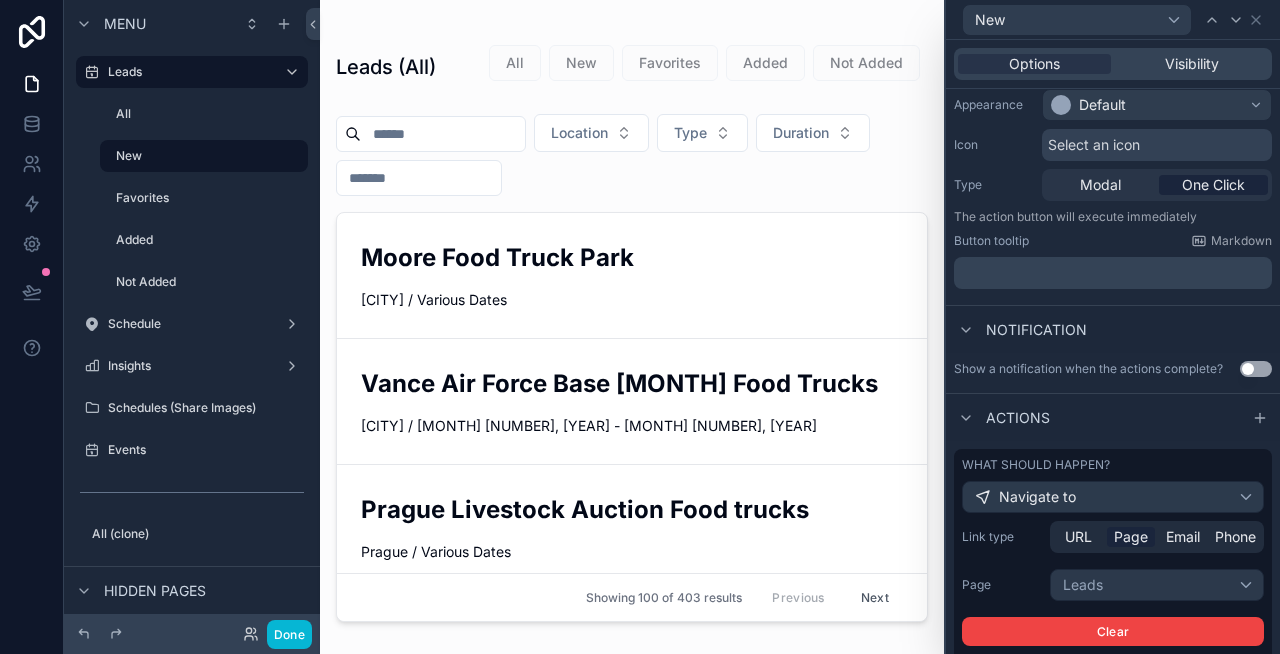 scroll, scrollTop: 276, scrollLeft: 0, axis: vertical 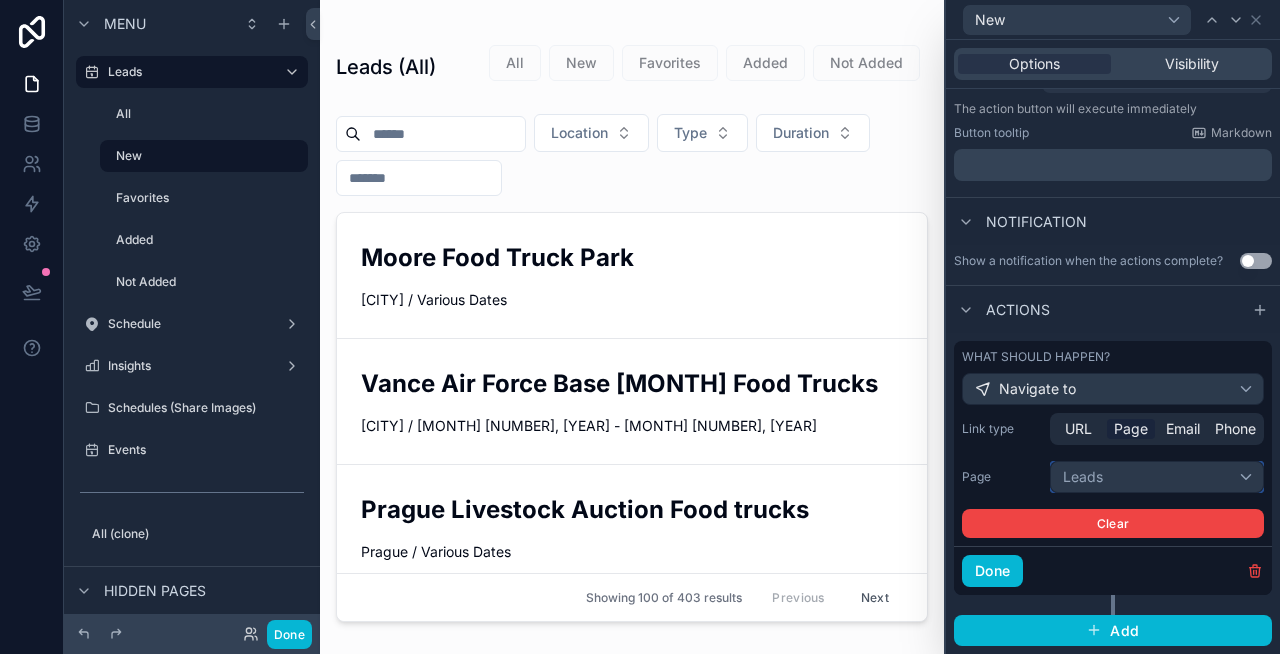 click on "Leads" at bounding box center (1157, 477) 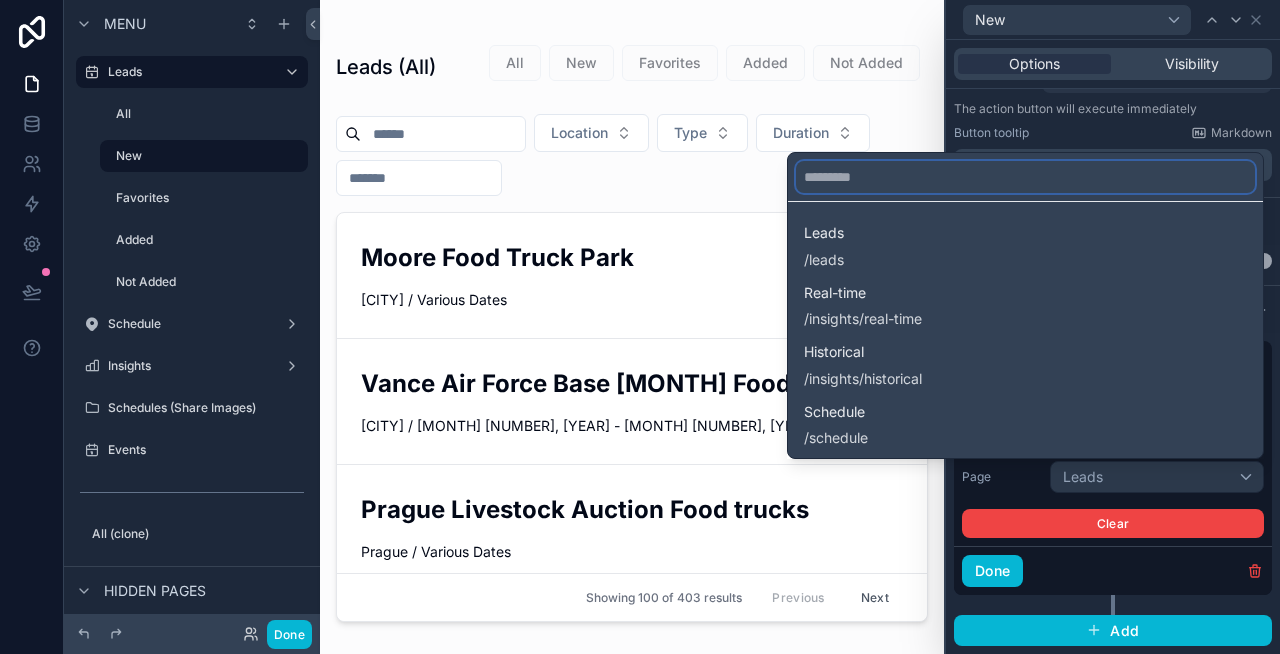click at bounding box center [1025, 177] 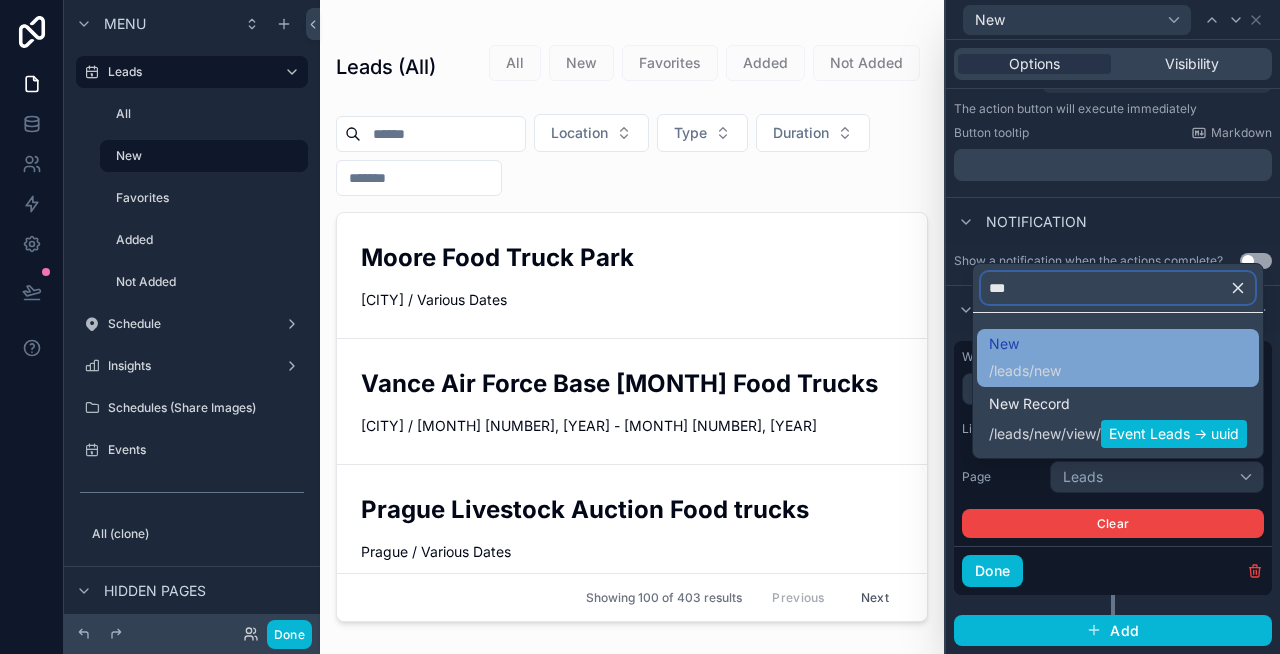 type on "***" 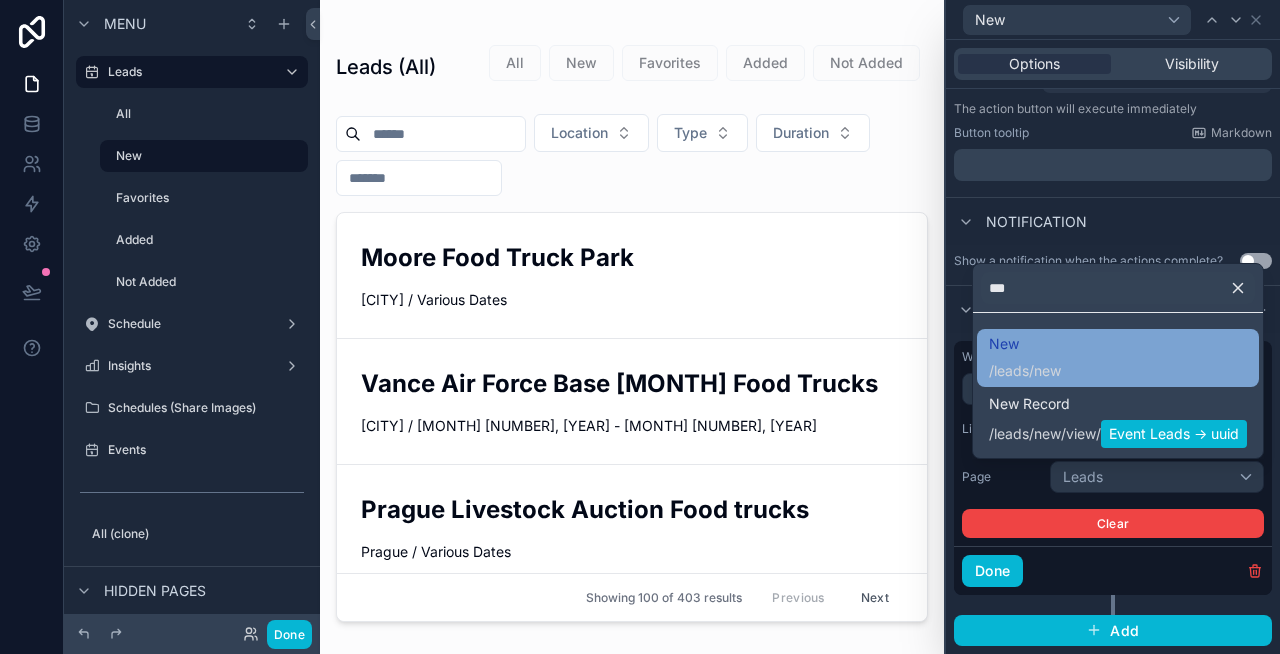 click on "New" at bounding box center [1025, 344] 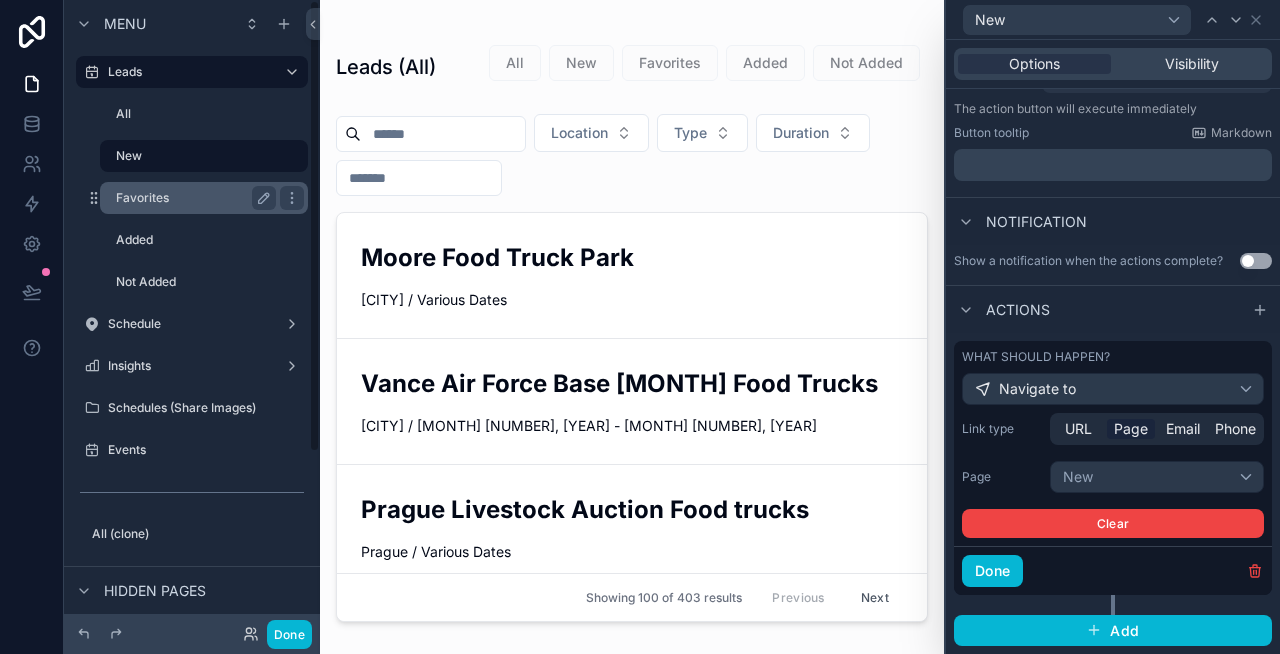 click on "Favorites" at bounding box center [192, 198] 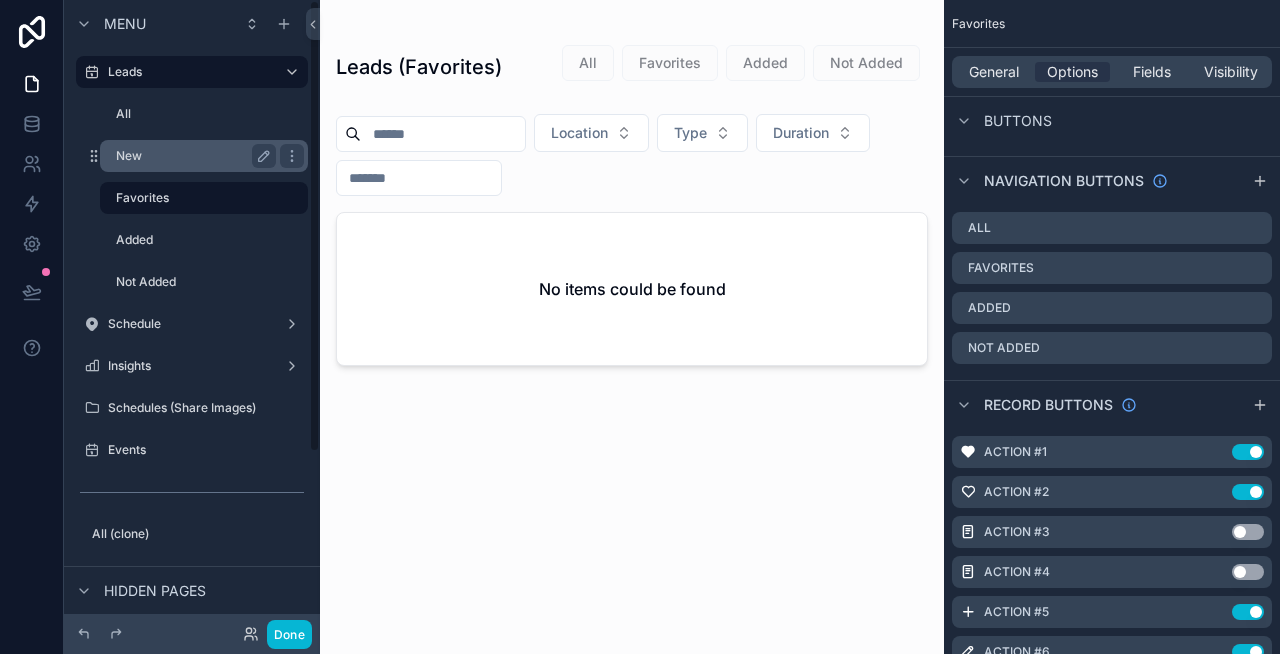 click on "New" at bounding box center (196, 156) 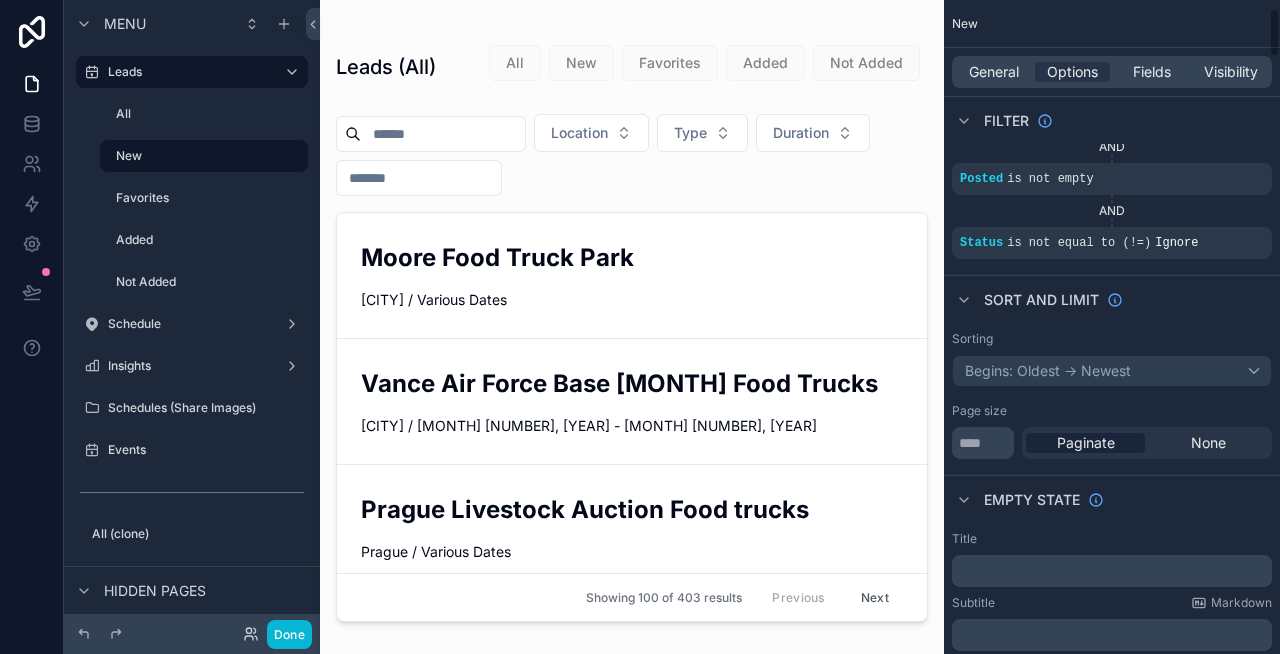 scroll, scrollTop: 0, scrollLeft: 0, axis: both 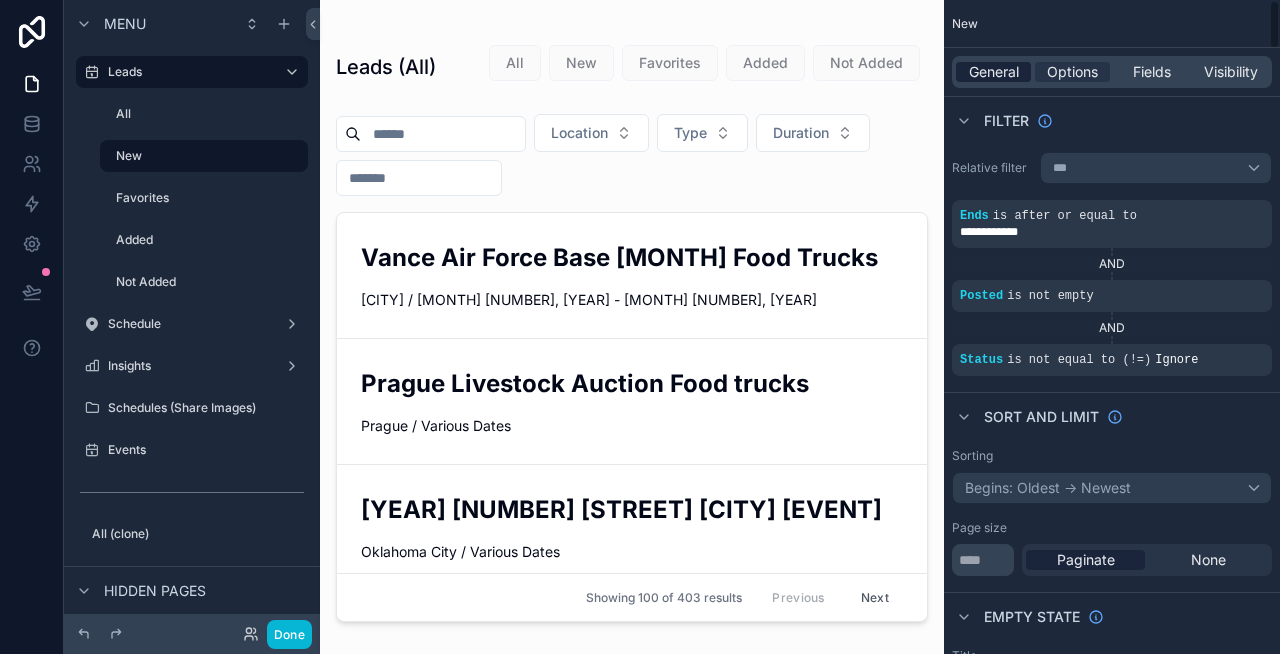 click on "General" at bounding box center [994, 72] 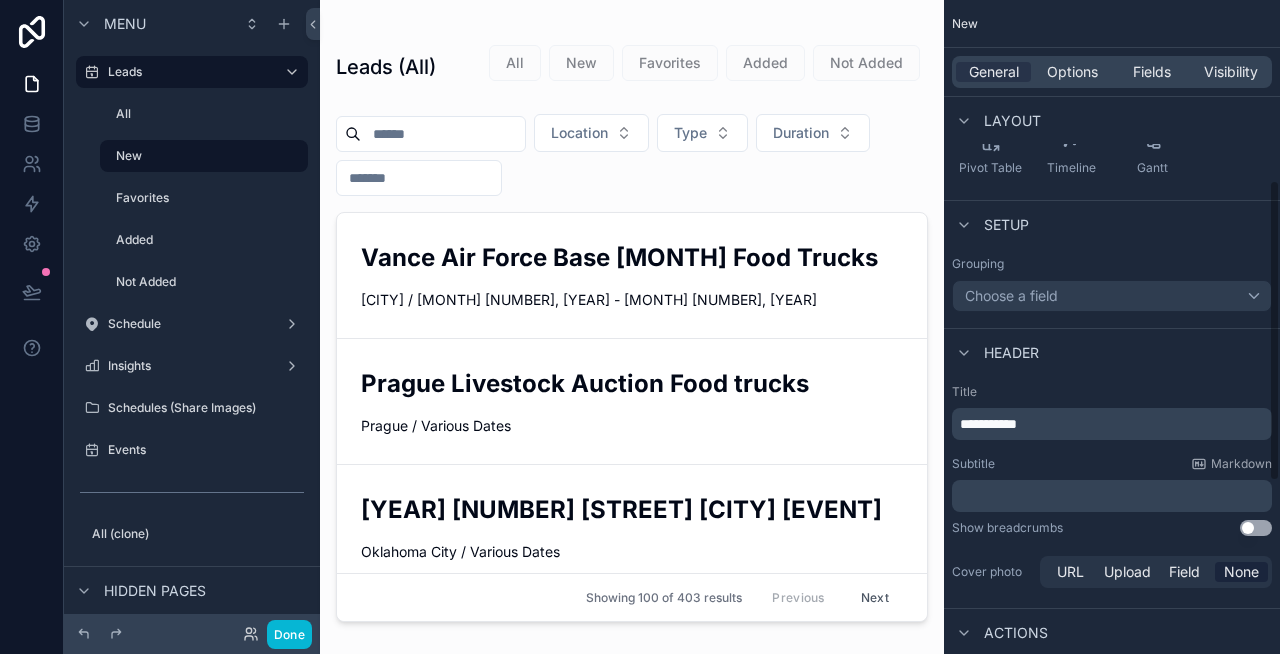 scroll, scrollTop: 392, scrollLeft: 0, axis: vertical 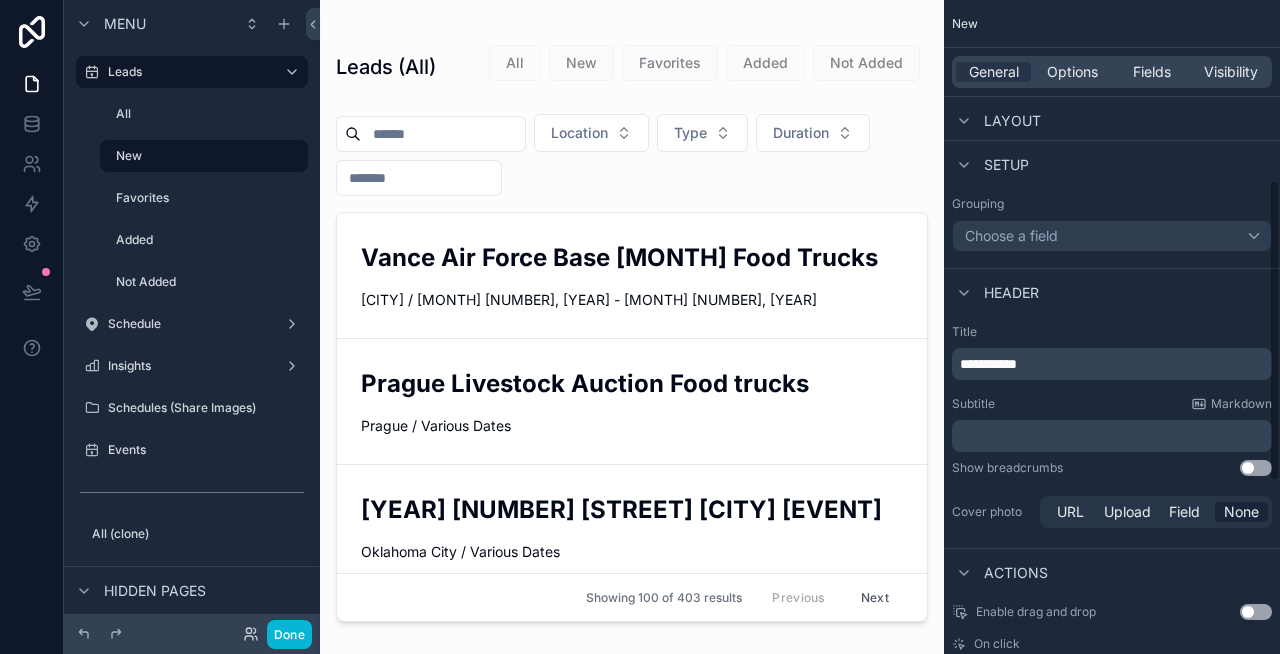 click on "**********" at bounding box center (988, 364) 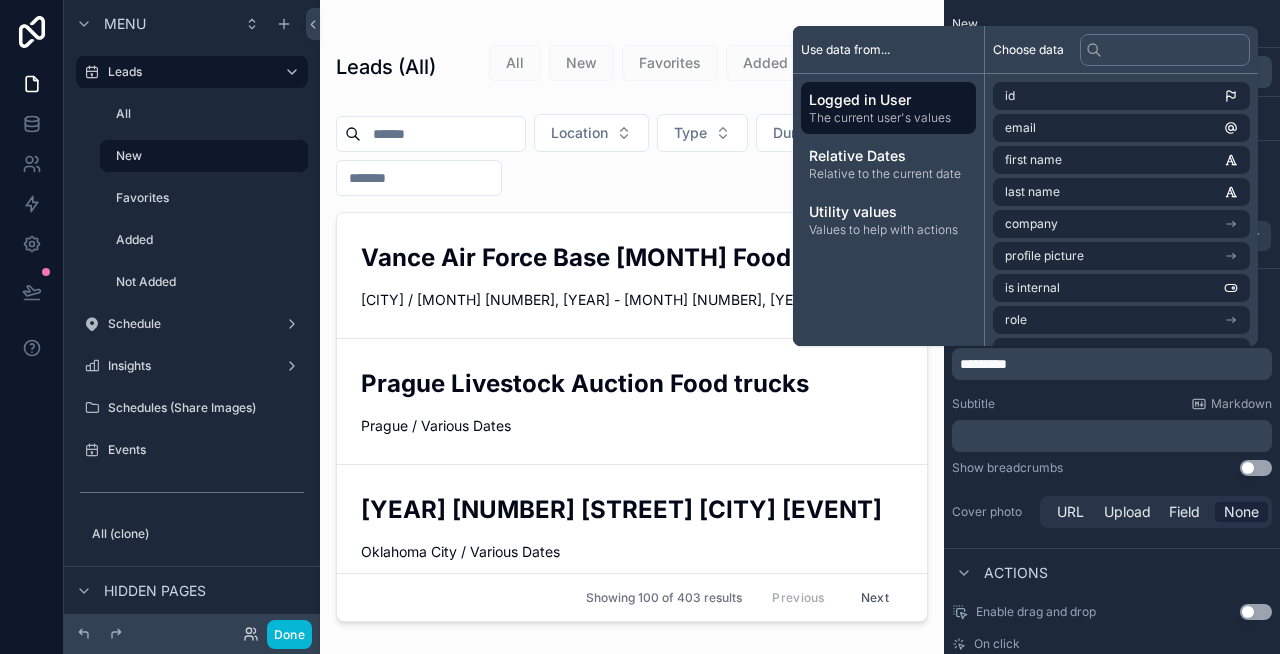 type 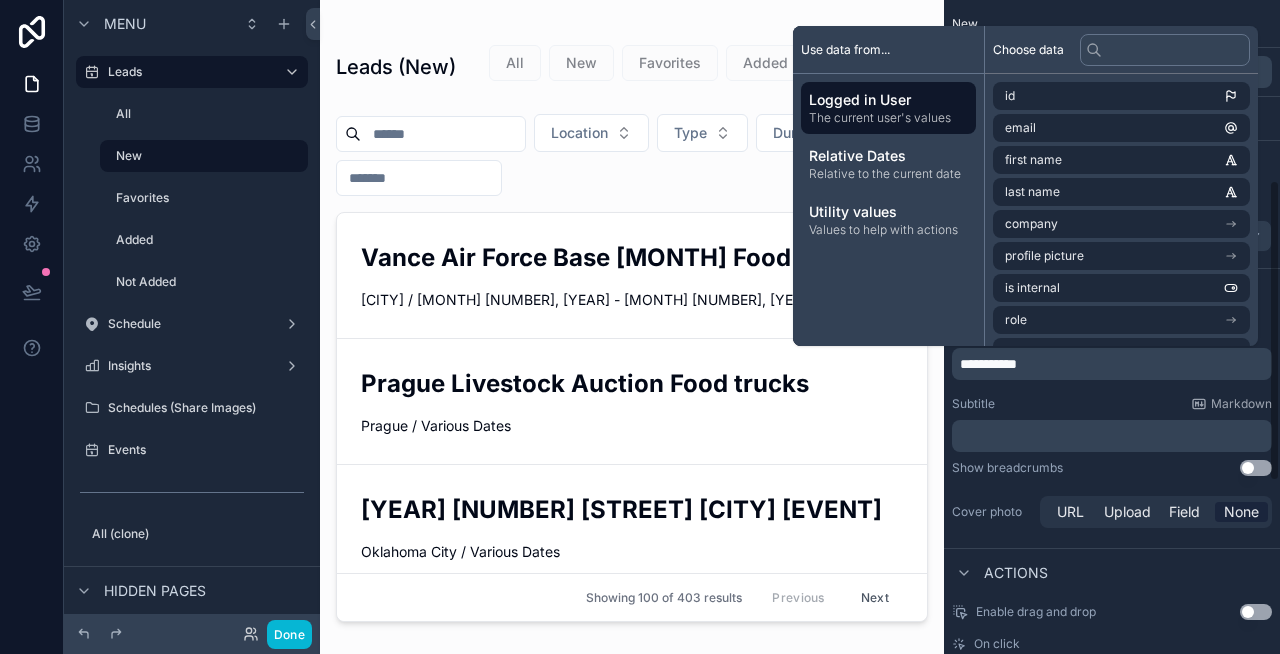 click on "Subtitle Markdown" at bounding box center (1112, 404) 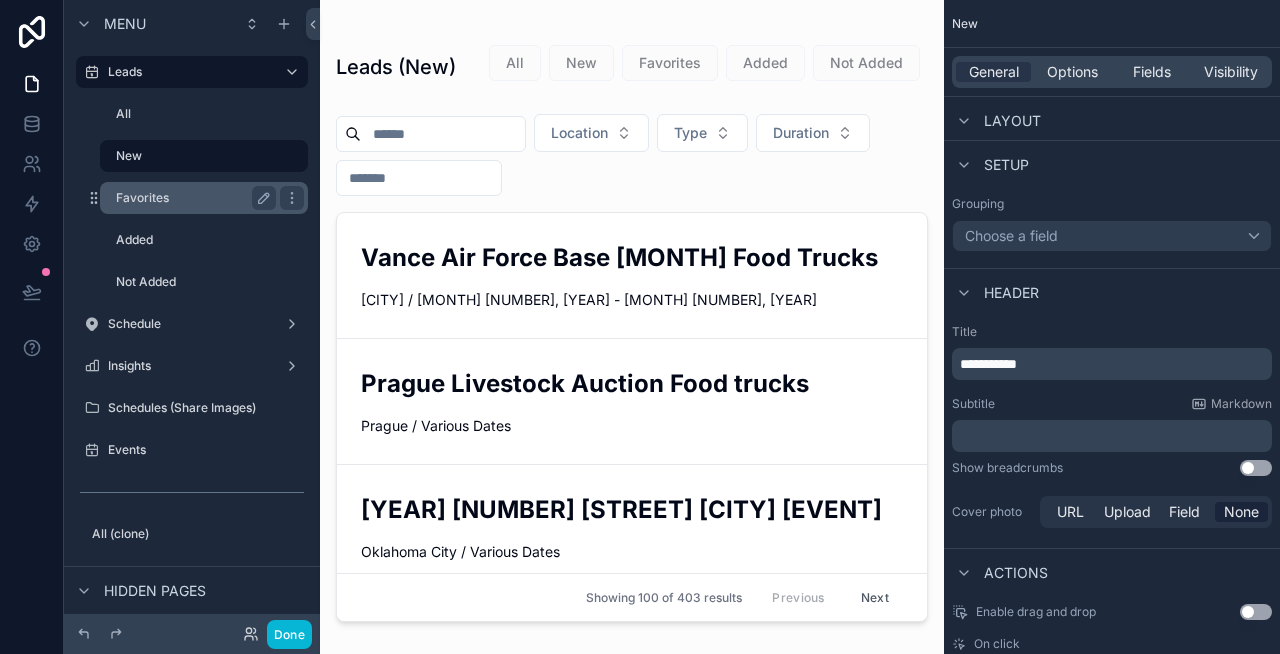 click on "Favorites" at bounding box center (192, 198) 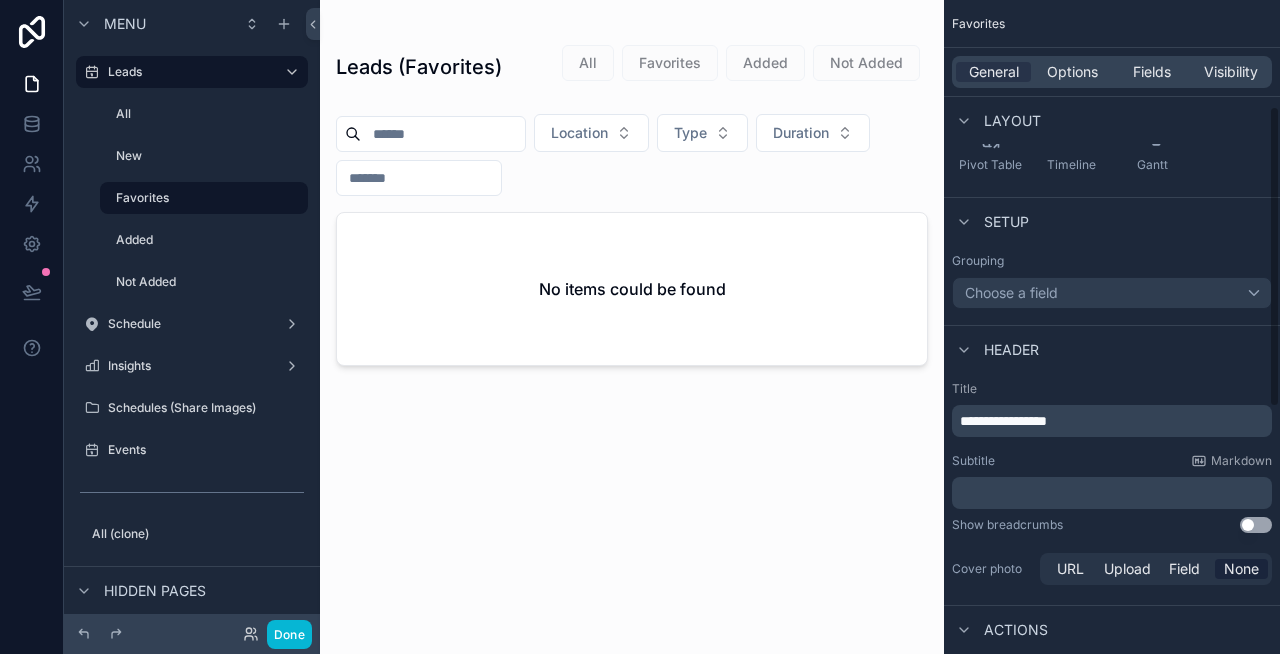 scroll, scrollTop: 167, scrollLeft: 0, axis: vertical 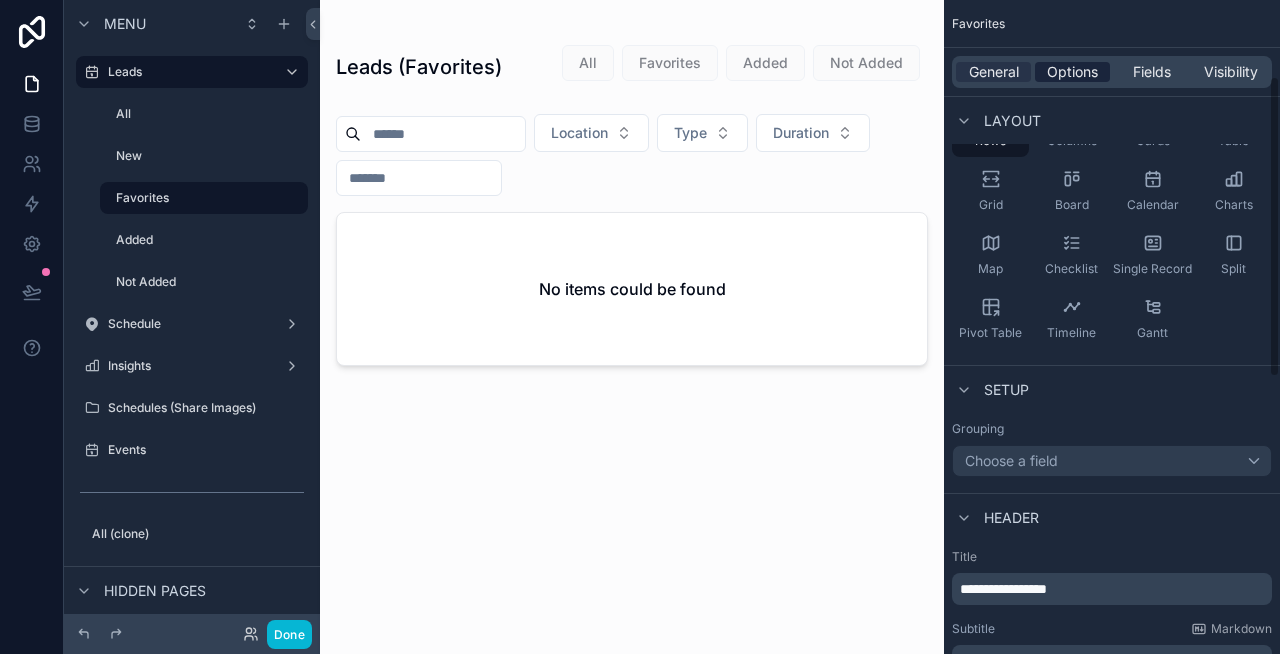 click on "Options" at bounding box center [1072, 72] 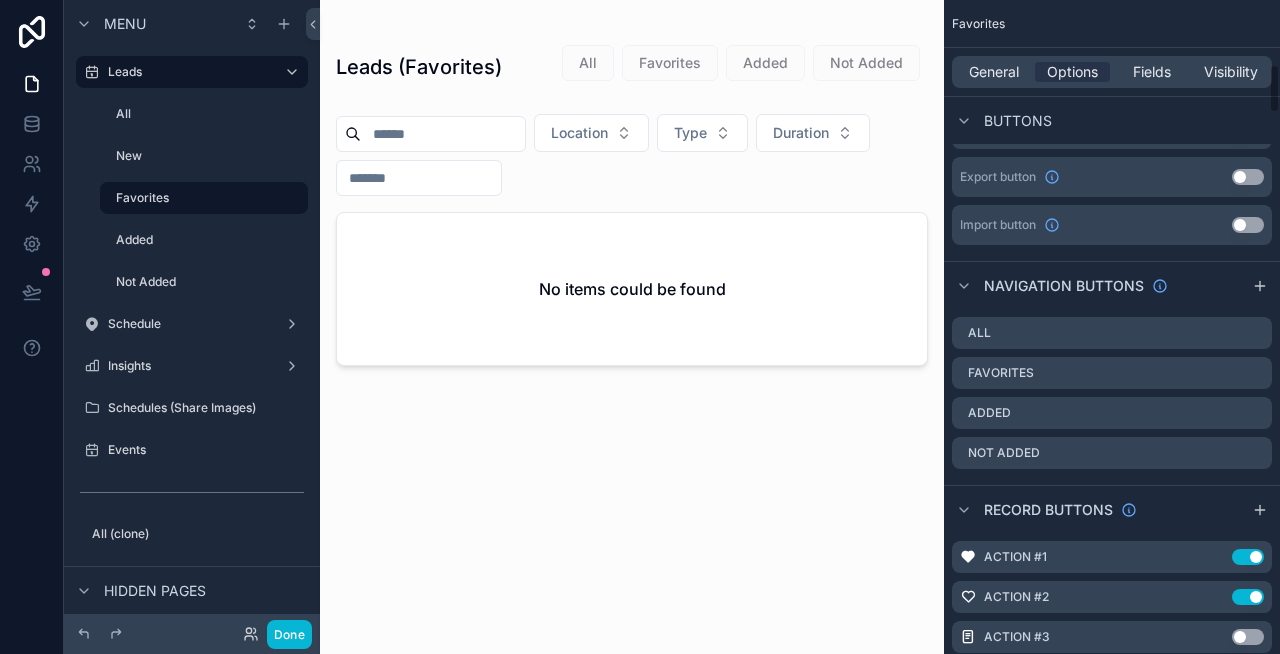 scroll, scrollTop: 859, scrollLeft: 0, axis: vertical 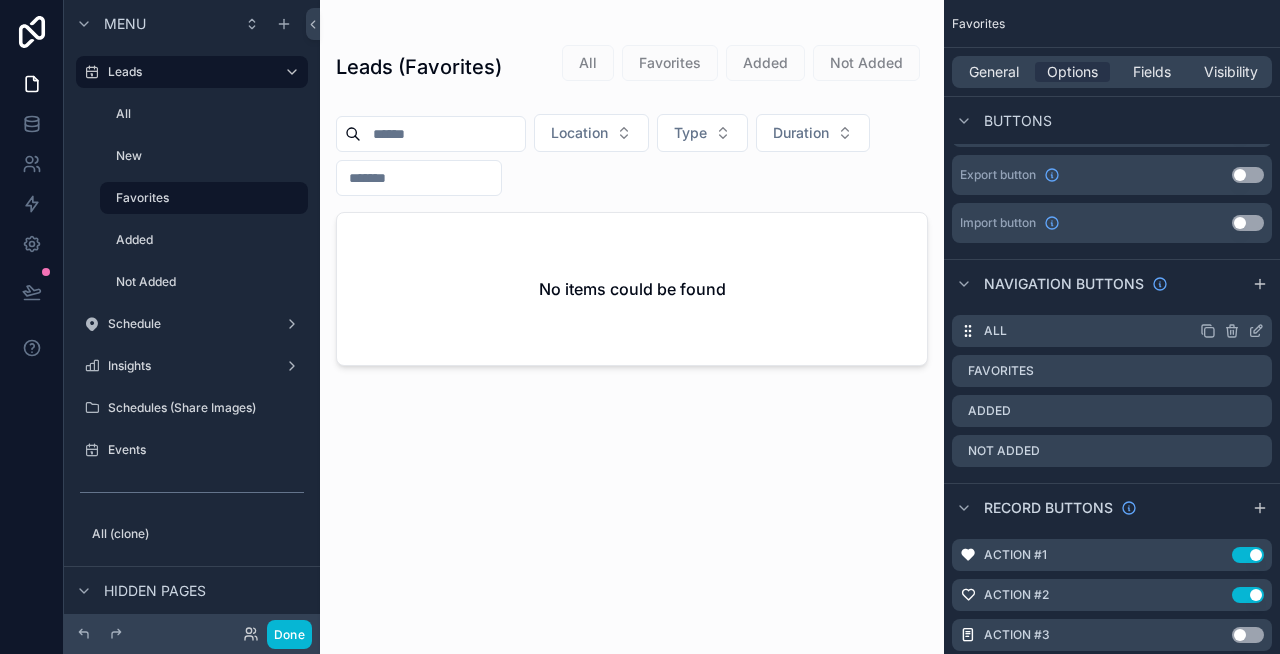 click 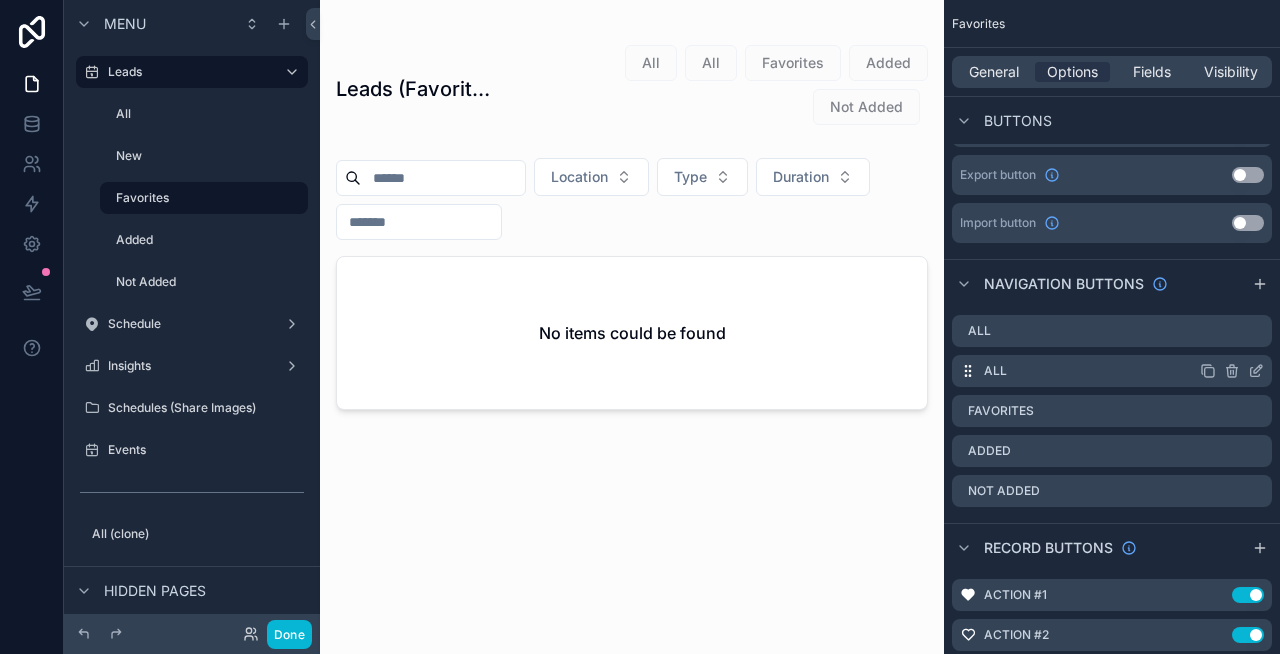 click 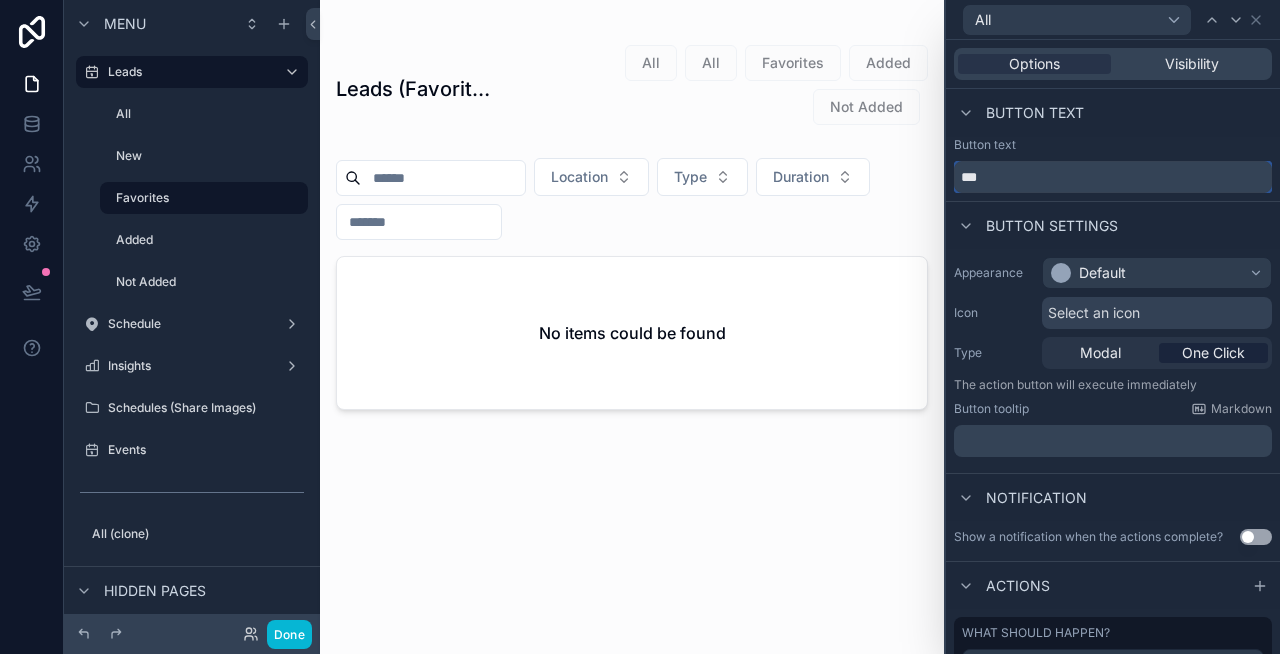 click on "***" at bounding box center (1113, 177) 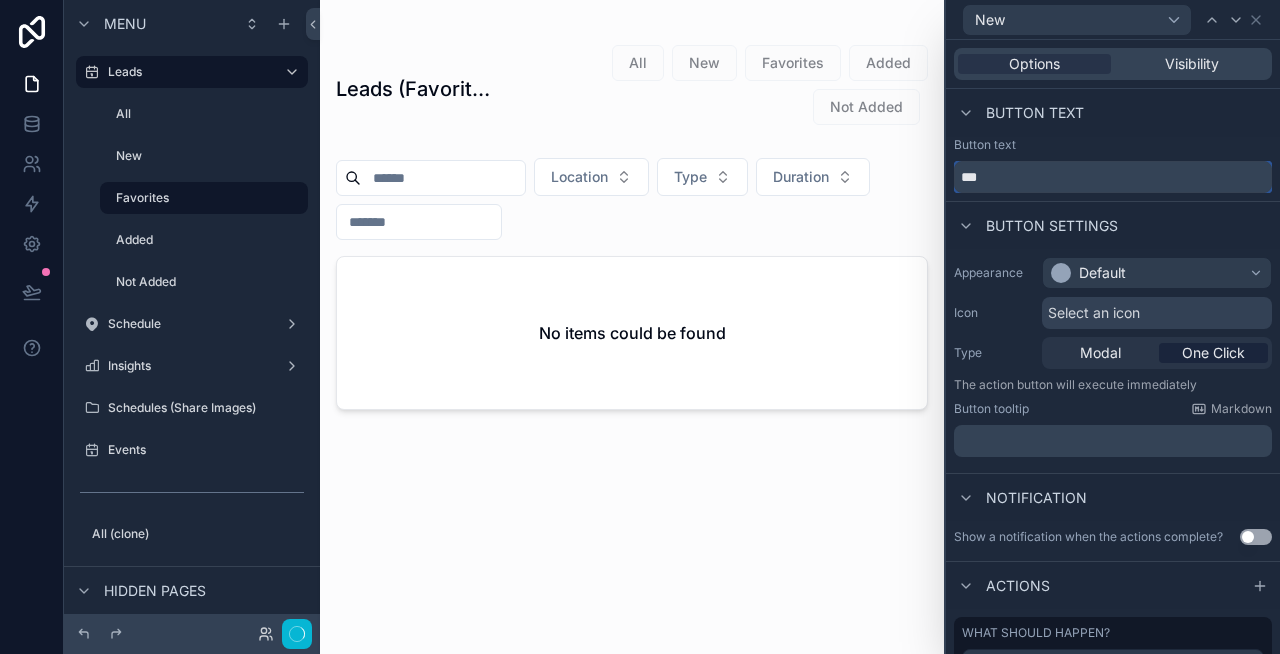 scroll, scrollTop: 94, scrollLeft: 0, axis: vertical 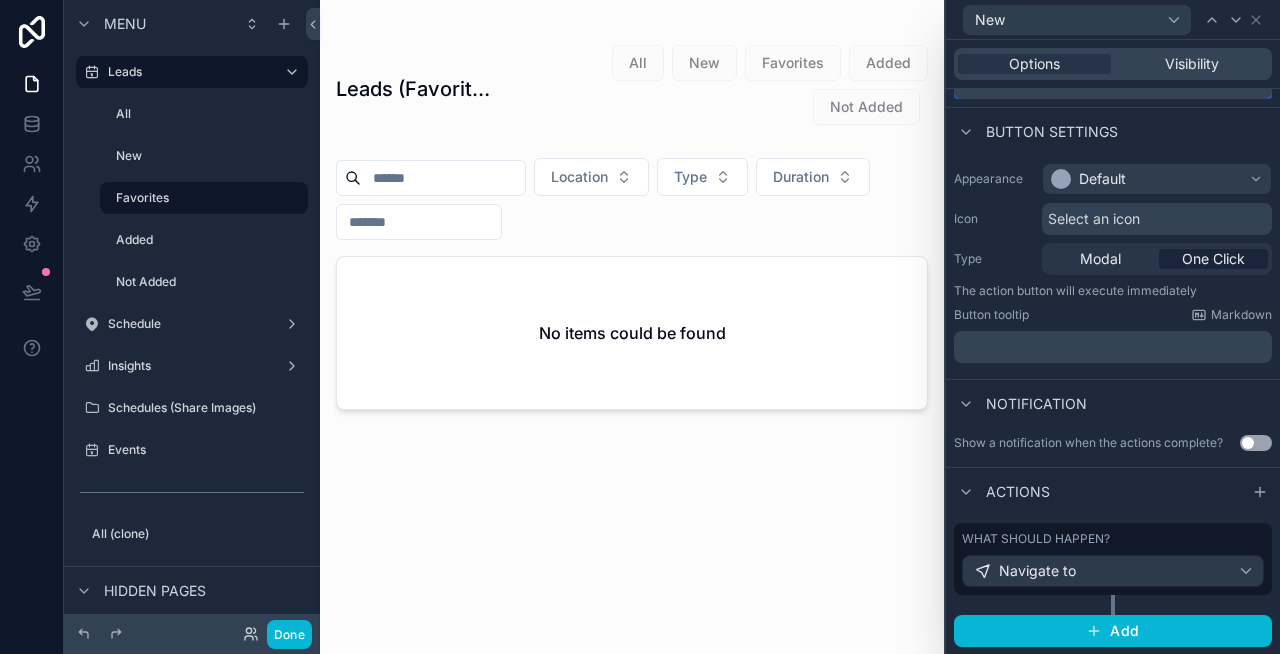 type on "***" 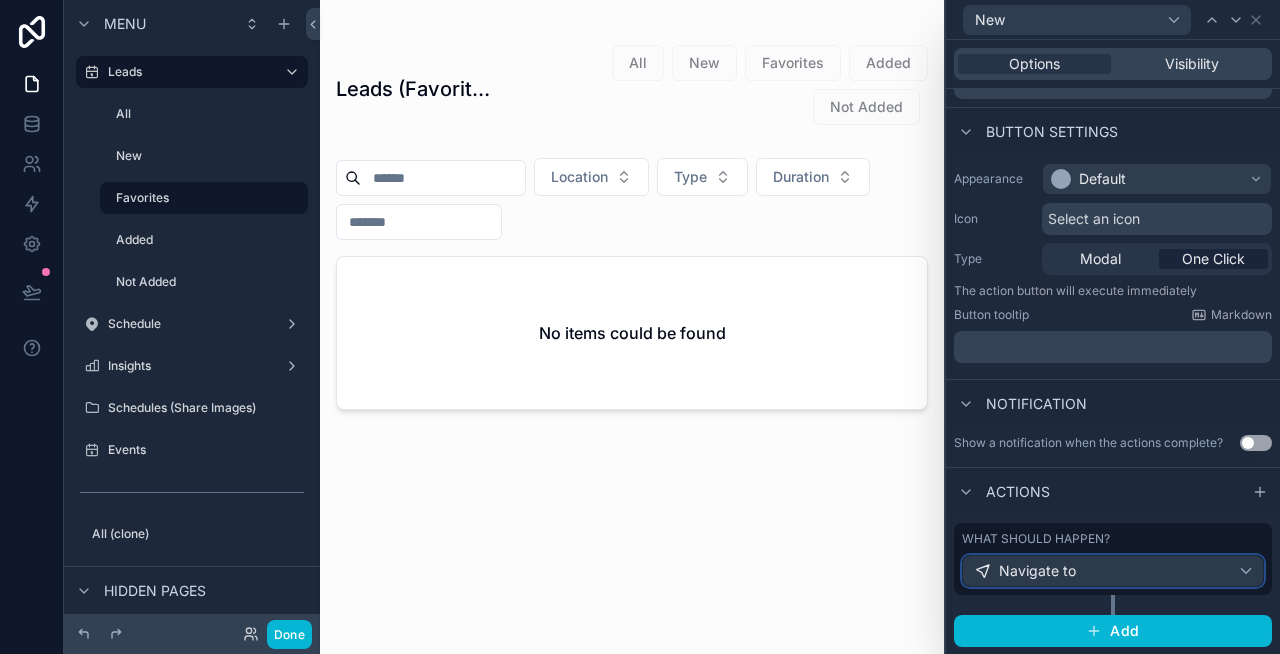 click on "Navigate to" at bounding box center [1037, 571] 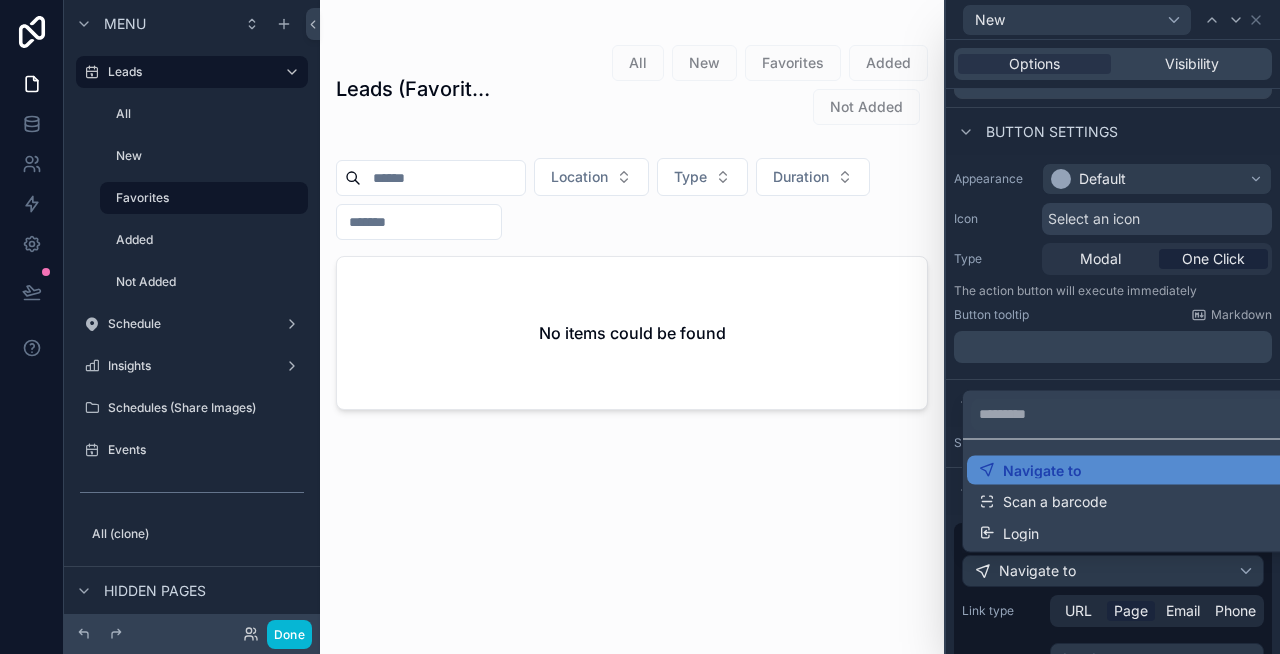 click at bounding box center [1113, 327] 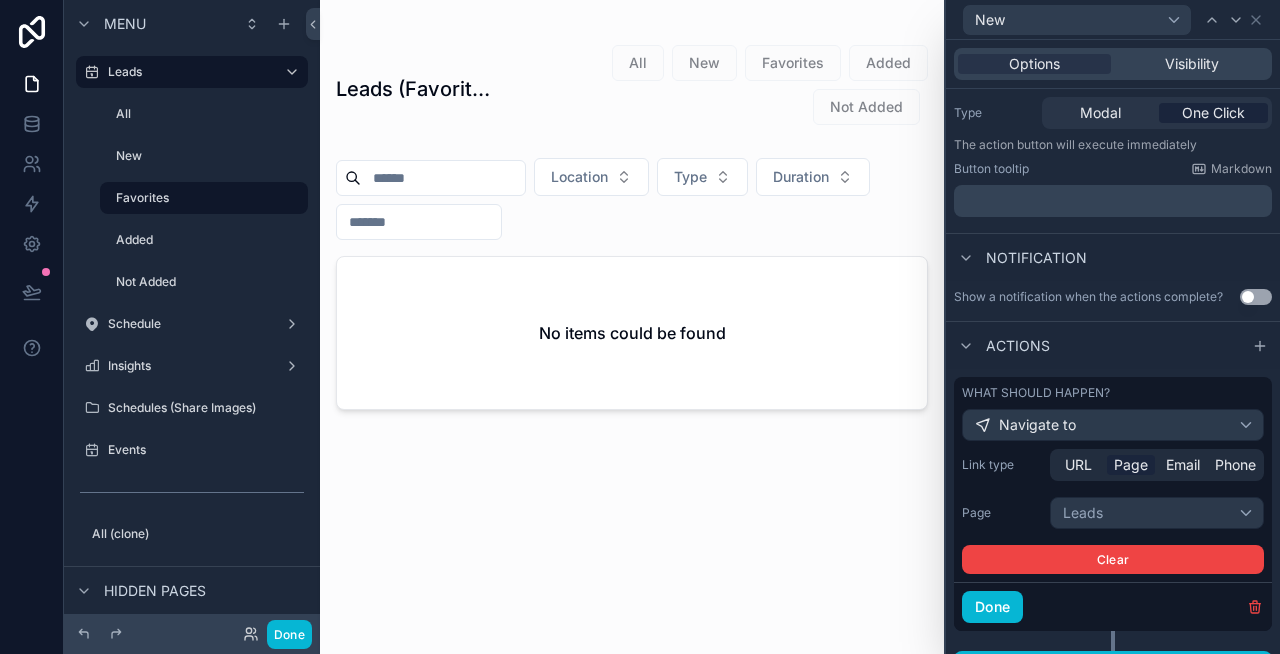 scroll, scrollTop: 266, scrollLeft: 0, axis: vertical 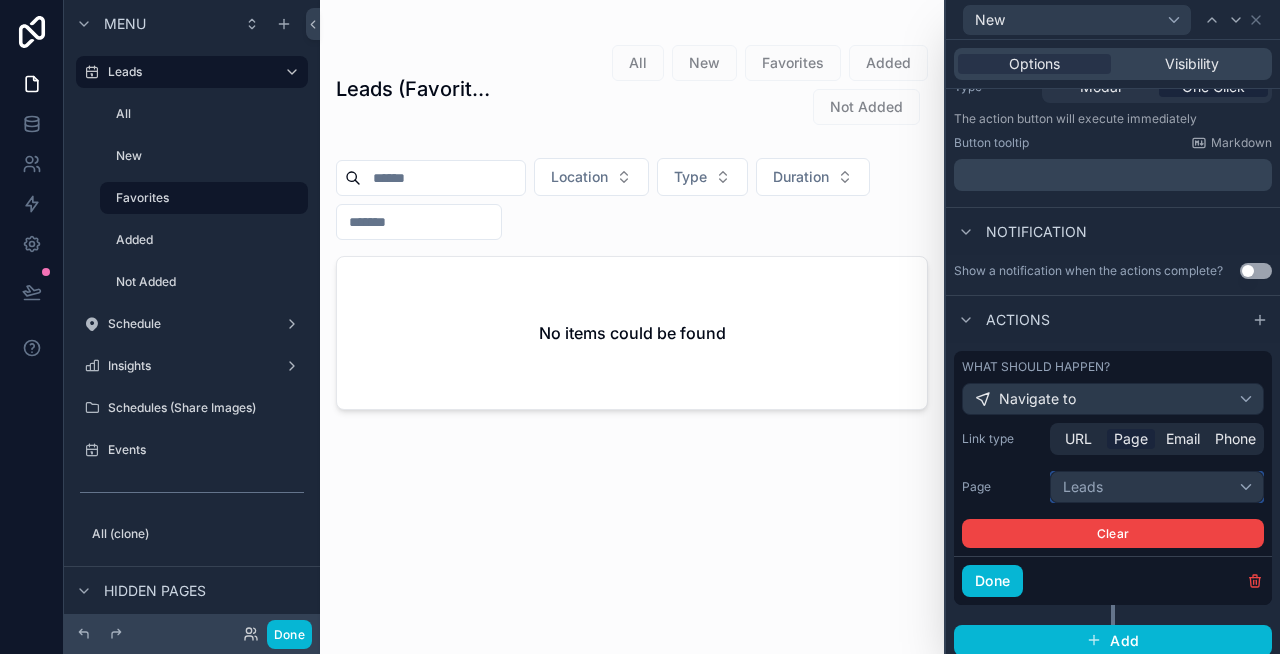 click on "Leads" at bounding box center [1157, 487] 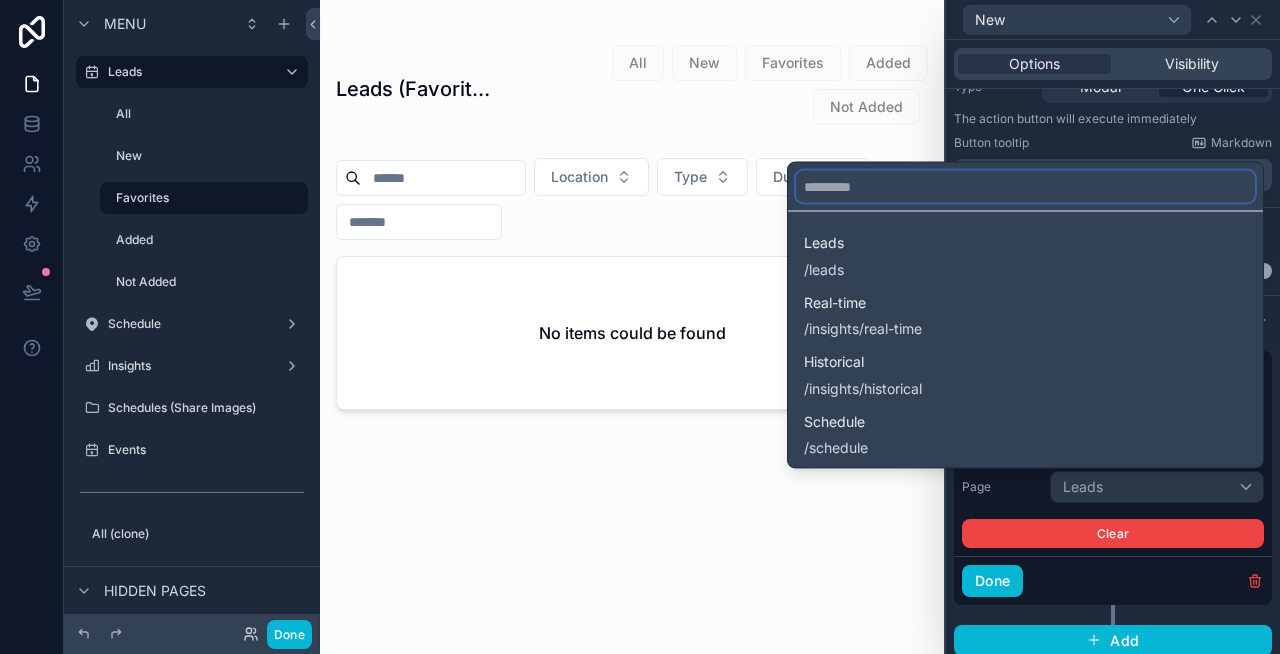 click at bounding box center [1025, 187] 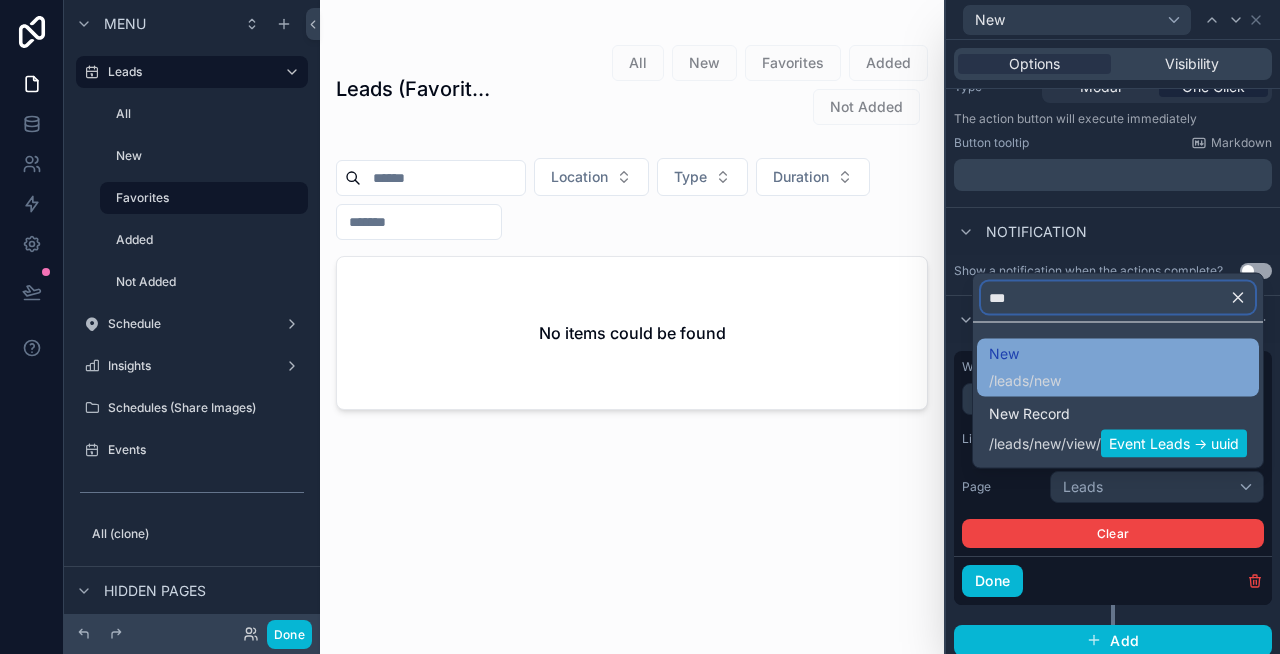 type on "***" 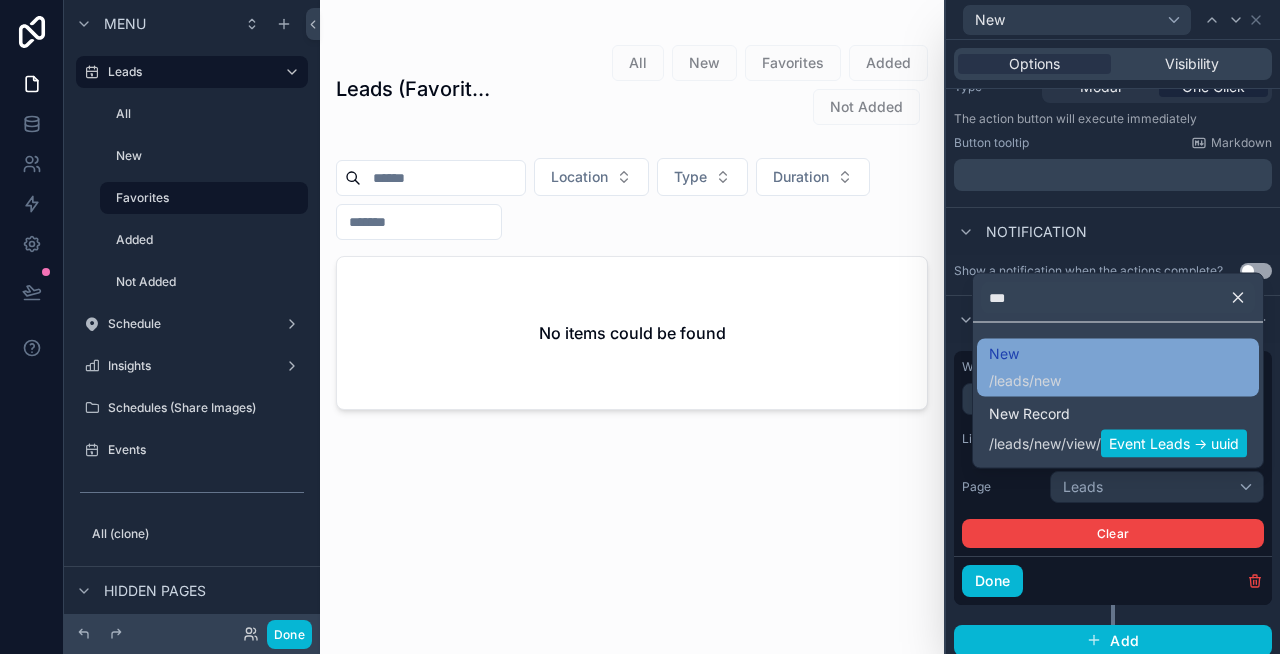 click on "New /leads/new" at bounding box center [1118, 368] 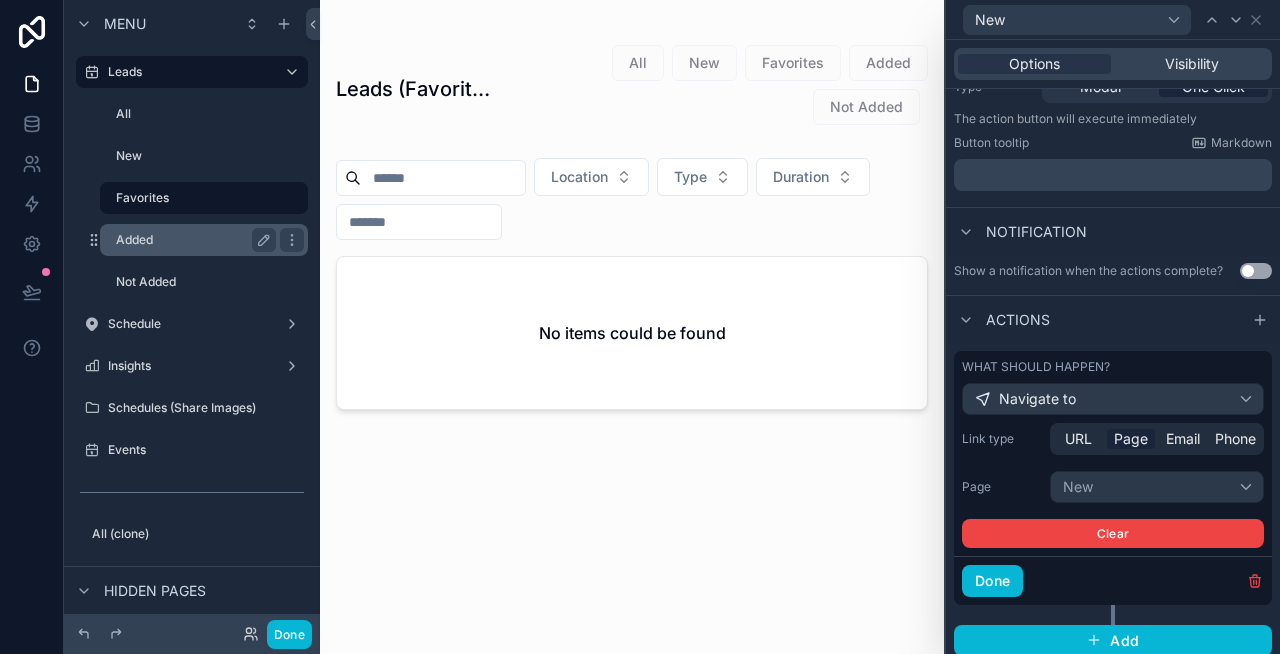 click on "Added" at bounding box center (192, 240) 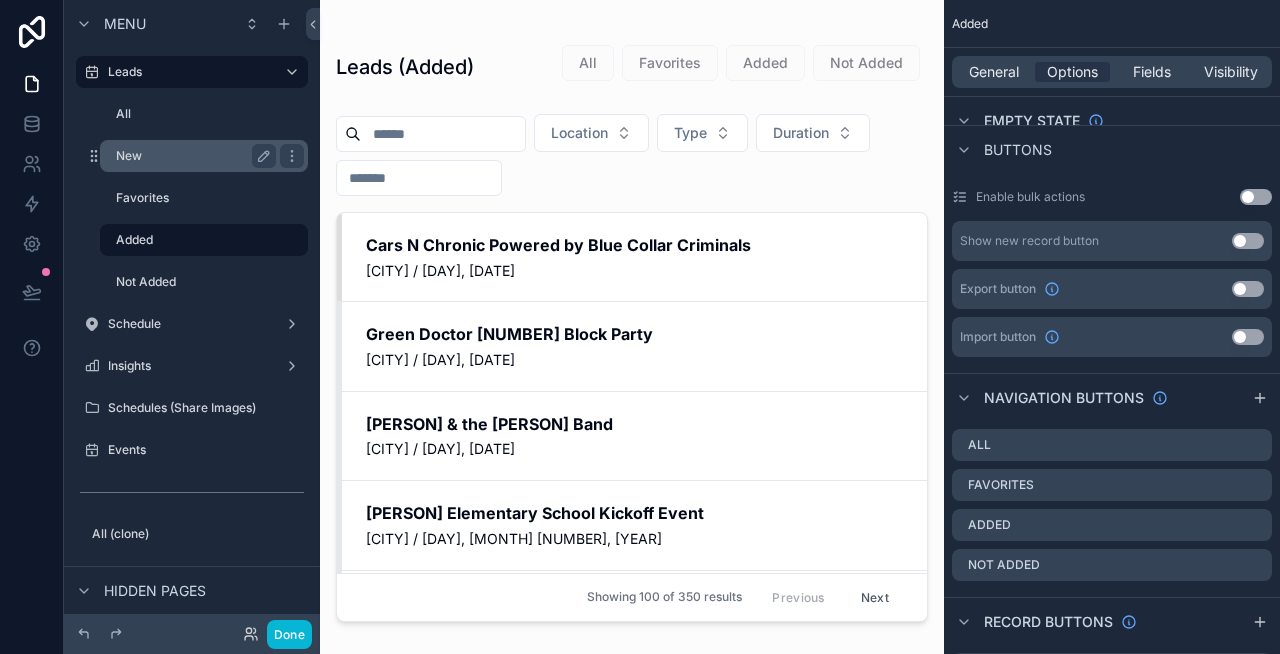 click on "New" at bounding box center [192, 156] 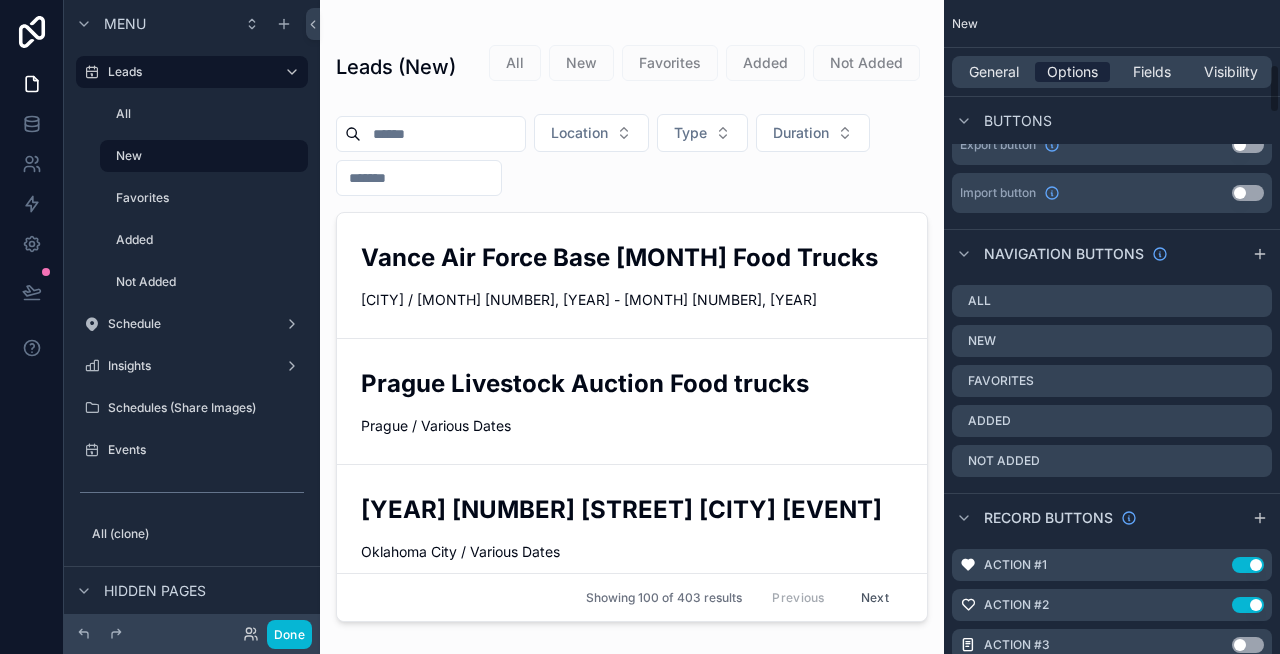 click on "Options" at bounding box center [1072, 72] 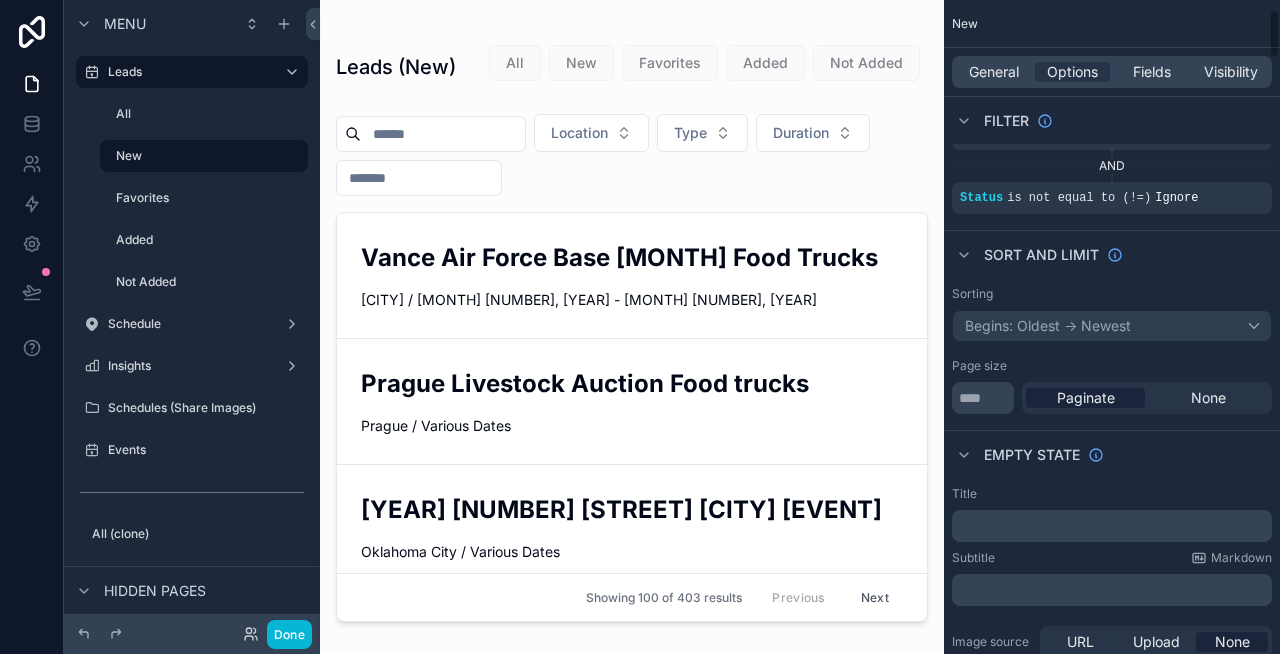 scroll, scrollTop: 172, scrollLeft: 0, axis: vertical 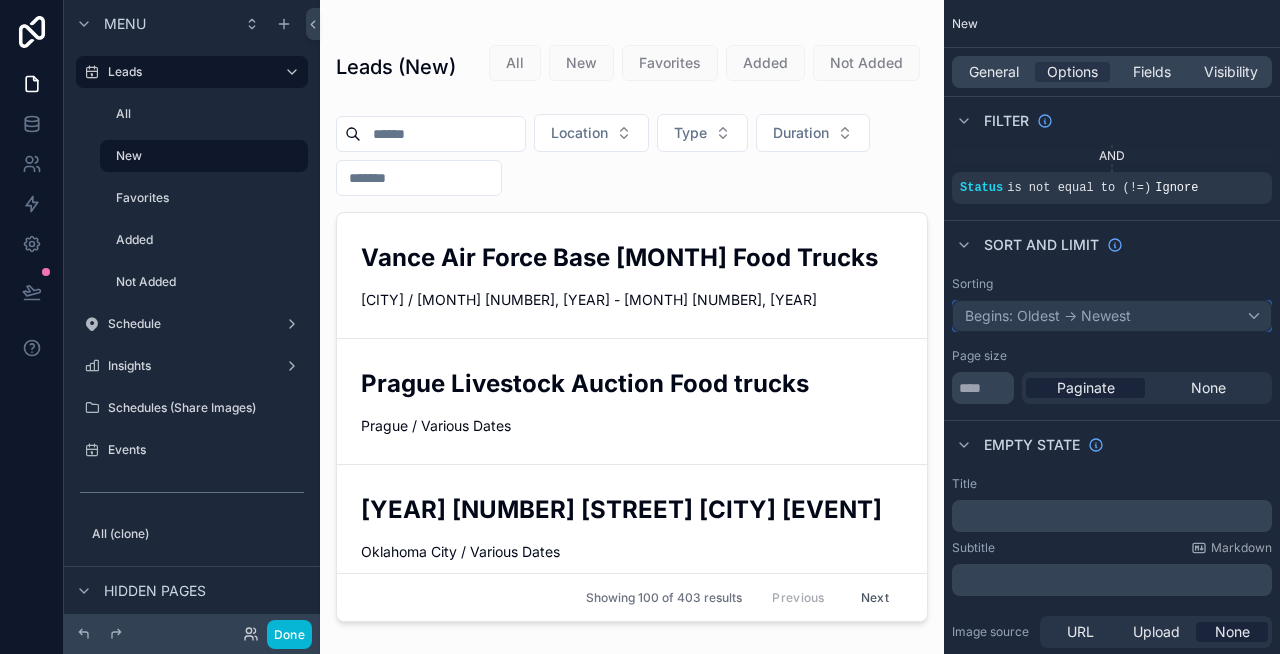 click on "Begins: Oldest -> Newest" at bounding box center [1112, 316] 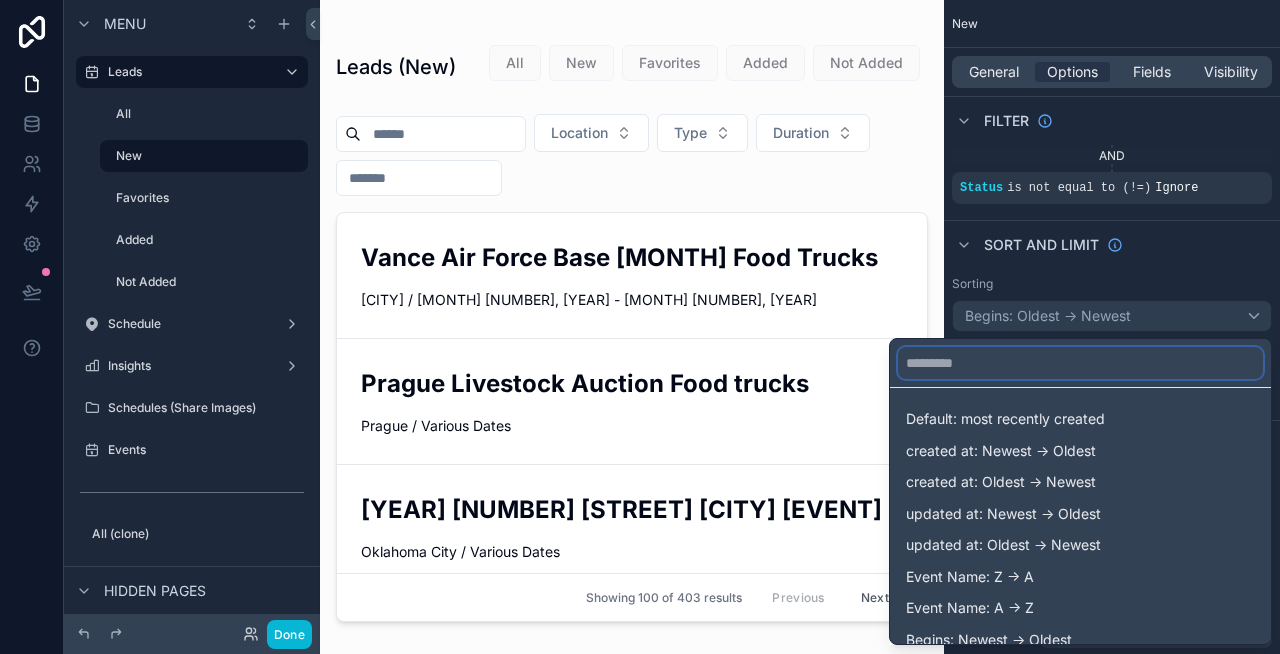 click at bounding box center [1080, 363] 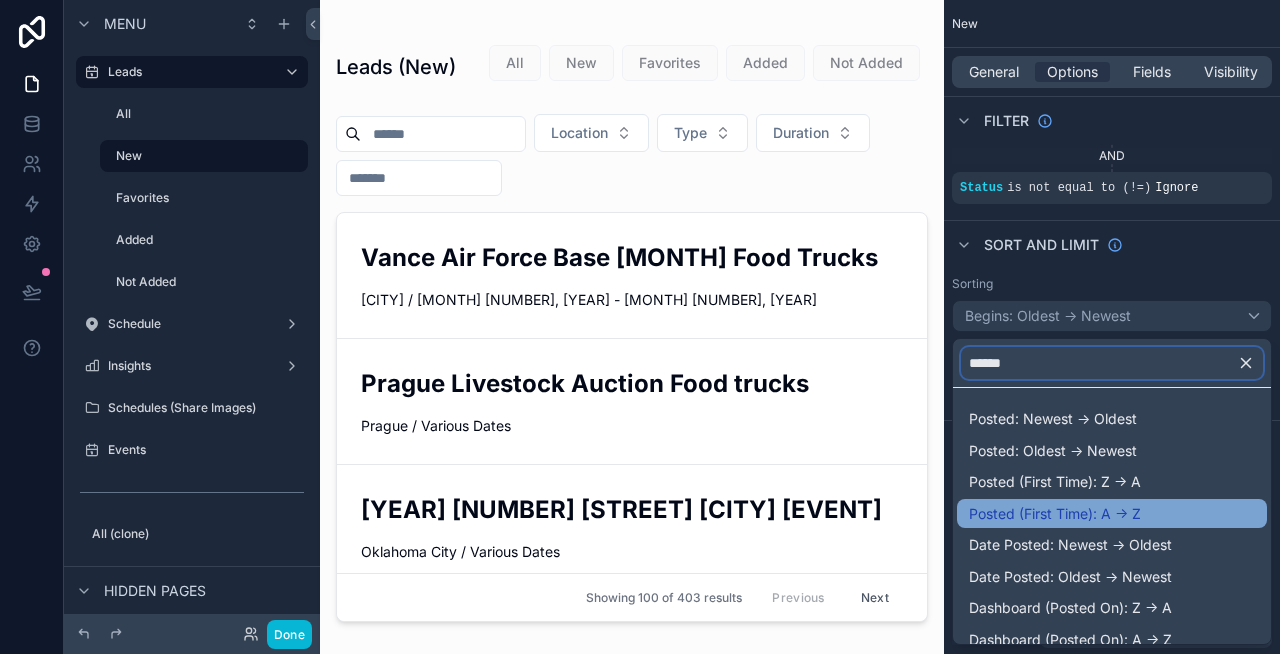 scroll, scrollTop: 77, scrollLeft: 0, axis: vertical 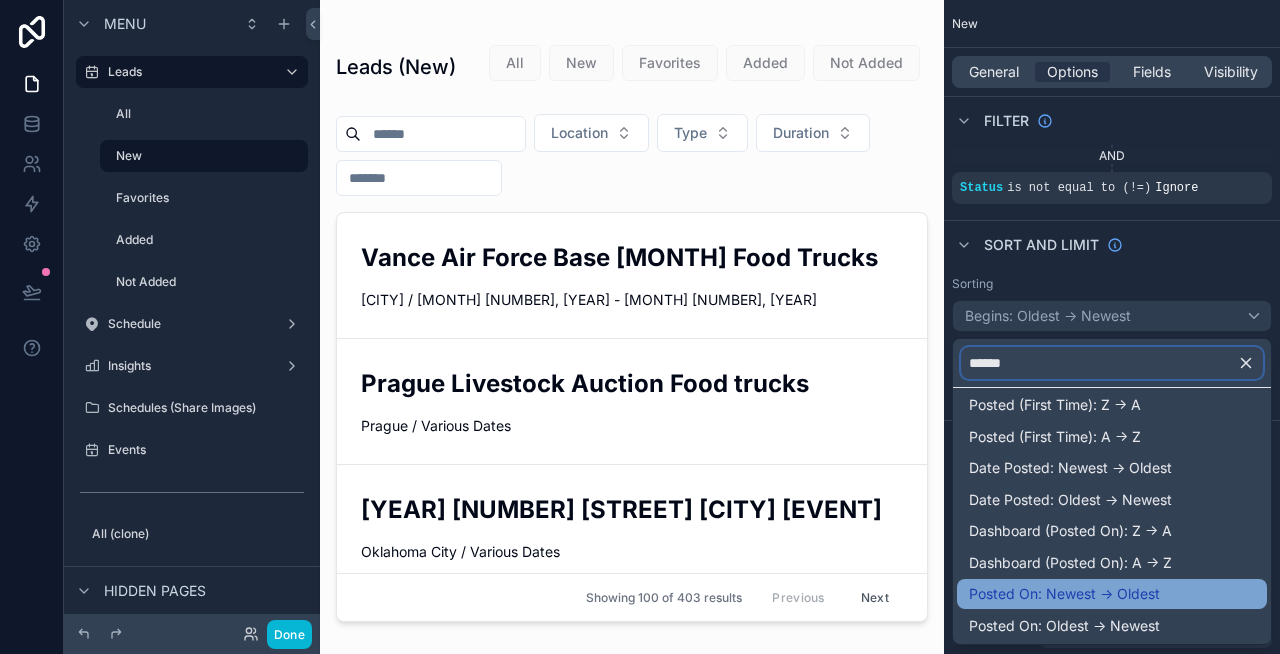 type on "******" 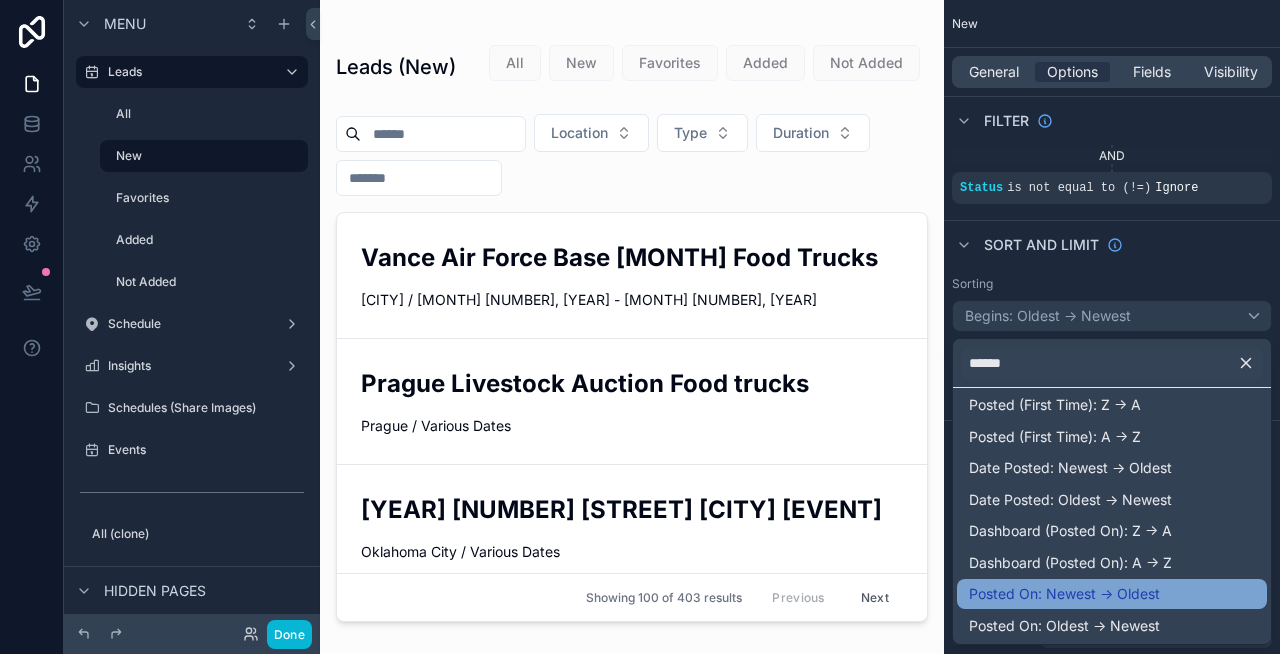 click on "Posted On: Newest -> Oldest" at bounding box center (1064, 594) 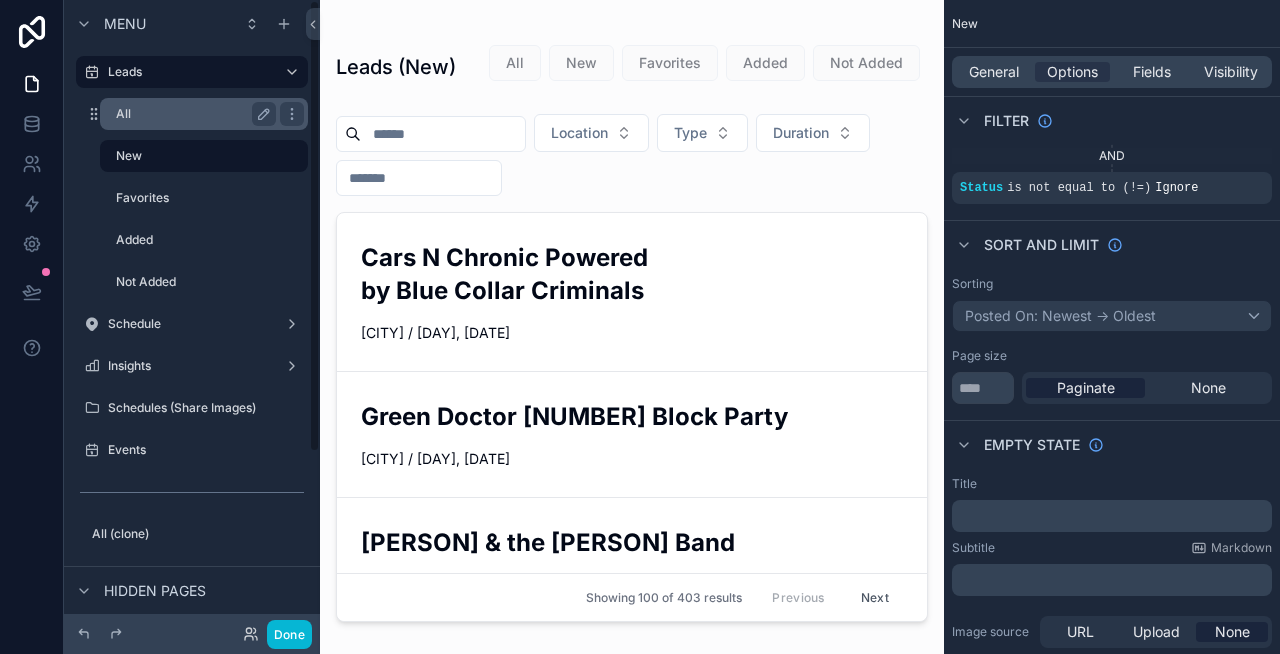 click on "All" at bounding box center [192, 114] 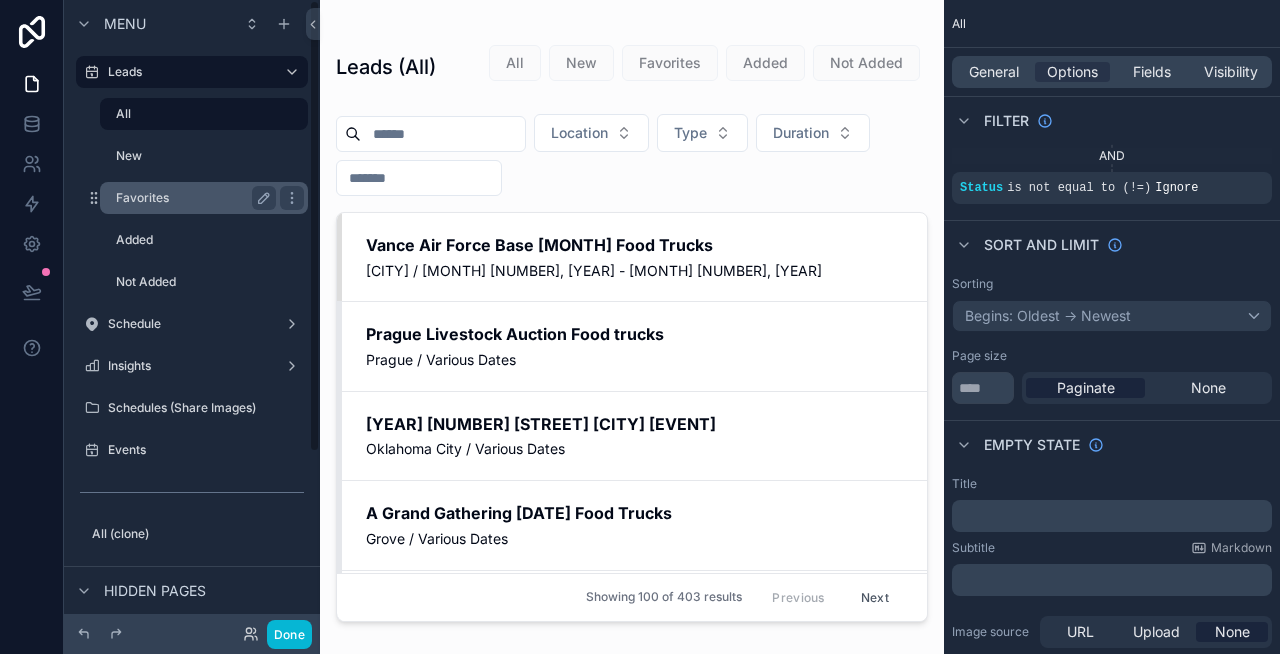 click on "Favorites" at bounding box center [192, 198] 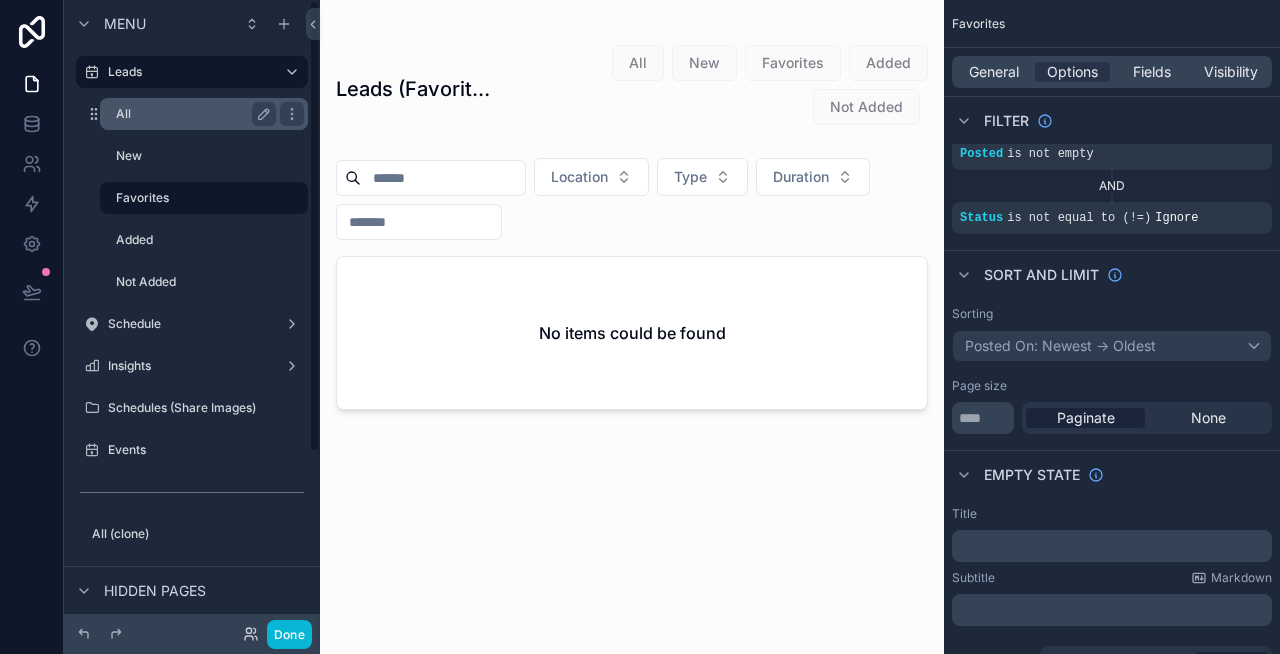 click on "All" at bounding box center [196, 114] 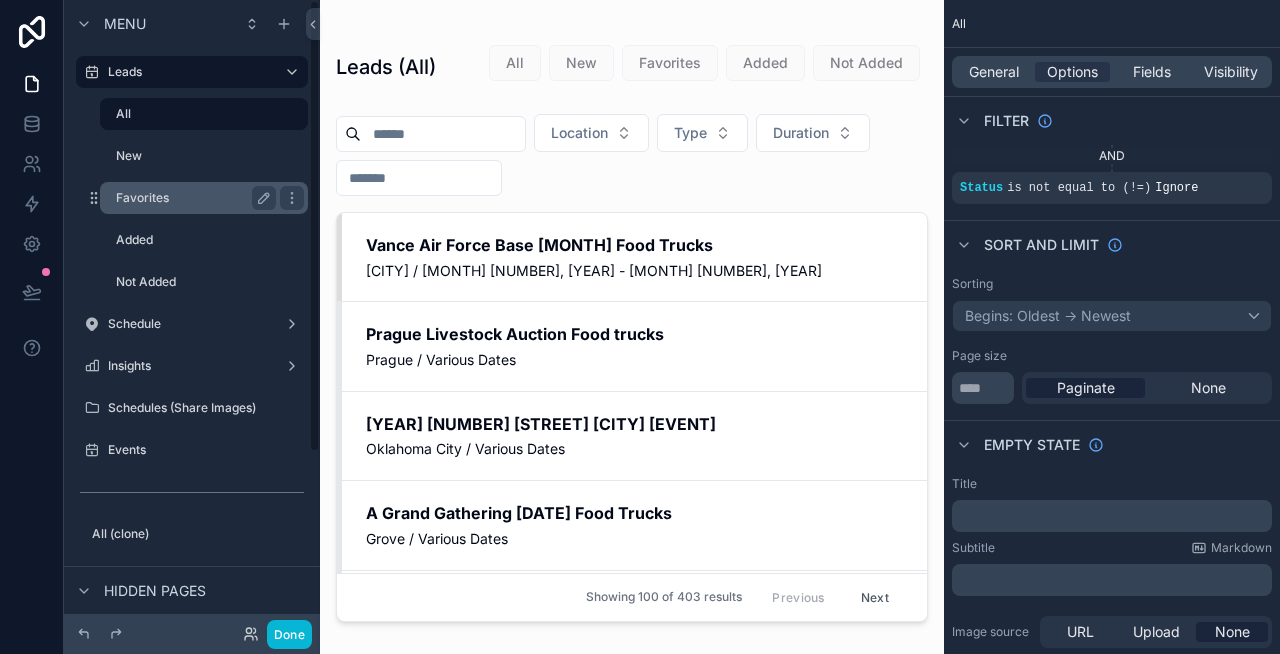 click on "Favorites" at bounding box center [192, 198] 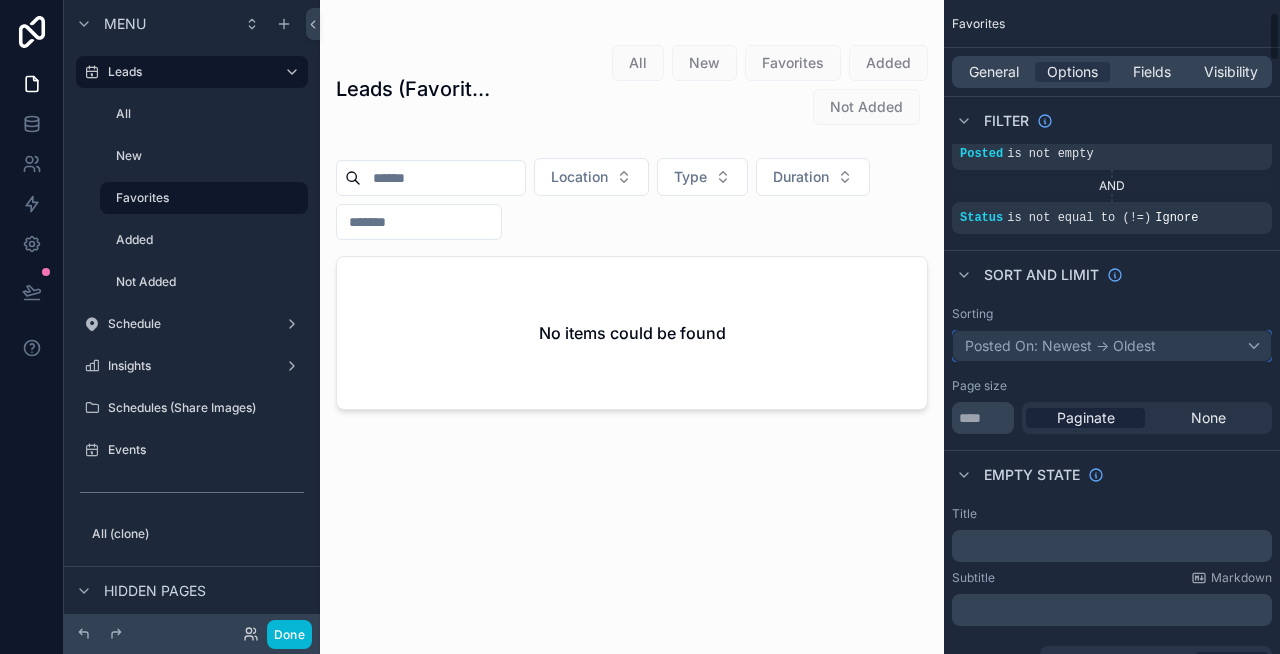 click on "Posted On: Newest -> Oldest" at bounding box center (1112, 346) 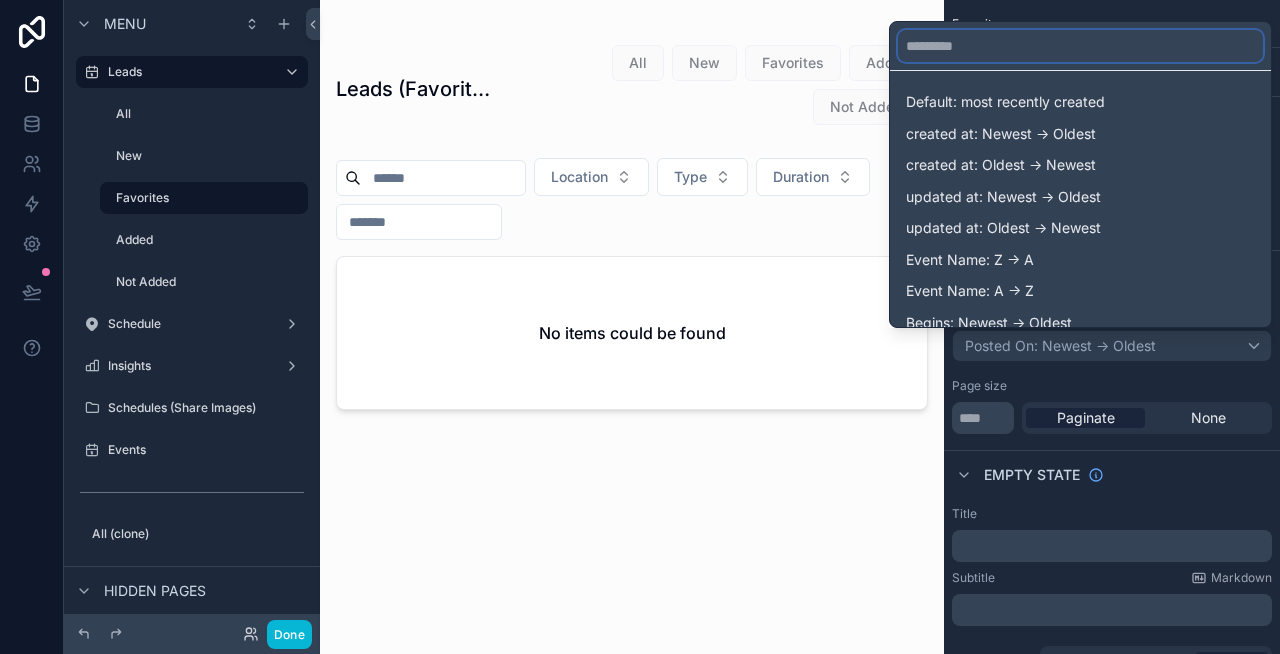 click at bounding box center (1080, 46) 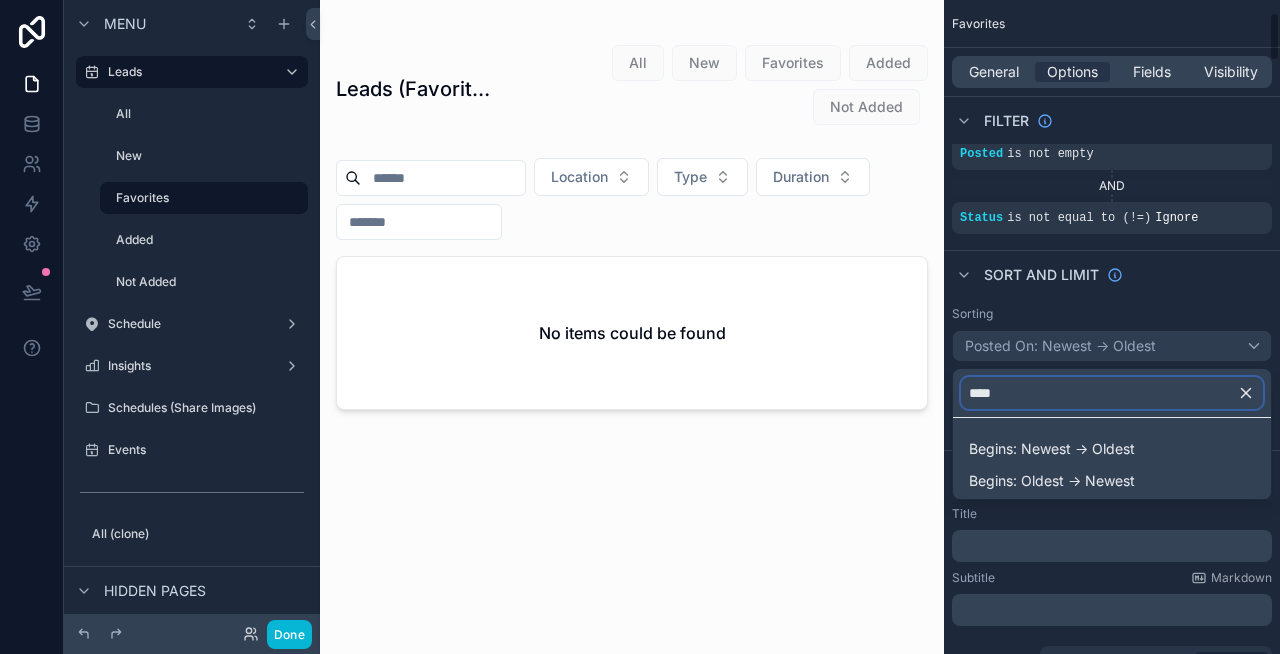 type on "*****" 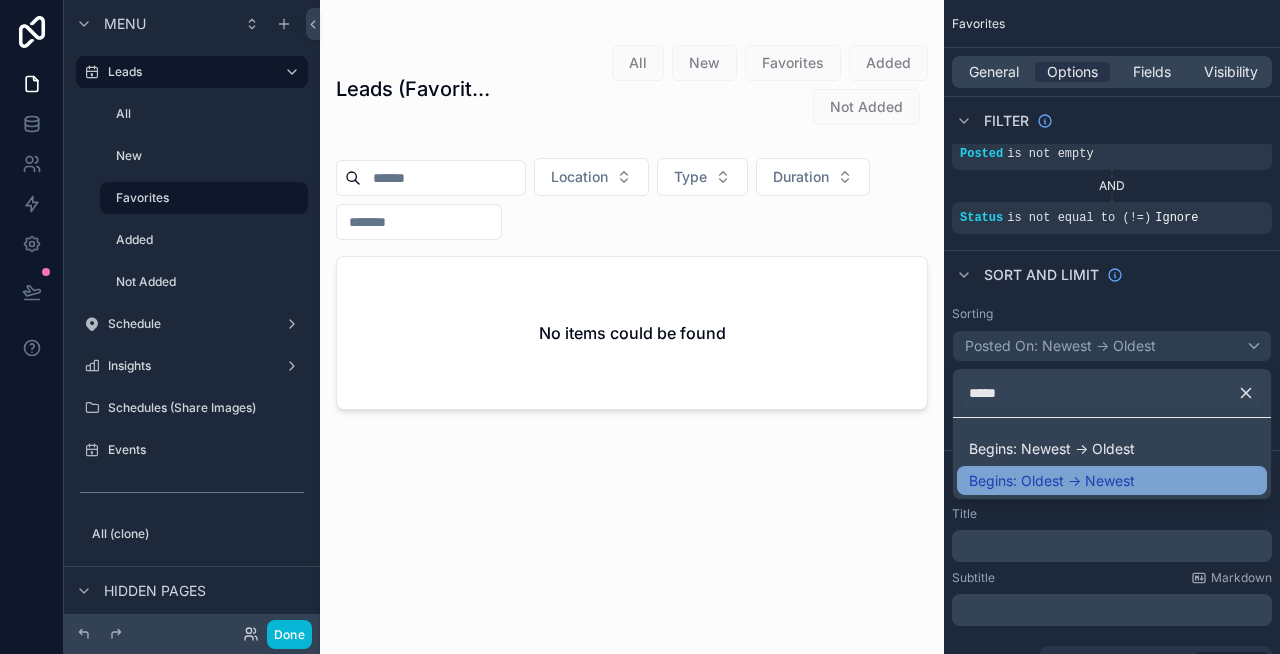 click on "Begins: Oldest -> Newest" at bounding box center (1052, 481) 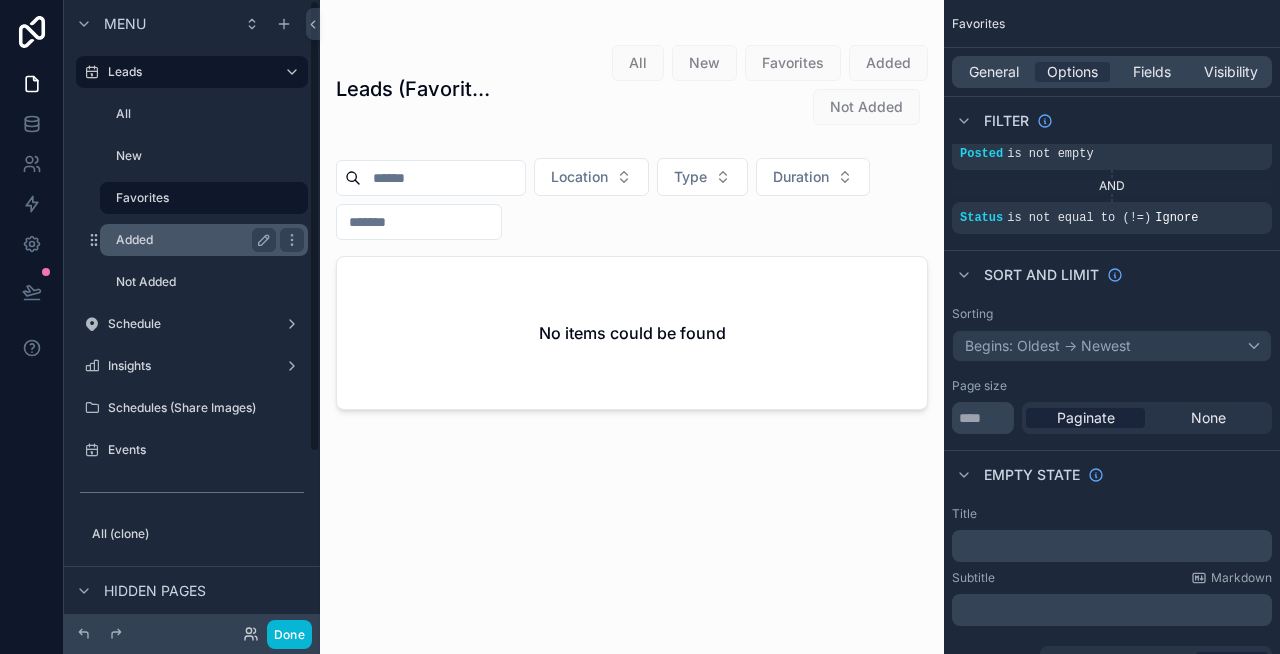 click on "Added" at bounding box center (192, 240) 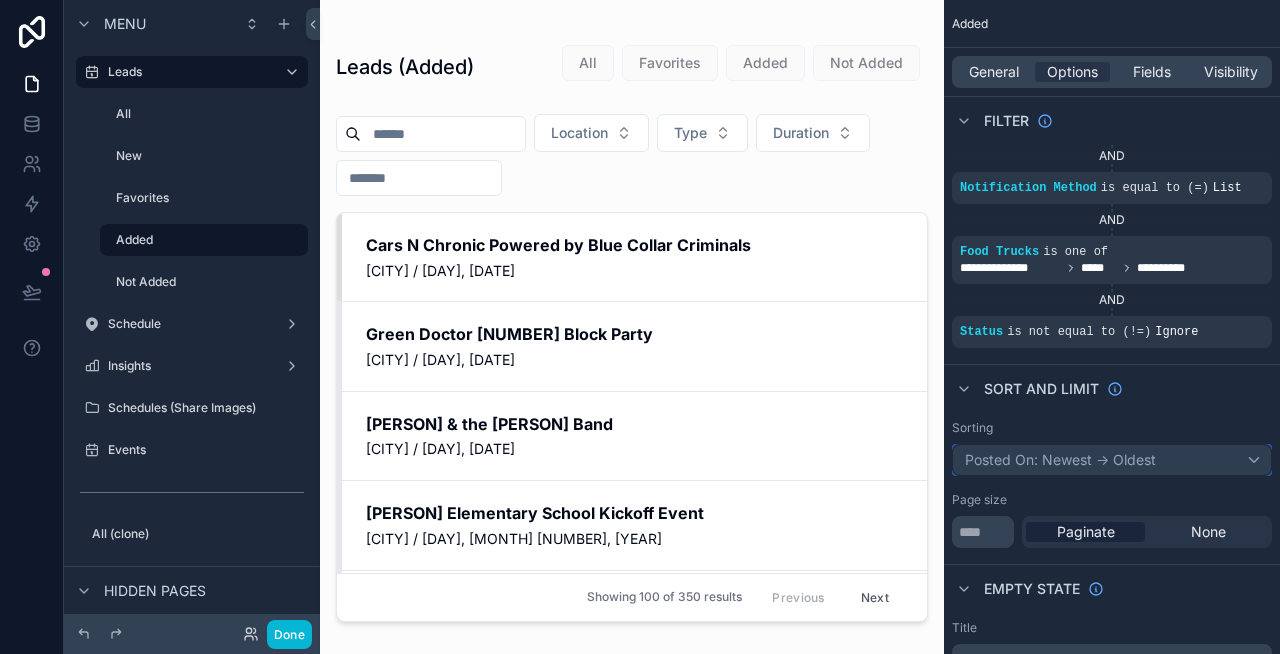 click on "Posted On: Newest -> Oldest" at bounding box center [1112, 460] 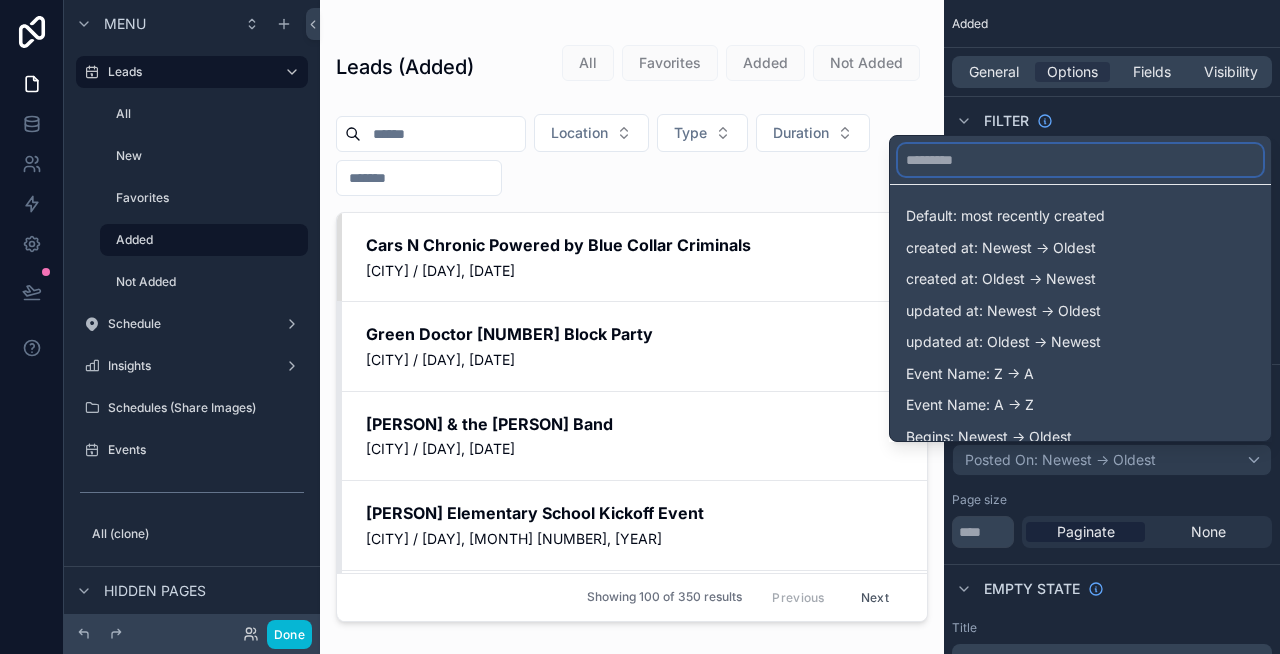 click at bounding box center (1080, 160) 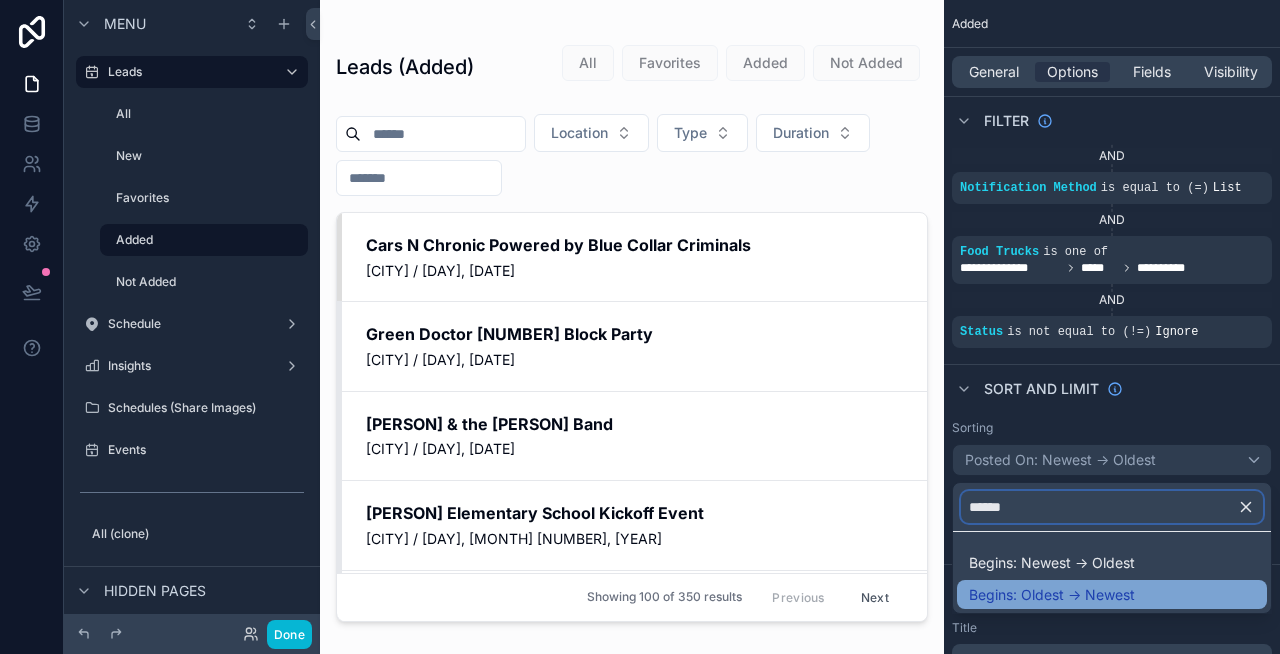 type on "******" 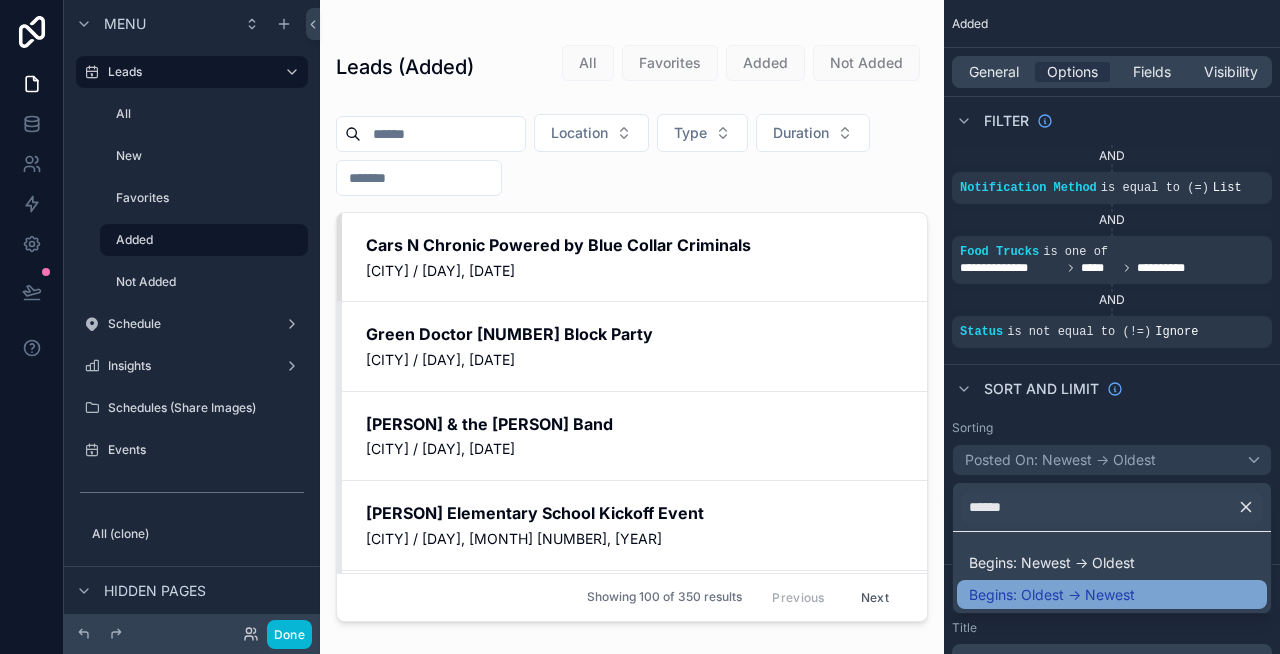 click on "Begins: Oldest -> Newest" at bounding box center [1052, 595] 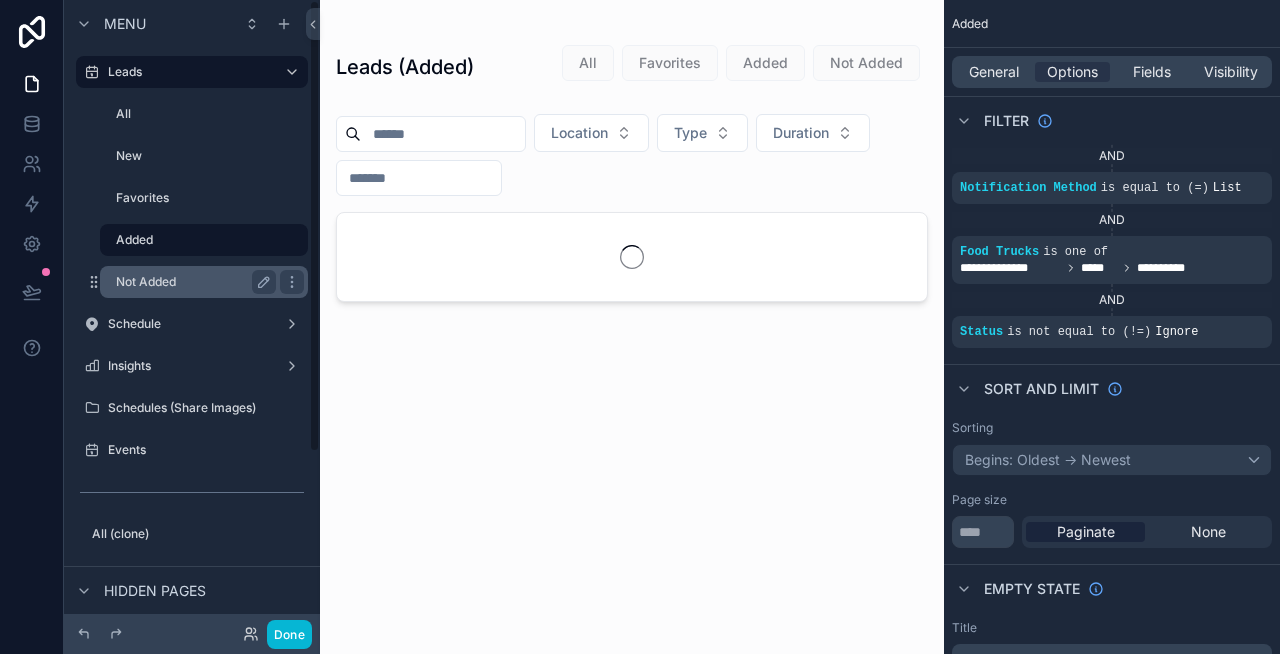 click on "Not Added" at bounding box center [192, 282] 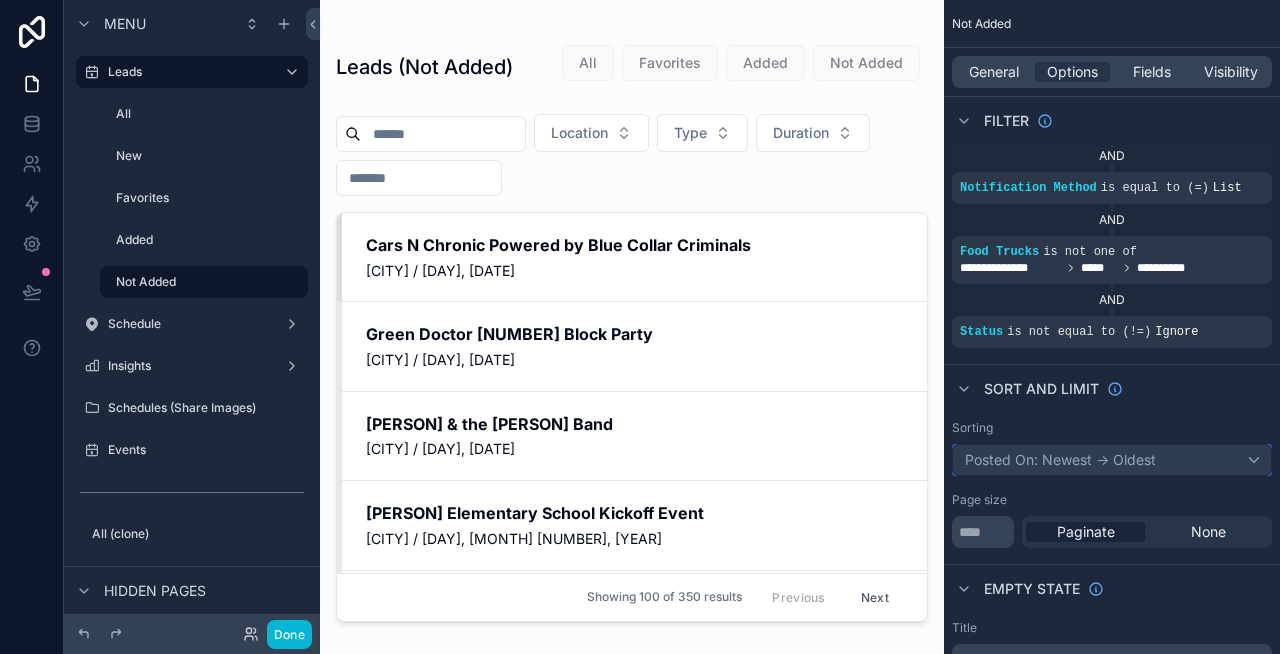 click on "Posted On: Newest -> Oldest" at bounding box center (1112, 460) 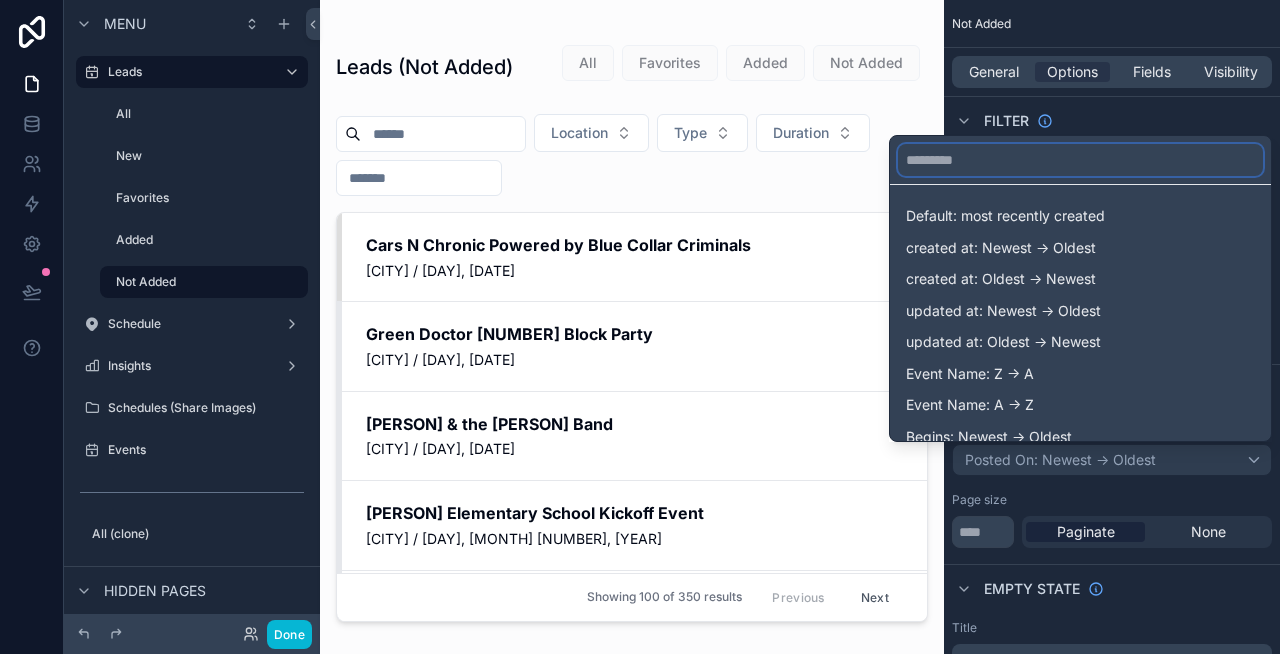 click at bounding box center [1080, 160] 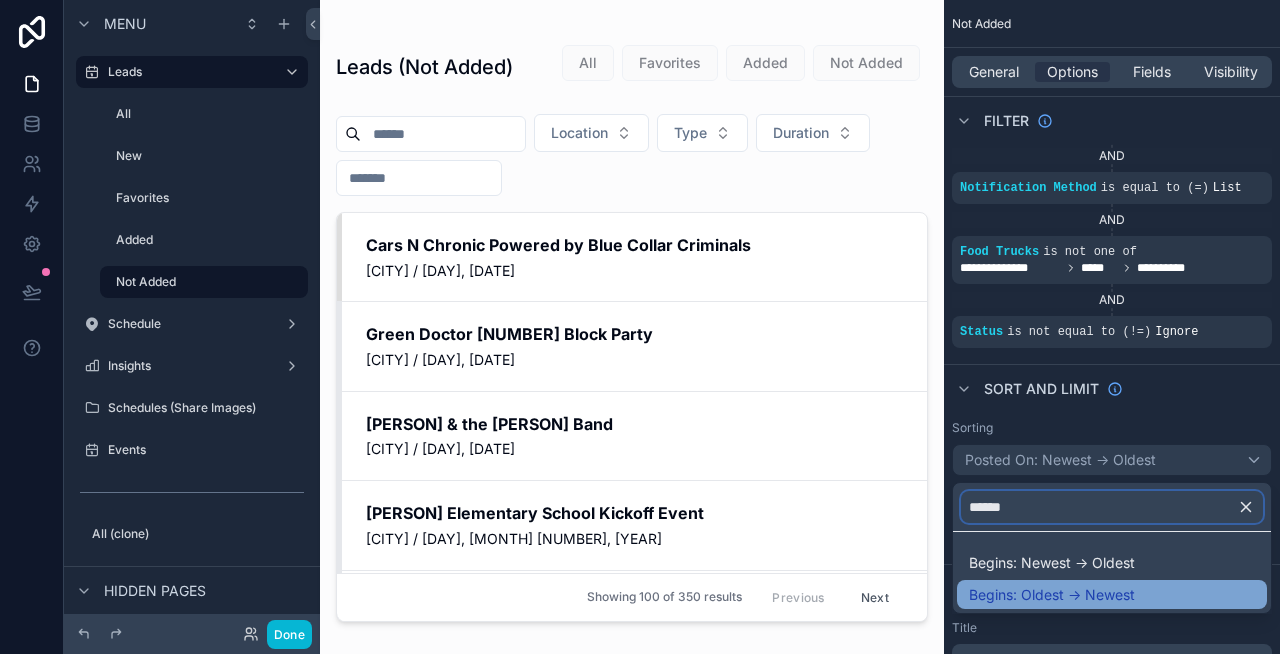 type on "******" 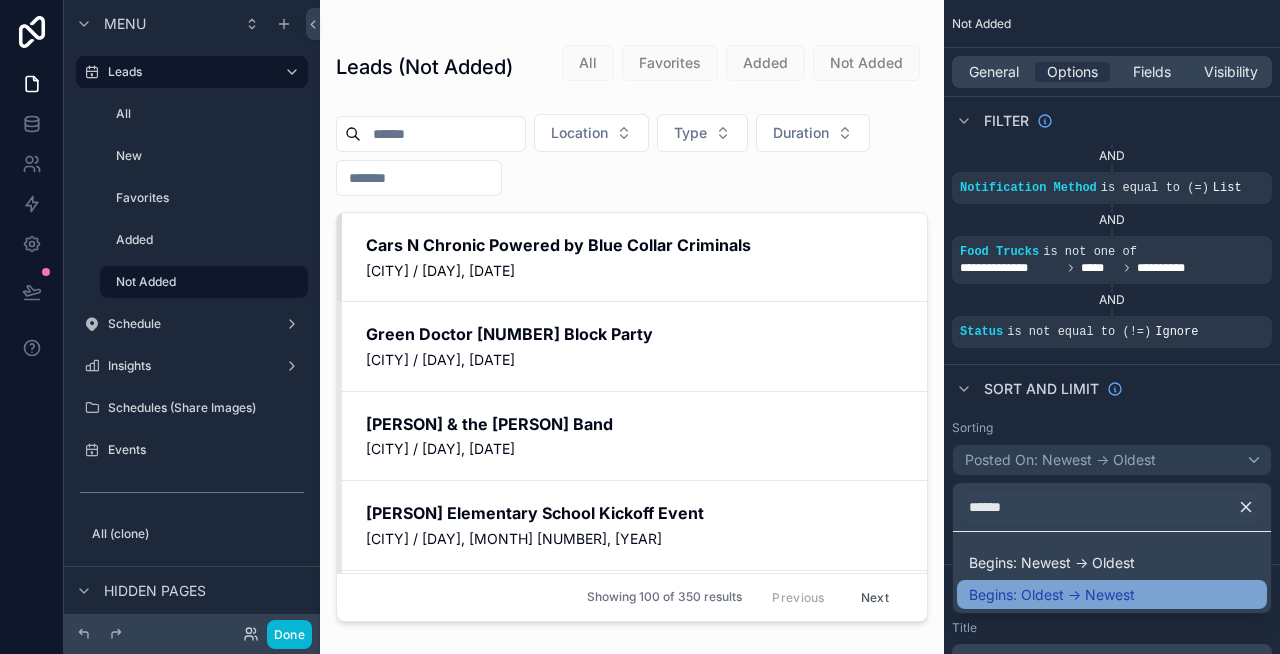 click on "Begins: Oldest -> Newest" at bounding box center (1052, 595) 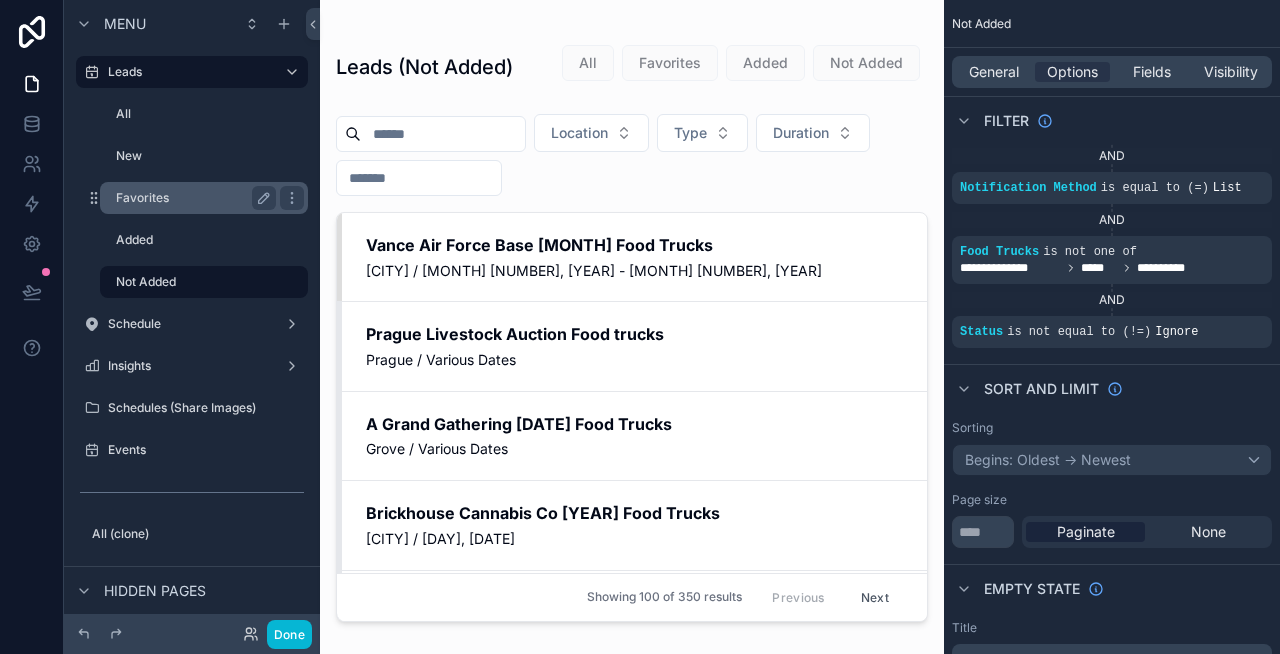 click on "Favorites" at bounding box center (192, 198) 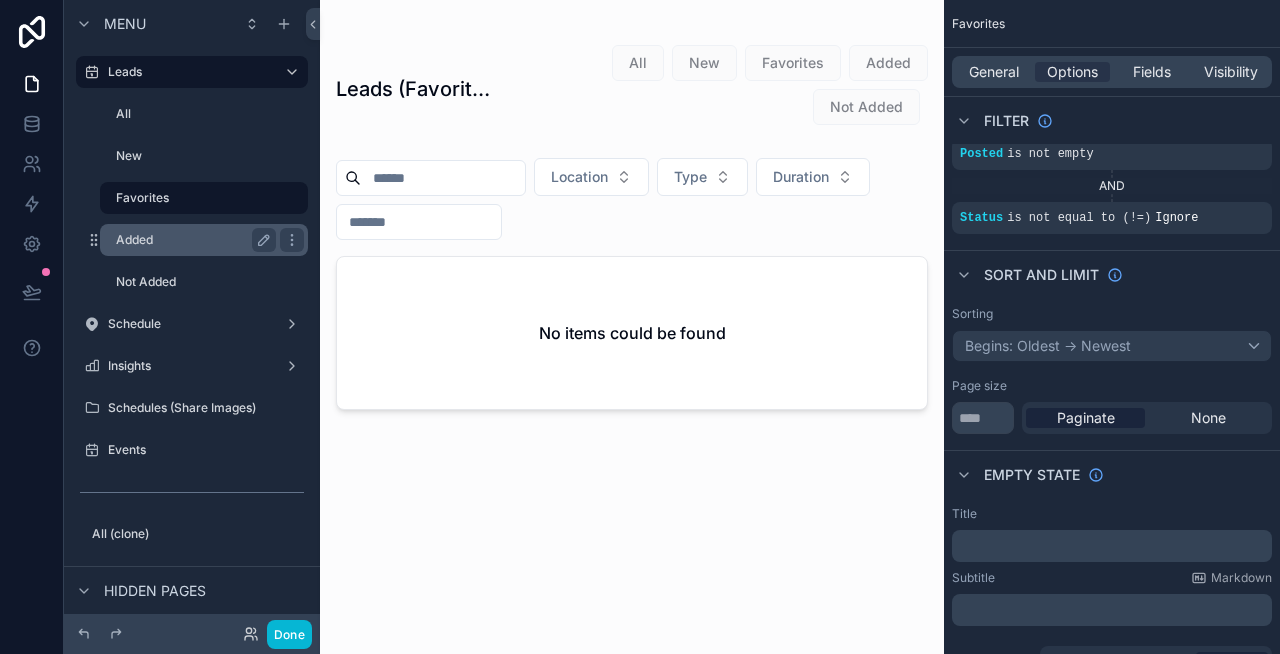 click on "Added" at bounding box center [192, 240] 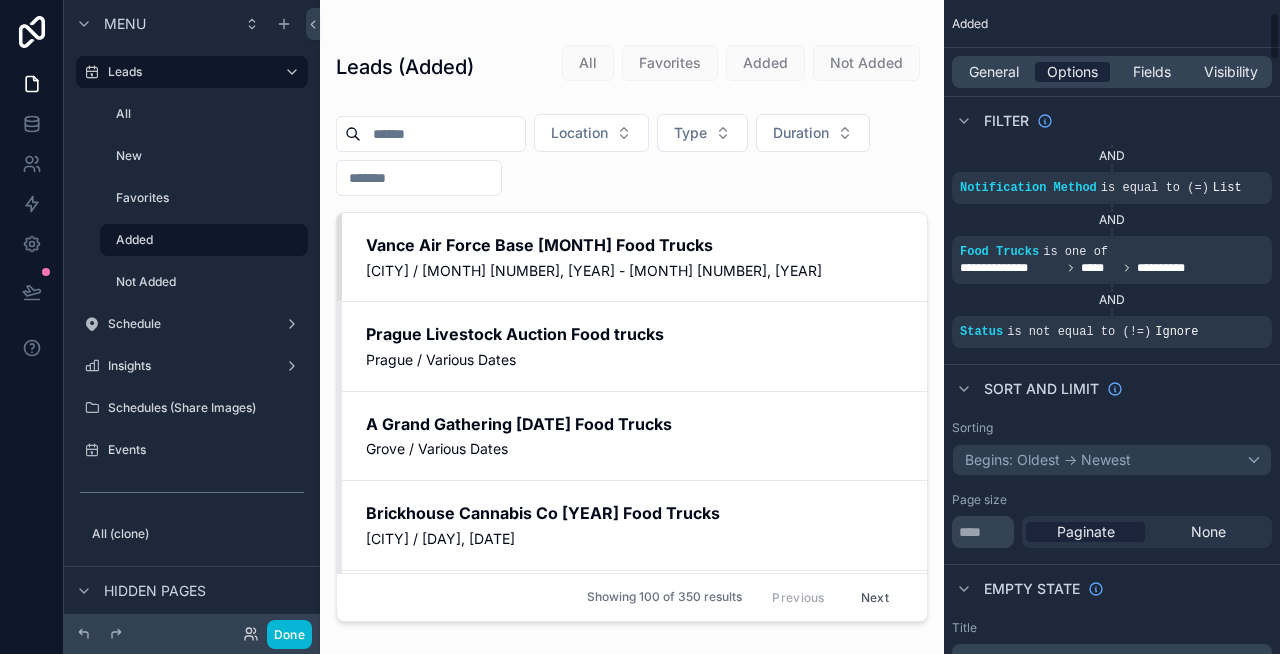 click on "Options" at bounding box center (1072, 72) 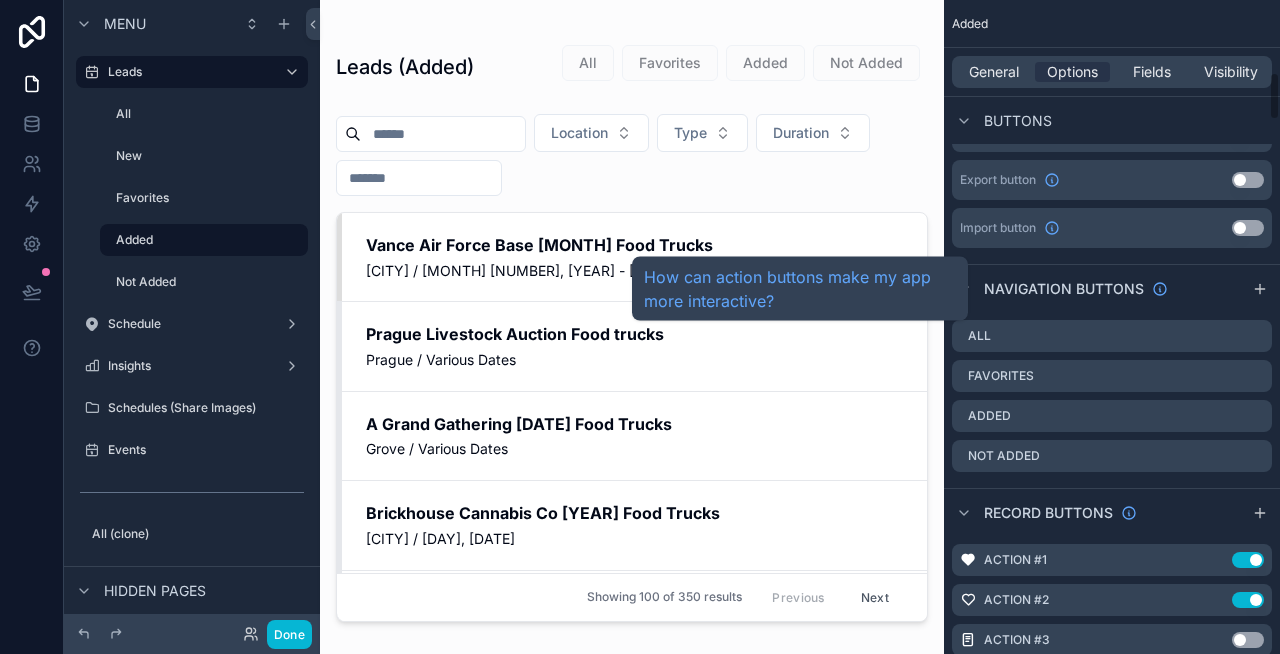 scroll, scrollTop: 991, scrollLeft: 0, axis: vertical 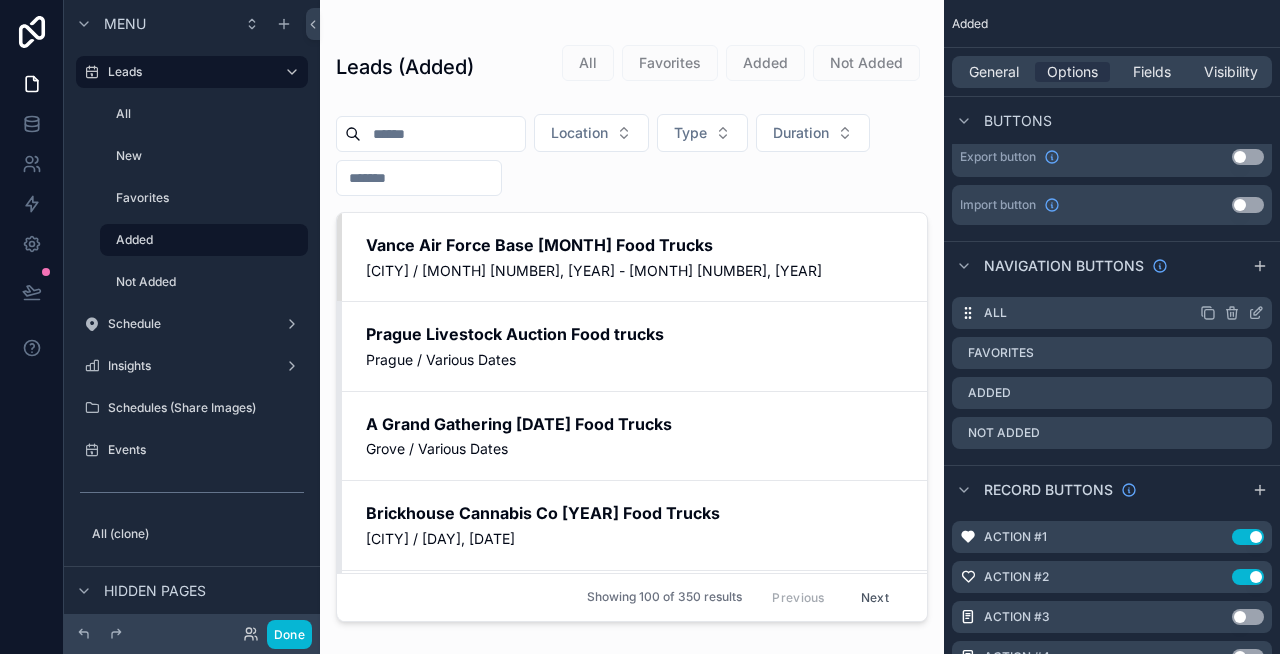 click 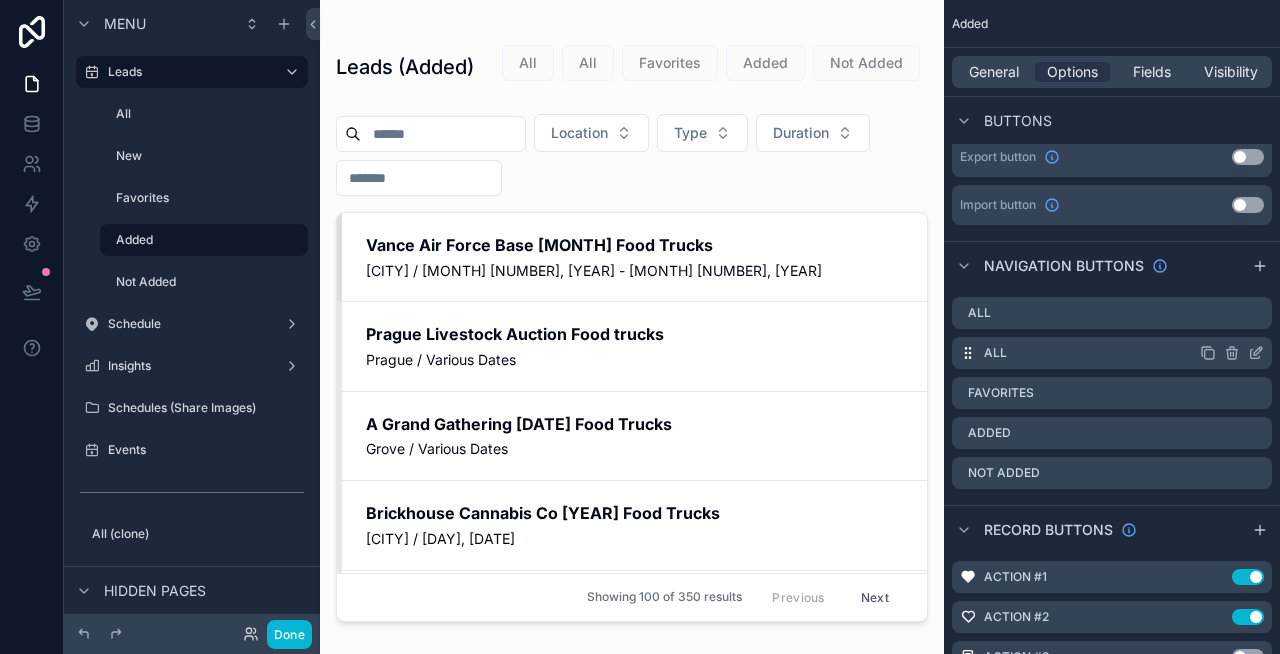 click 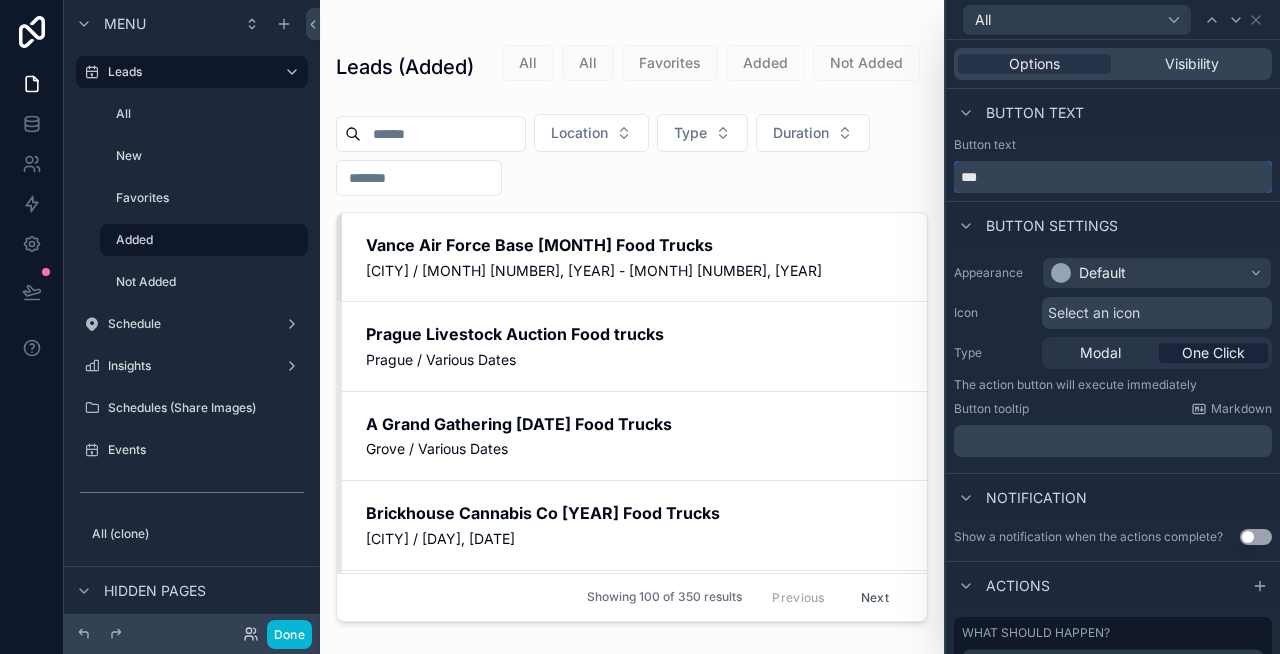 click on "***" at bounding box center [1113, 177] 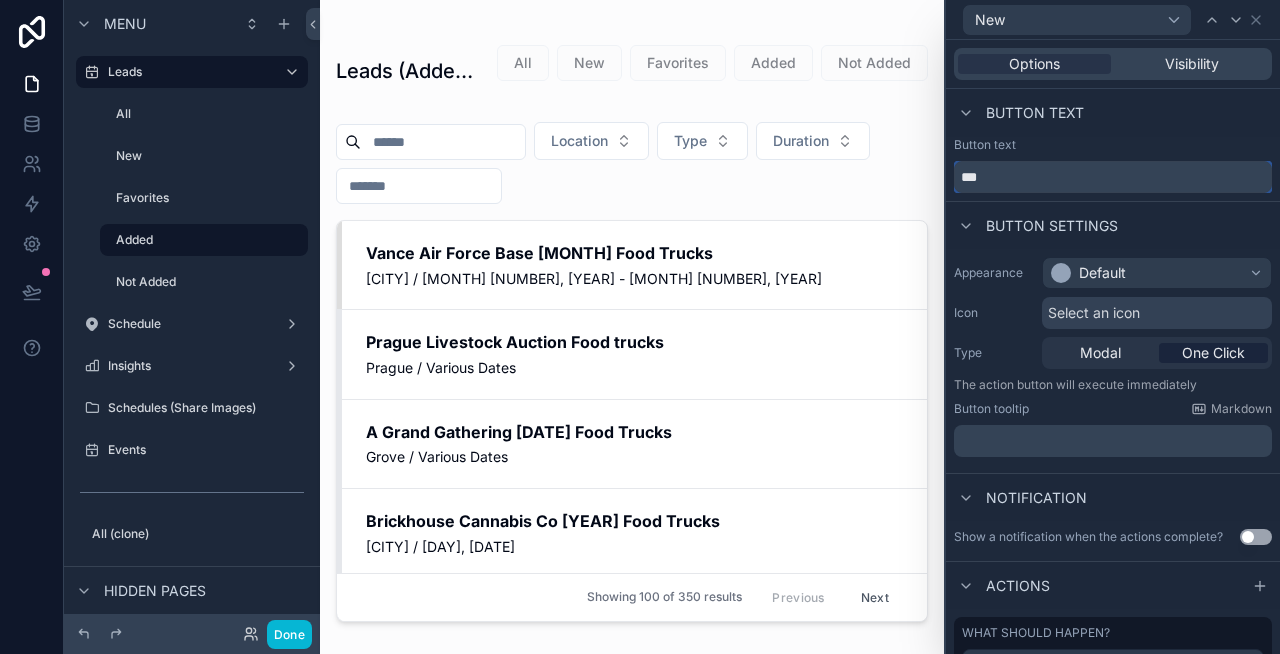 scroll, scrollTop: 94, scrollLeft: 0, axis: vertical 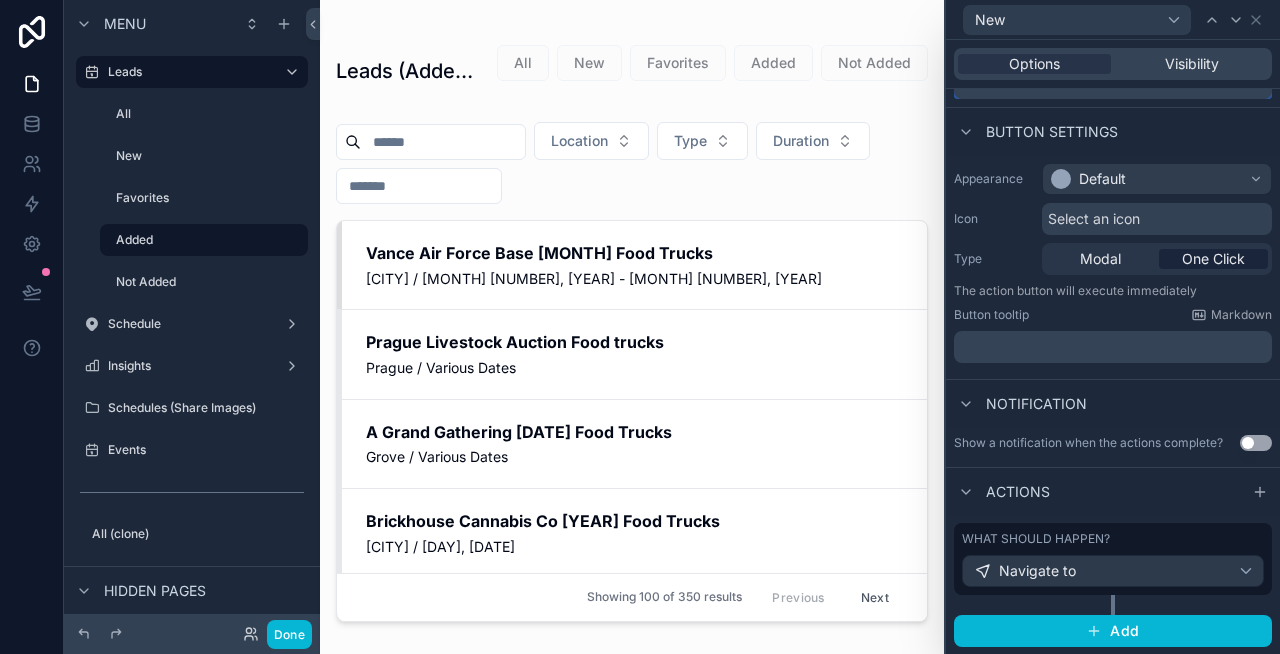 type on "***" 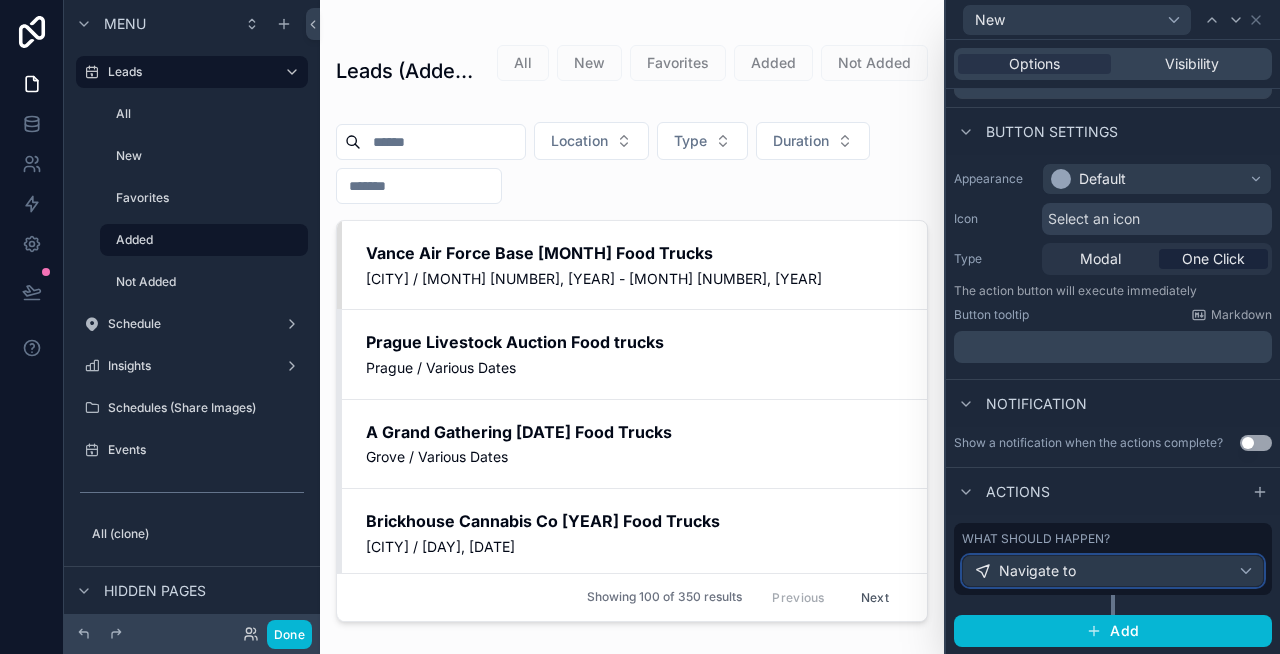 click on "Navigate to" at bounding box center [1113, 571] 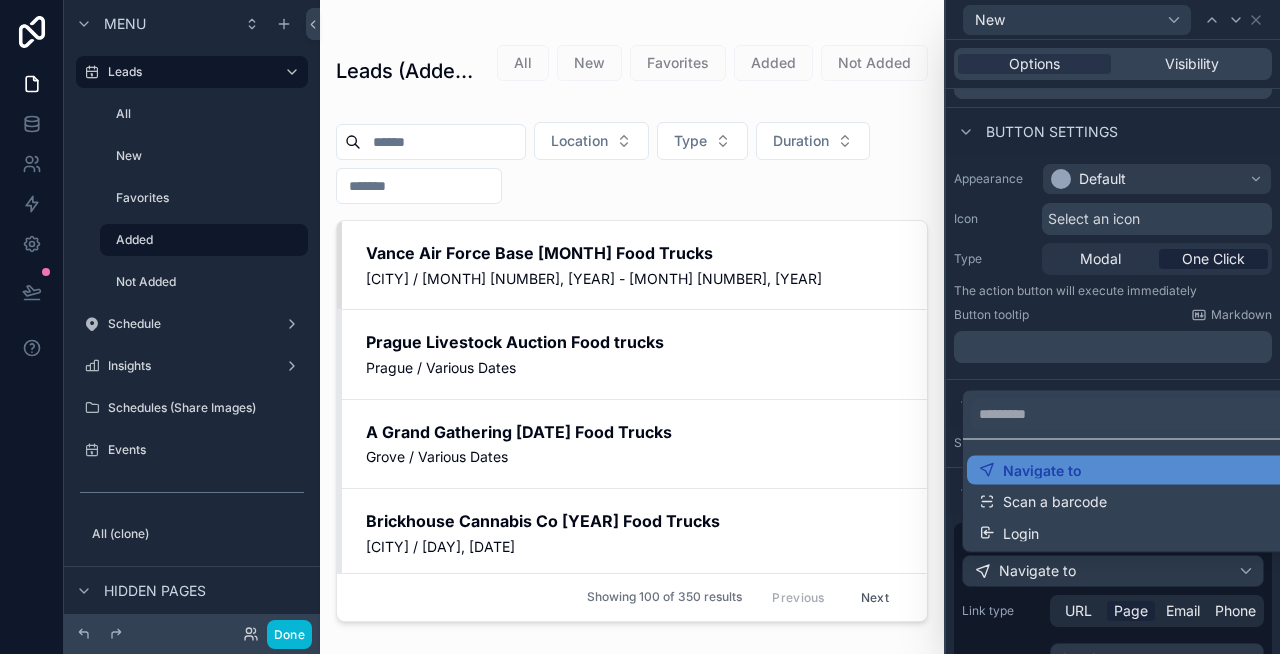 click at bounding box center [1113, 327] 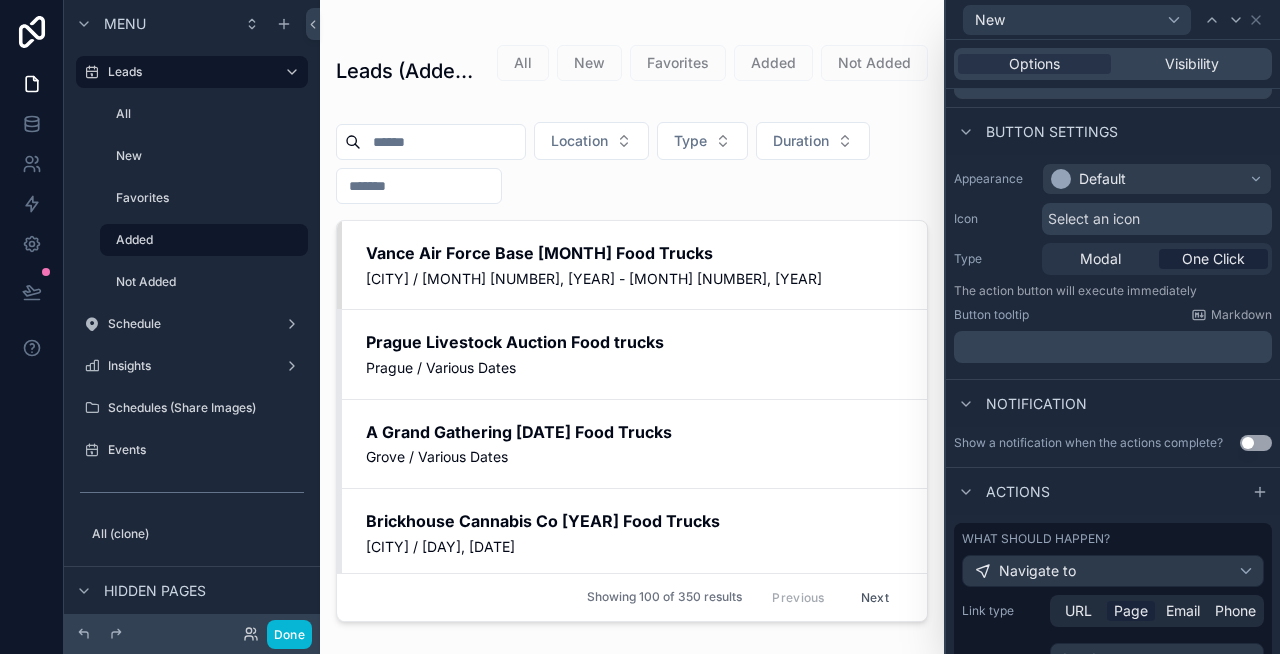 scroll, scrollTop: 276, scrollLeft: 0, axis: vertical 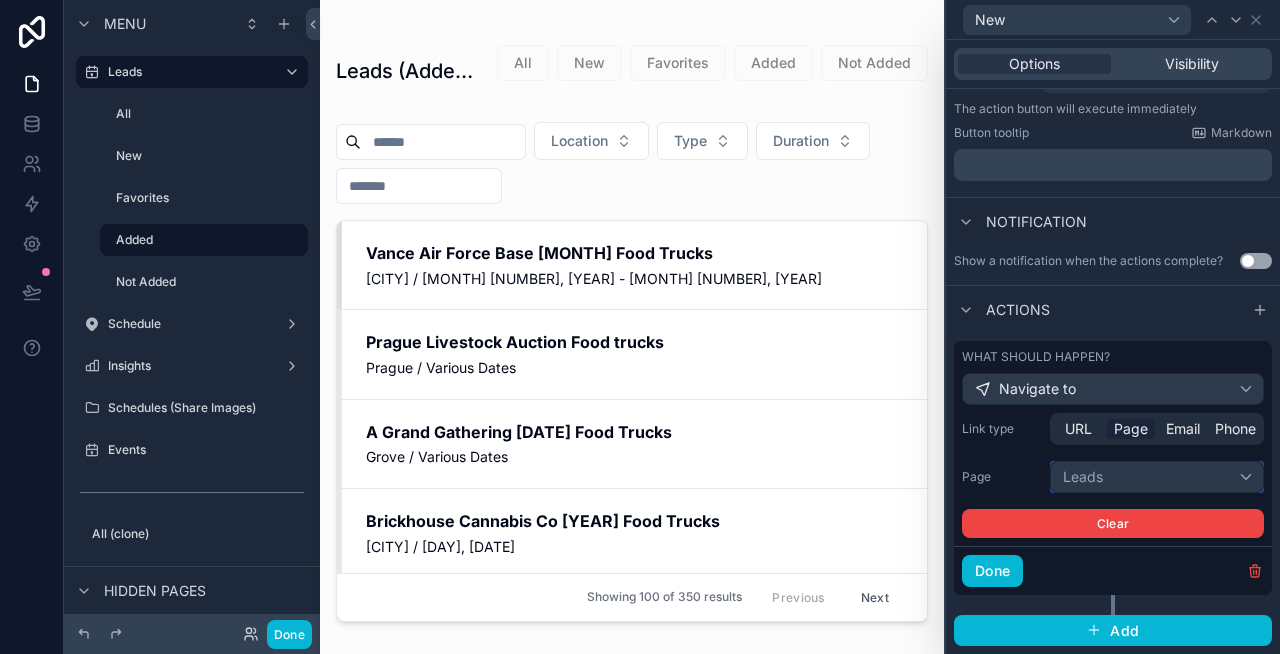 click on "Leads" at bounding box center (1157, 477) 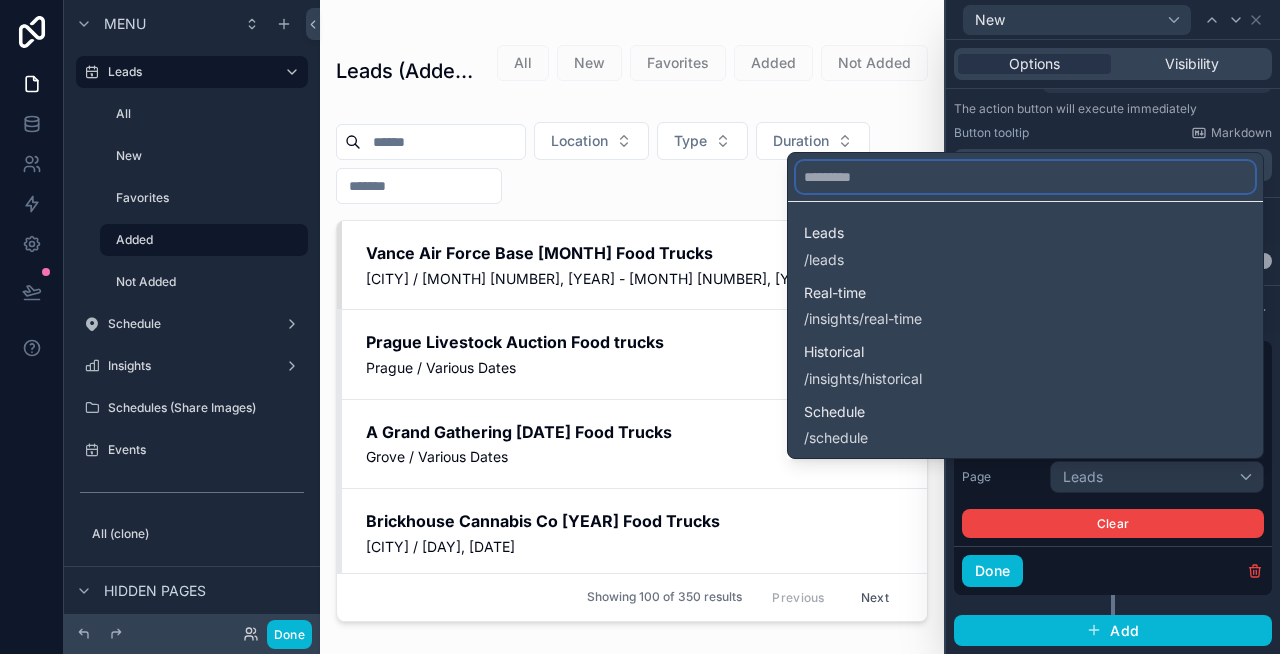 click at bounding box center [1025, 177] 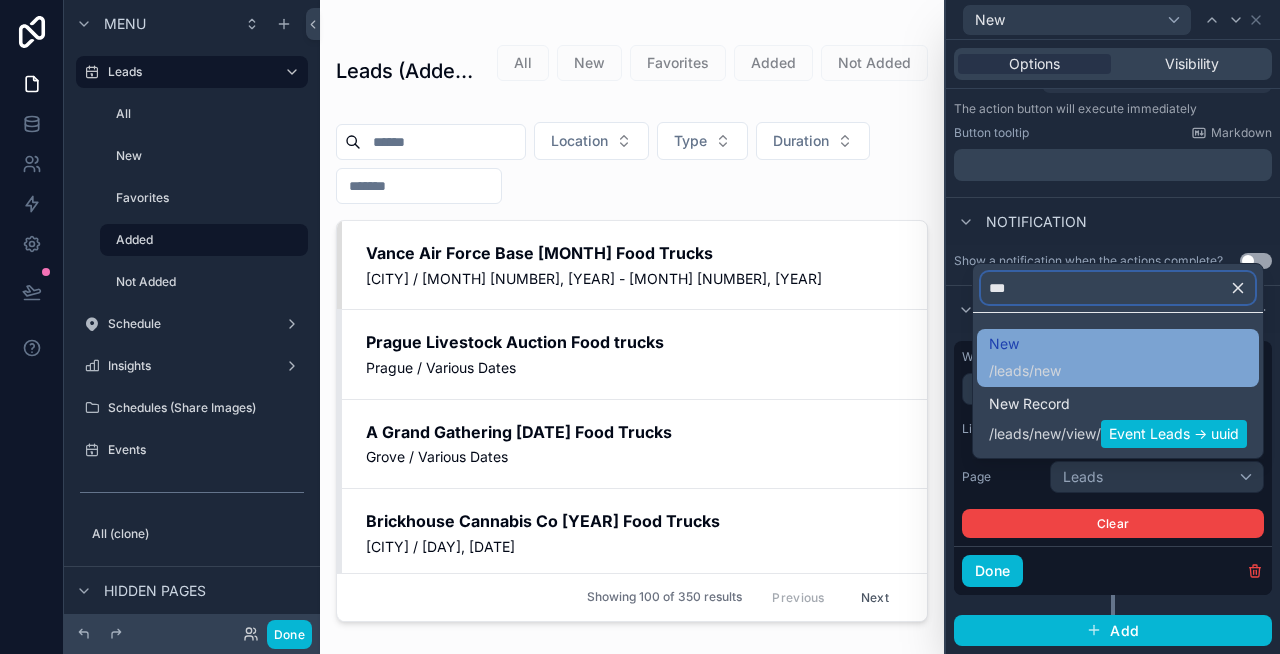 type on "***" 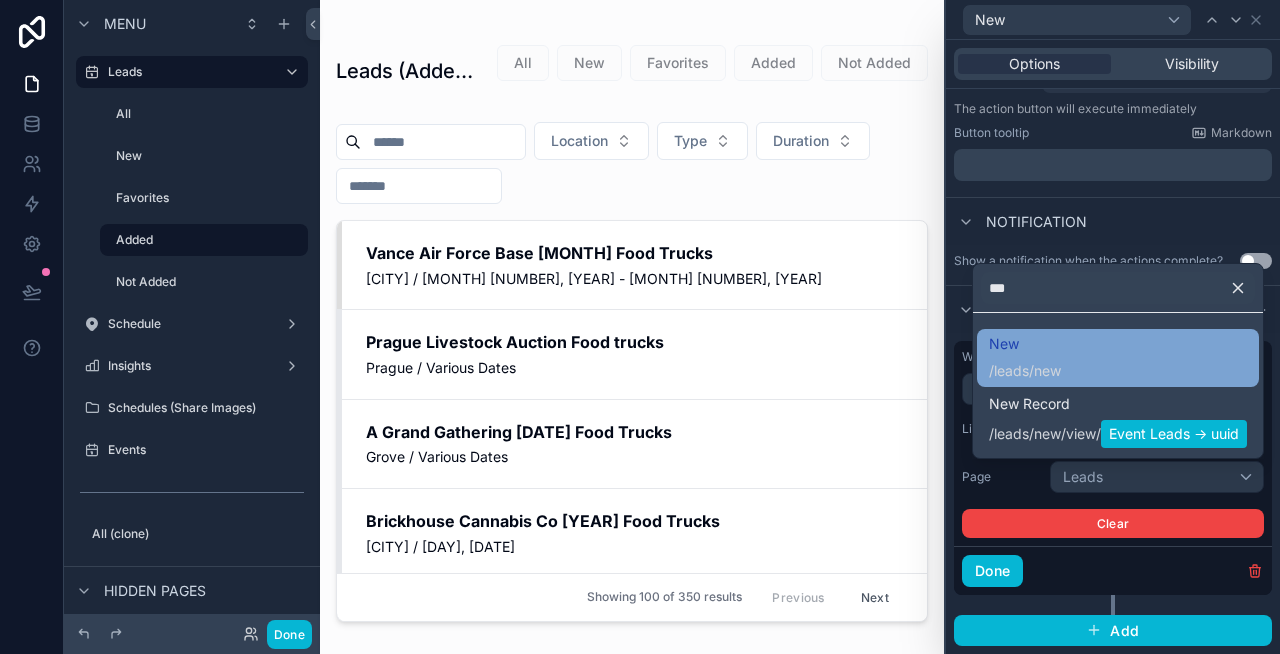 click on "New" at bounding box center [1025, 344] 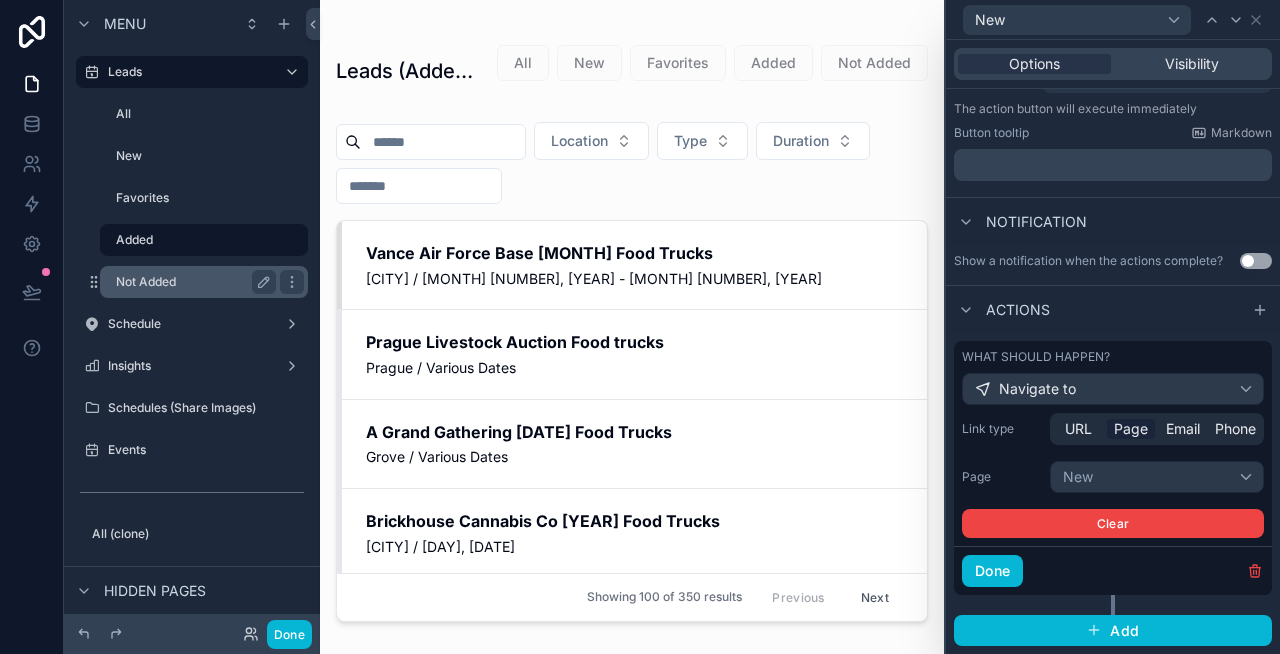click on "Not Added" at bounding box center (192, 282) 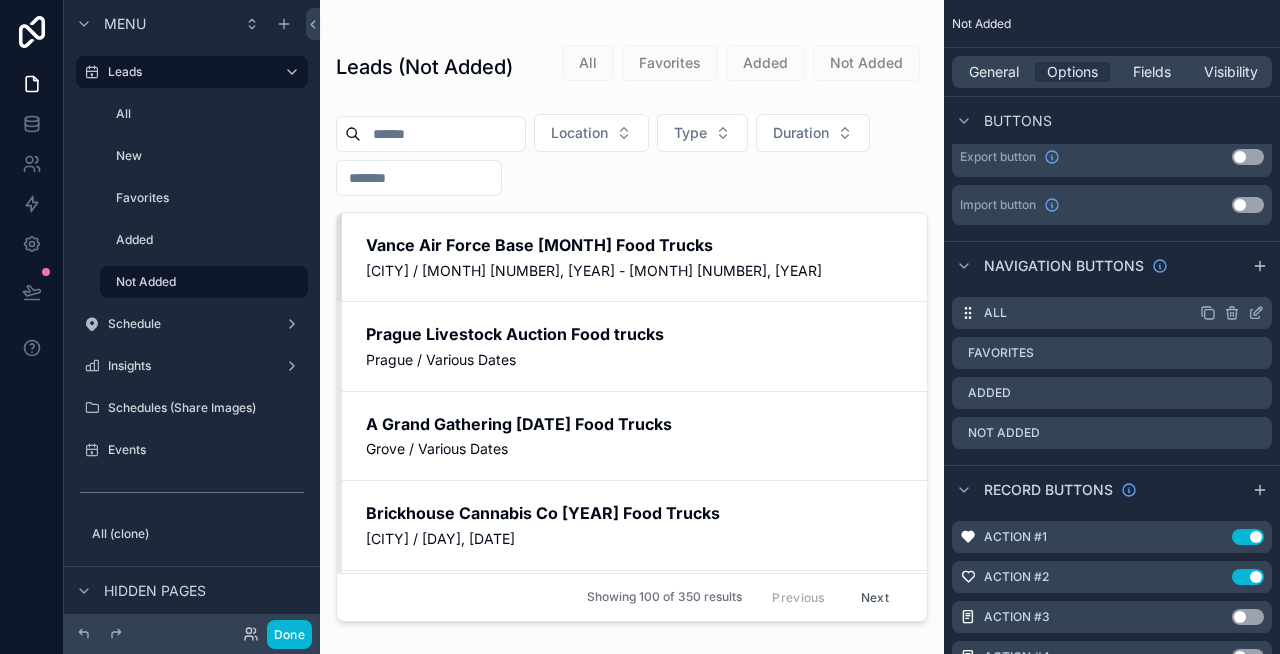 click 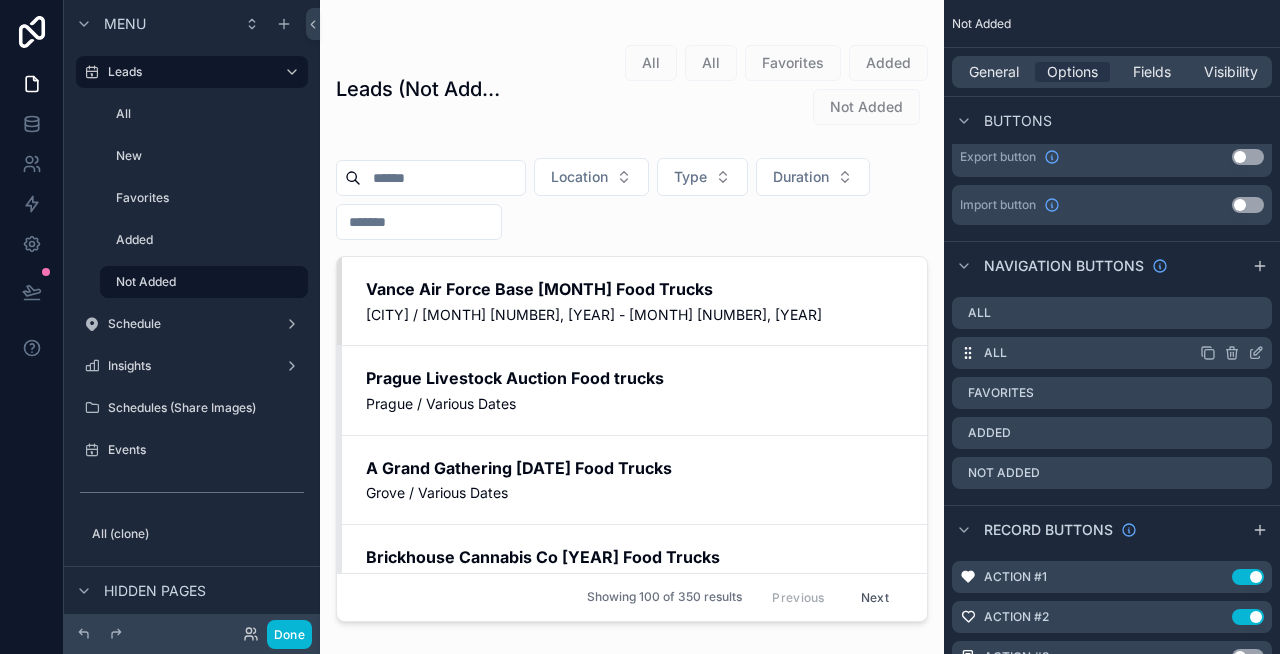 click 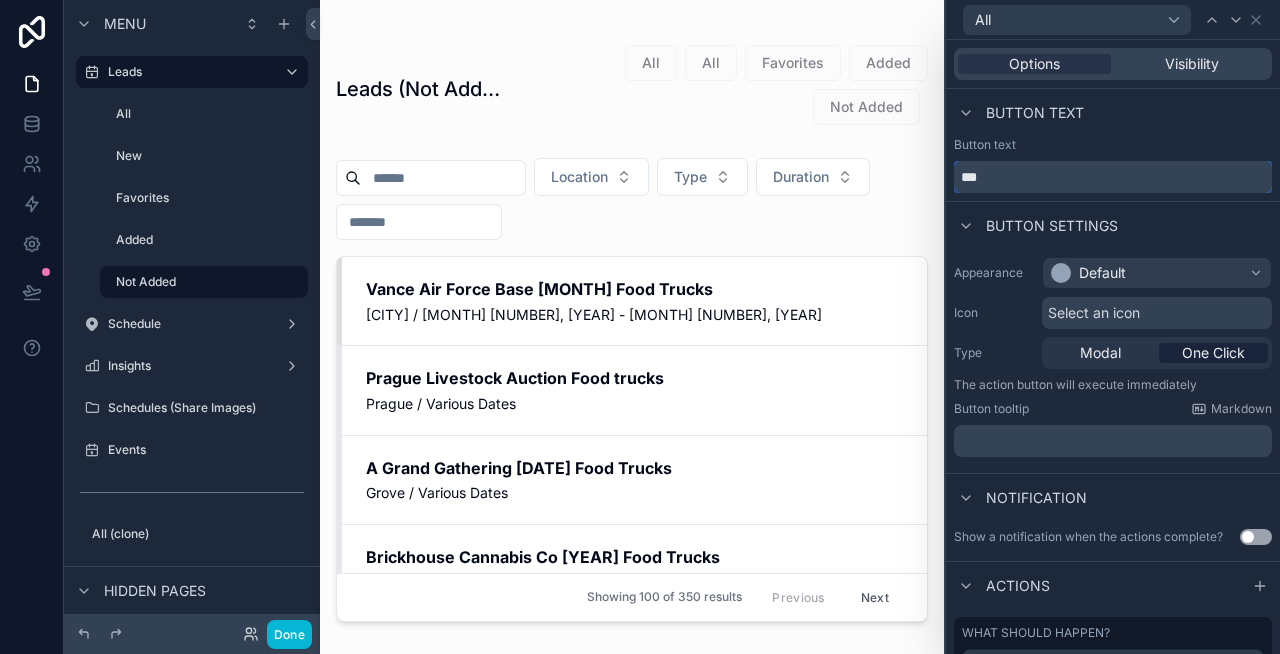 click on "***" at bounding box center (1113, 177) 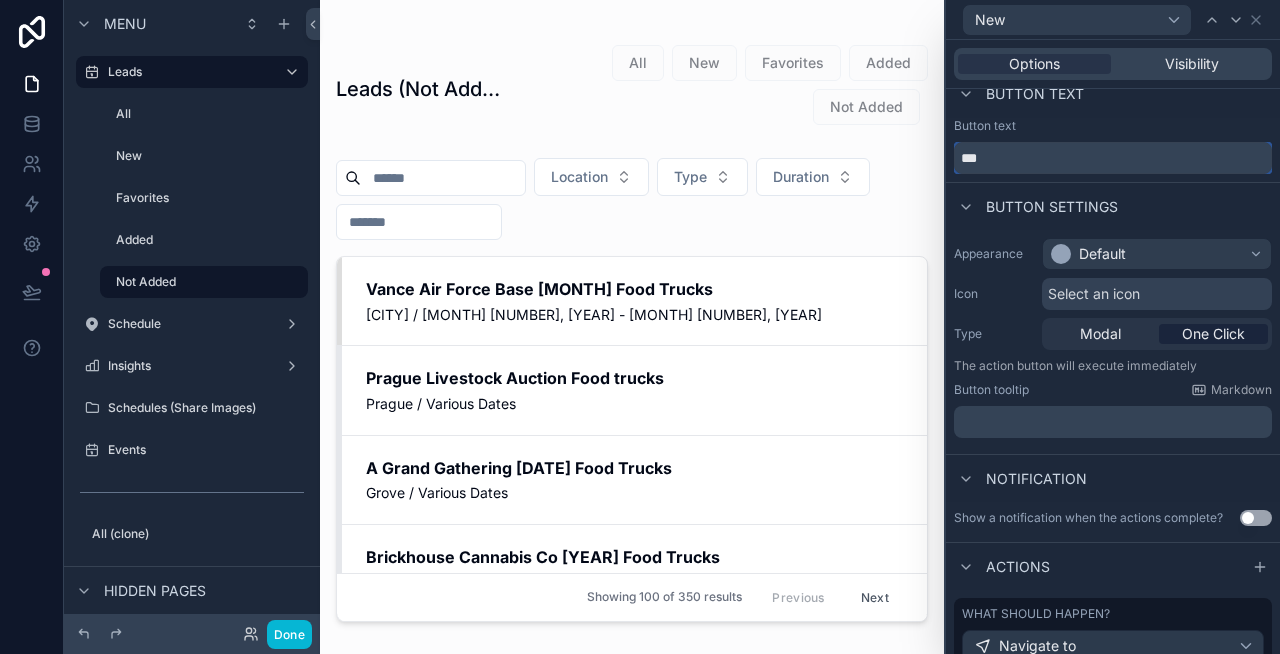 scroll, scrollTop: 94, scrollLeft: 0, axis: vertical 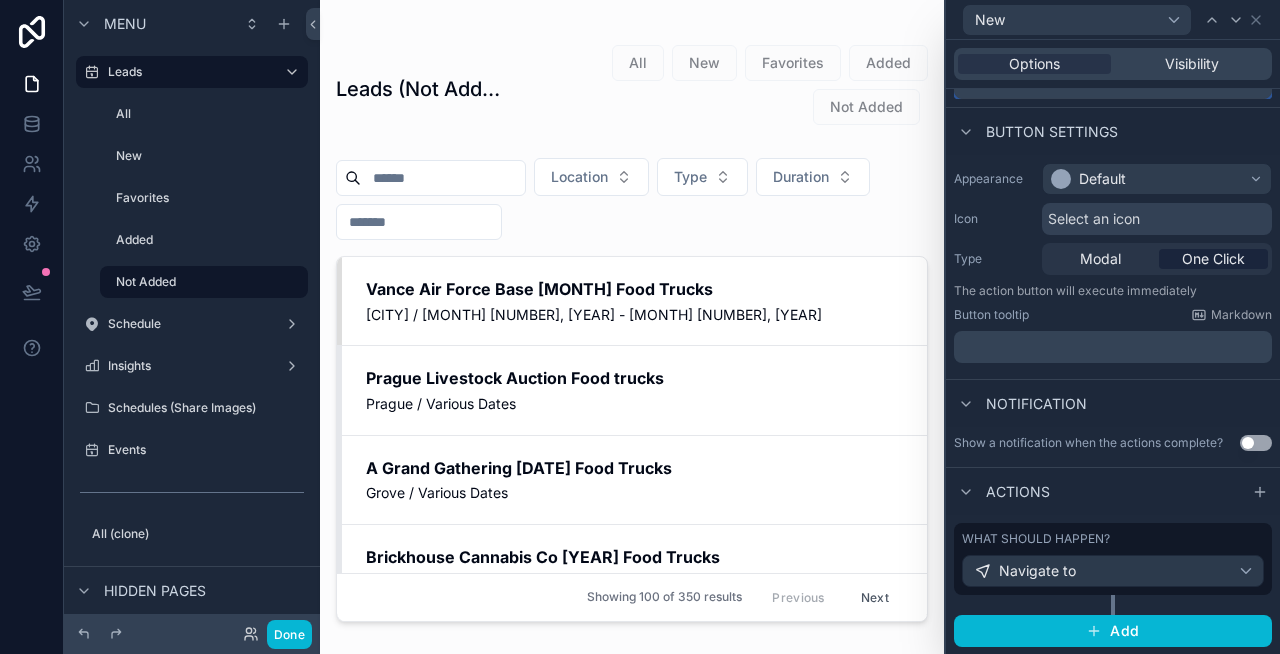 type on "***" 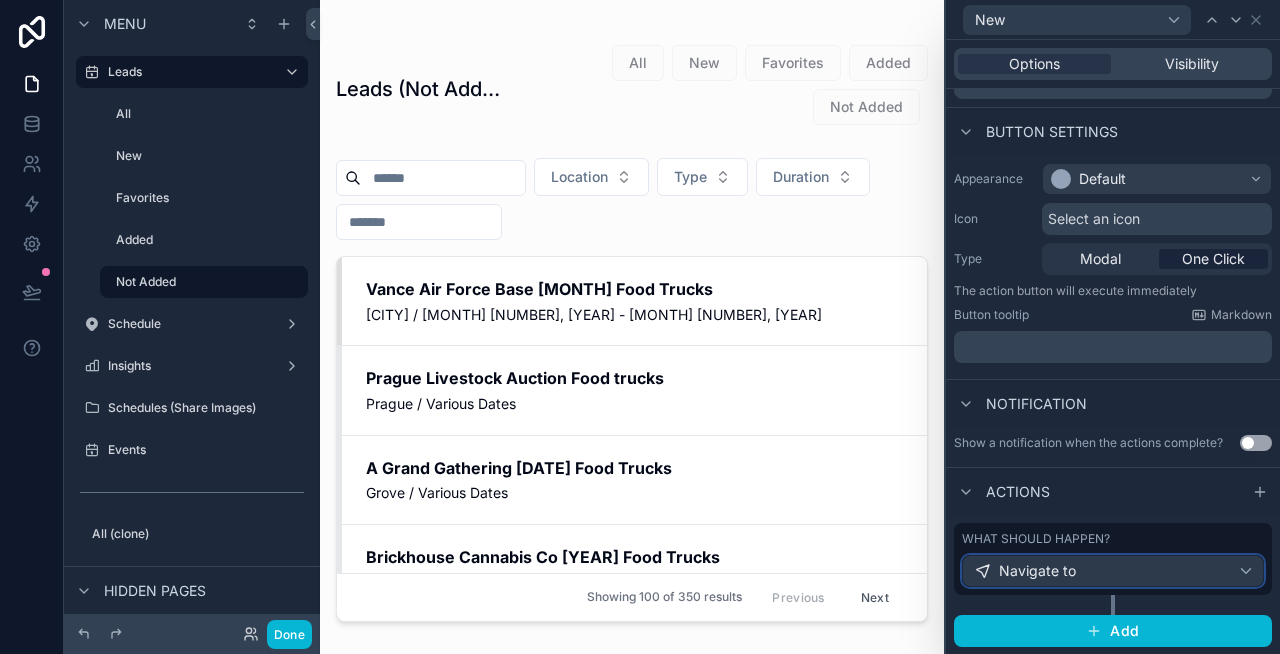 click on "Navigate to" at bounding box center [1037, 571] 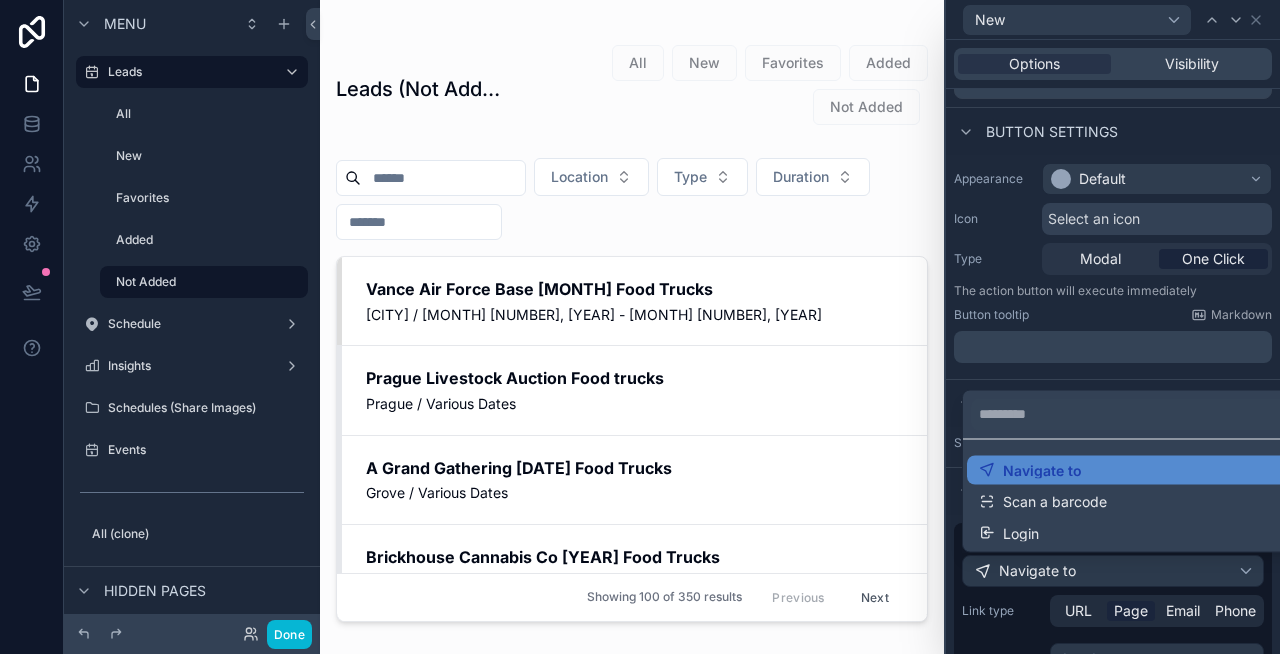click at bounding box center [1113, 327] 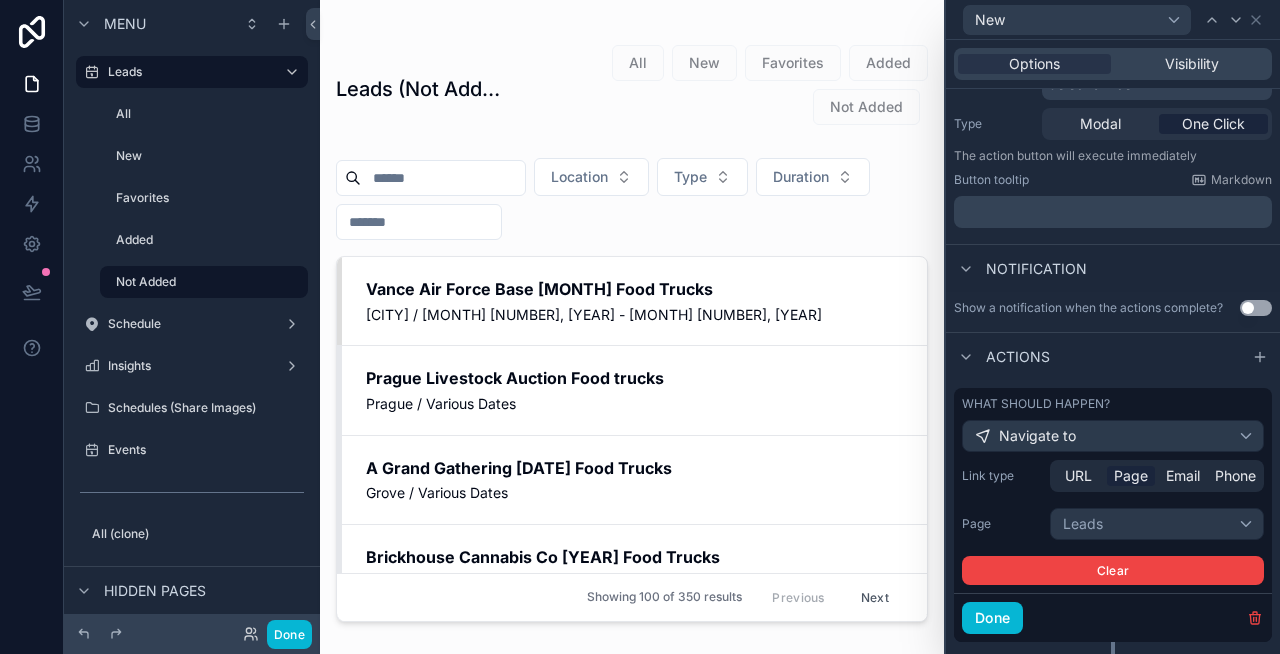 scroll, scrollTop: 276, scrollLeft: 0, axis: vertical 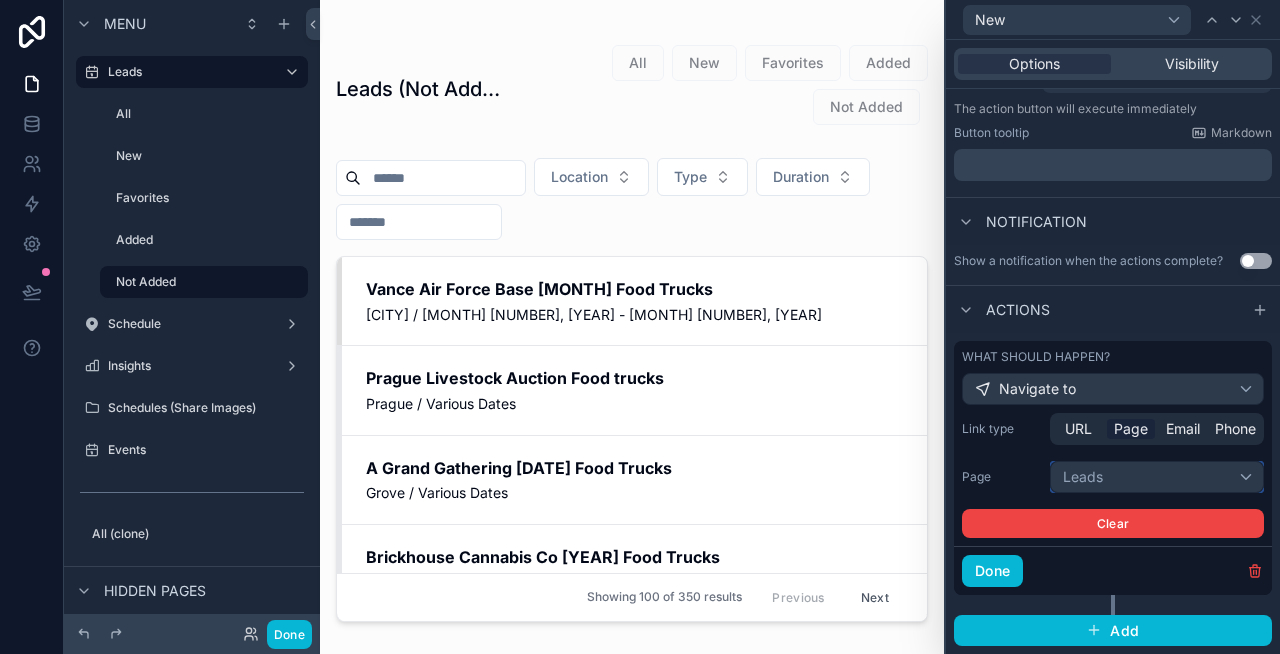 click on "Leads" at bounding box center [1157, 477] 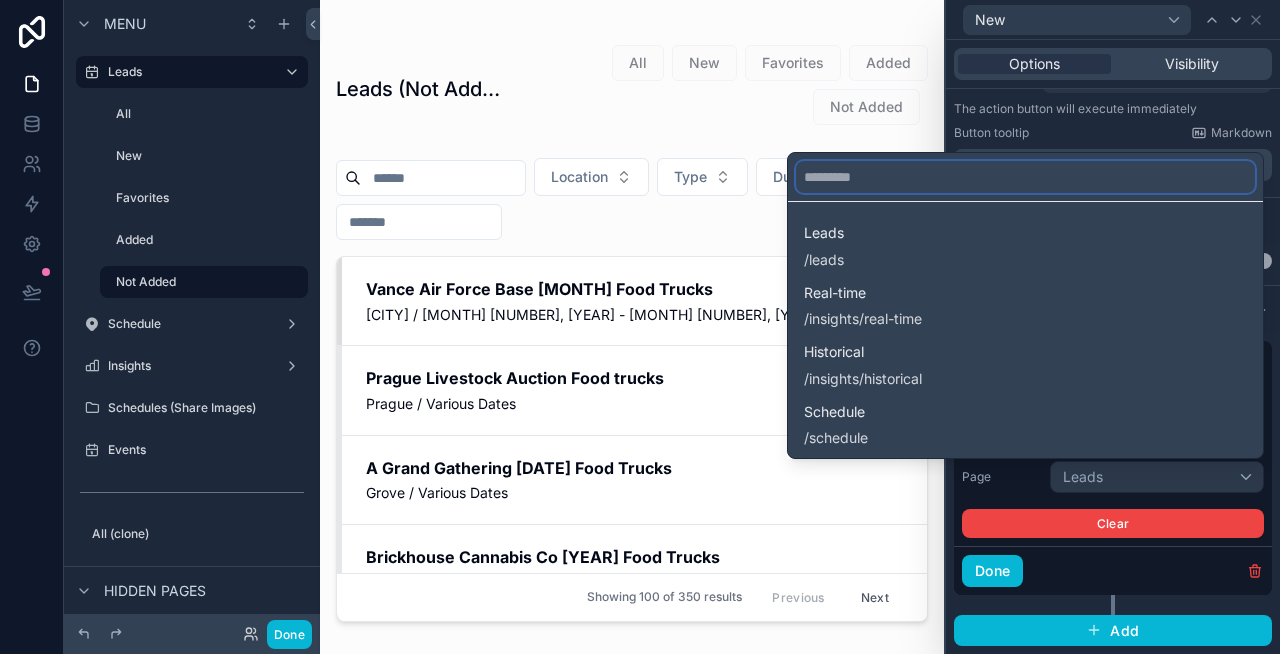 click at bounding box center (1025, 177) 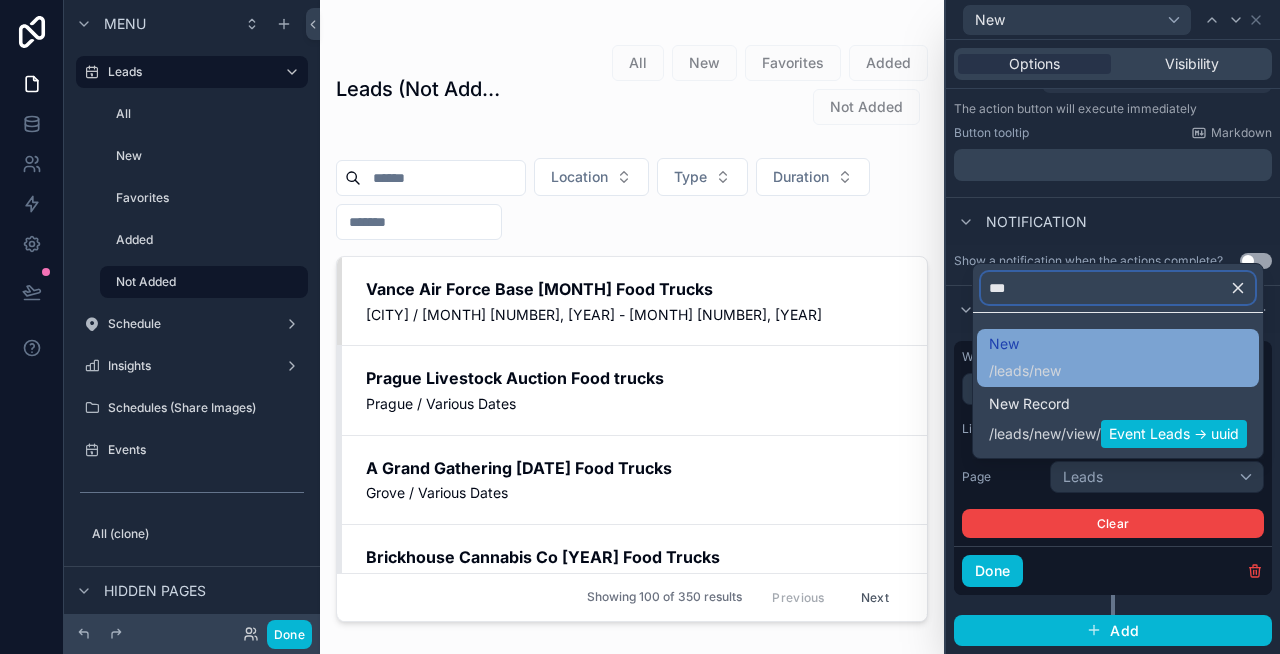 type on "***" 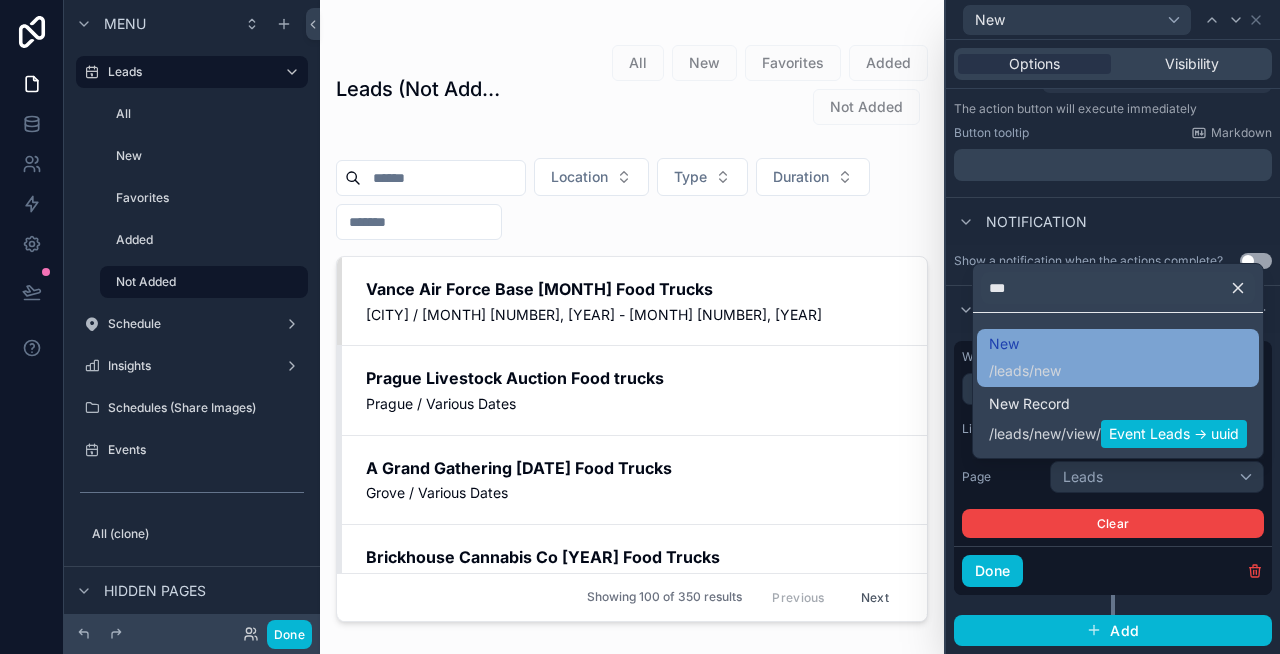 click on "New" at bounding box center (1025, 344) 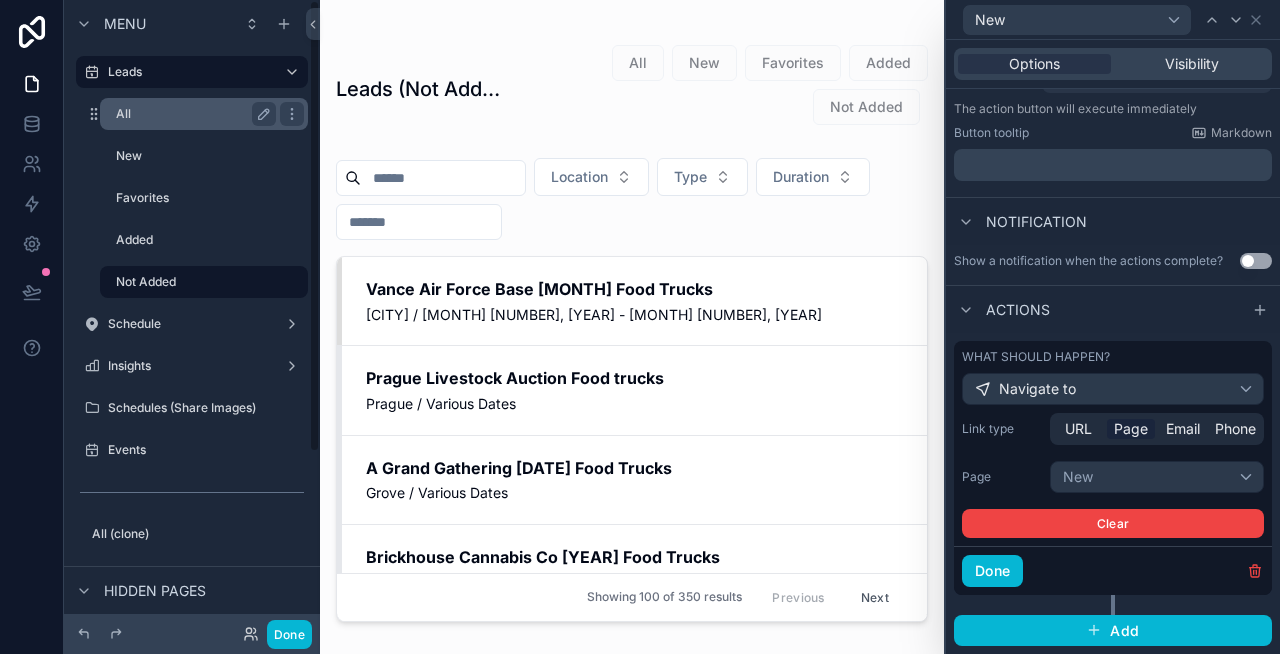click on "All" at bounding box center [192, 114] 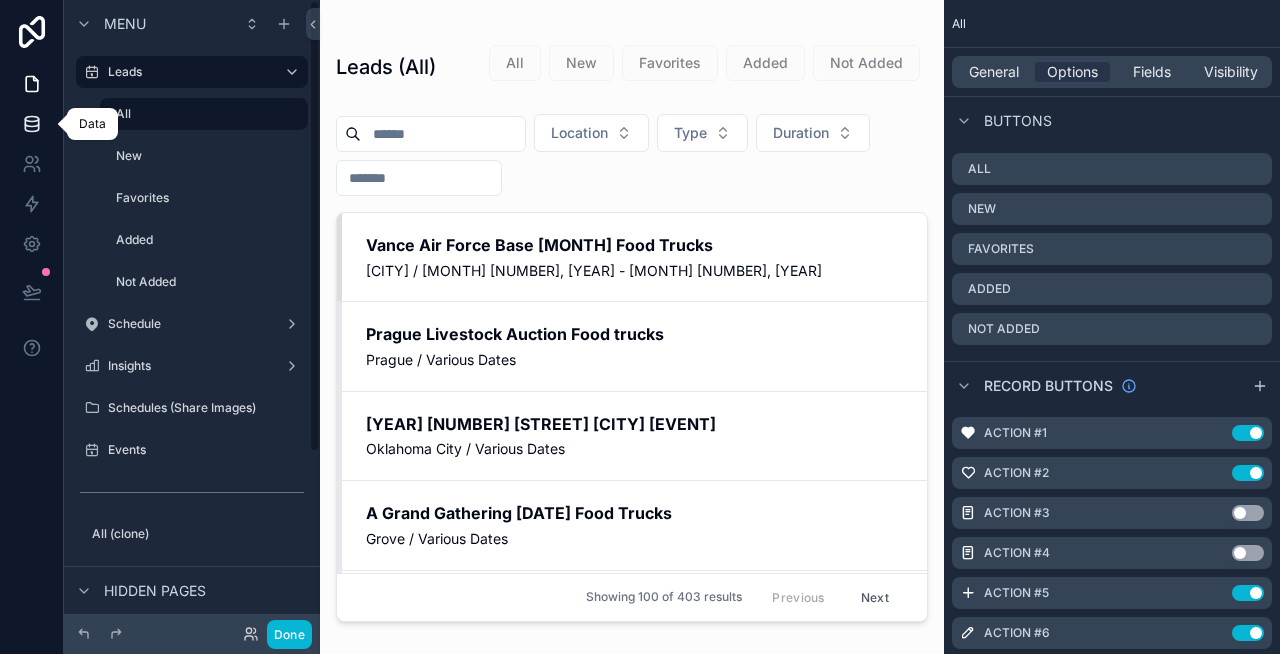click 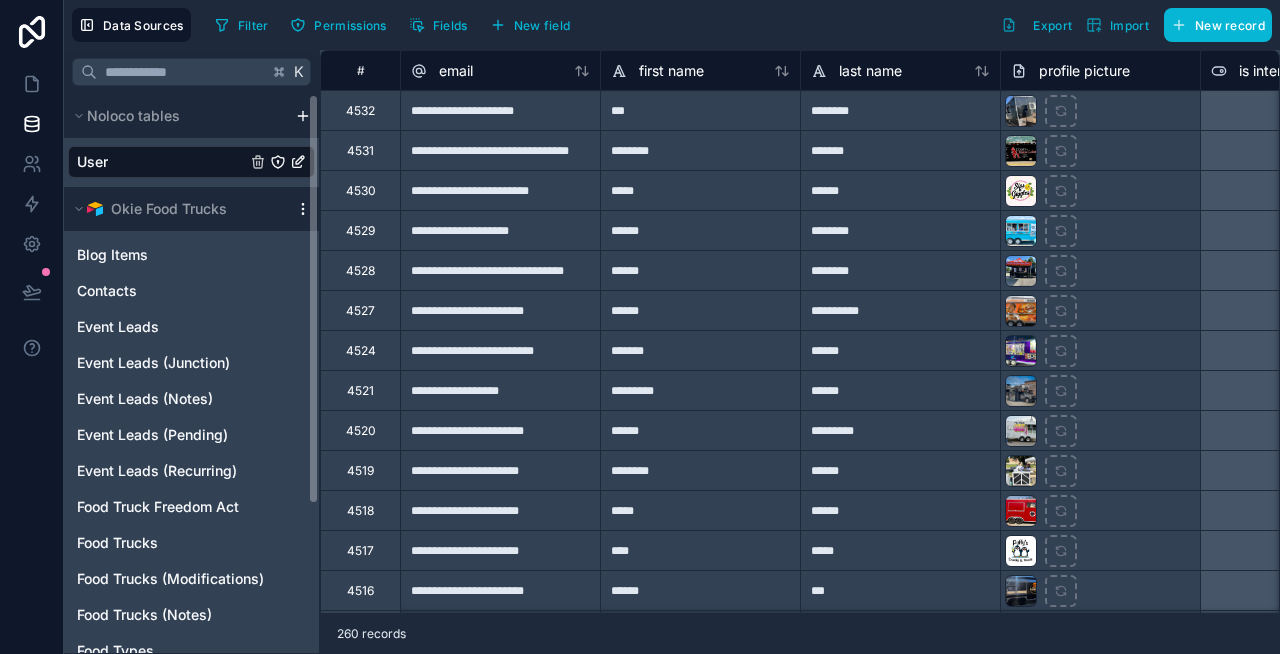click 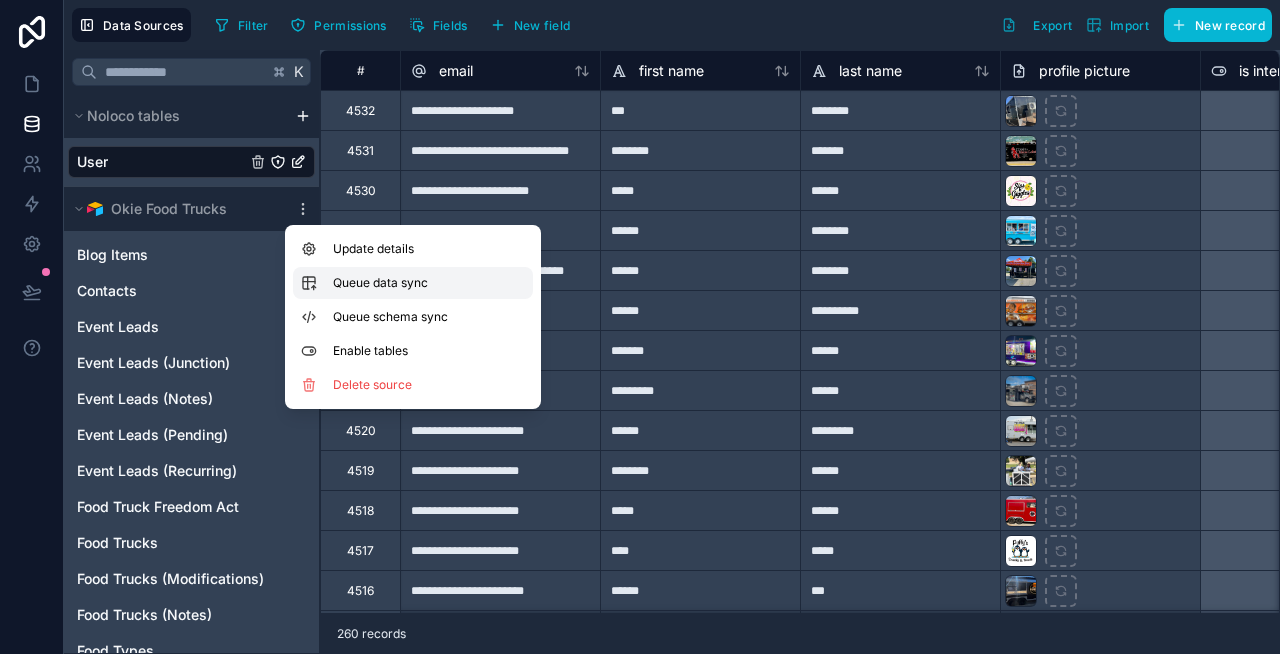 click on "Queue data sync" at bounding box center [405, 283] 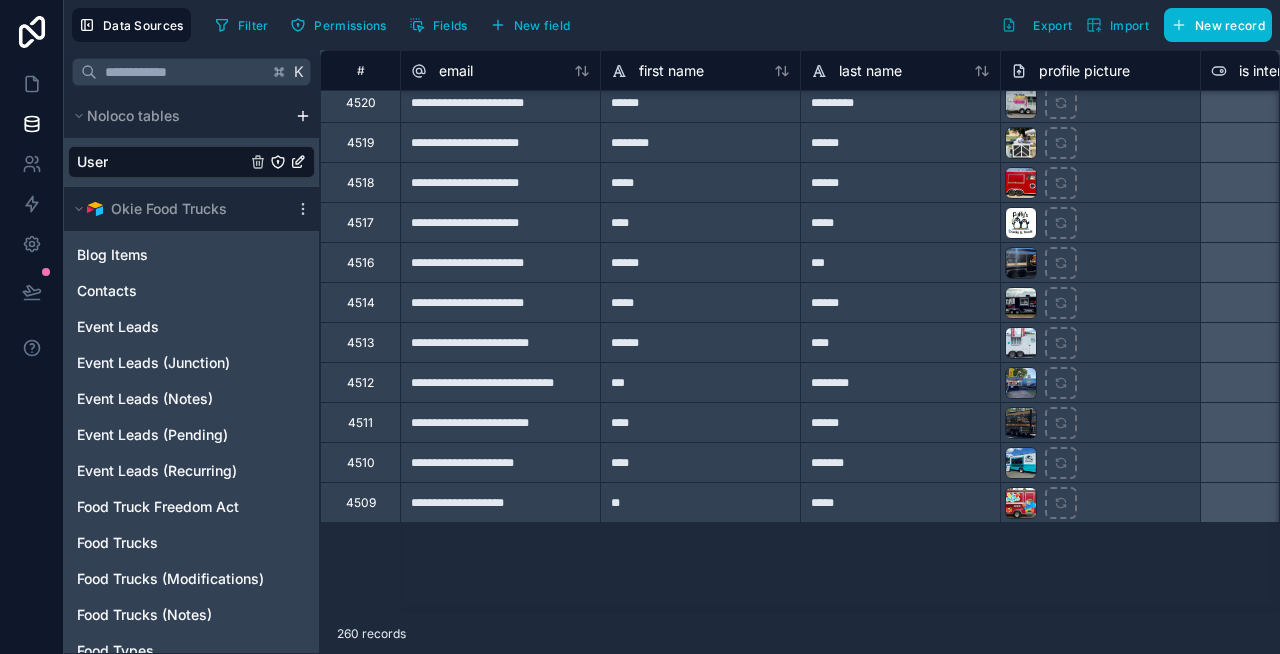 scroll, scrollTop: 0, scrollLeft: 0, axis: both 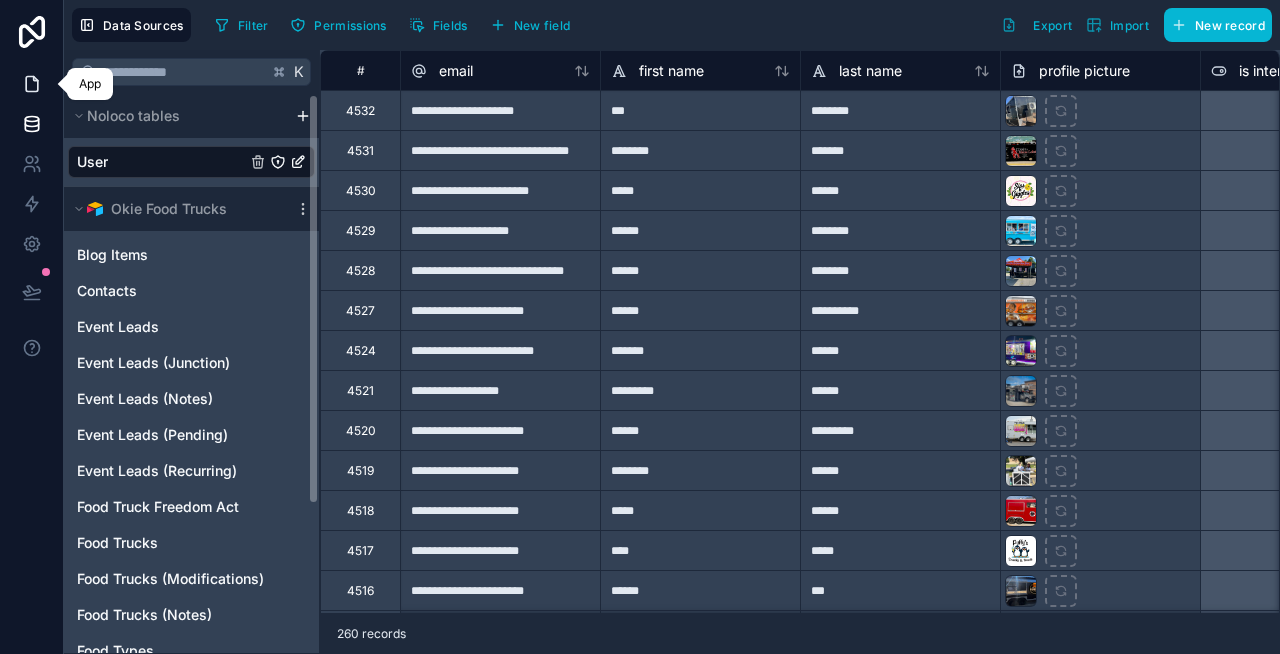 click 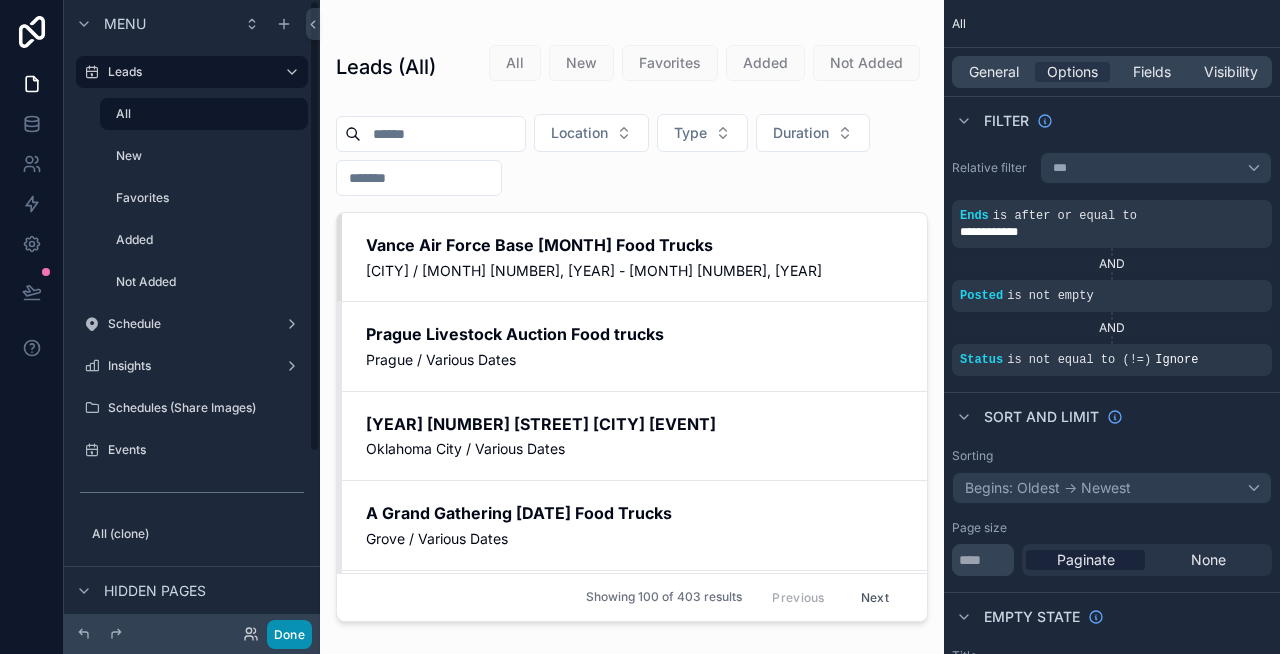 click on "Done" at bounding box center (289, 634) 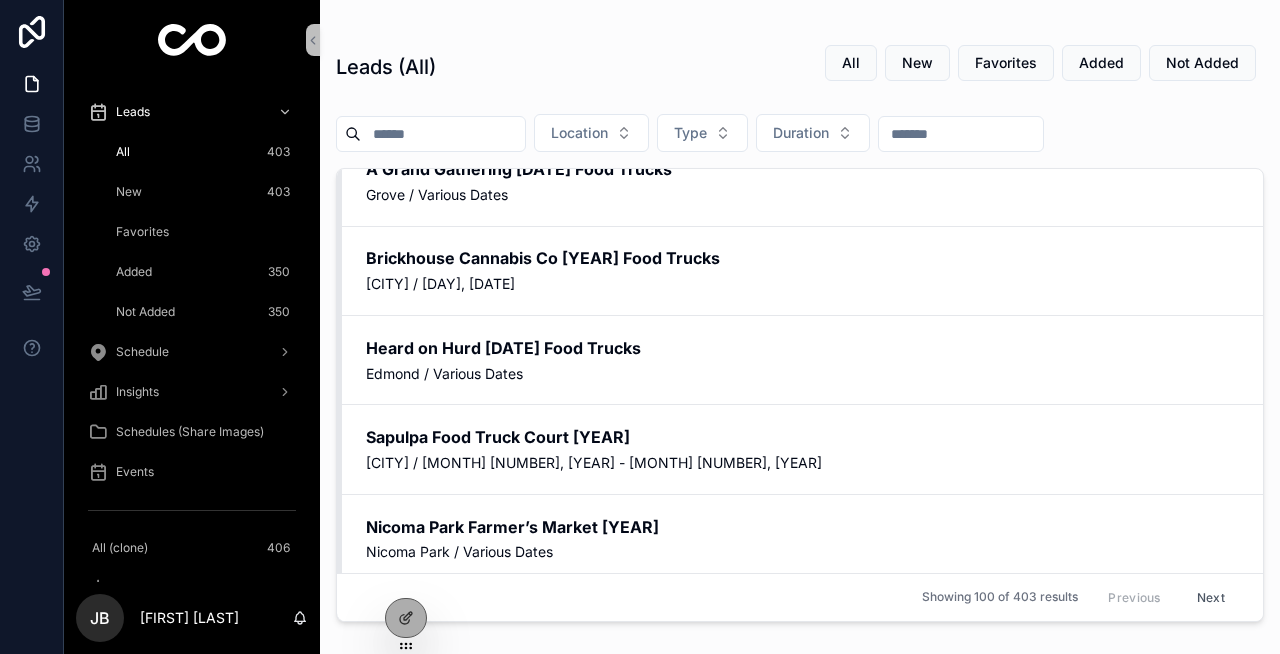 scroll, scrollTop: 0, scrollLeft: 0, axis: both 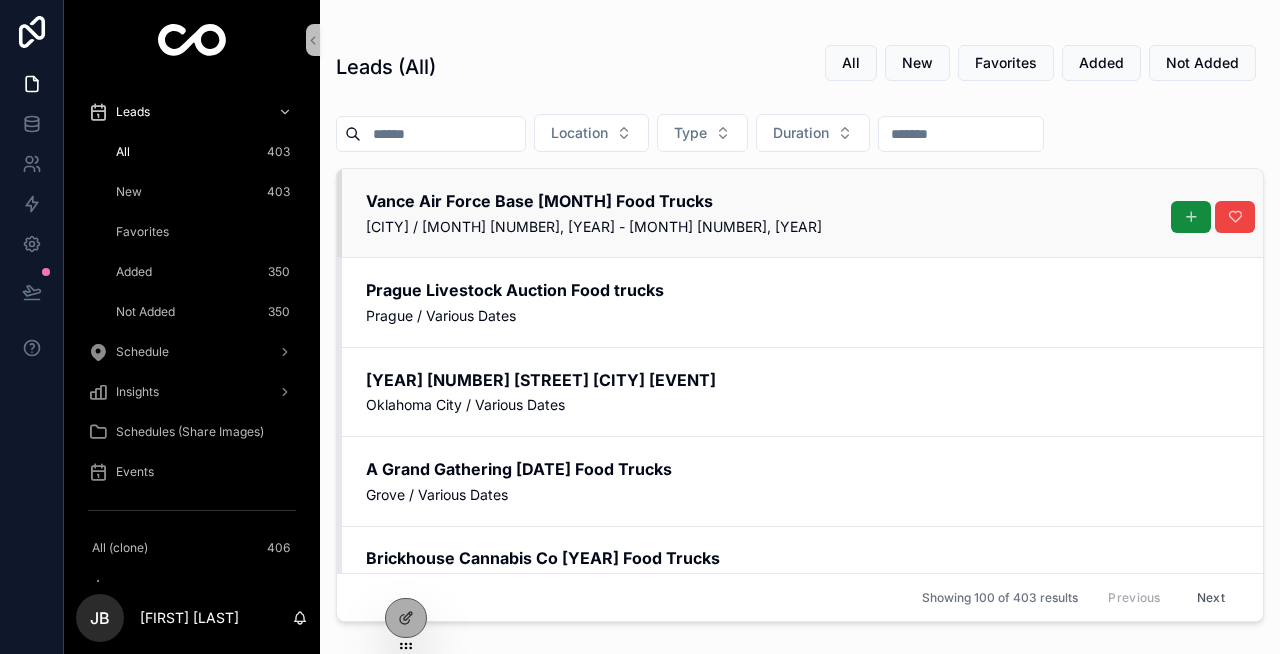 drag, startPoint x: 322, startPoint y: 194, endPoint x: 728, endPoint y: 196, distance: 406.0049 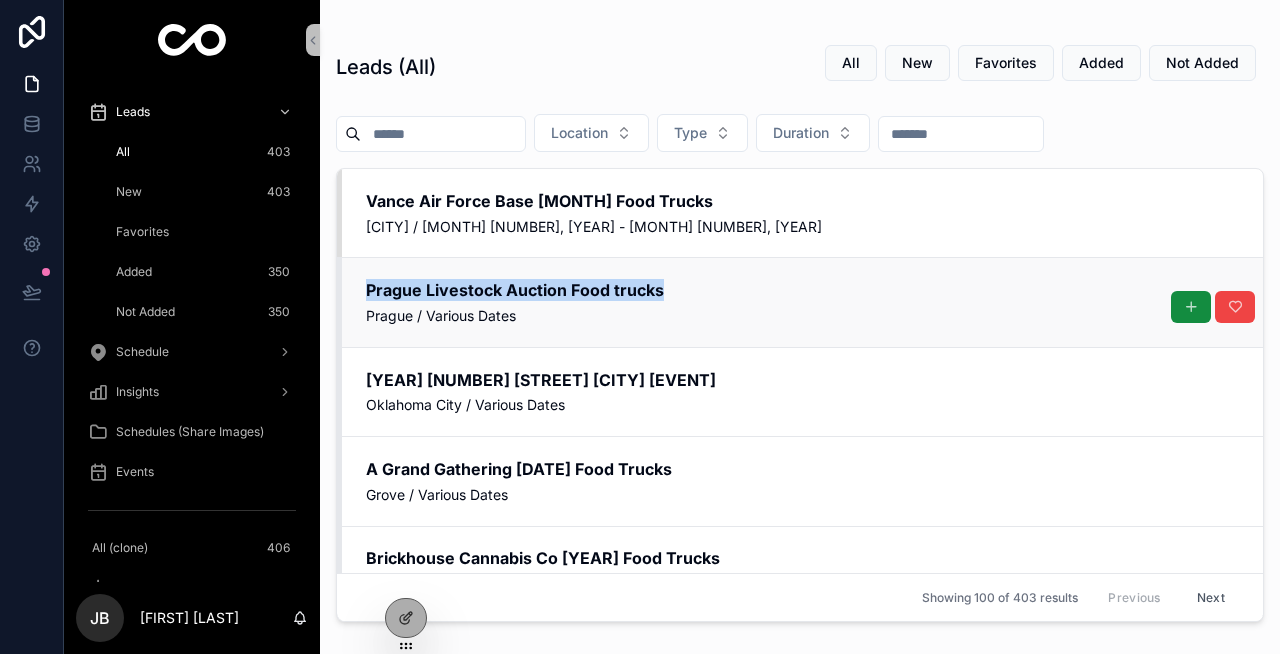 drag, startPoint x: 324, startPoint y: 283, endPoint x: 662, endPoint y: 288, distance: 338.037 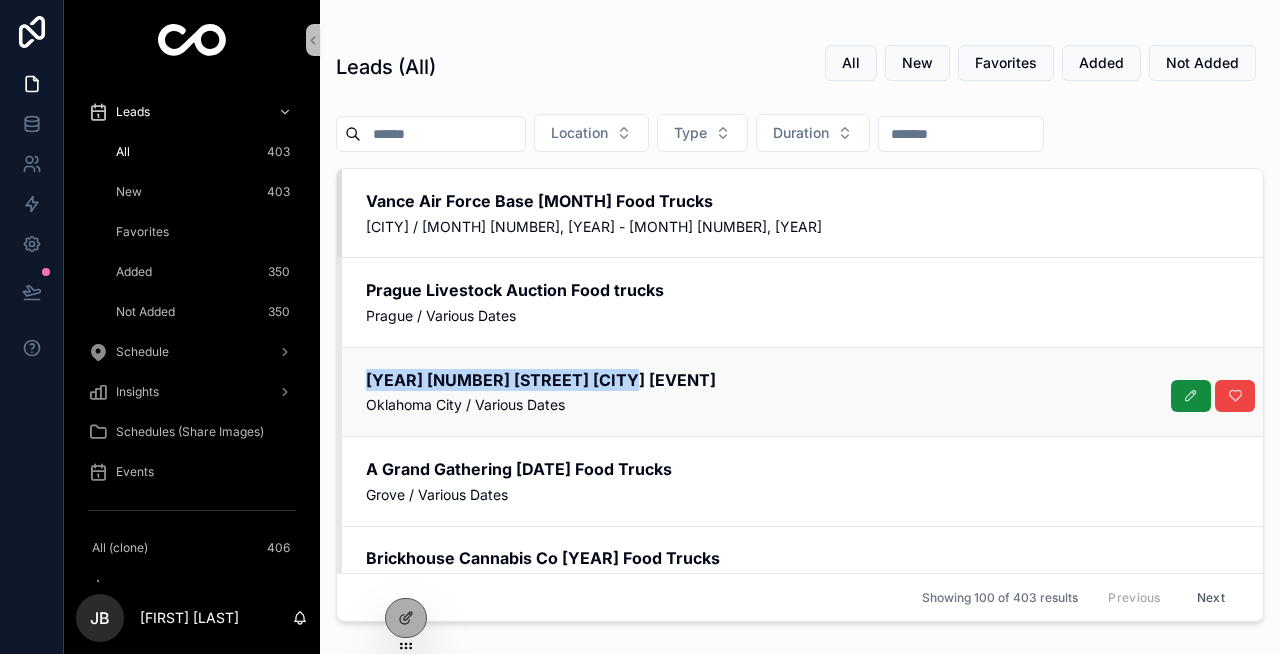 drag, startPoint x: 326, startPoint y: 367, endPoint x: 616, endPoint y: 376, distance: 290.13962 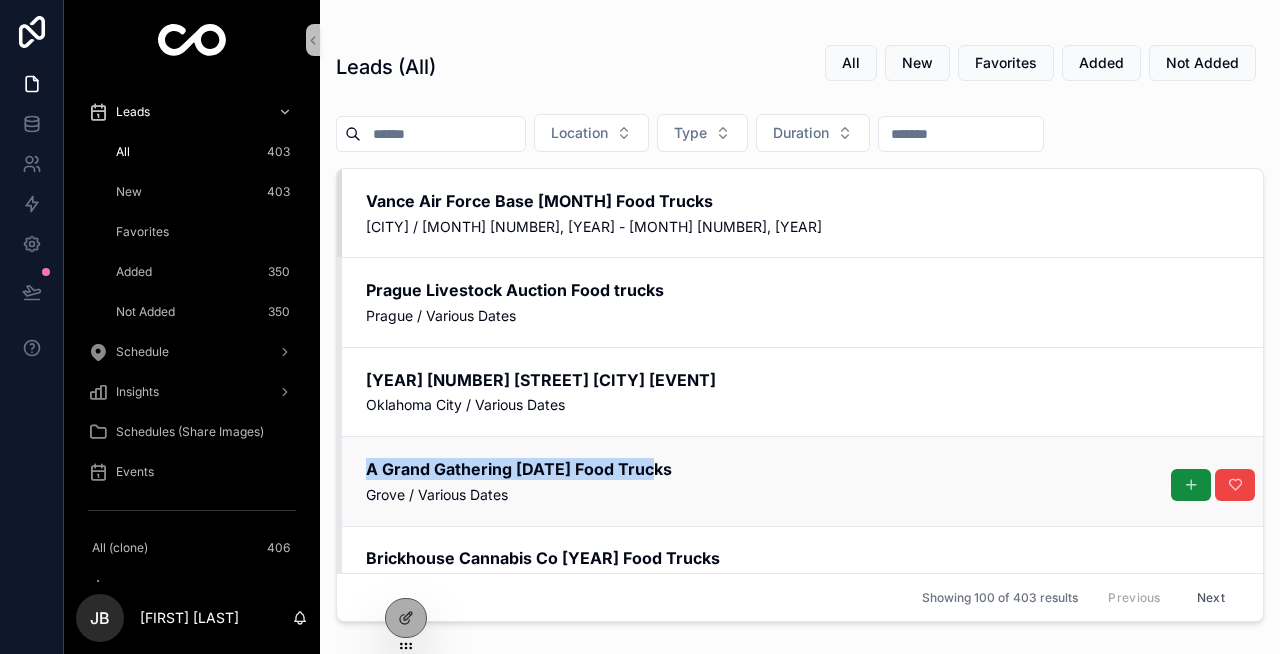 drag, startPoint x: 320, startPoint y: 457, endPoint x: 660, endPoint y: 466, distance: 340.1191 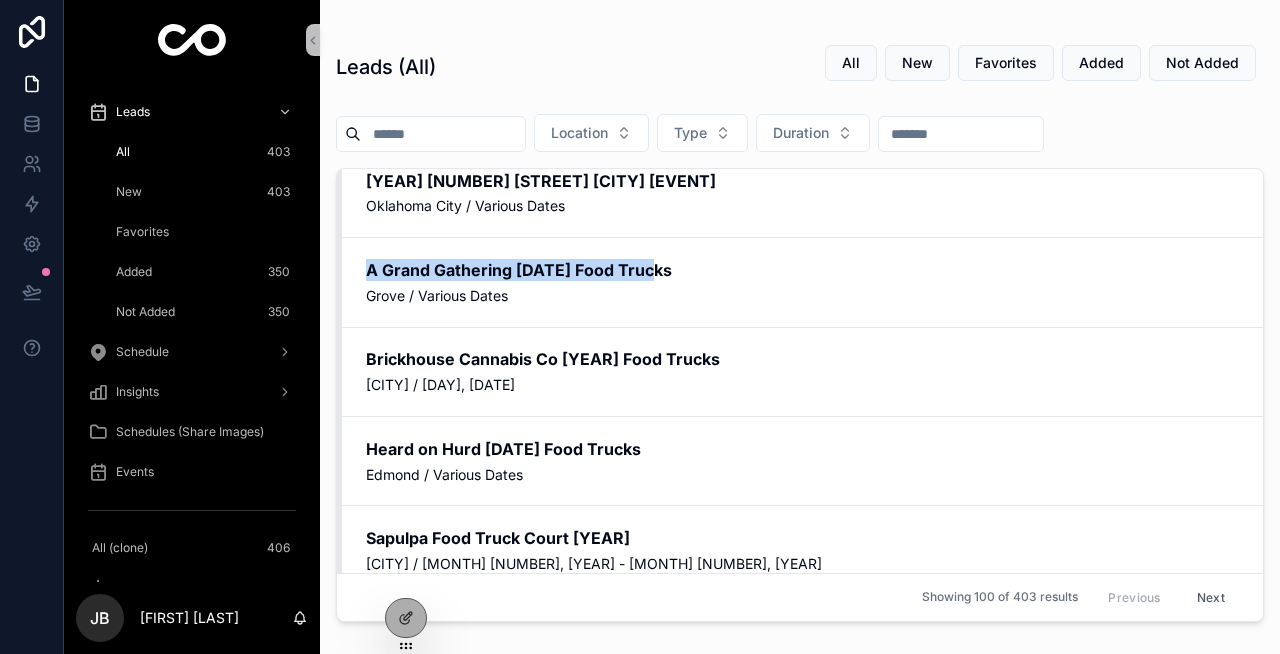 scroll, scrollTop: 200, scrollLeft: 0, axis: vertical 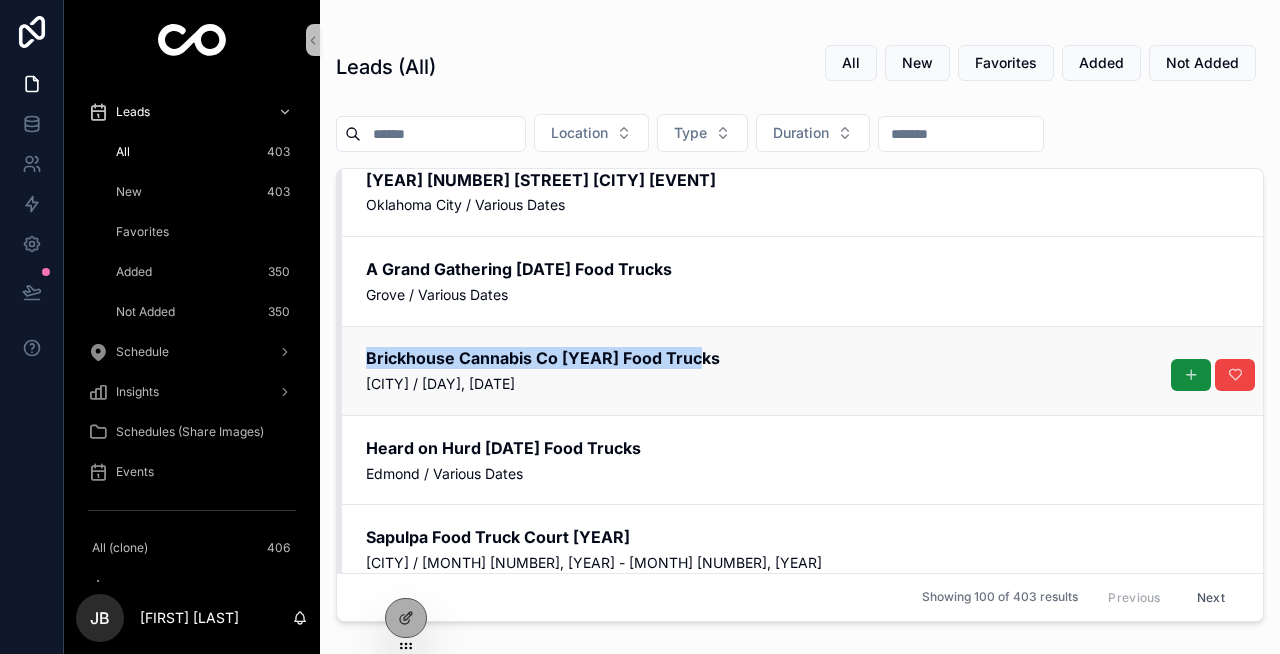 drag, startPoint x: 326, startPoint y: 351, endPoint x: 713, endPoint y: 360, distance: 387.10464 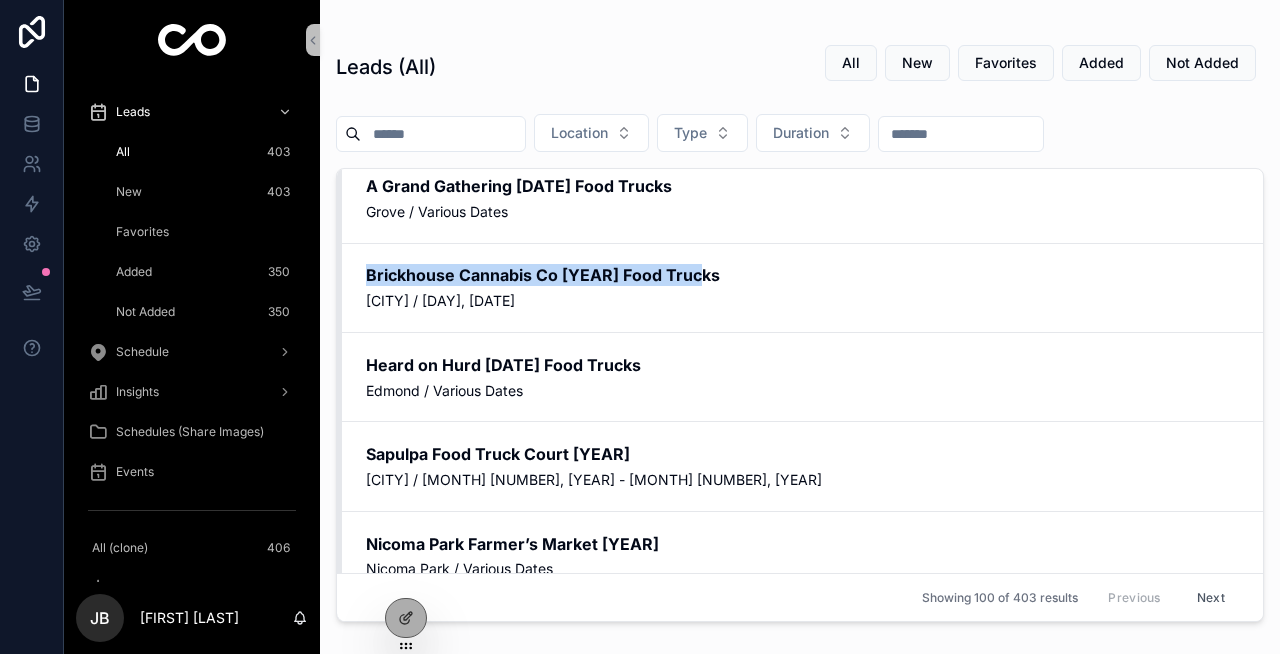 scroll, scrollTop: 286, scrollLeft: 0, axis: vertical 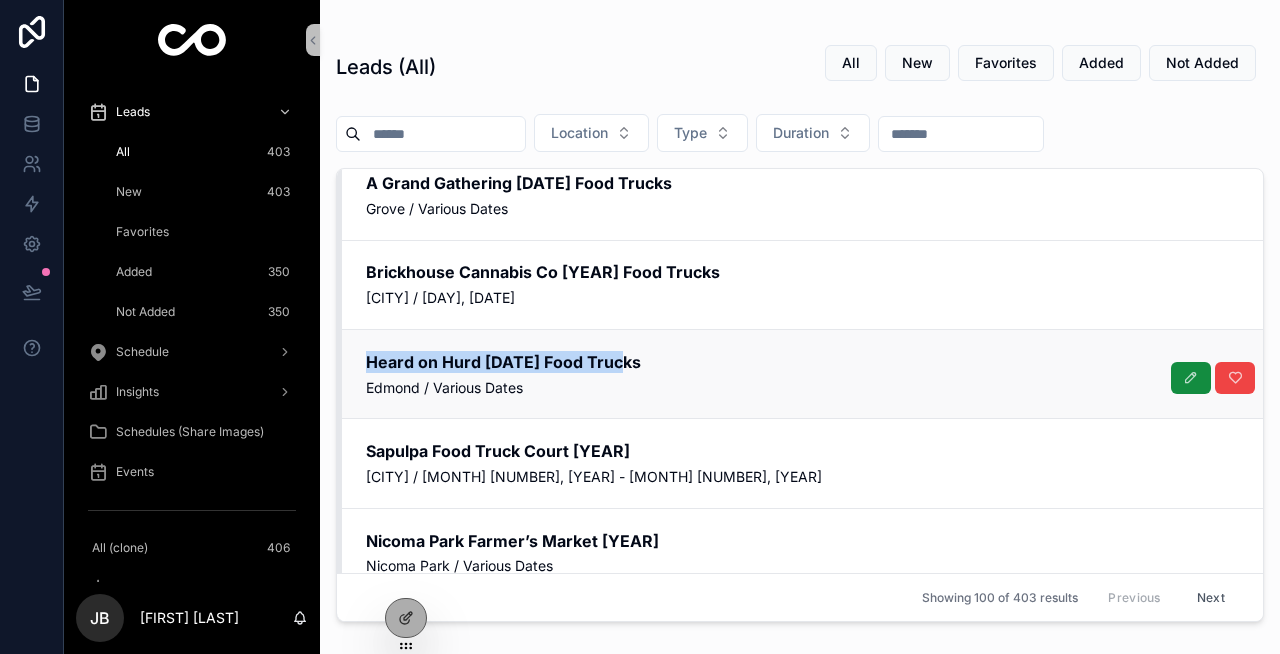 drag, startPoint x: 322, startPoint y: 352, endPoint x: 641, endPoint y: 359, distance: 319.07678 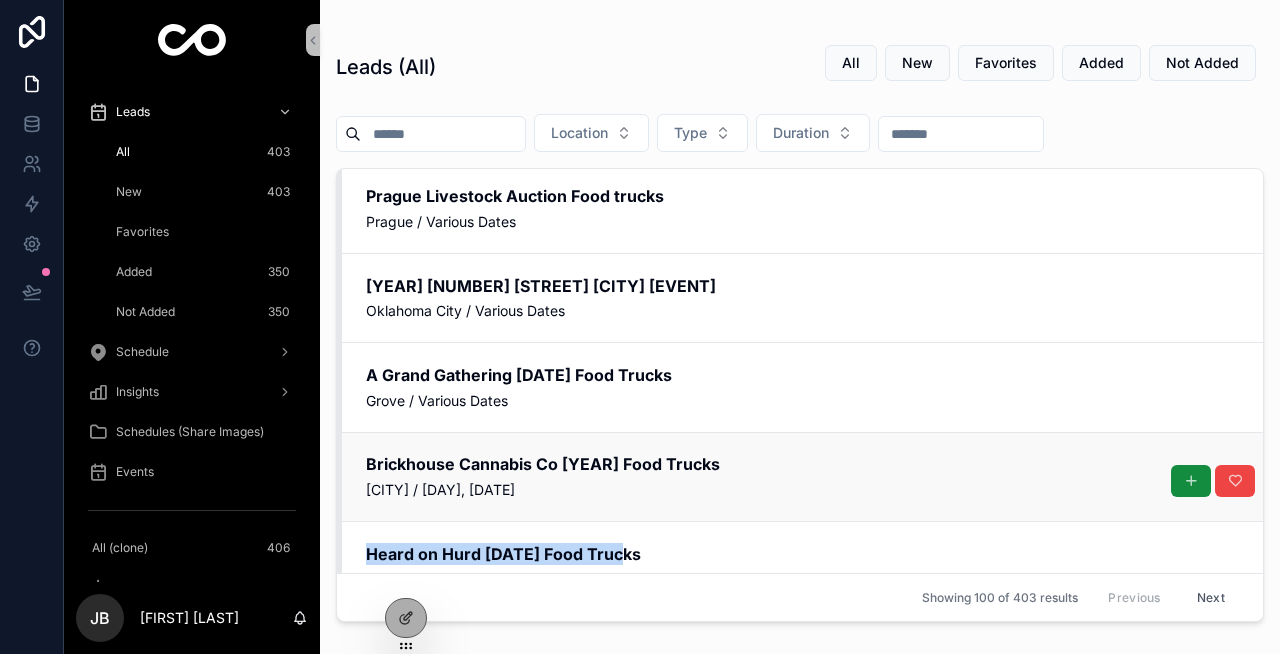 scroll, scrollTop: 0, scrollLeft: 0, axis: both 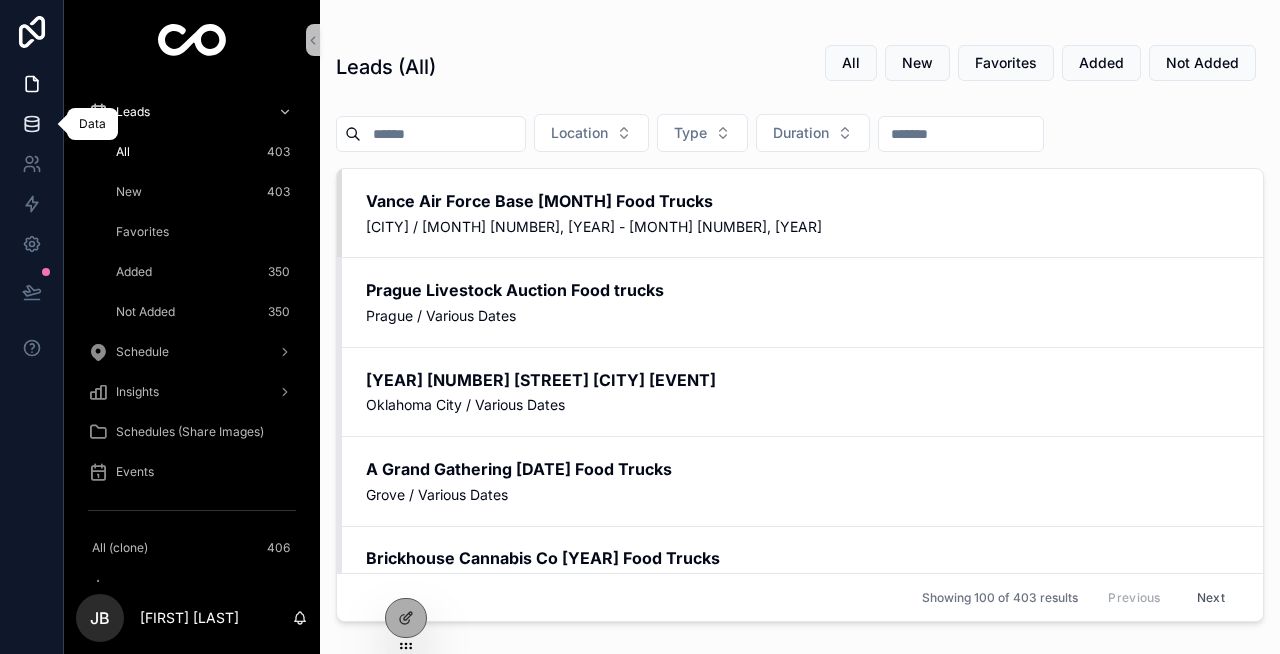 click 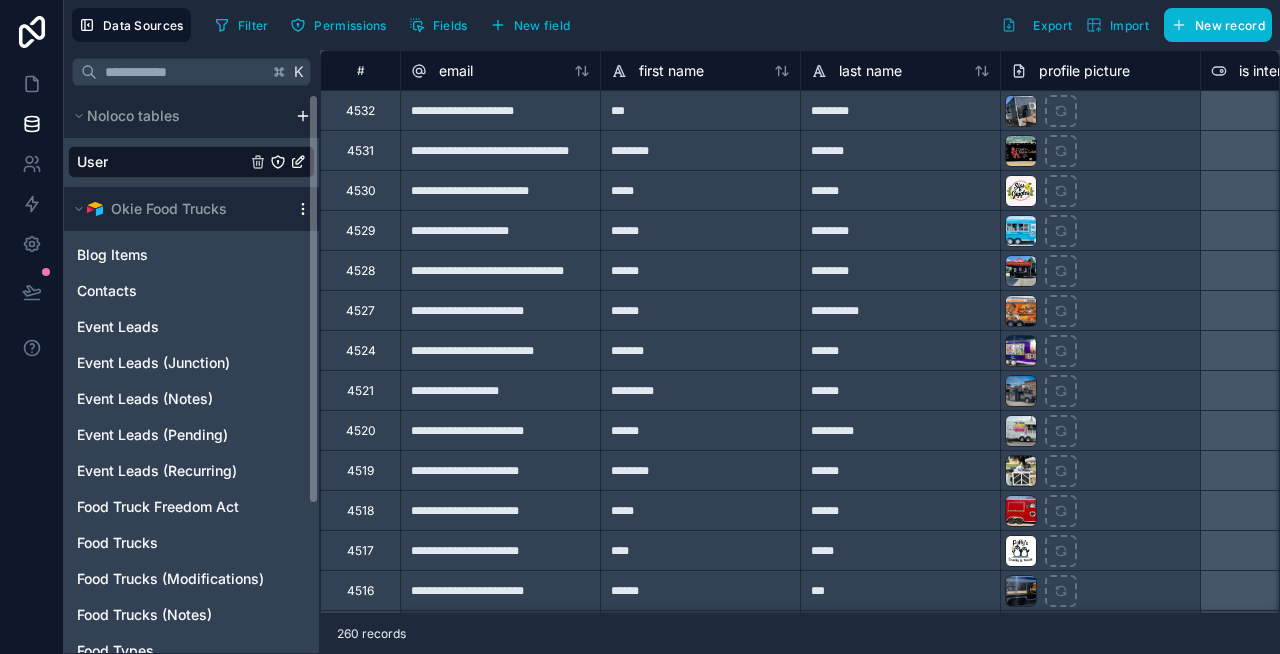 click 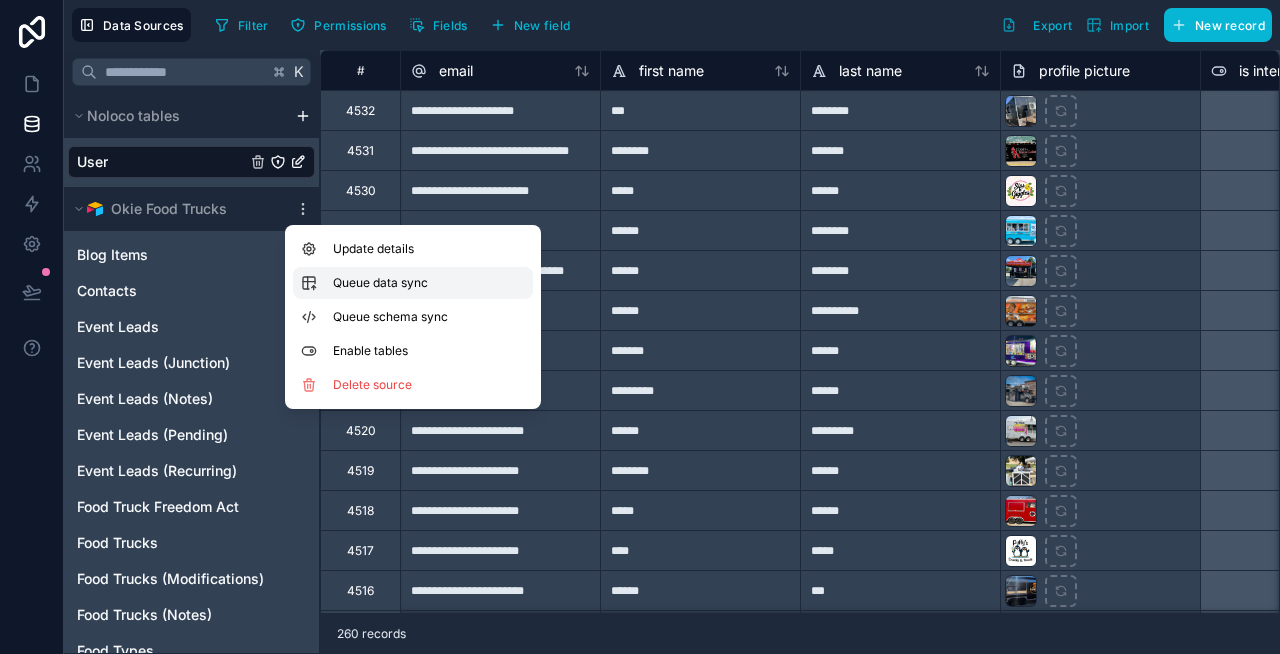 click on "Queue data sync" at bounding box center (405, 283) 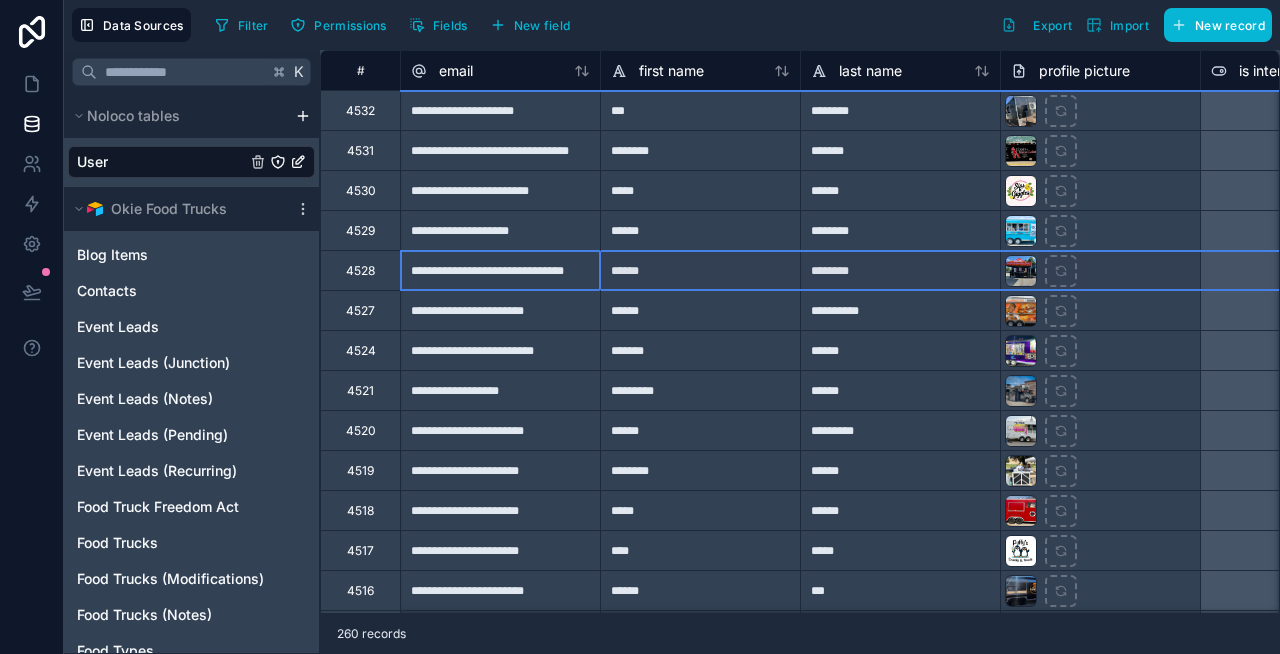 click on "4528" at bounding box center [360, 270] 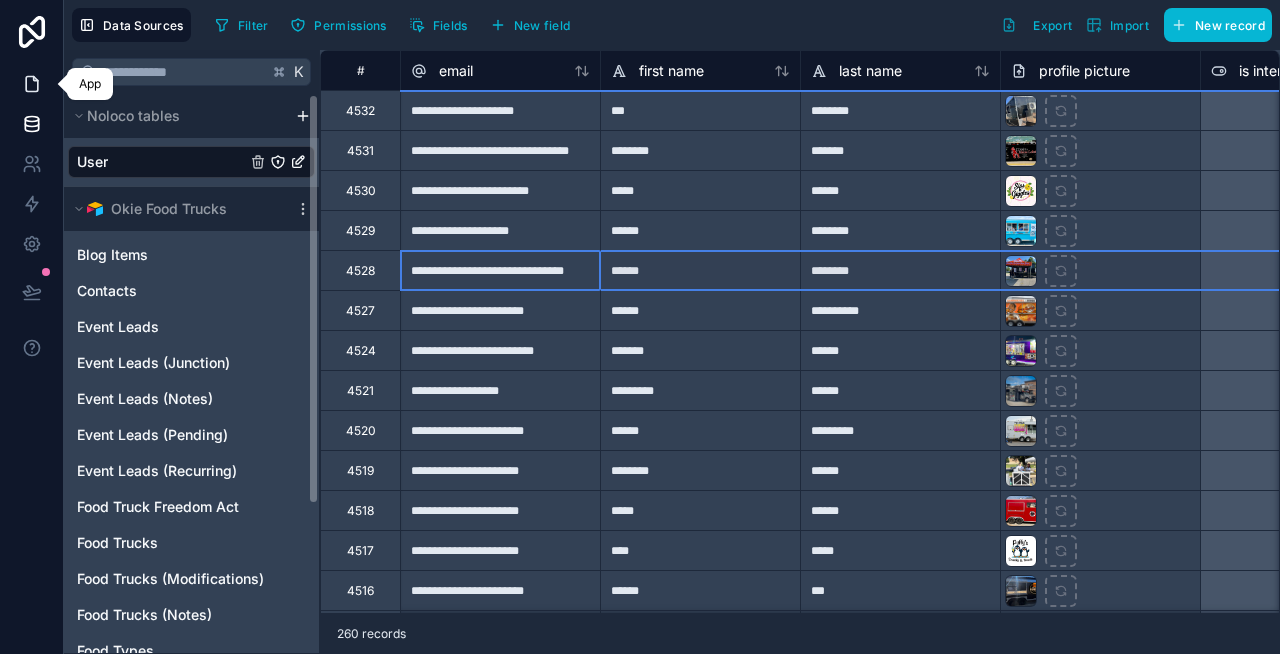 click 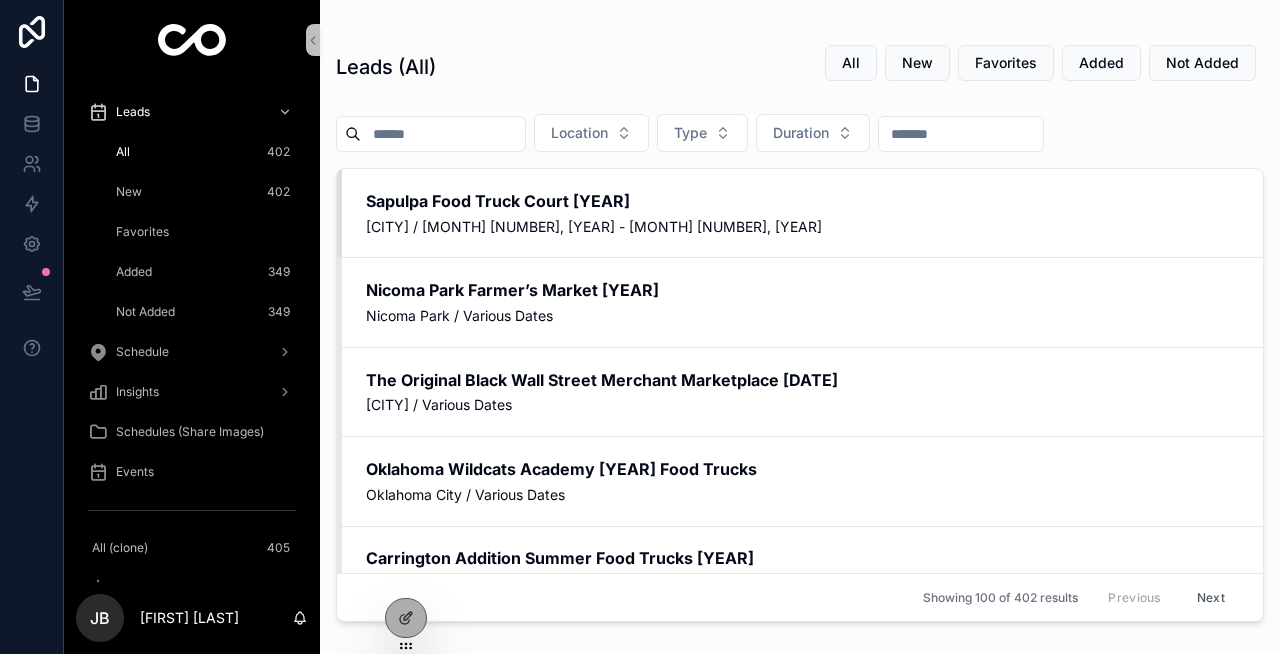 click on "The Original Black Wall Street Merchant Marketplace [YEAR] [CITY] / Various Dates" at bounding box center [800, 391] 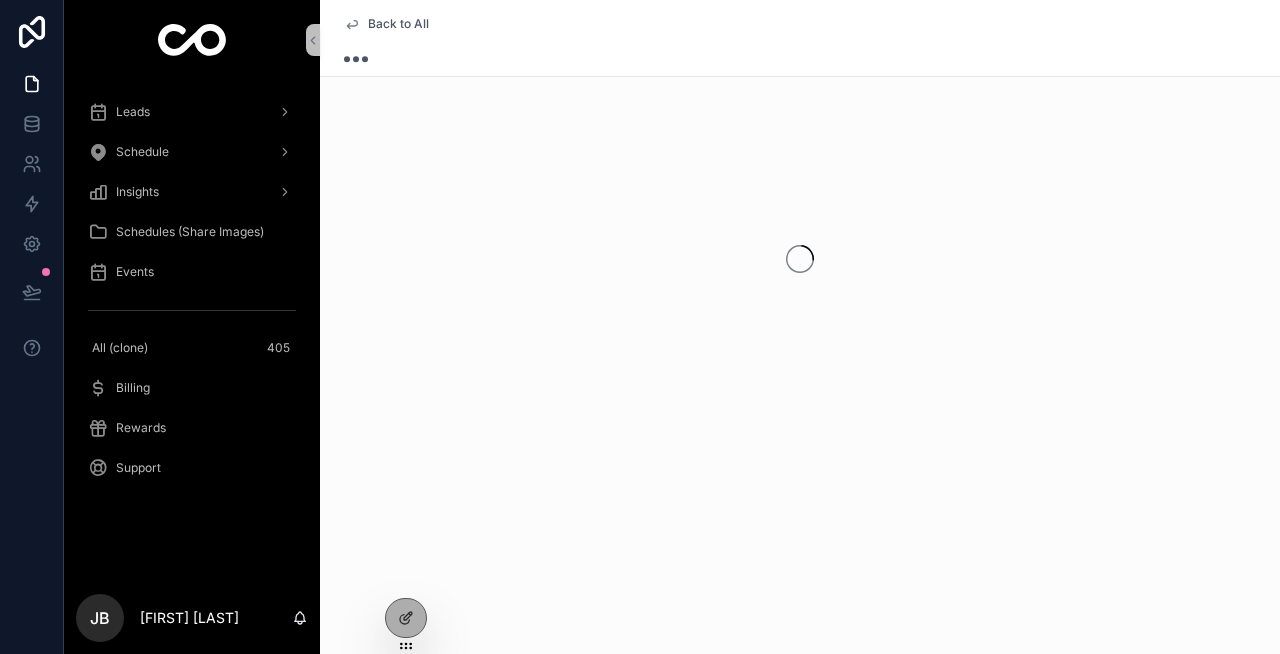 click on "Back to All" at bounding box center [800, 272] 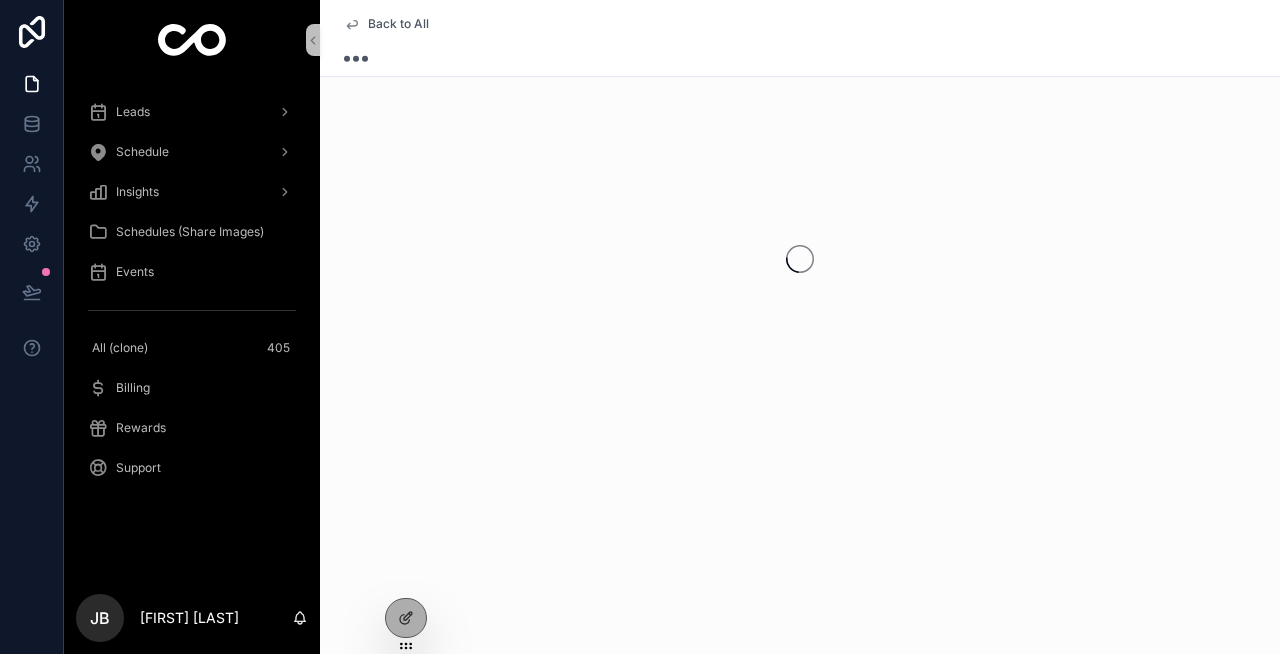 drag, startPoint x: 504, startPoint y: 427, endPoint x: 470, endPoint y: 421, distance: 34.525352 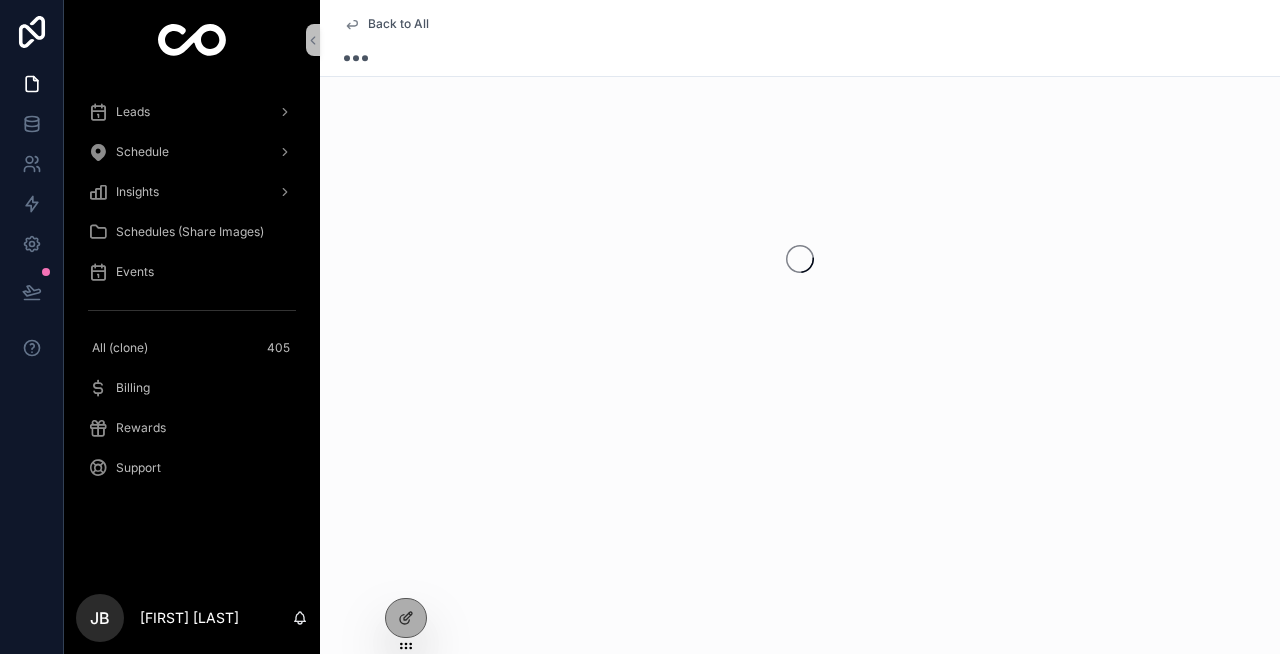 click on "Back to All" at bounding box center [800, 327] 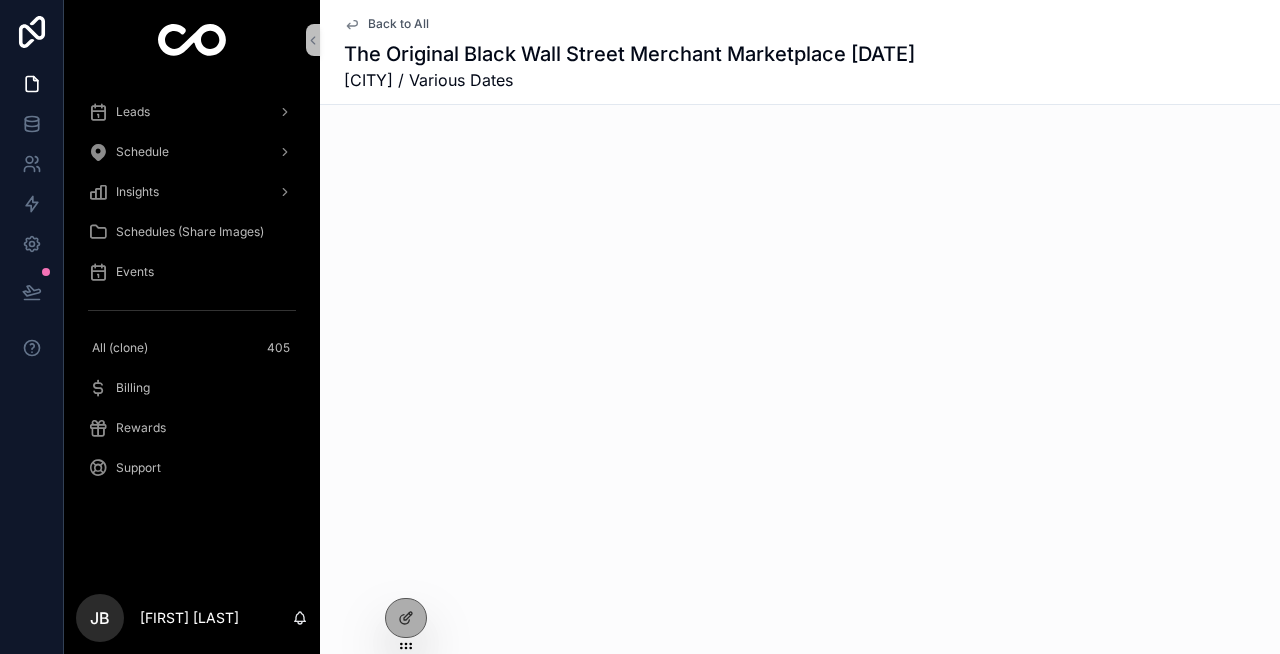 click on "Back to All The Original Black Wall Street Merchant Marketplace [YEAR] [CITY] / Various Dates" at bounding box center [800, 327] 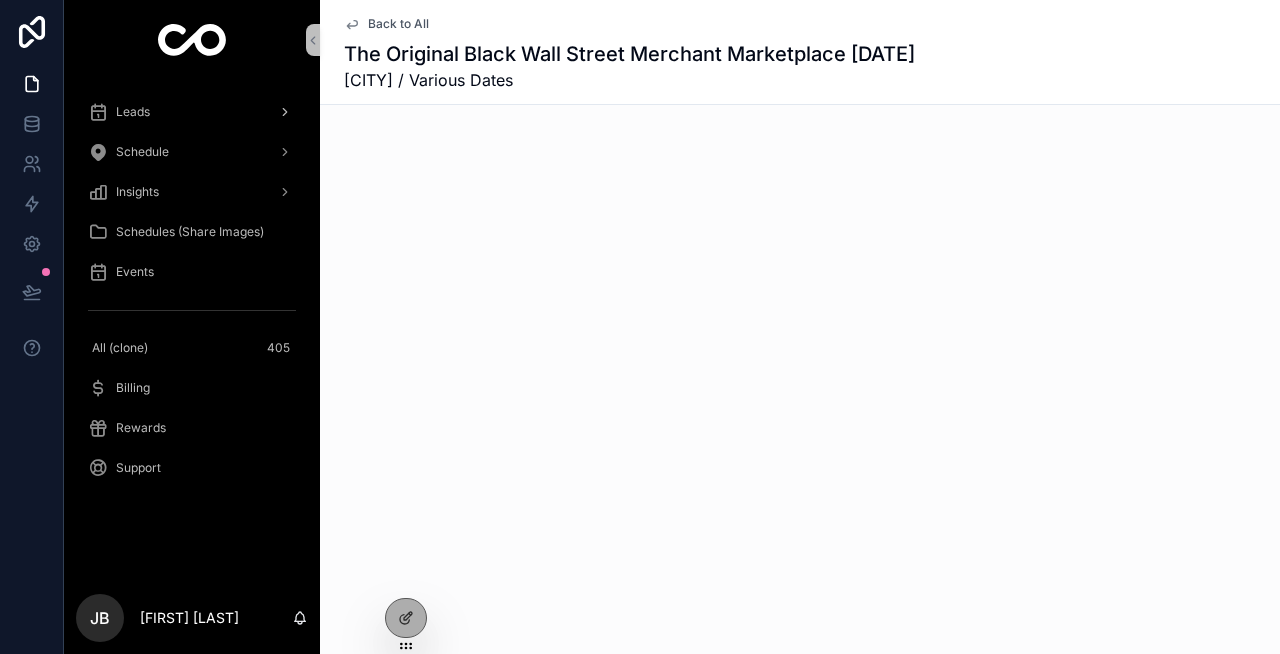 click on "Leads" at bounding box center [192, 112] 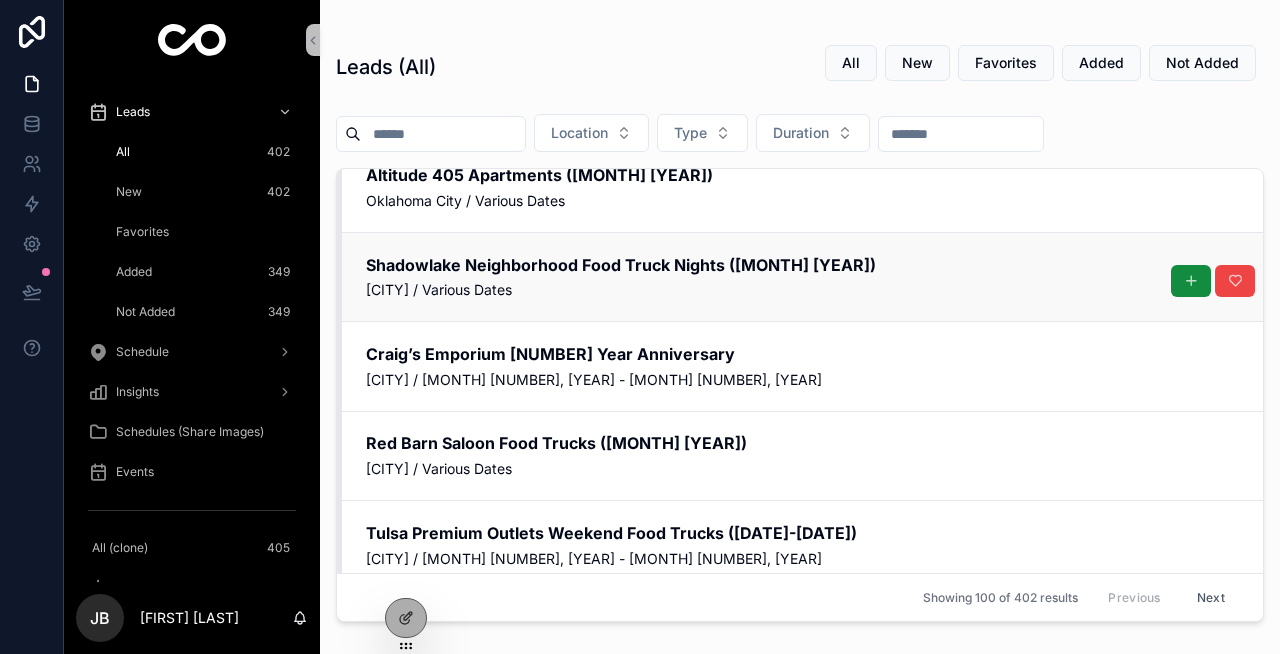 scroll, scrollTop: 0, scrollLeft: 0, axis: both 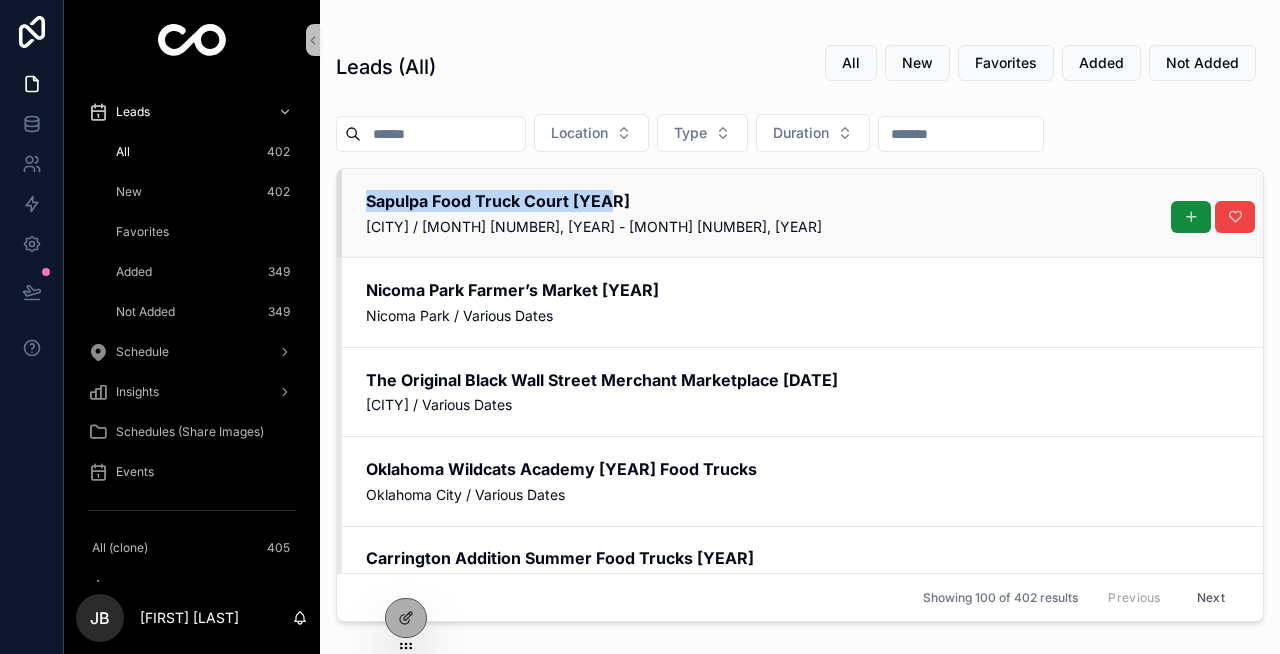 drag, startPoint x: 326, startPoint y: 194, endPoint x: 621, endPoint y: 195, distance: 295.0017 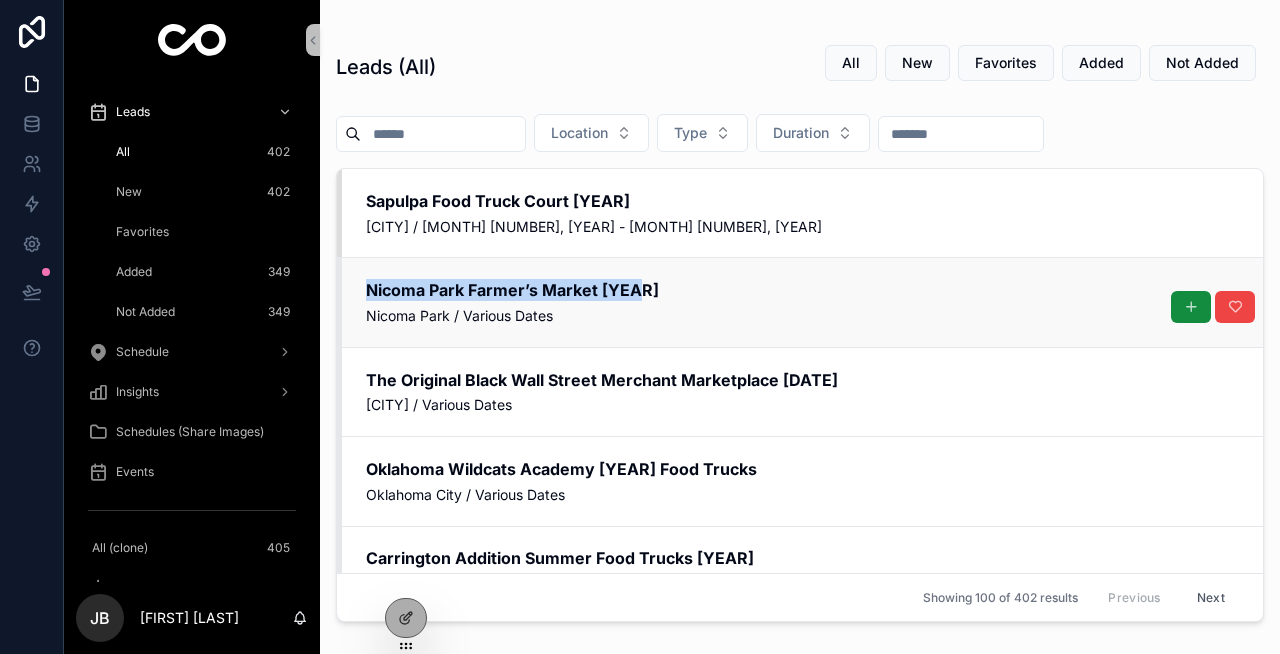 drag, startPoint x: 328, startPoint y: 286, endPoint x: 642, endPoint y: 282, distance: 314.02548 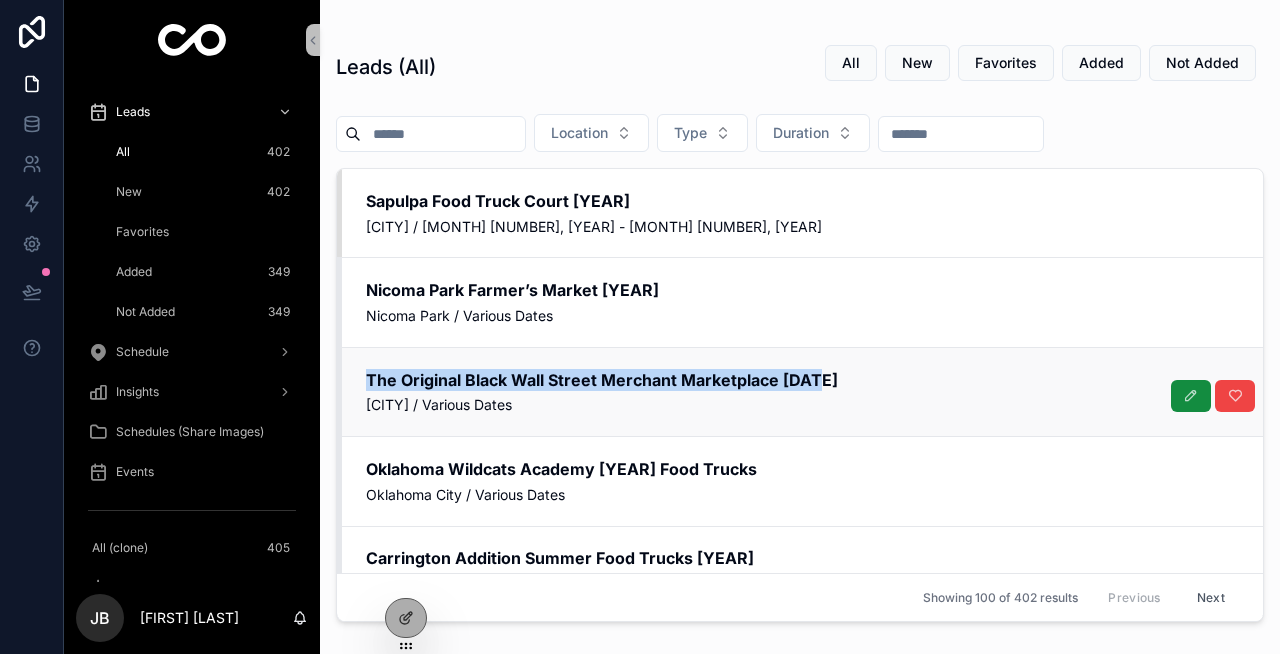 drag, startPoint x: 332, startPoint y: 370, endPoint x: 817, endPoint y: 375, distance: 485.0258 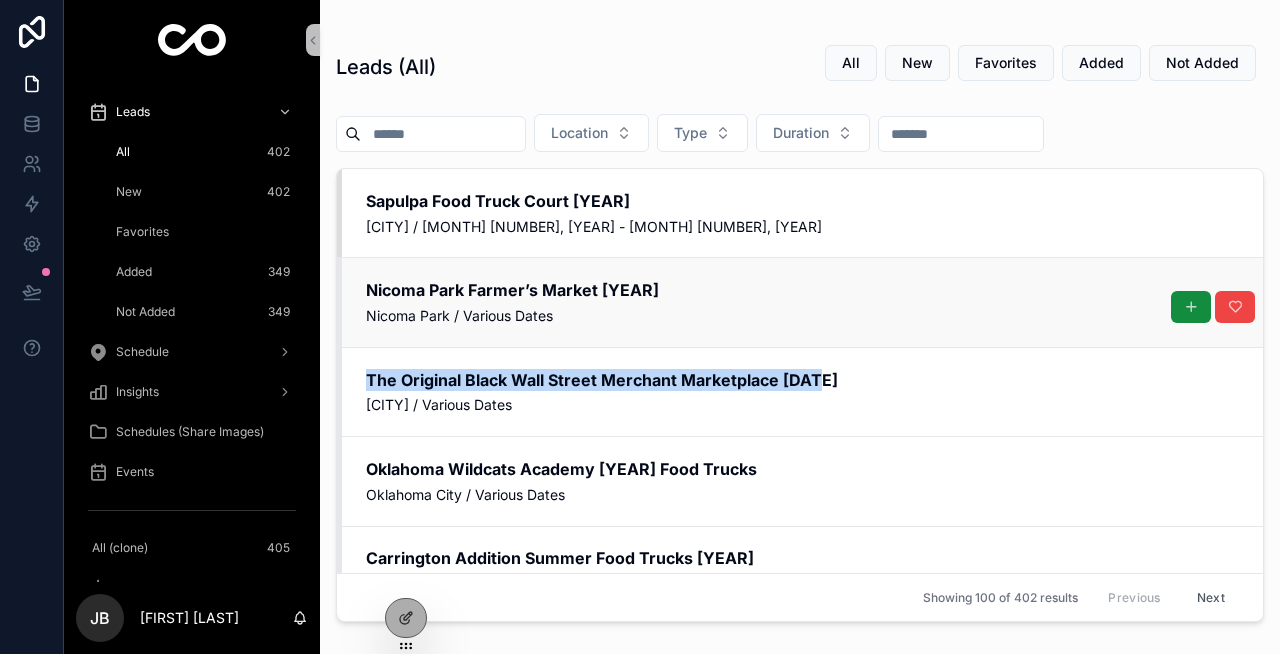 copy on "The Original Black Wall Street Merchant Marketplace [DATE]" 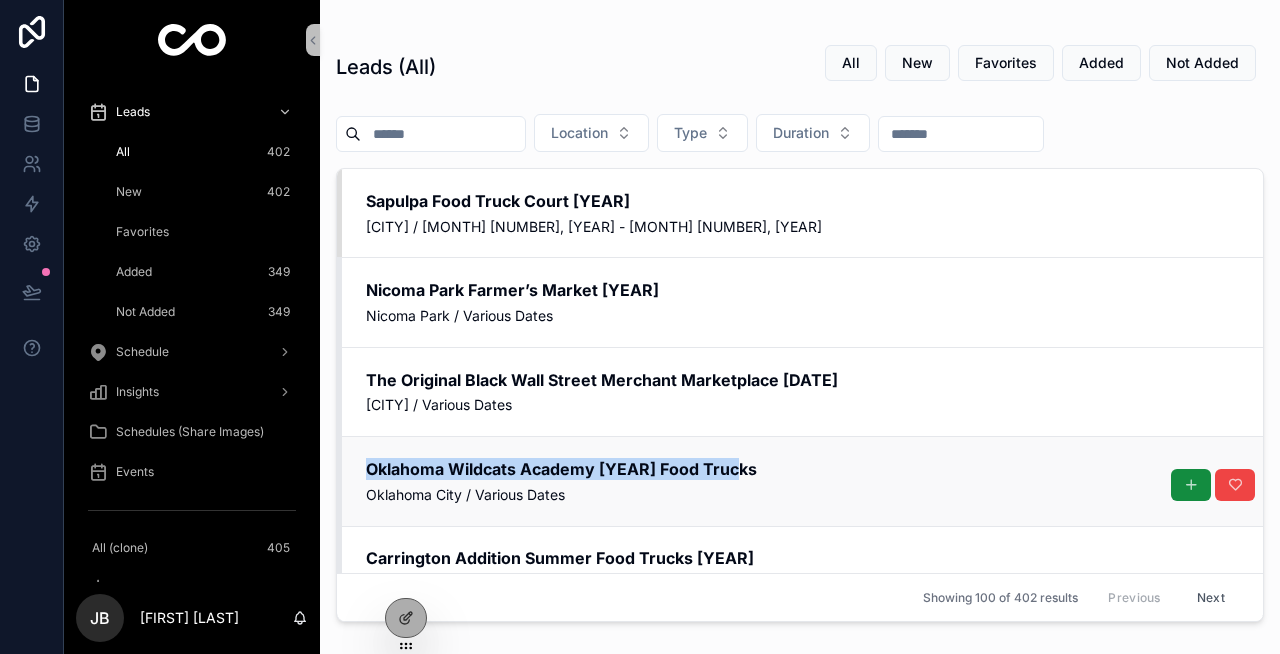 drag, startPoint x: 320, startPoint y: 460, endPoint x: 742, endPoint y: 474, distance: 422.23218 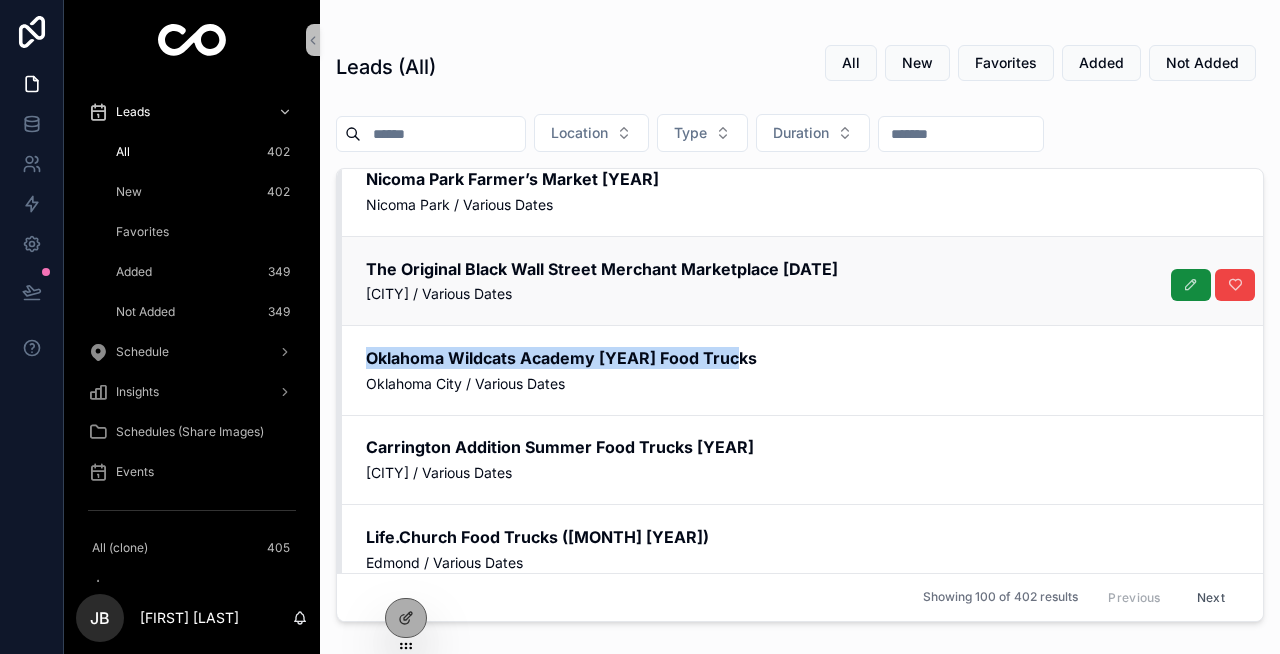 scroll, scrollTop: 112, scrollLeft: 0, axis: vertical 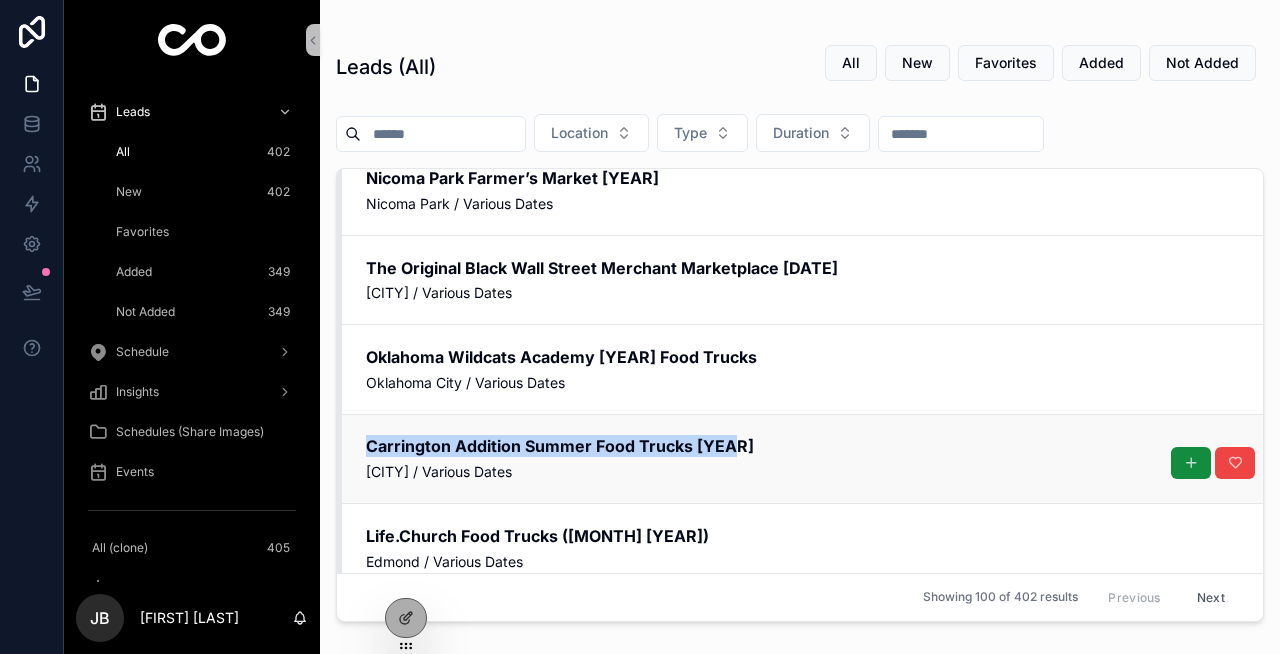 drag, startPoint x: 327, startPoint y: 441, endPoint x: 755, endPoint y: 438, distance: 428.01053 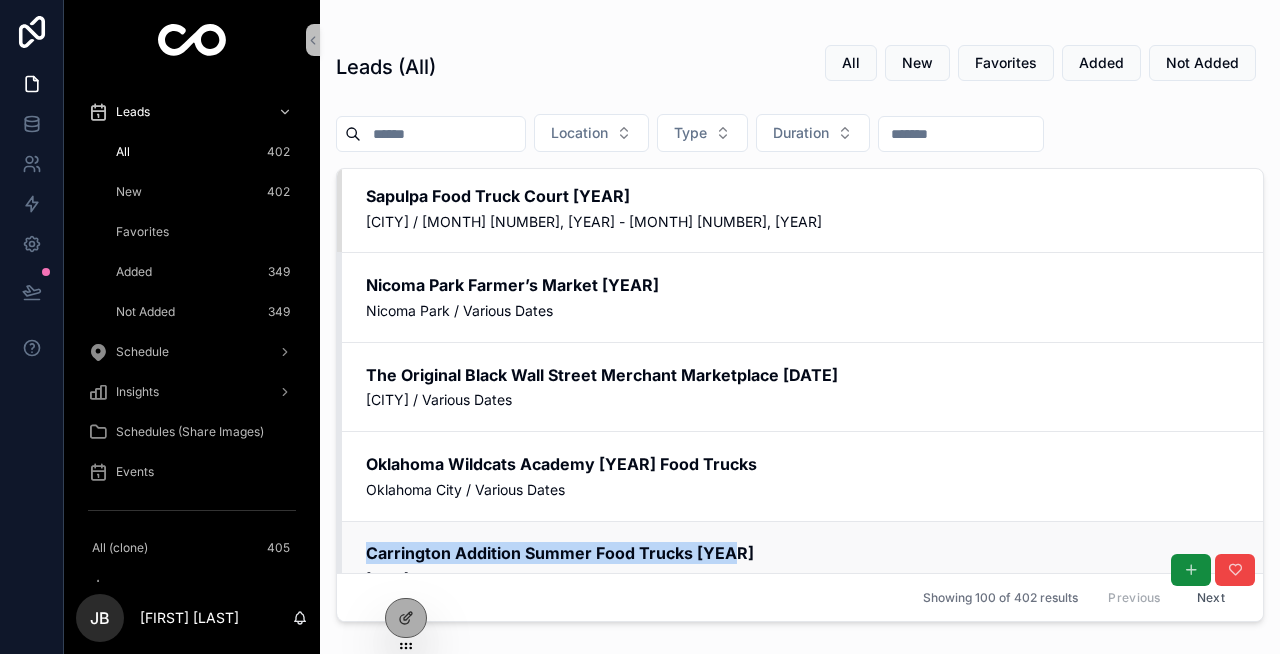 scroll, scrollTop: 0, scrollLeft: 0, axis: both 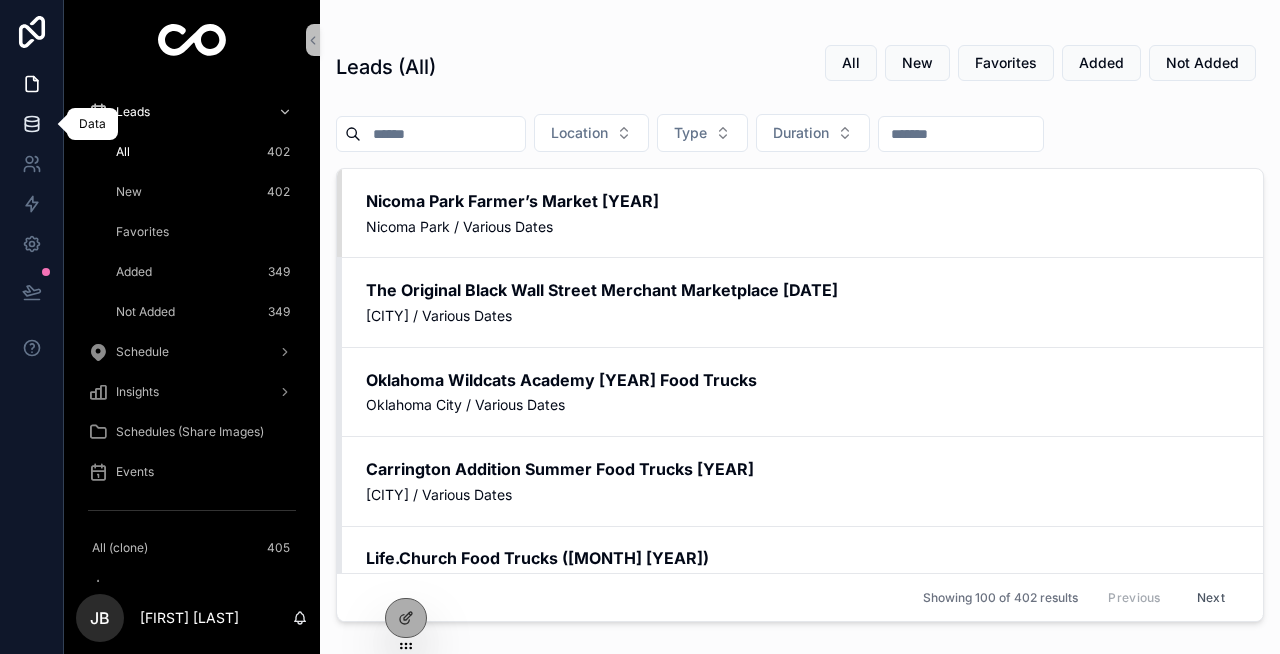 click 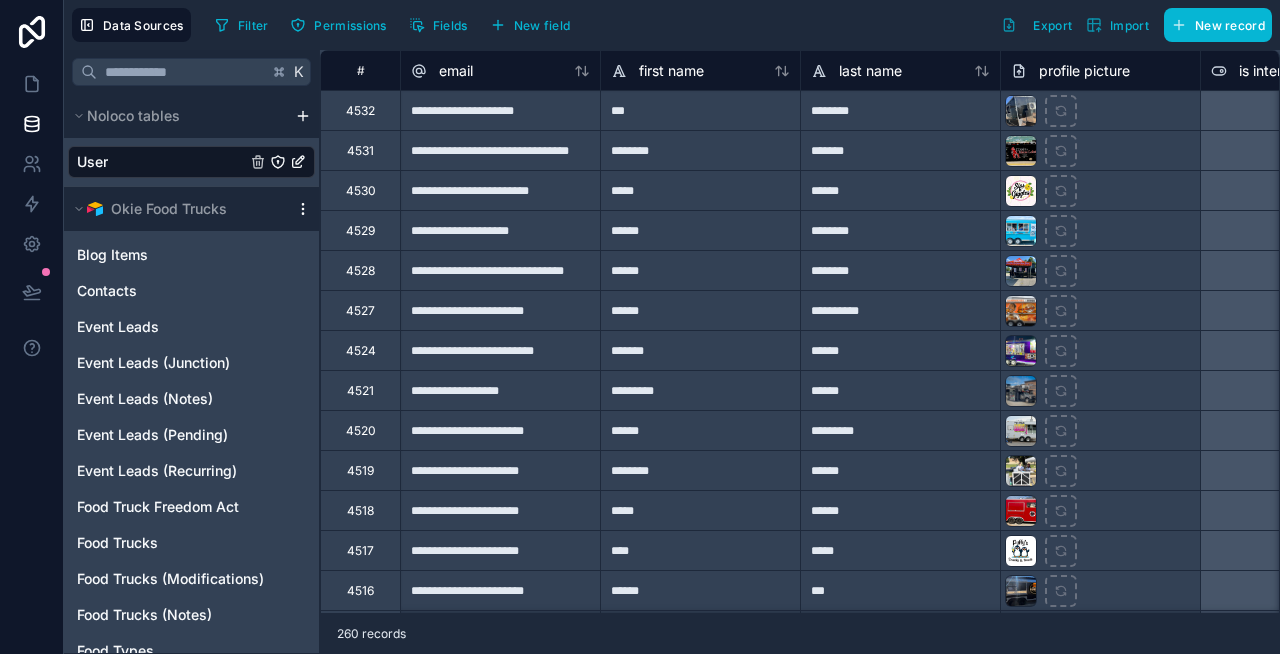 click 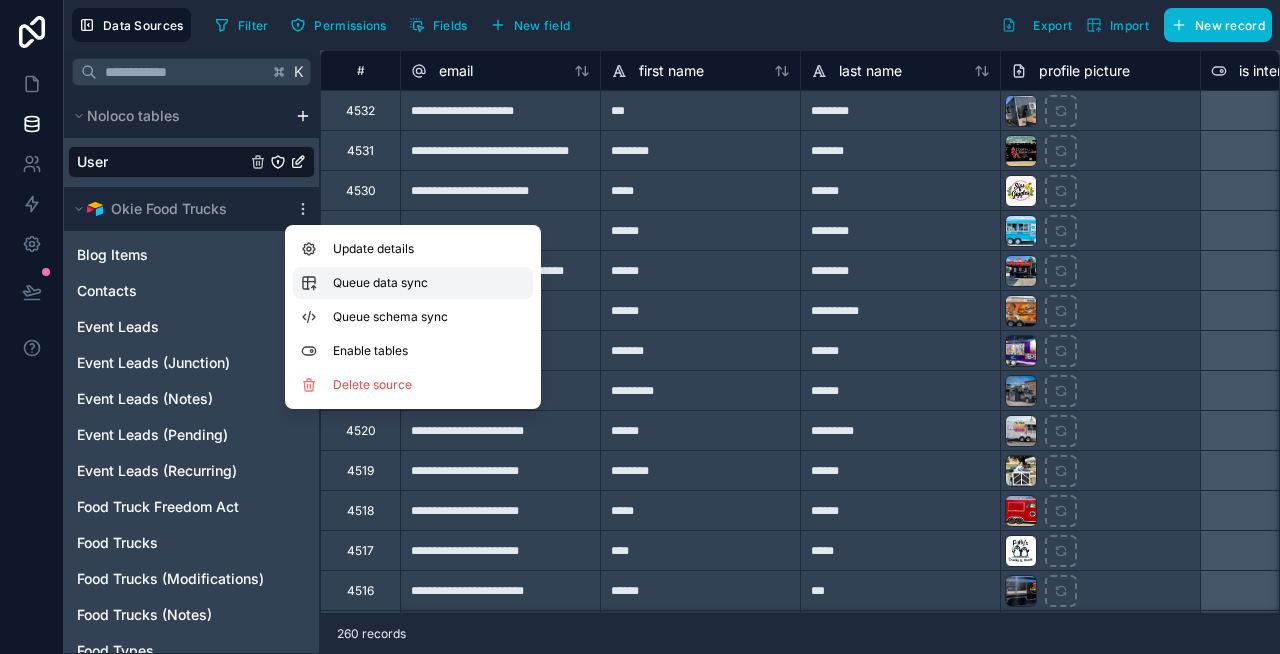 click on "Queue data sync" at bounding box center (405, 283) 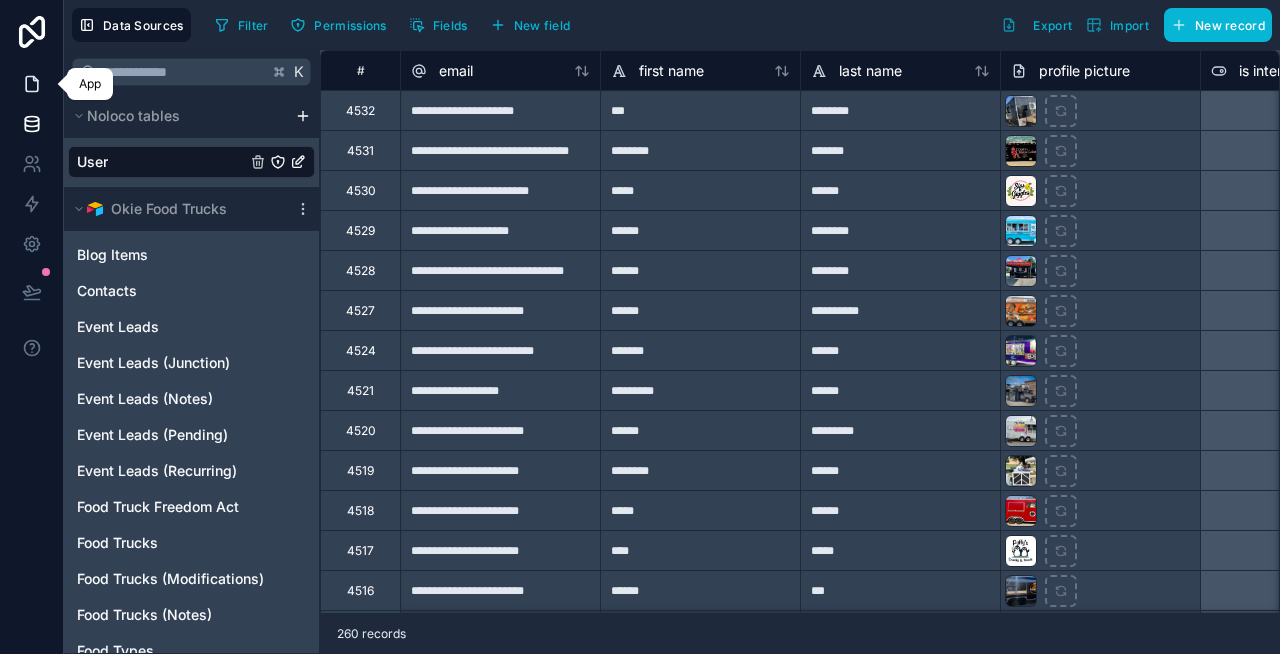 click 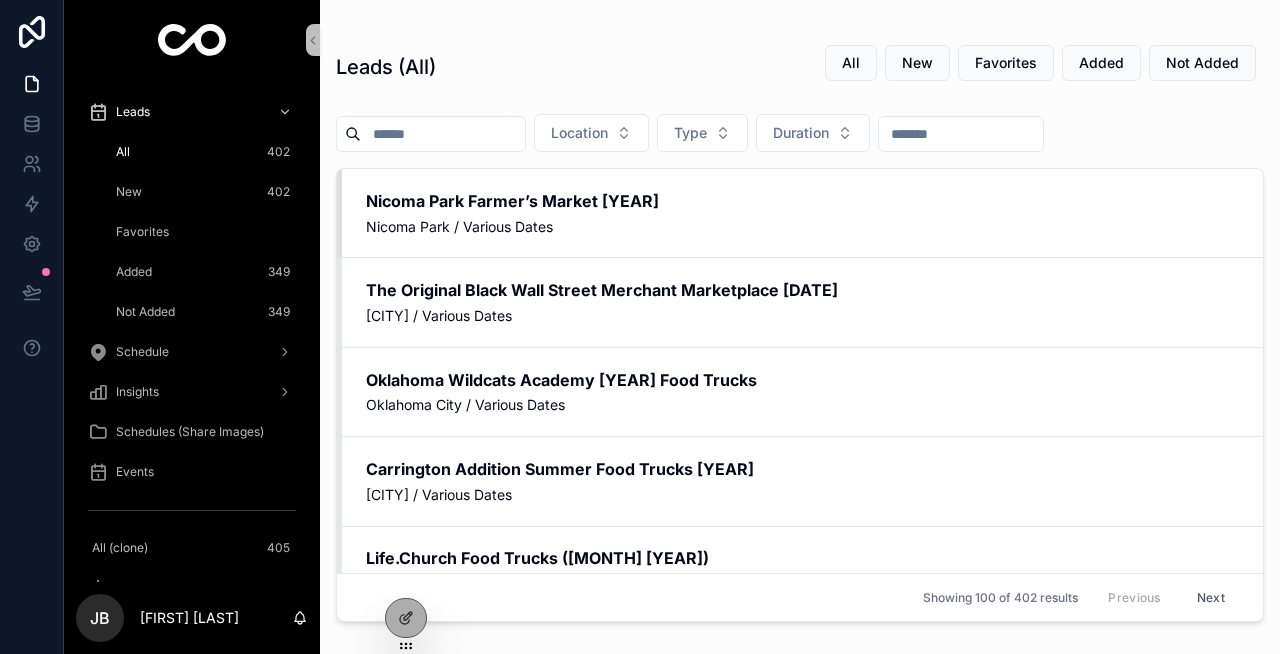 click on "New 402" at bounding box center [204, 192] 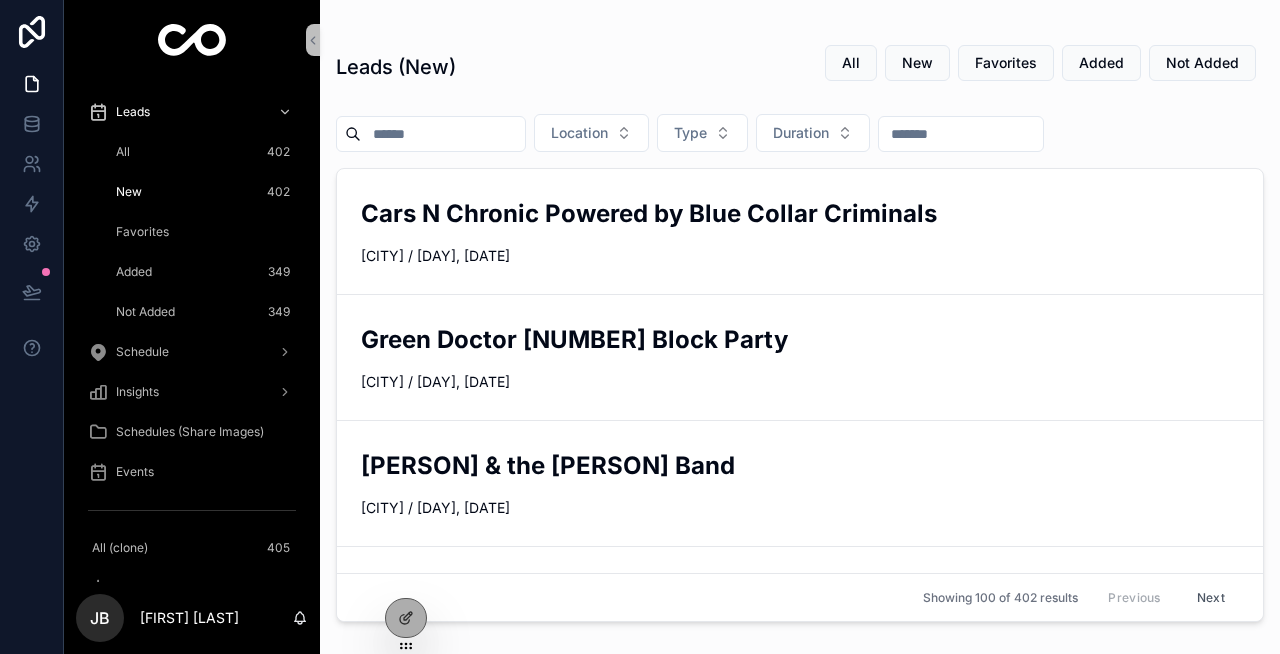 click on "All 402" at bounding box center (204, 152) 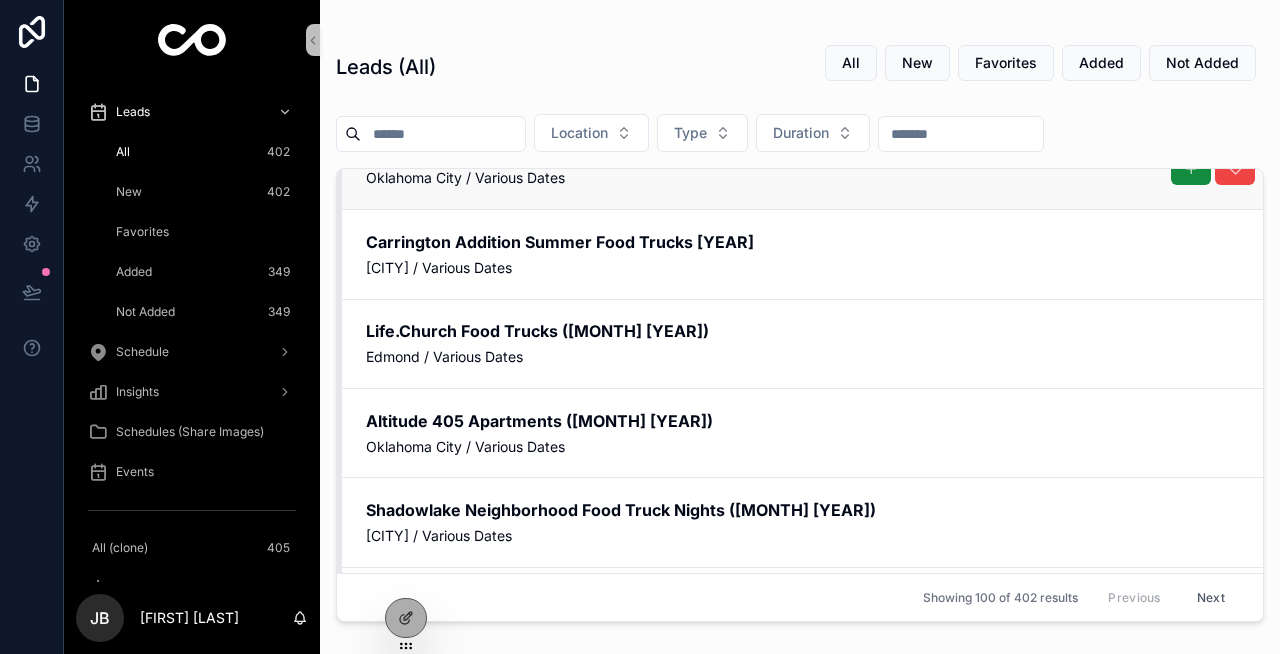 scroll, scrollTop: 0, scrollLeft: 0, axis: both 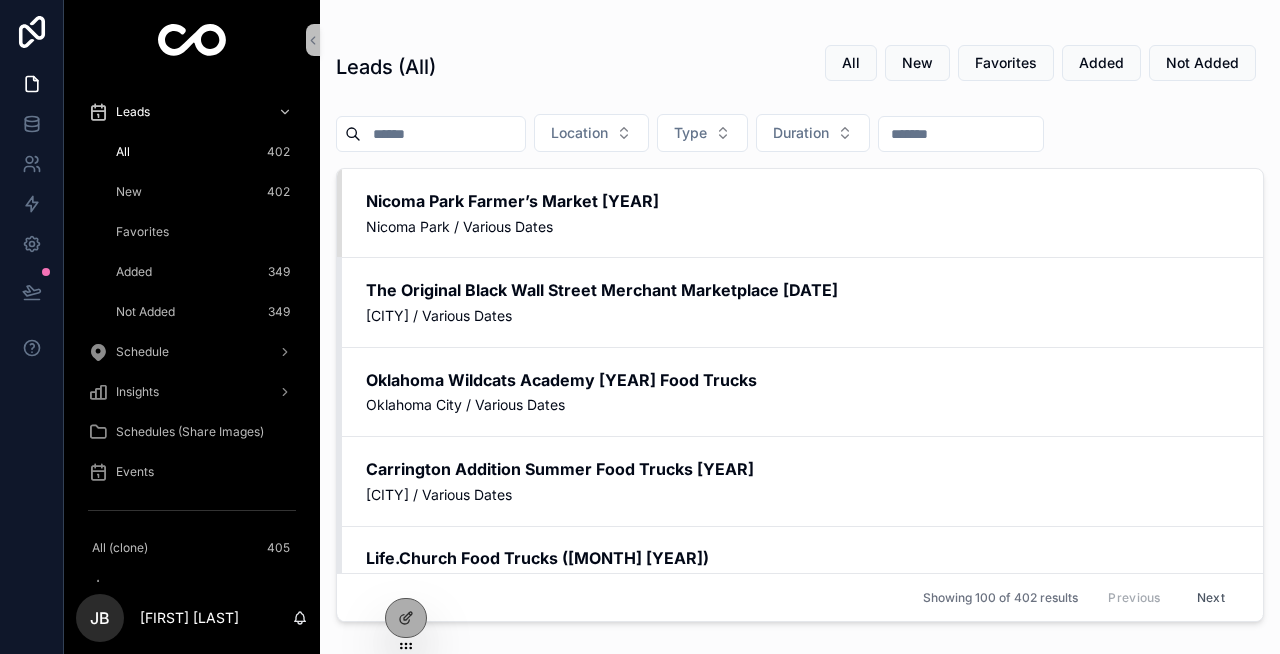 click on "Not Added 349" at bounding box center [204, 312] 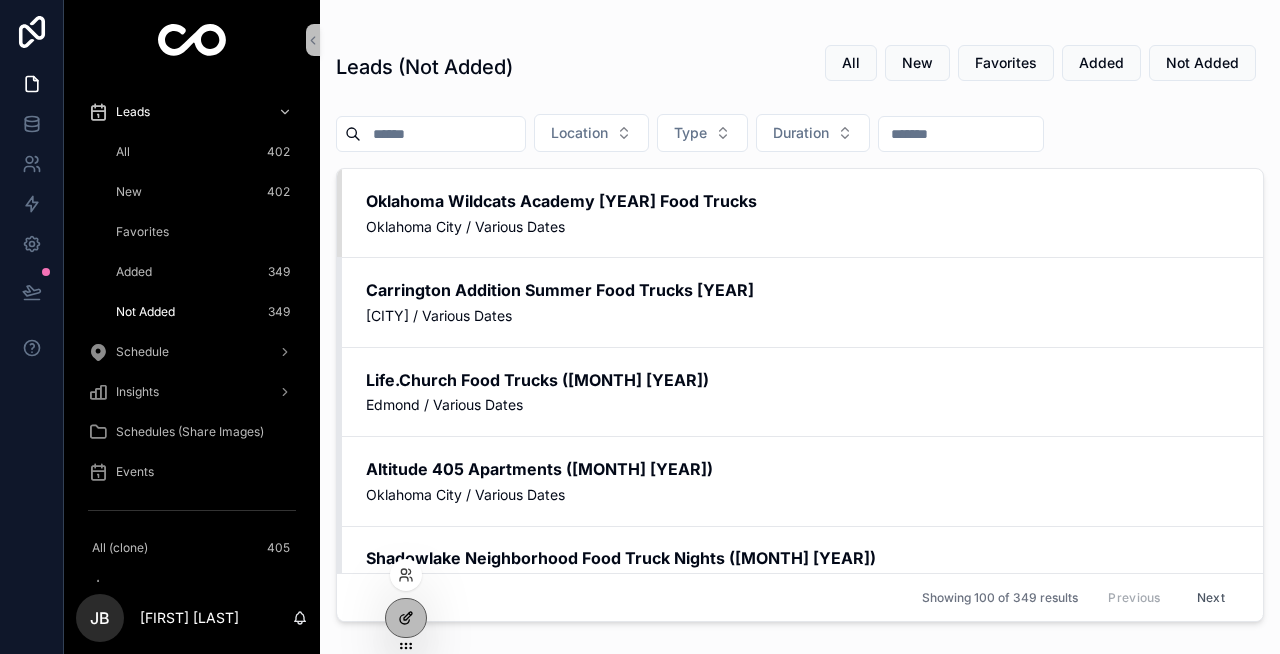 click 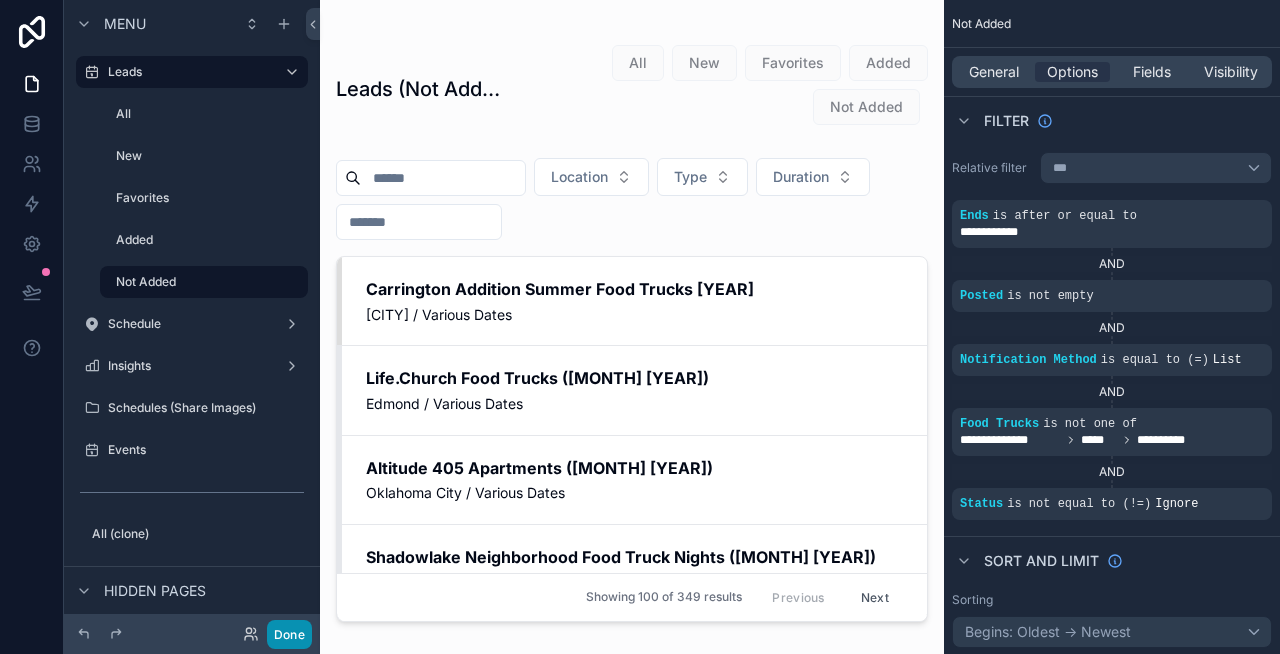 click on "Done" at bounding box center [289, 634] 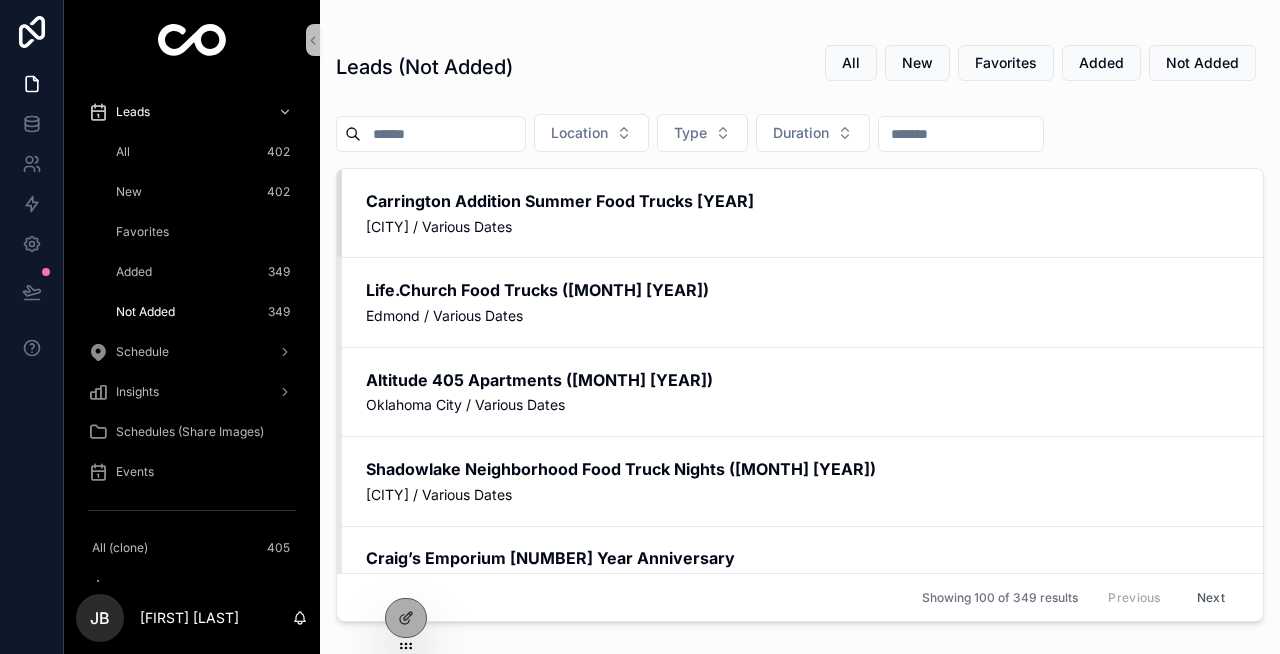 click on "All 402" at bounding box center (204, 152) 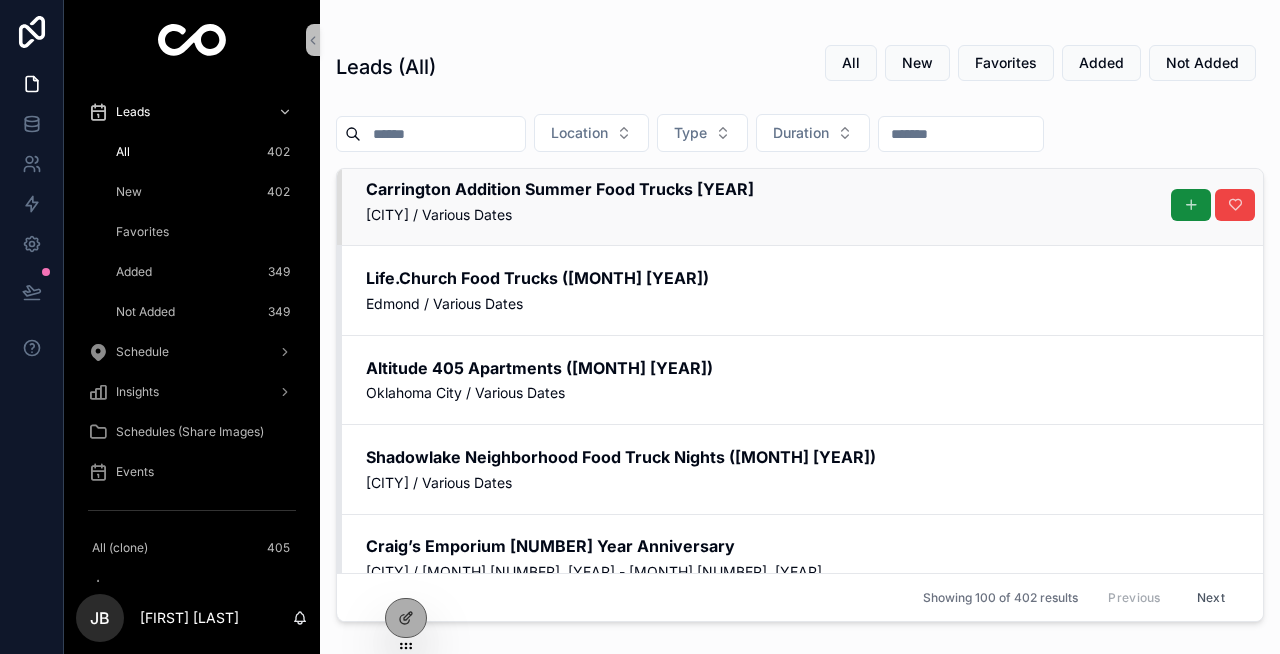 scroll, scrollTop: 0, scrollLeft: 0, axis: both 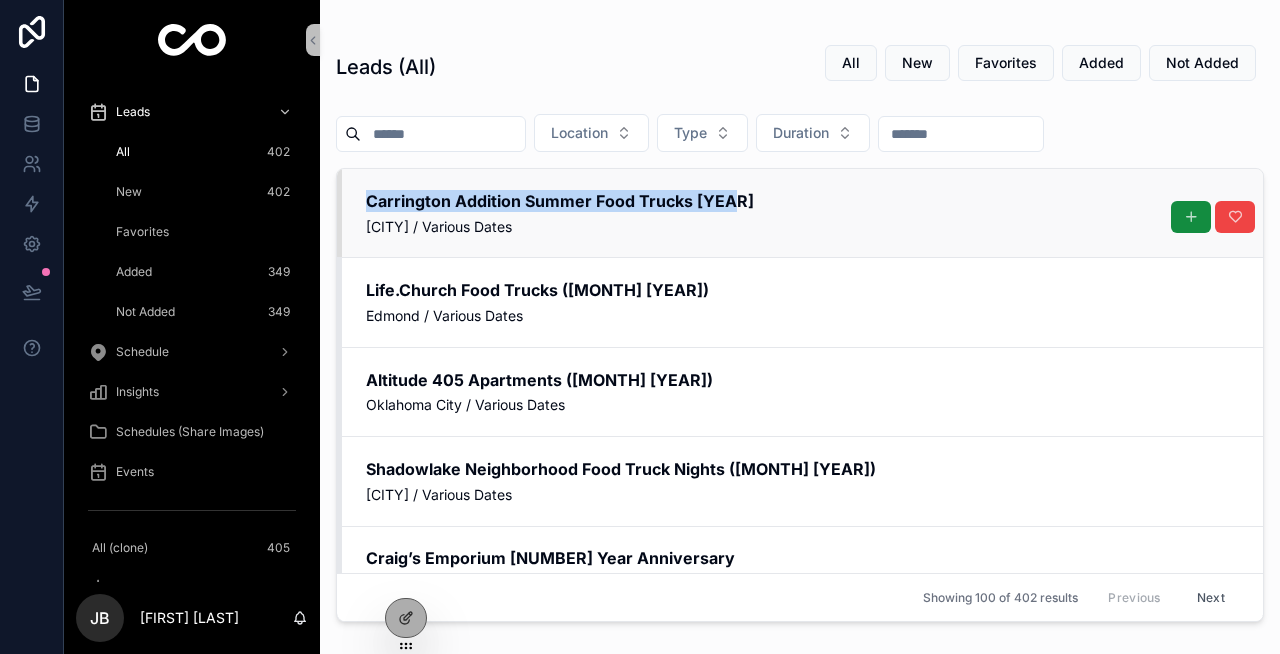 drag, startPoint x: 327, startPoint y: 197, endPoint x: 743, endPoint y: 209, distance: 416.17303 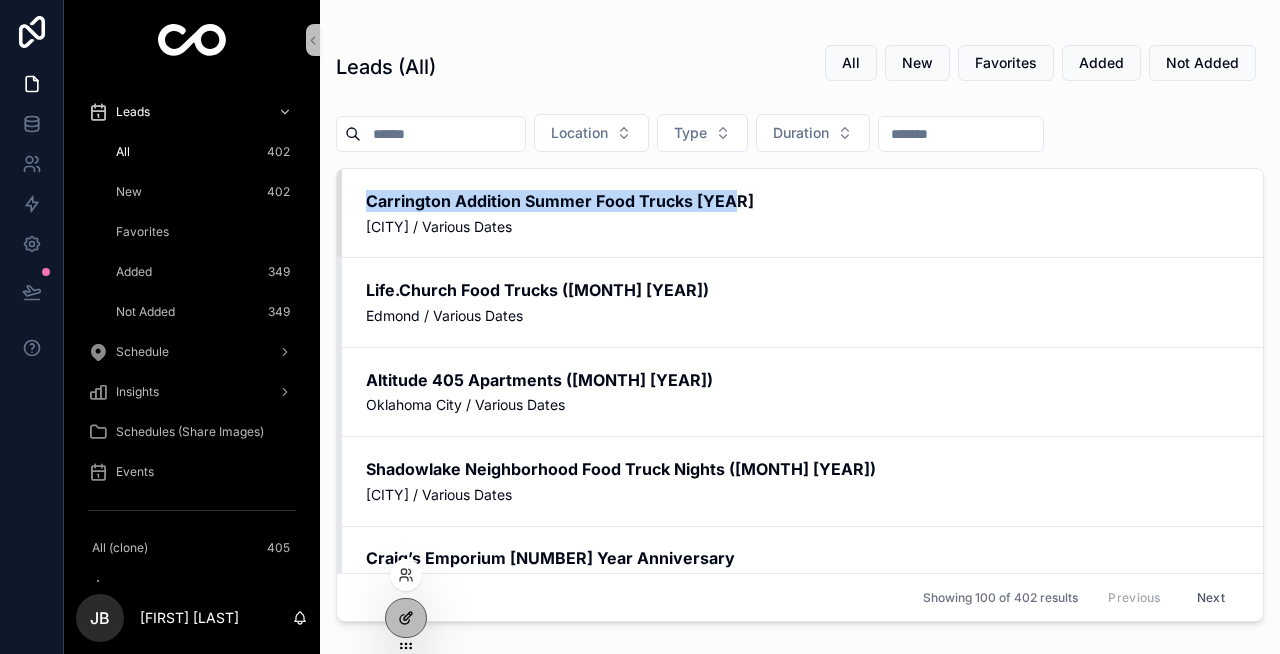 click 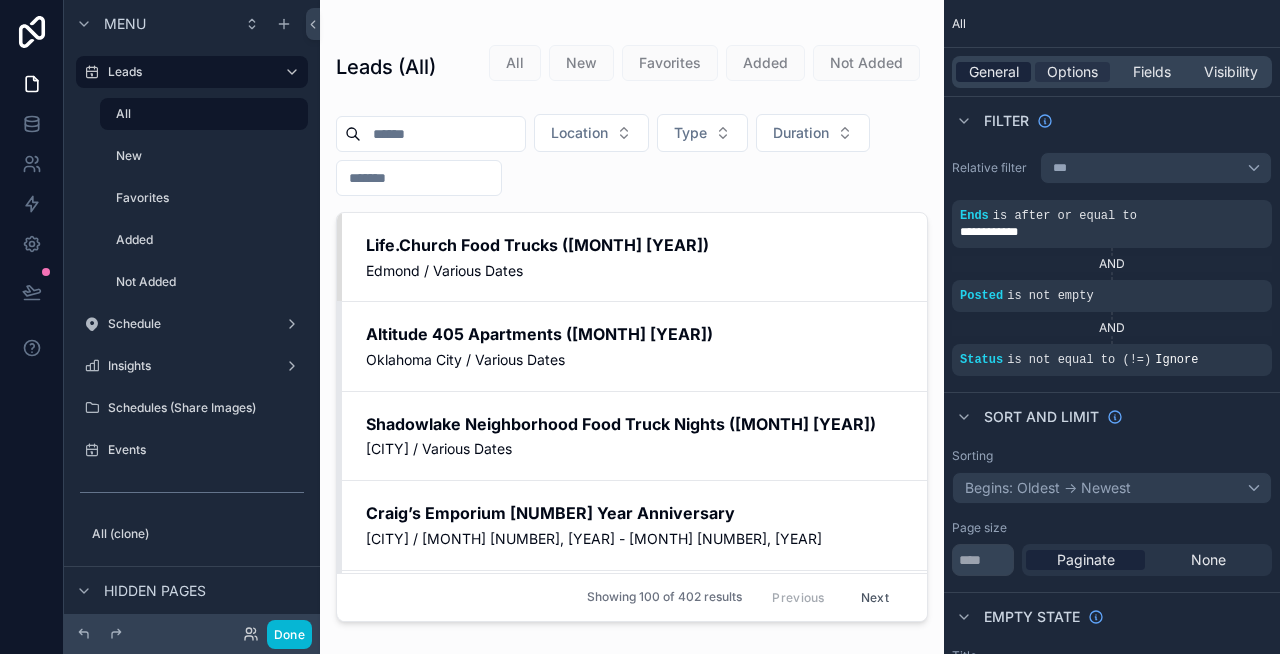 click on "General" at bounding box center [994, 72] 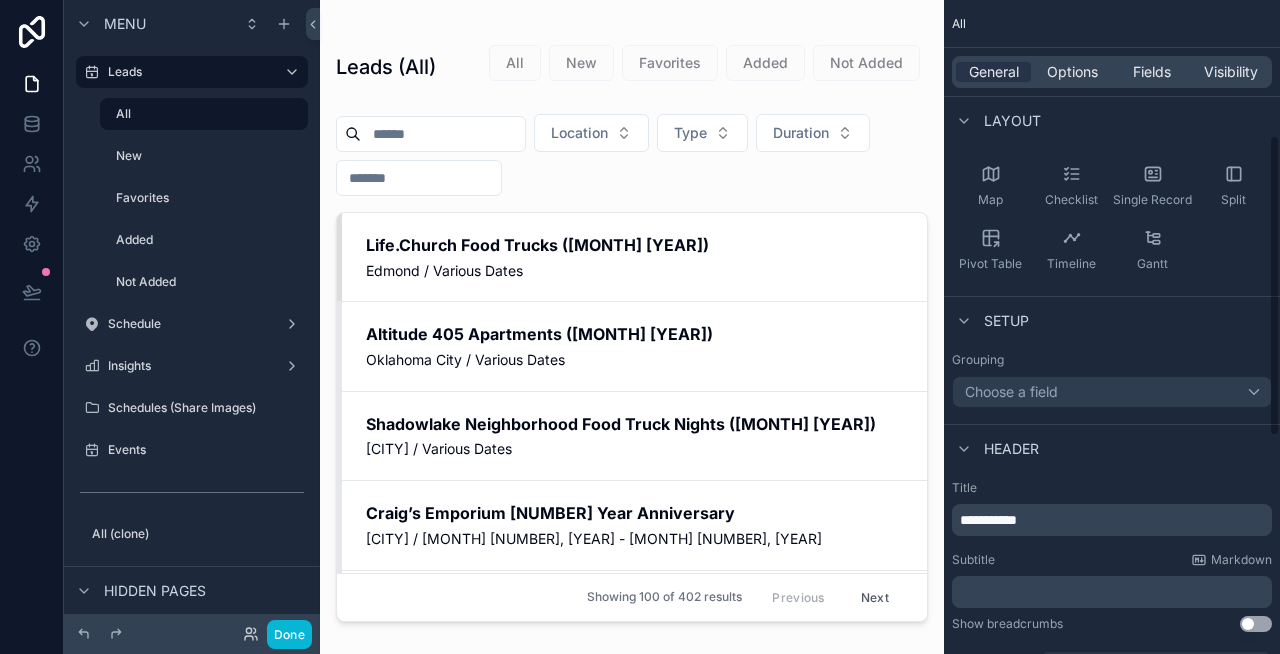 scroll, scrollTop: 332, scrollLeft: 0, axis: vertical 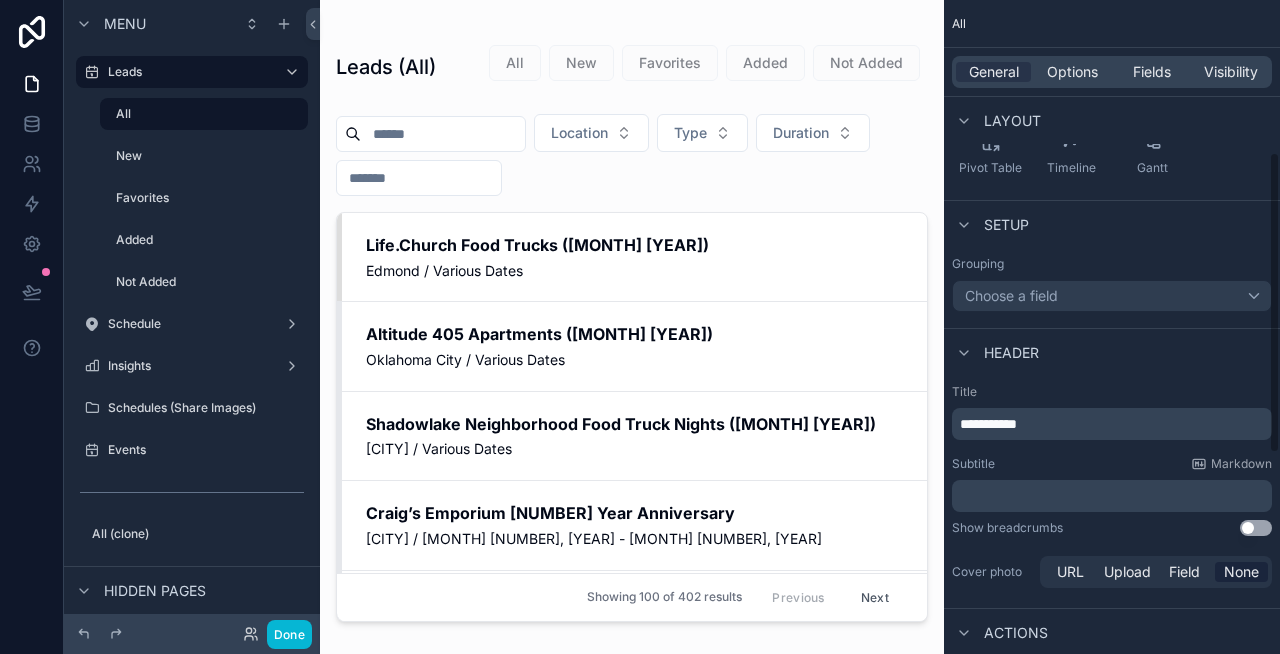 click on "﻿" at bounding box center [1114, 496] 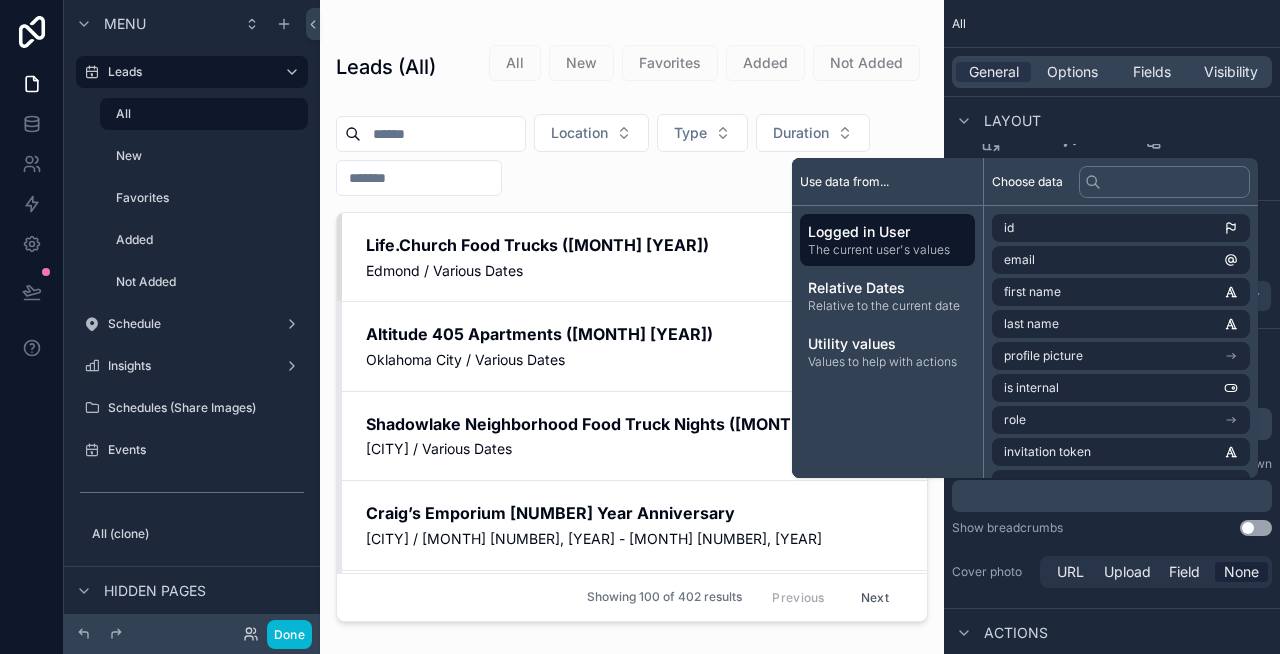 type 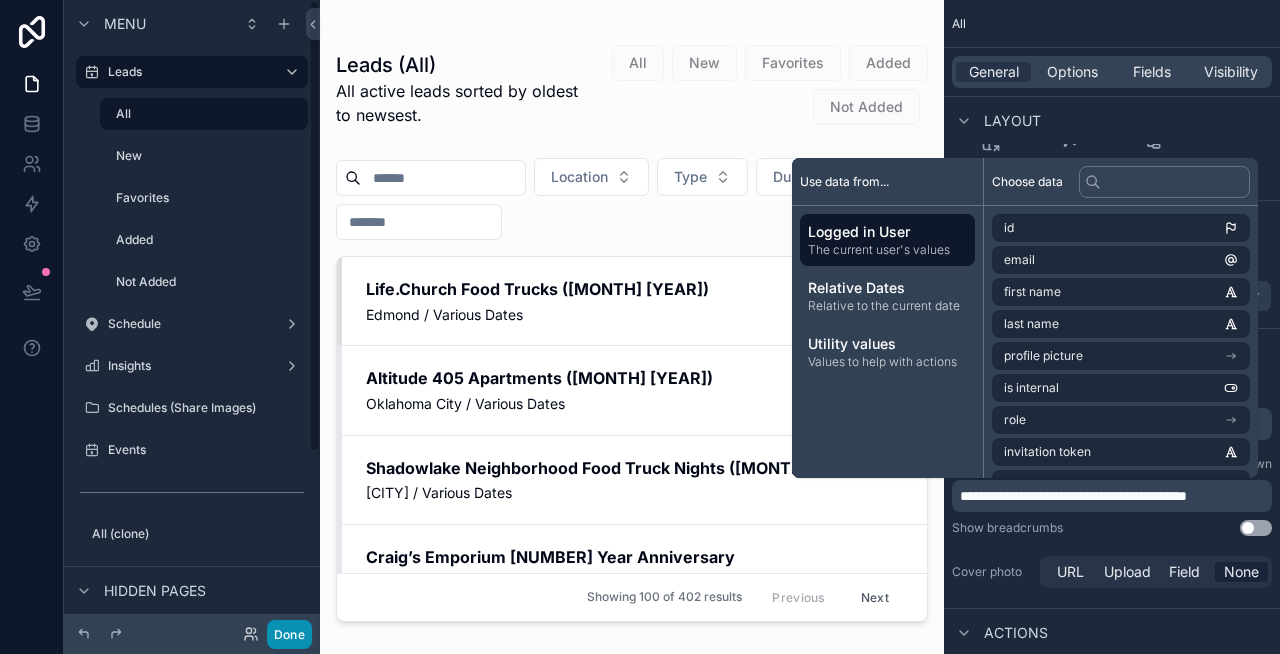 click on "Done" at bounding box center [289, 634] 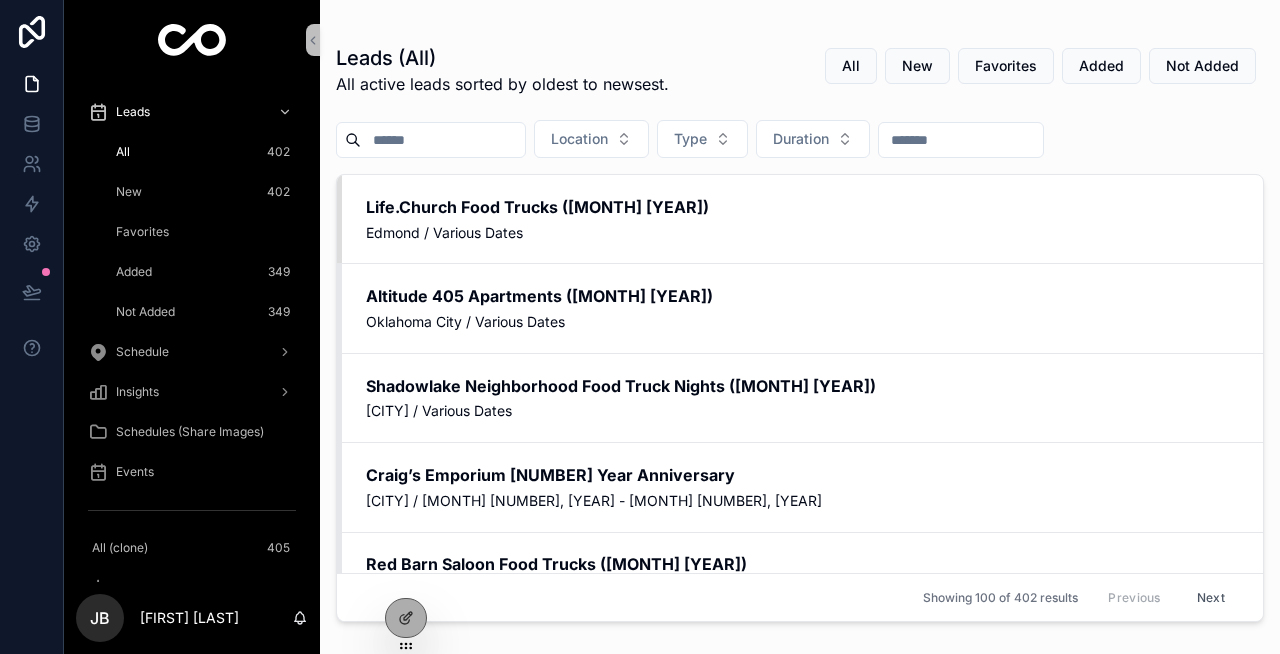 click on "New 402" at bounding box center (204, 192) 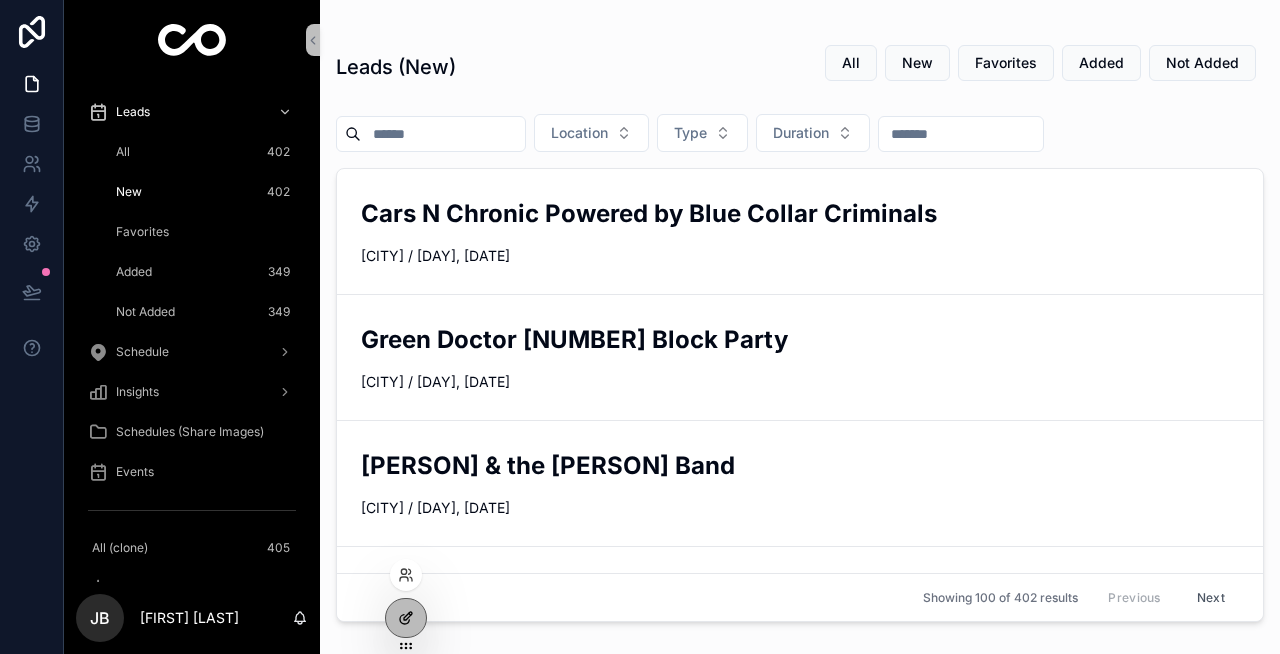 click 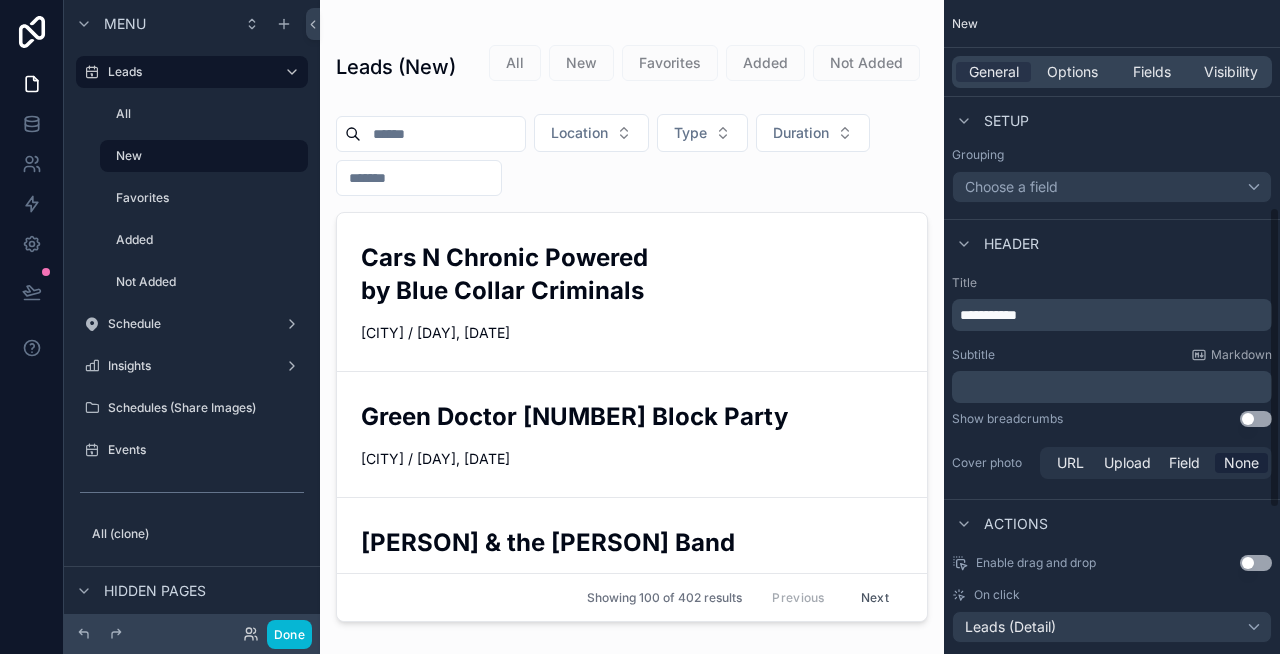 scroll, scrollTop: 451, scrollLeft: 0, axis: vertical 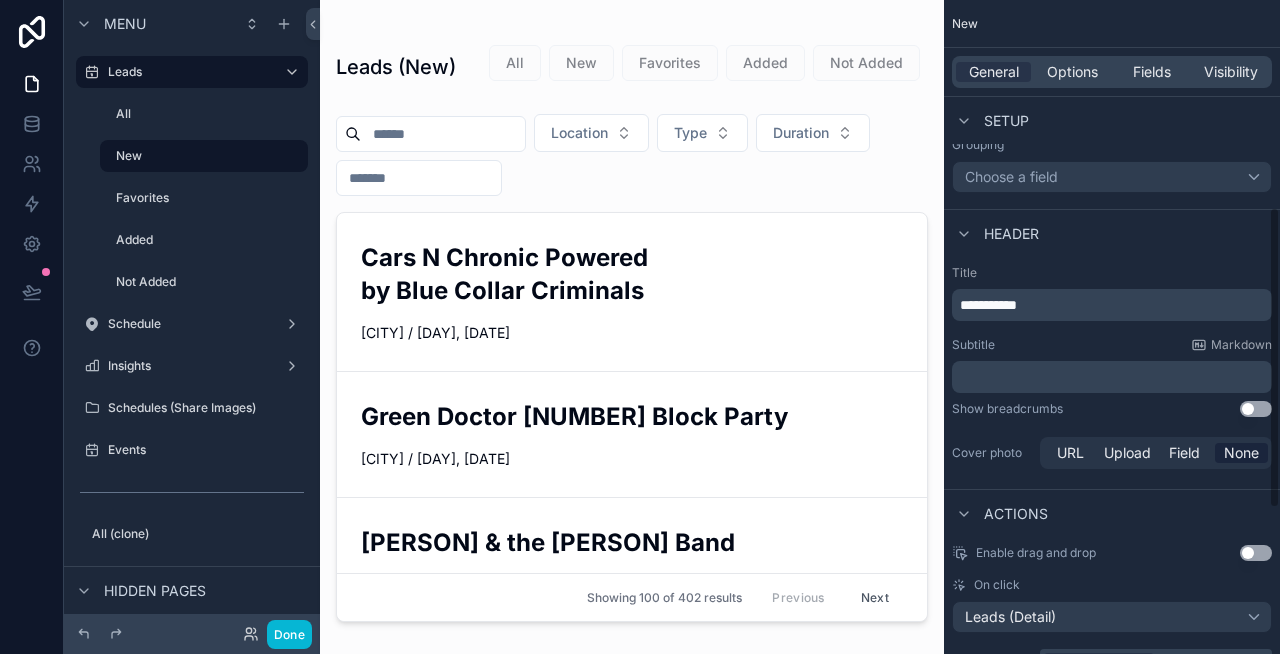 click on "﻿" at bounding box center (1114, 377) 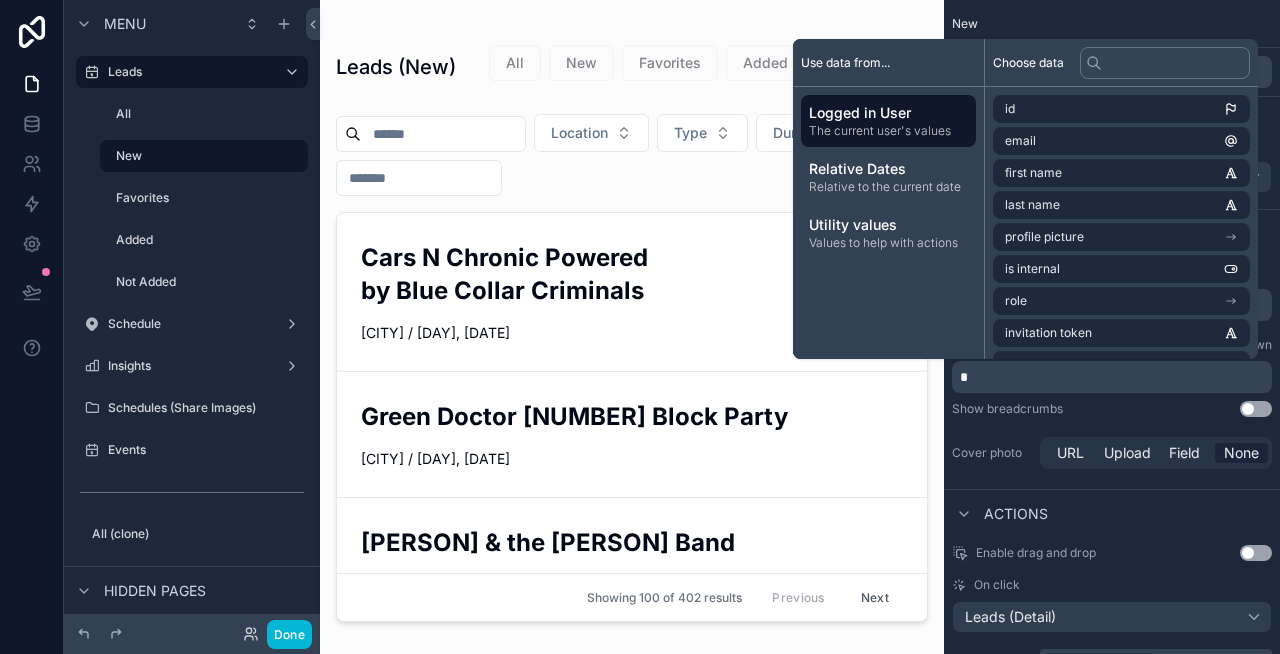 type 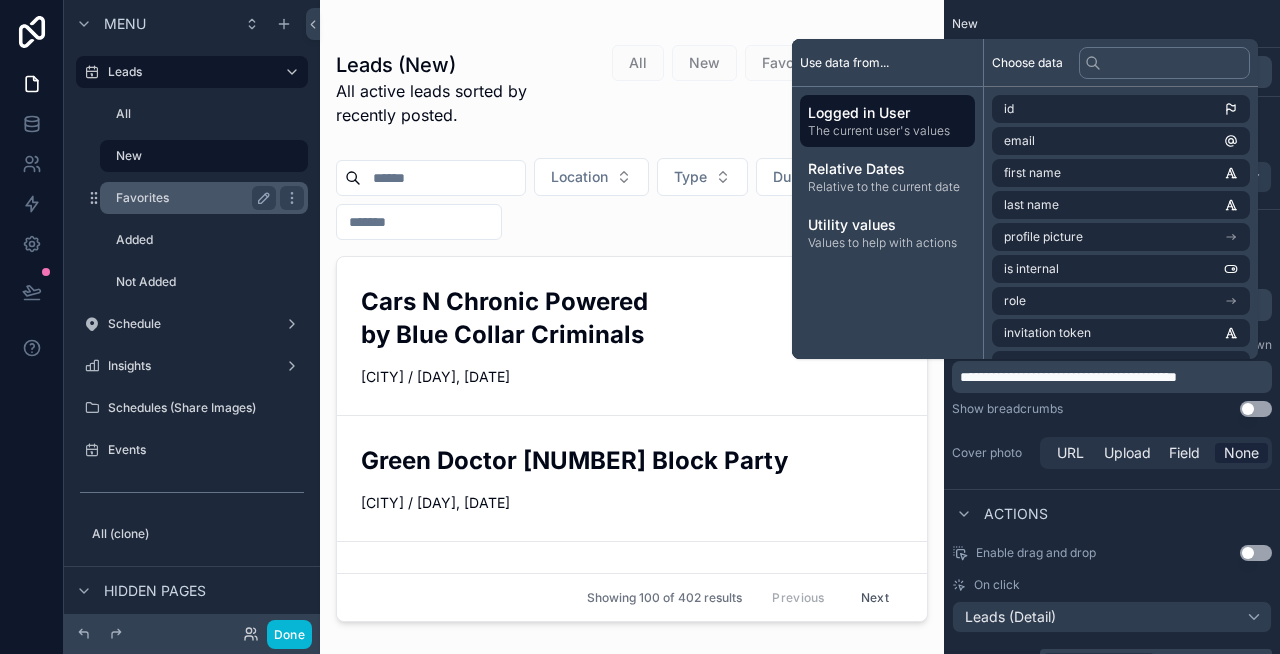 click on "Favorites" at bounding box center [192, 198] 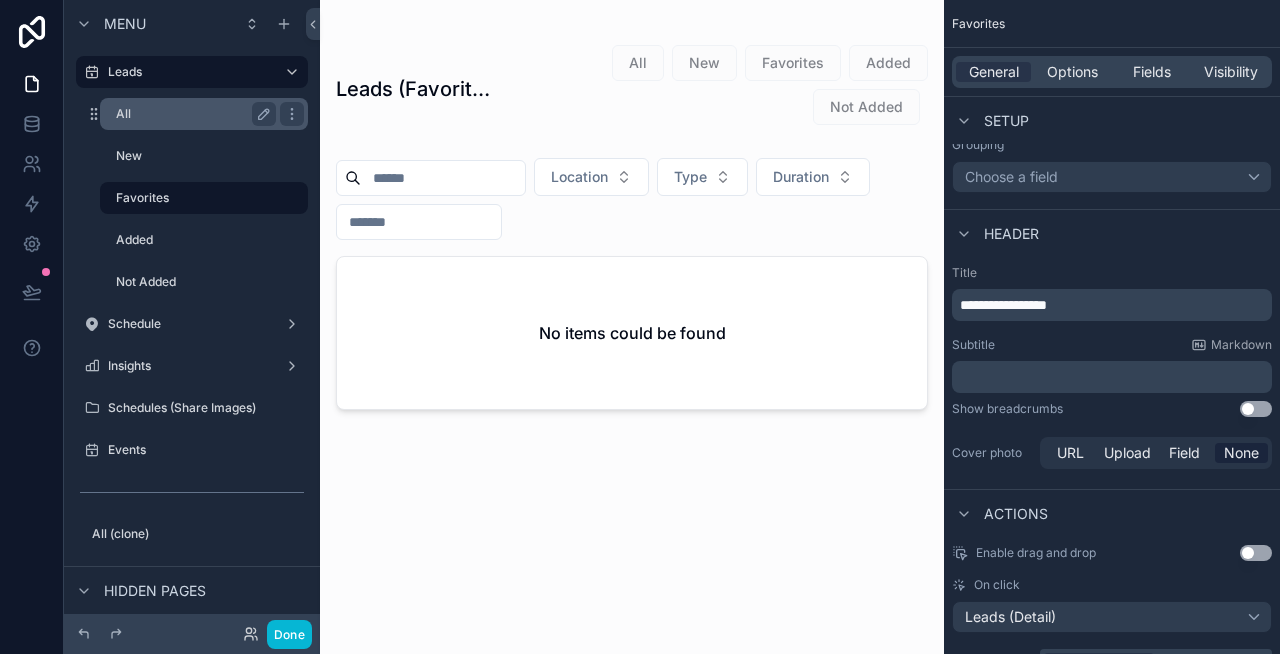 click on "All" at bounding box center (192, 114) 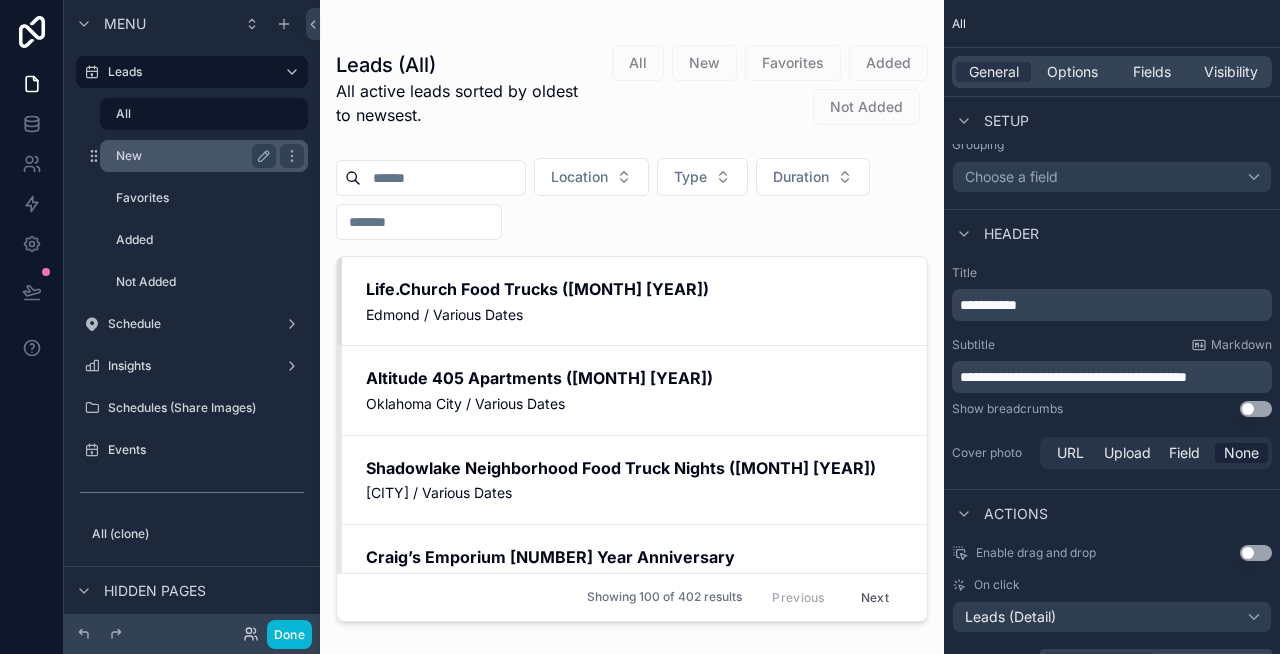 click on "New" at bounding box center (192, 156) 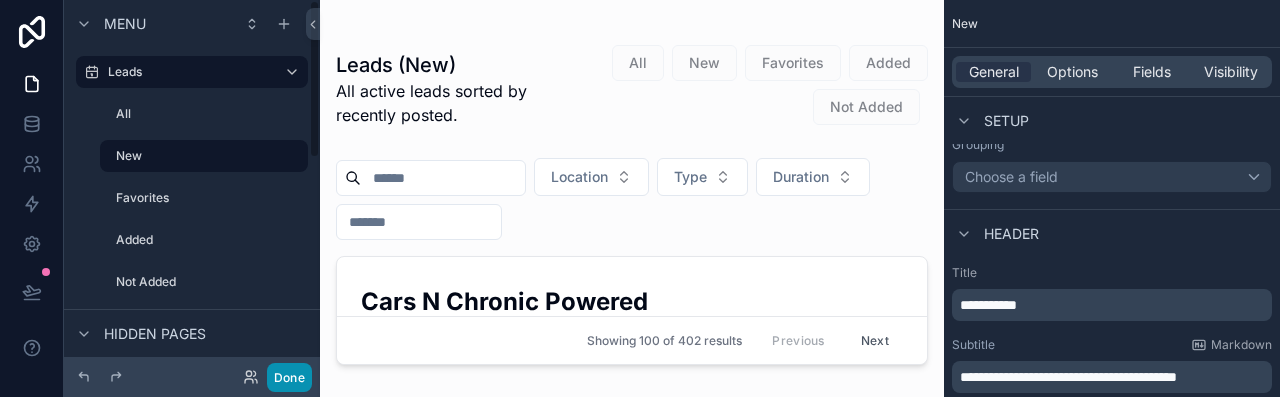 click on "Done" at bounding box center [289, 377] 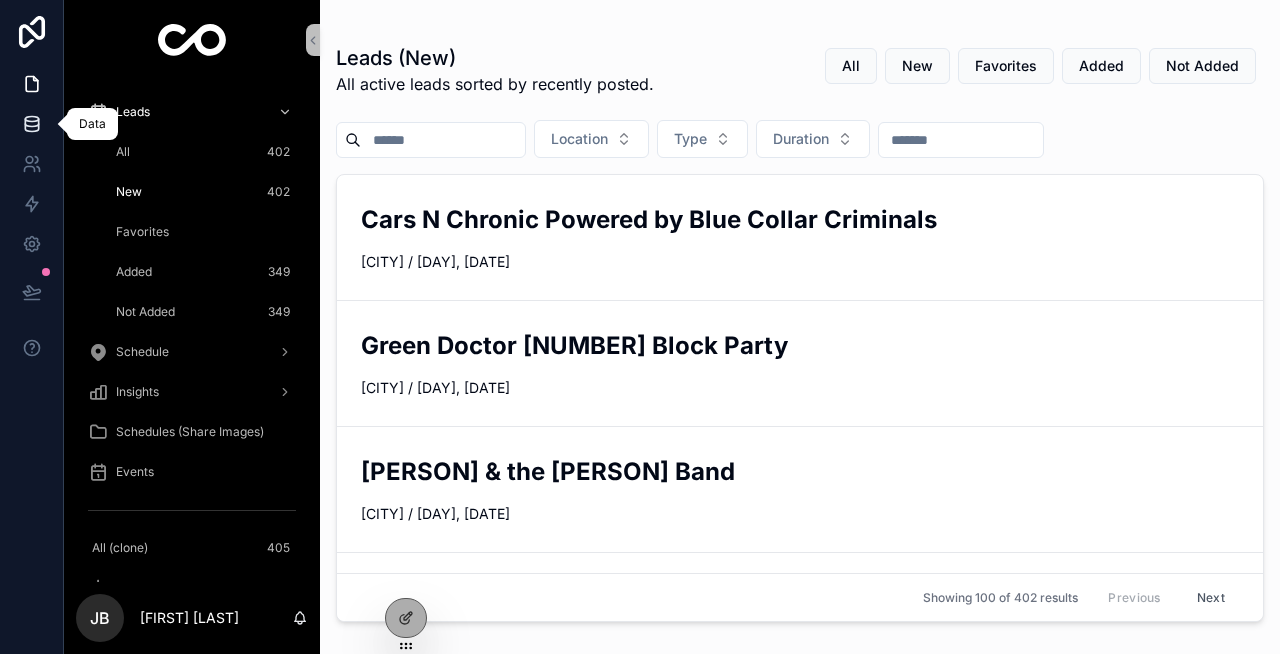 click 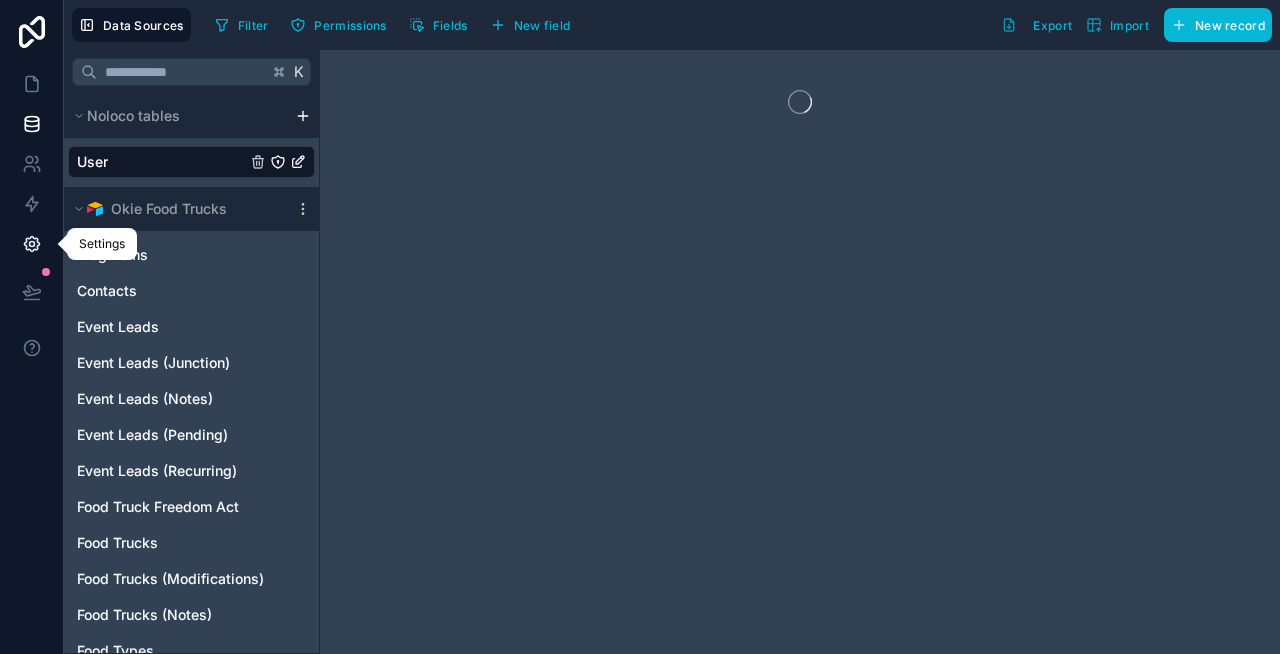 click 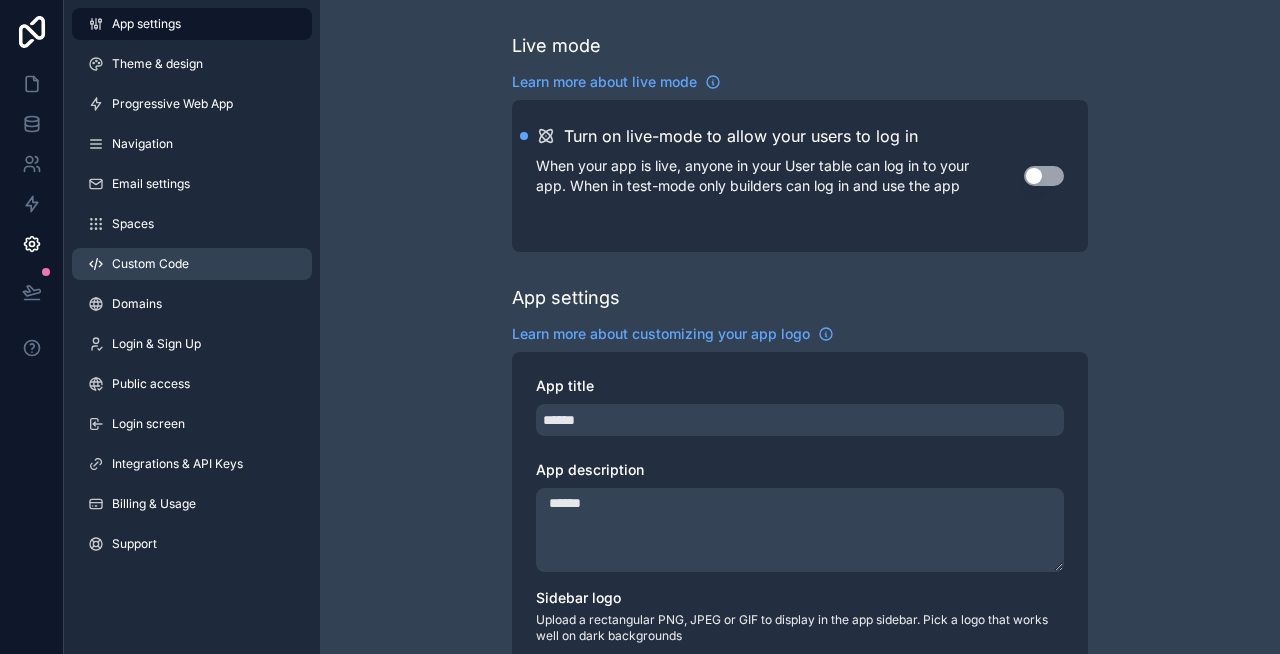 click on "Custom Code" at bounding box center [192, 264] 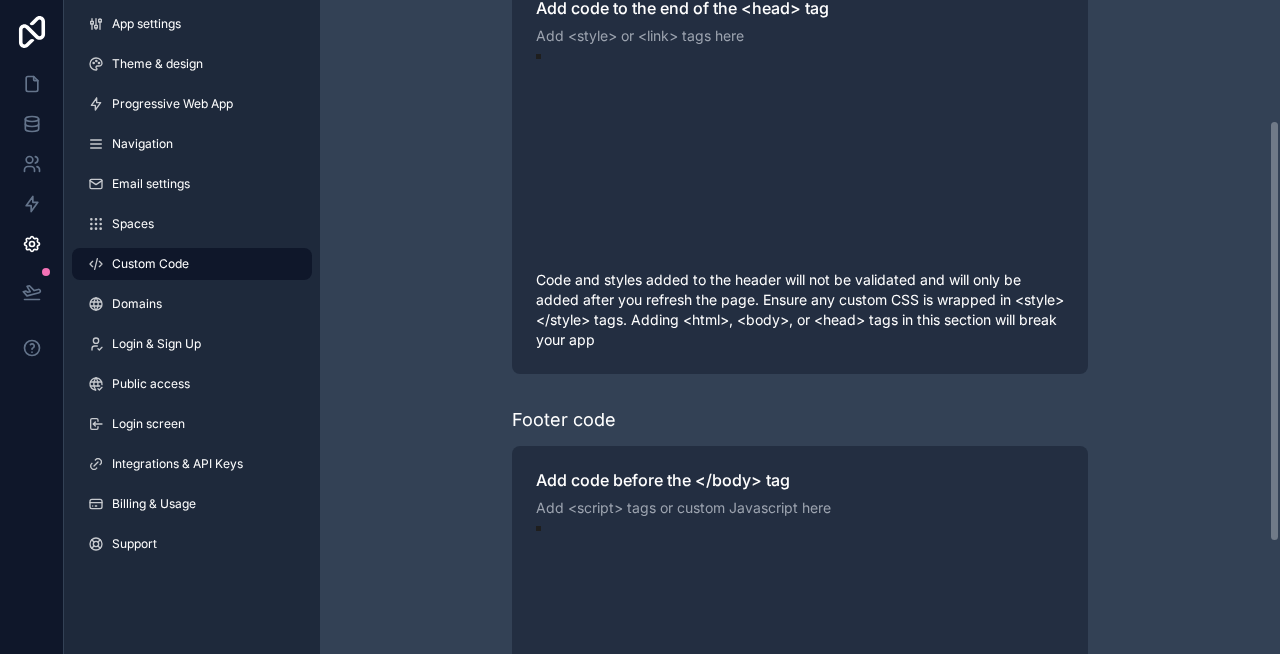 scroll, scrollTop: 186, scrollLeft: 0, axis: vertical 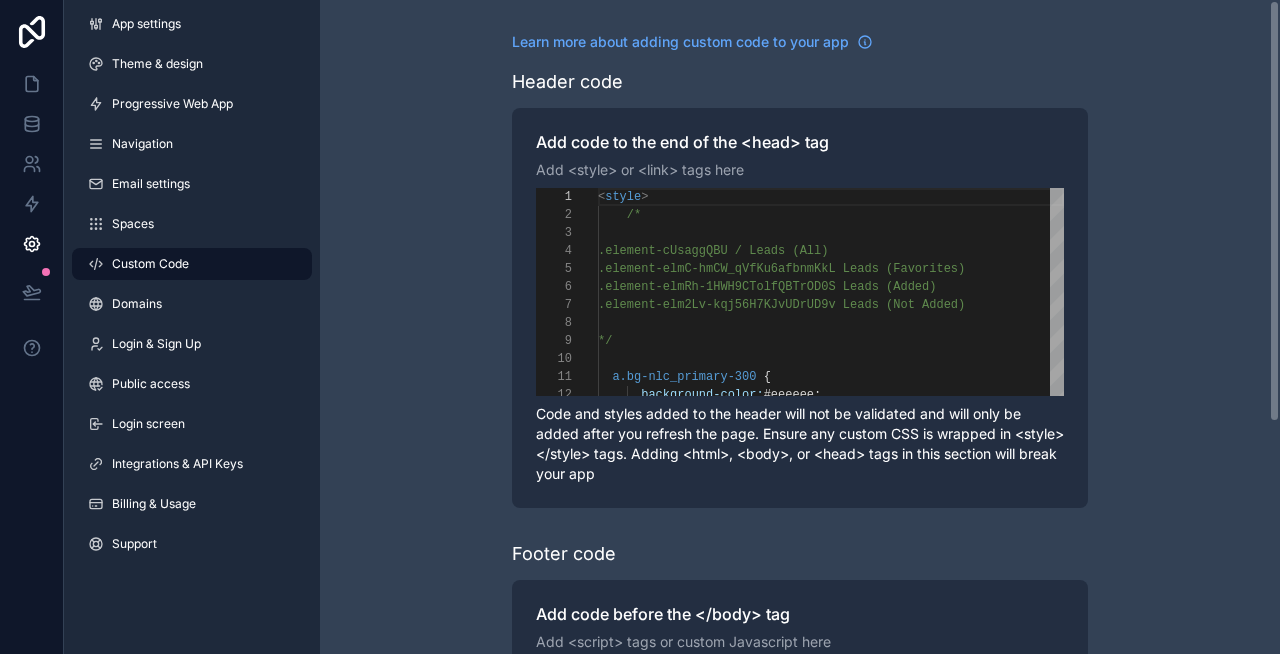 click on ".element-elm2Lv-kqj56H7KJvUDrUD9v Leads (Not Adde" at bounding box center [774, 305] 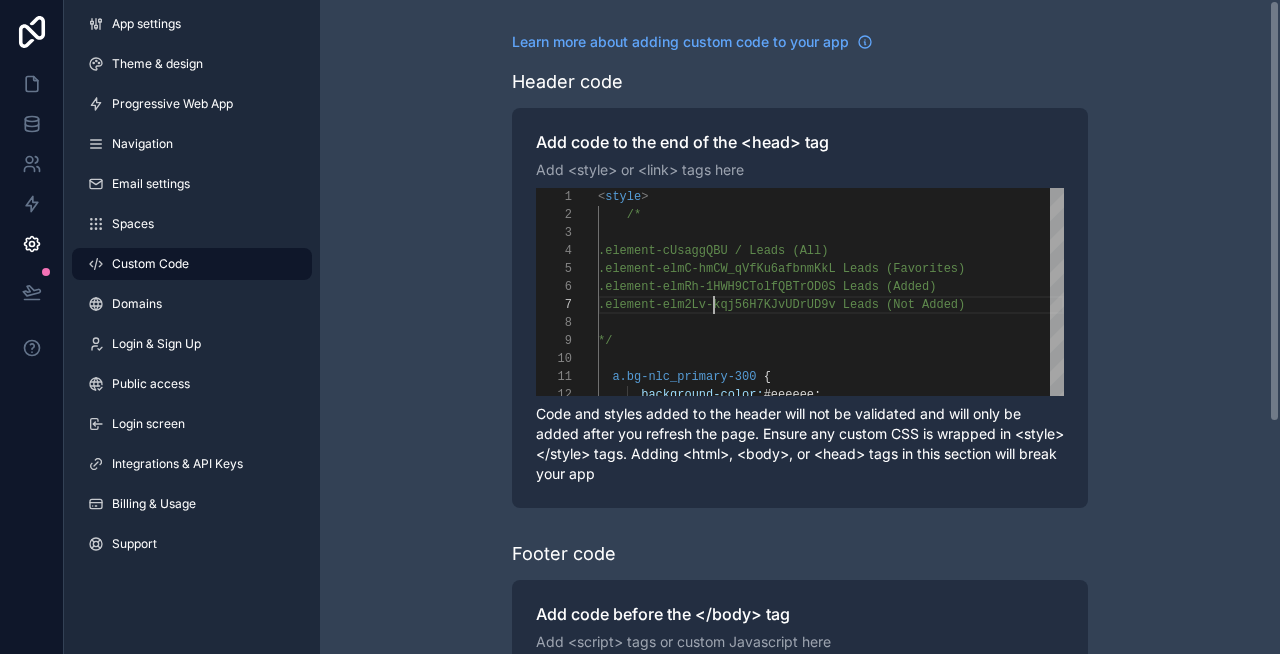 scroll, scrollTop: 108, scrollLeft: 116, axis: both 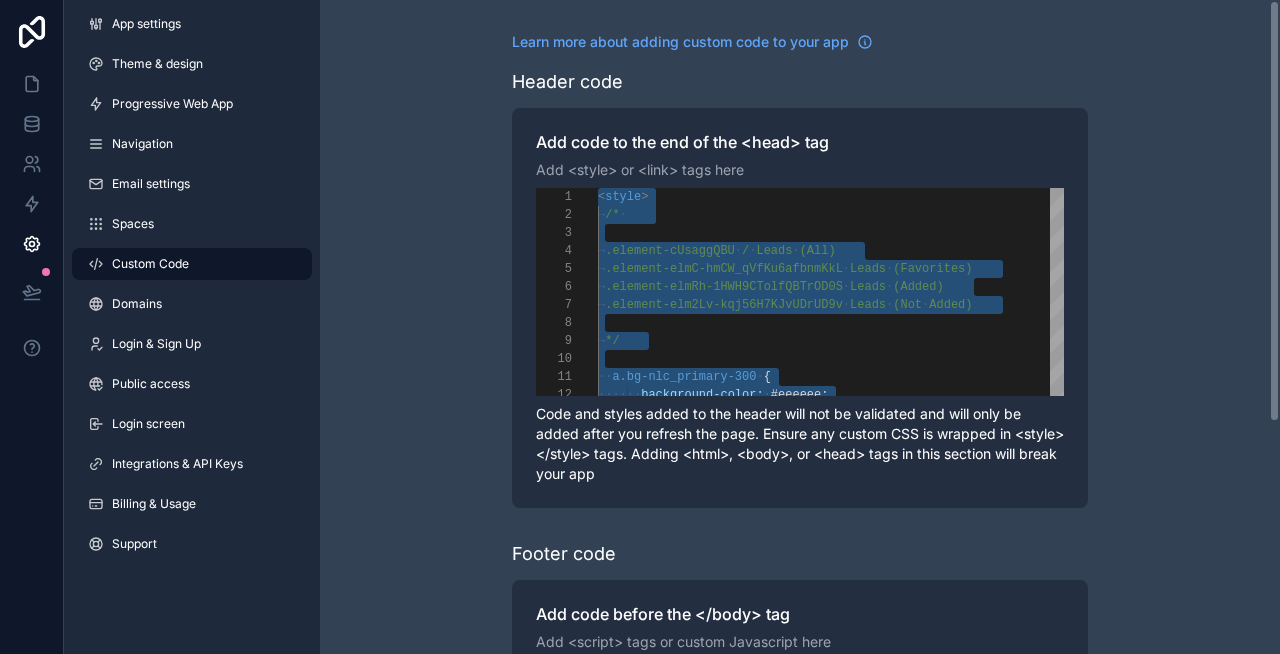 paste 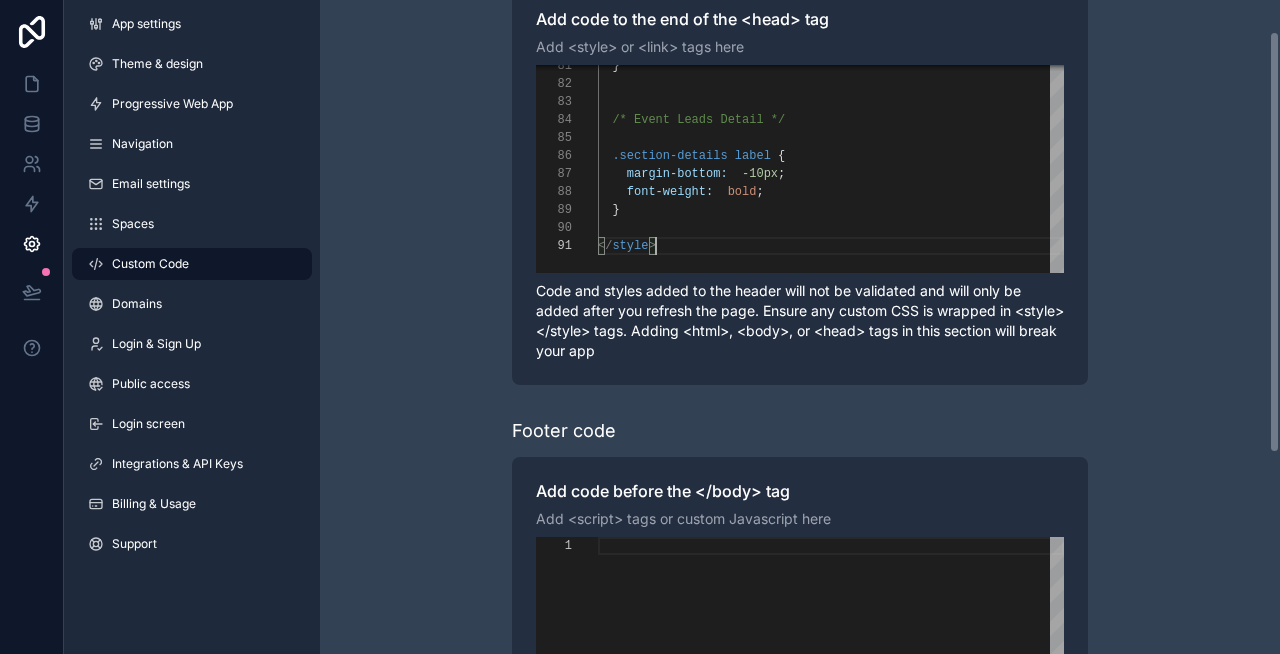 scroll, scrollTop: 358, scrollLeft: 0, axis: vertical 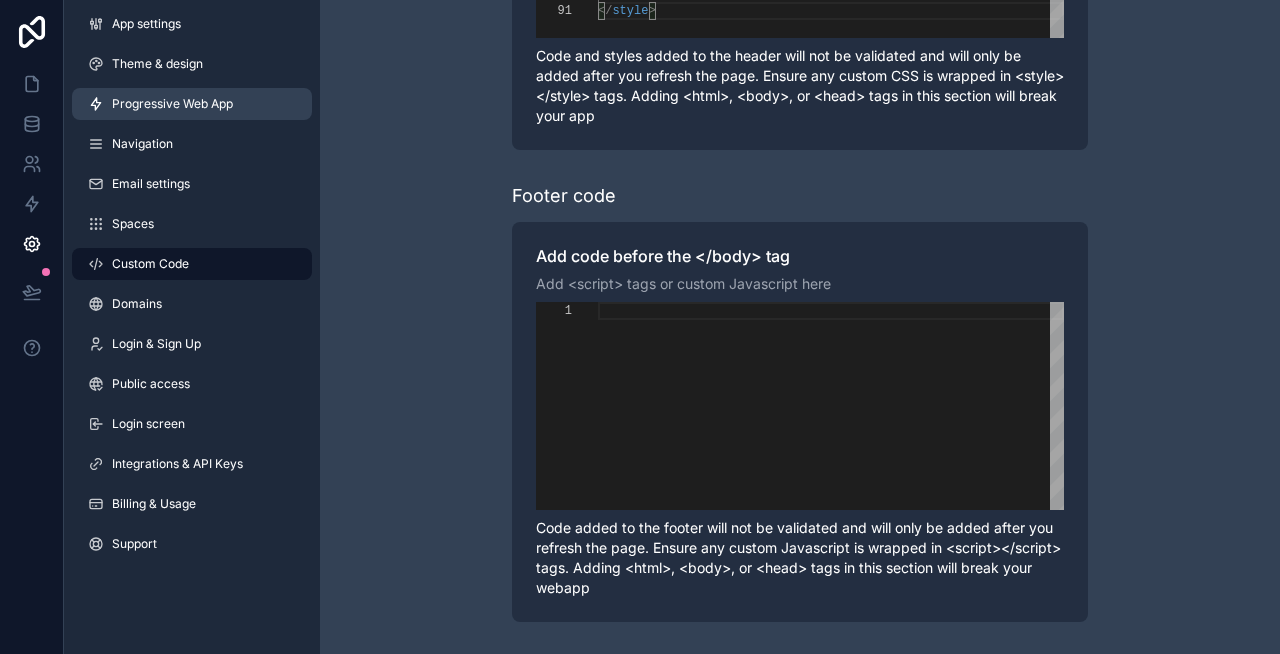 click on "Progressive Web App" at bounding box center [172, 104] 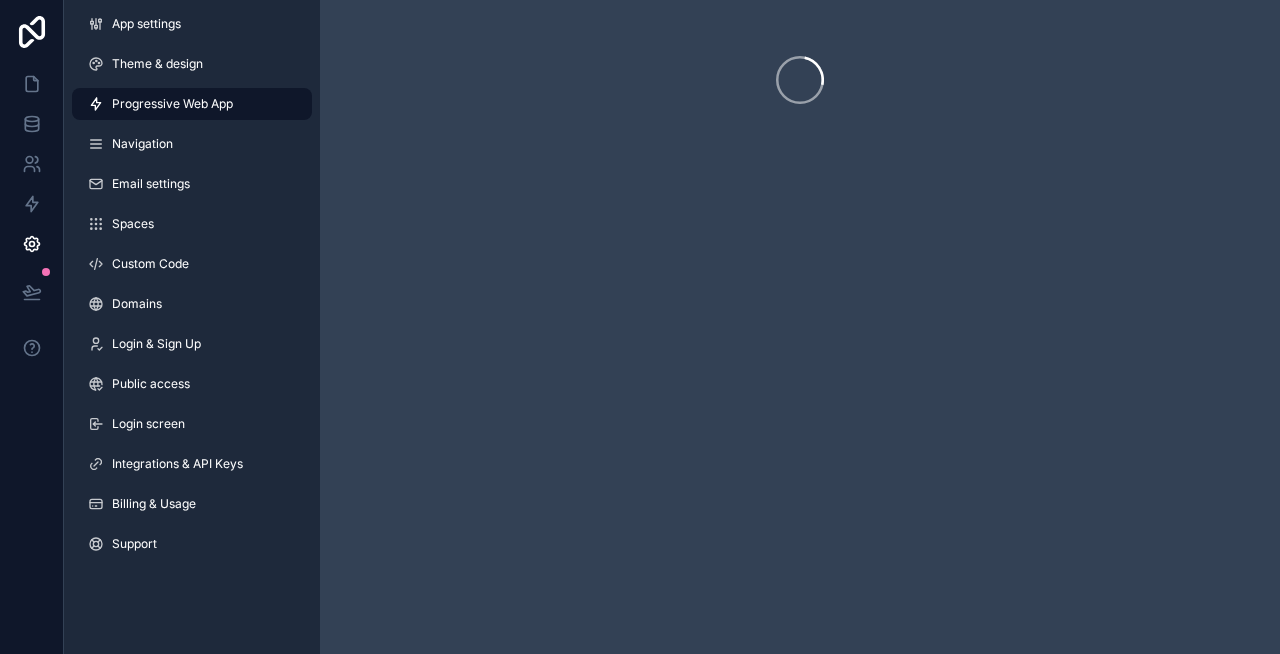 scroll, scrollTop: 0, scrollLeft: 0, axis: both 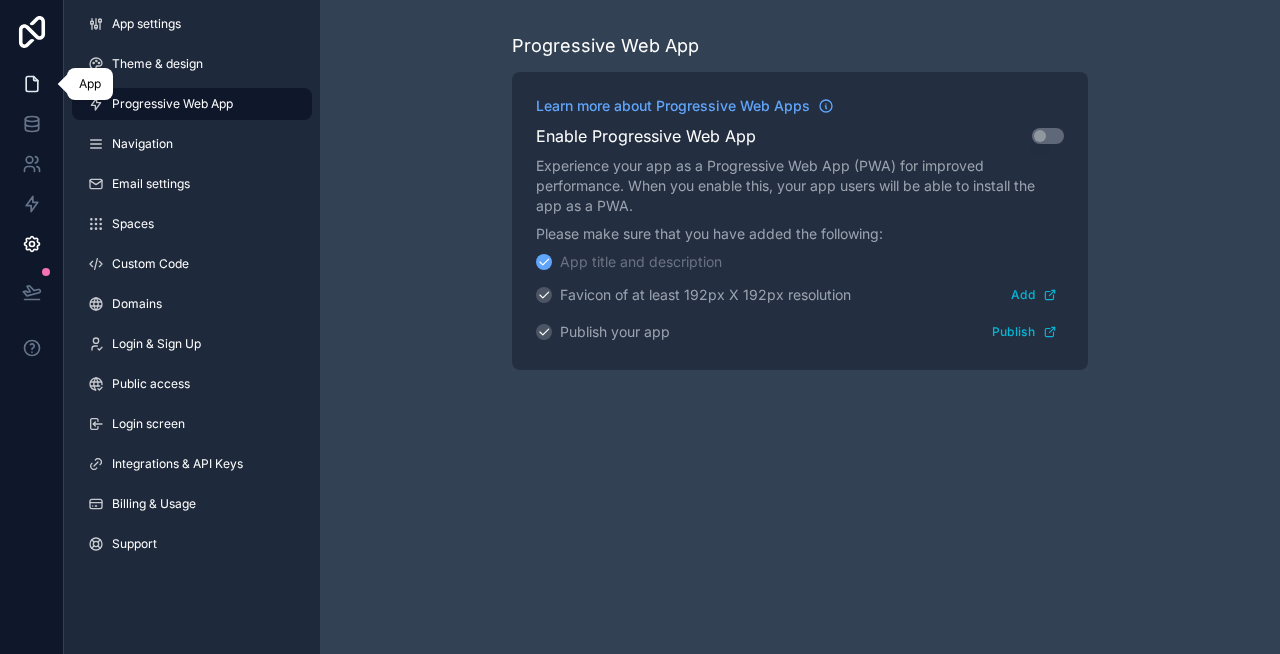 click 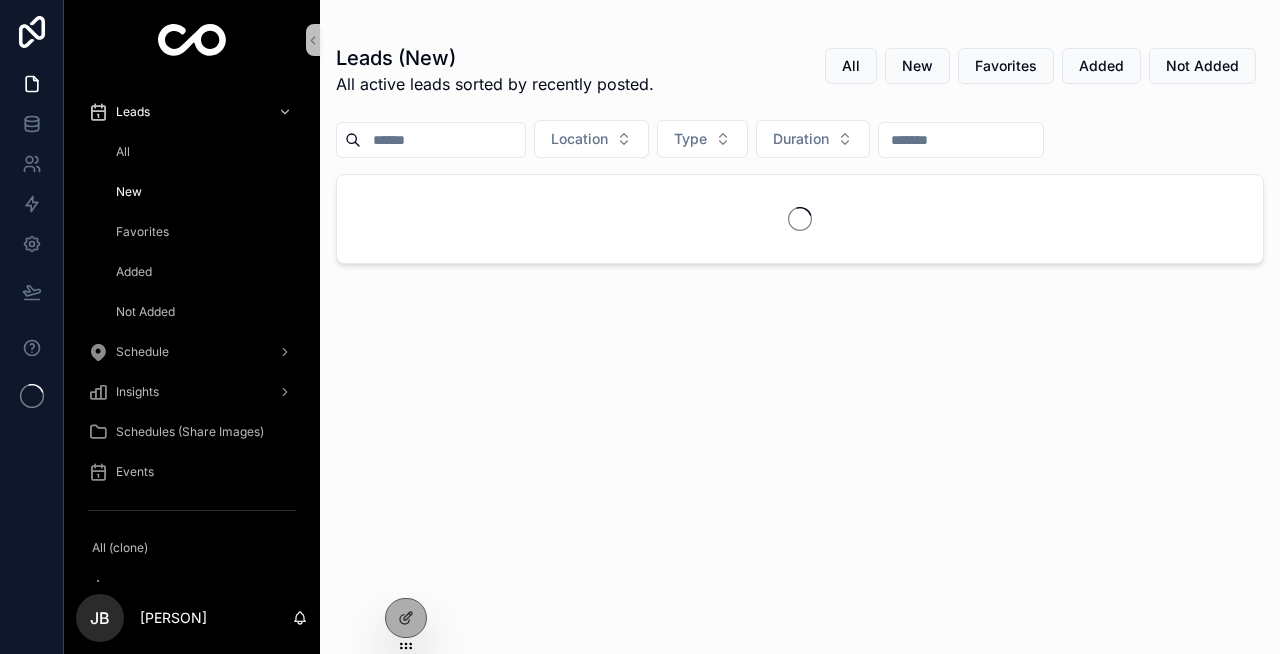 scroll, scrollTop: 0, scrollLeft: 0, axis: both 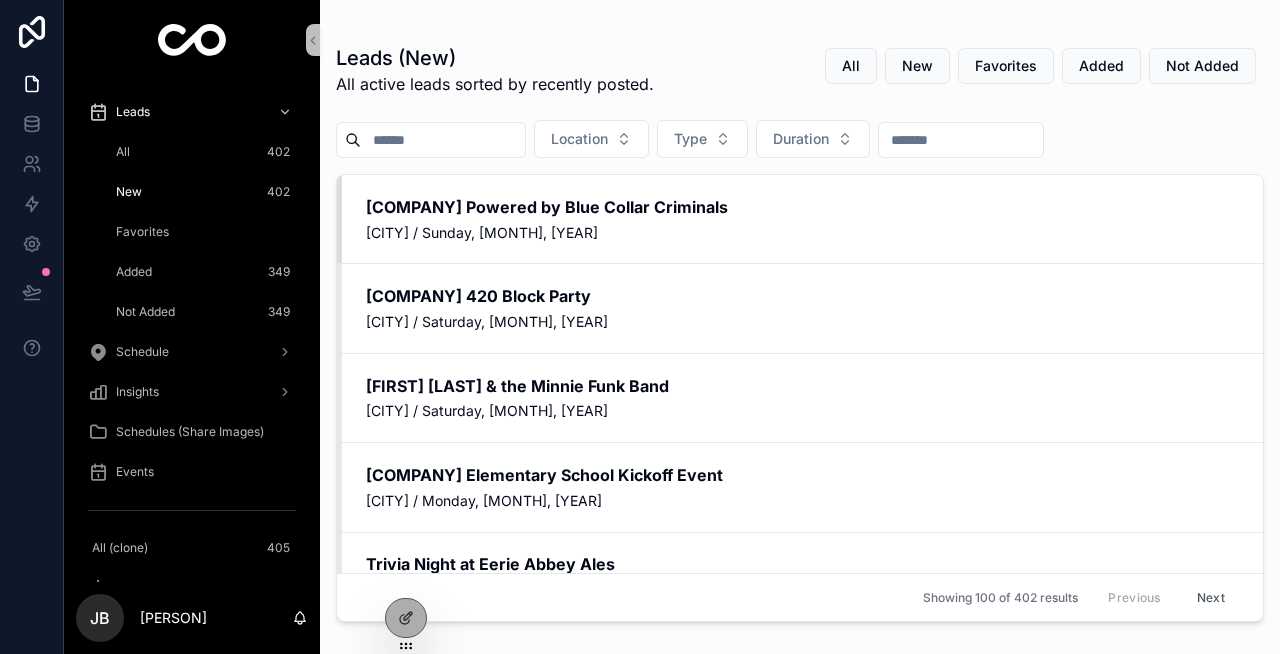 click on "All 402" at bounding box center [204, 152] 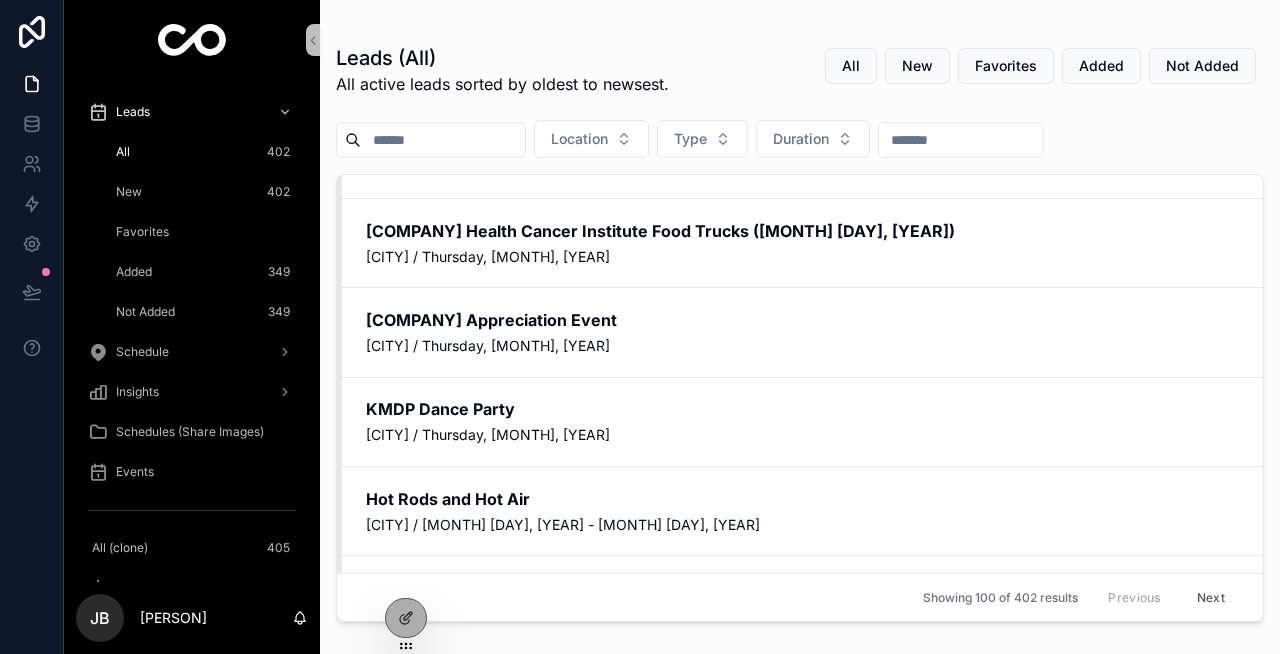 scroll, scrollTop: 0, scrollLeft: 0, axis: both 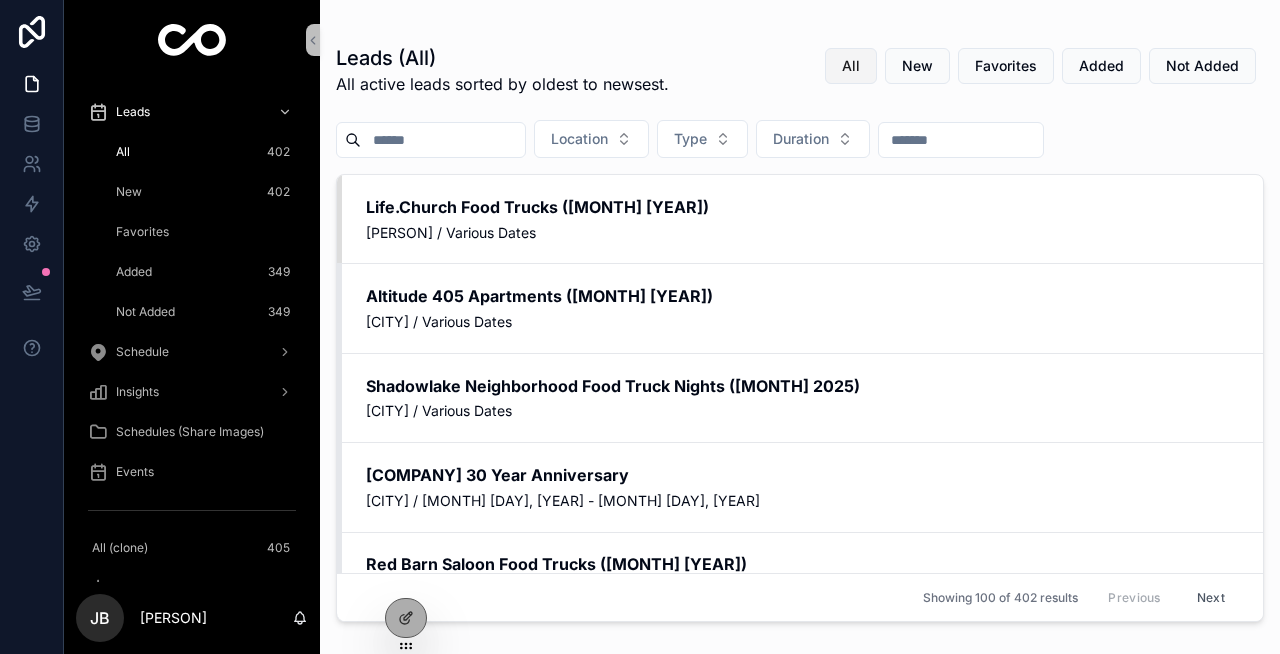 click on "All" at bounding box center [851, 66] 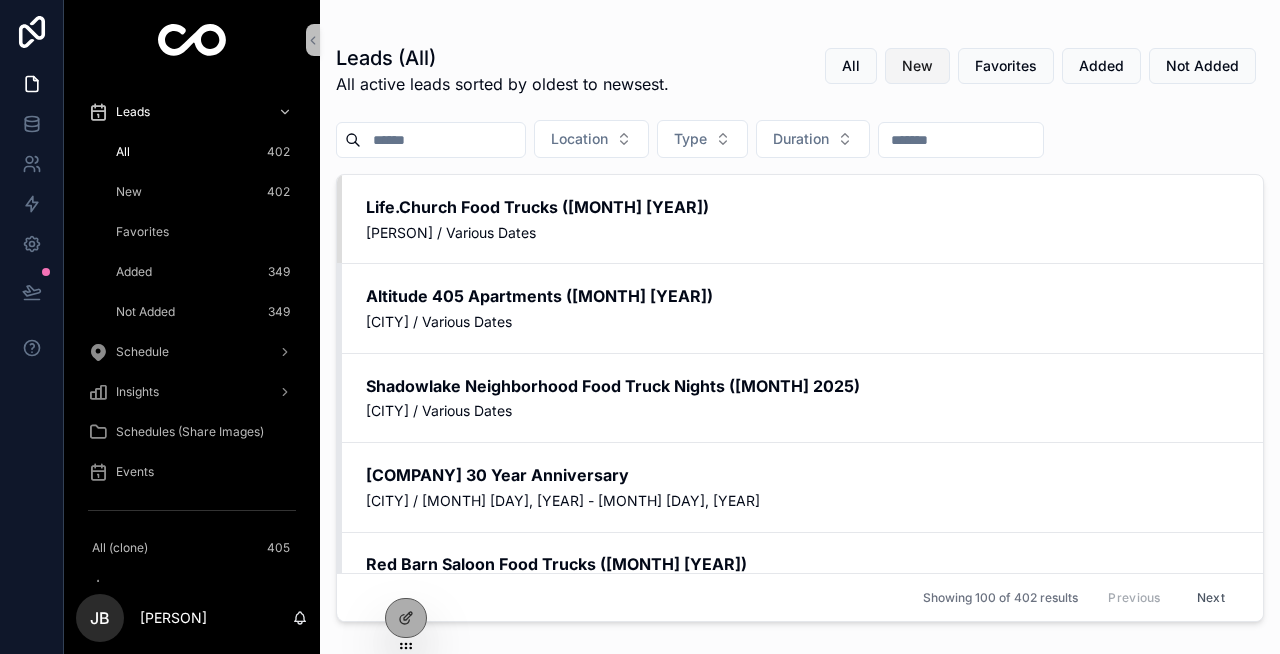 click on "New" at bounding box center (917, 66) 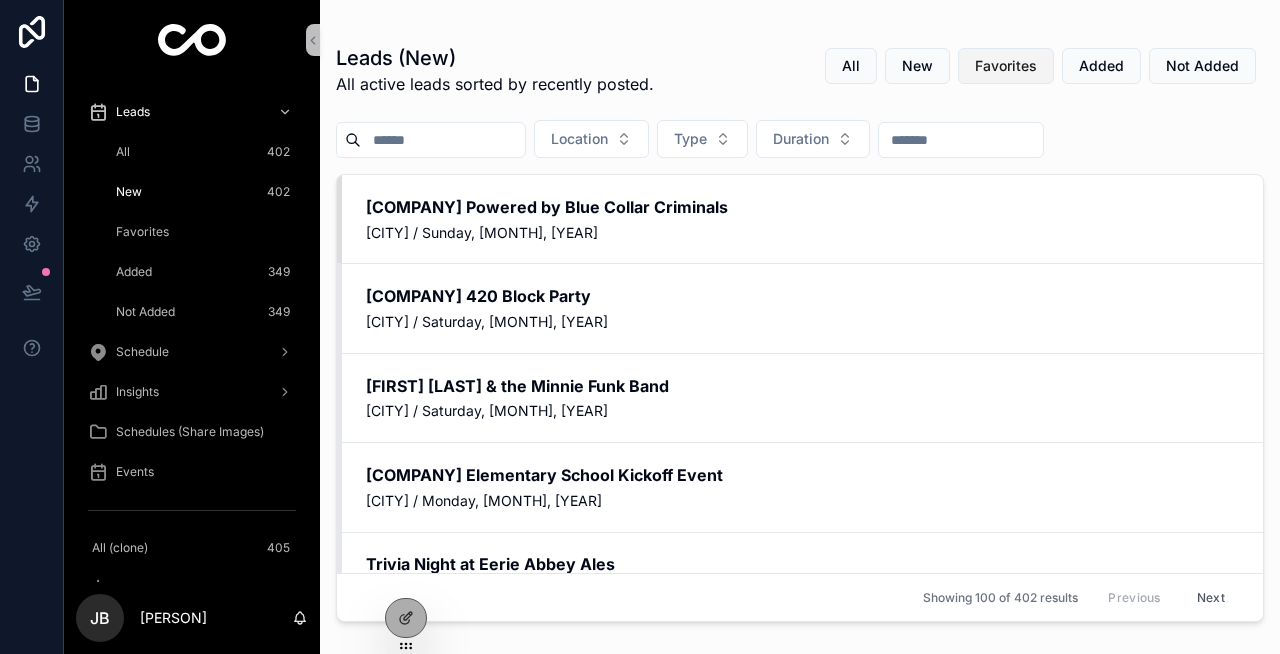 click on "Favorites" at bounding box center [1006, 66] 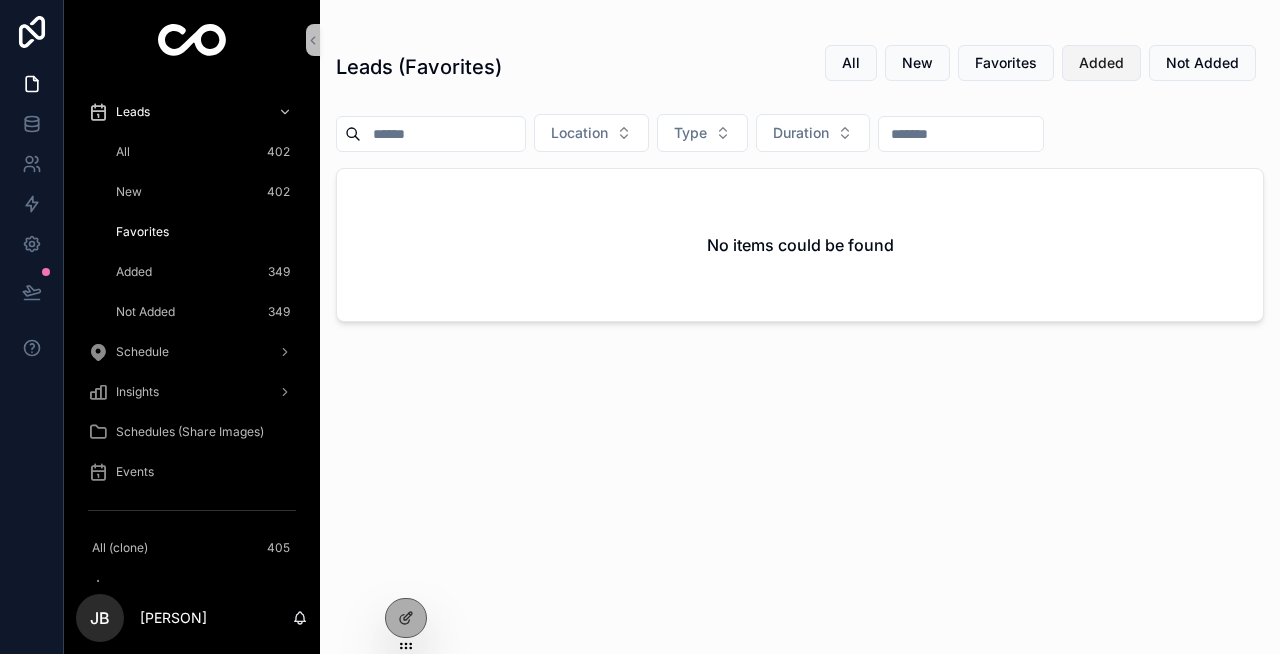 click on "Added" at bounding box center (1101, 63) 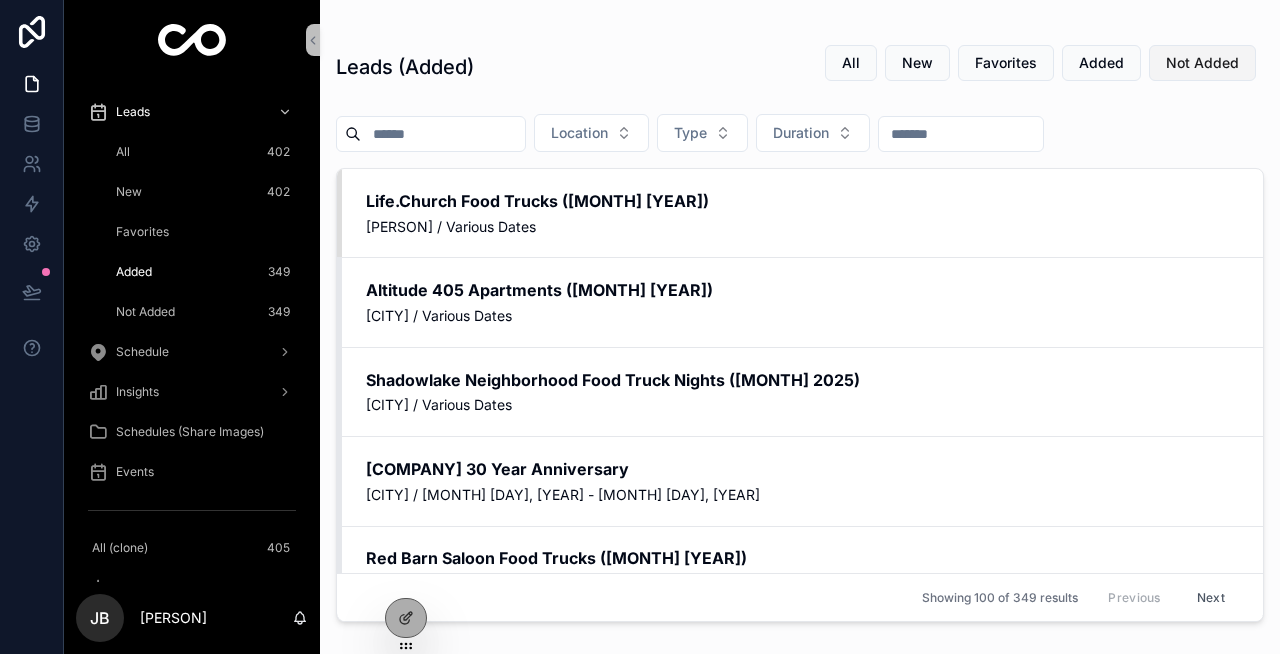 click on "Not Added" at bounding box center (1202, 63) 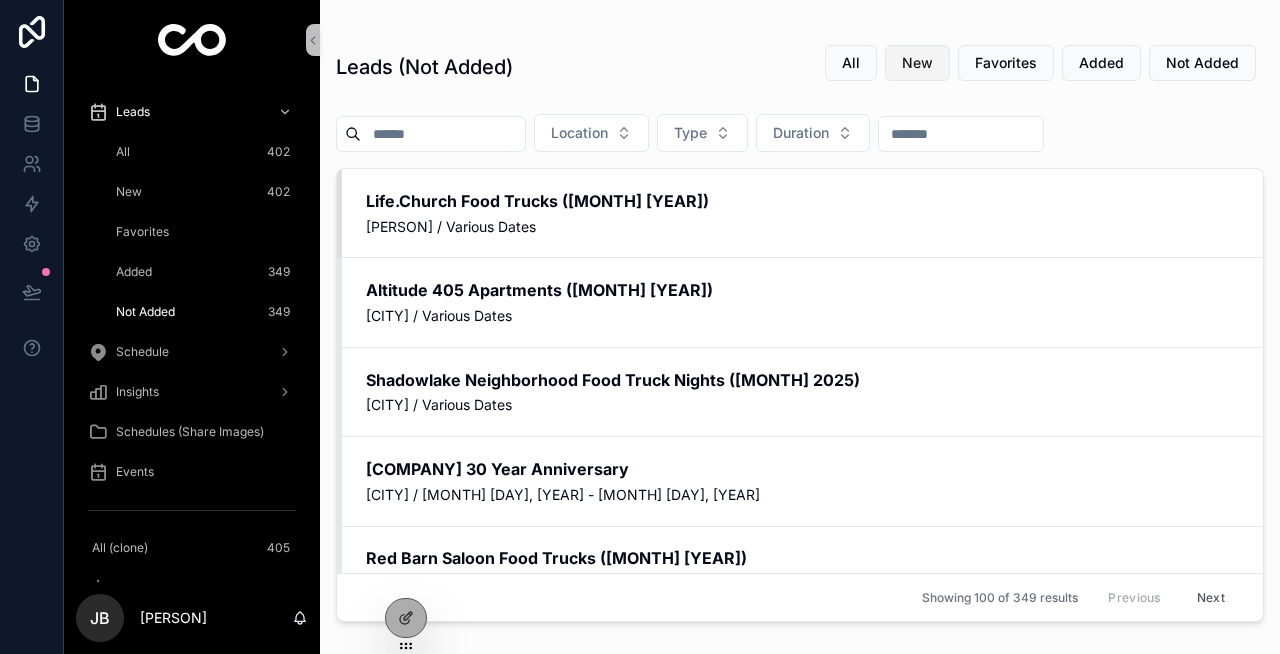 click on "New" at bounding box center (917, 63) 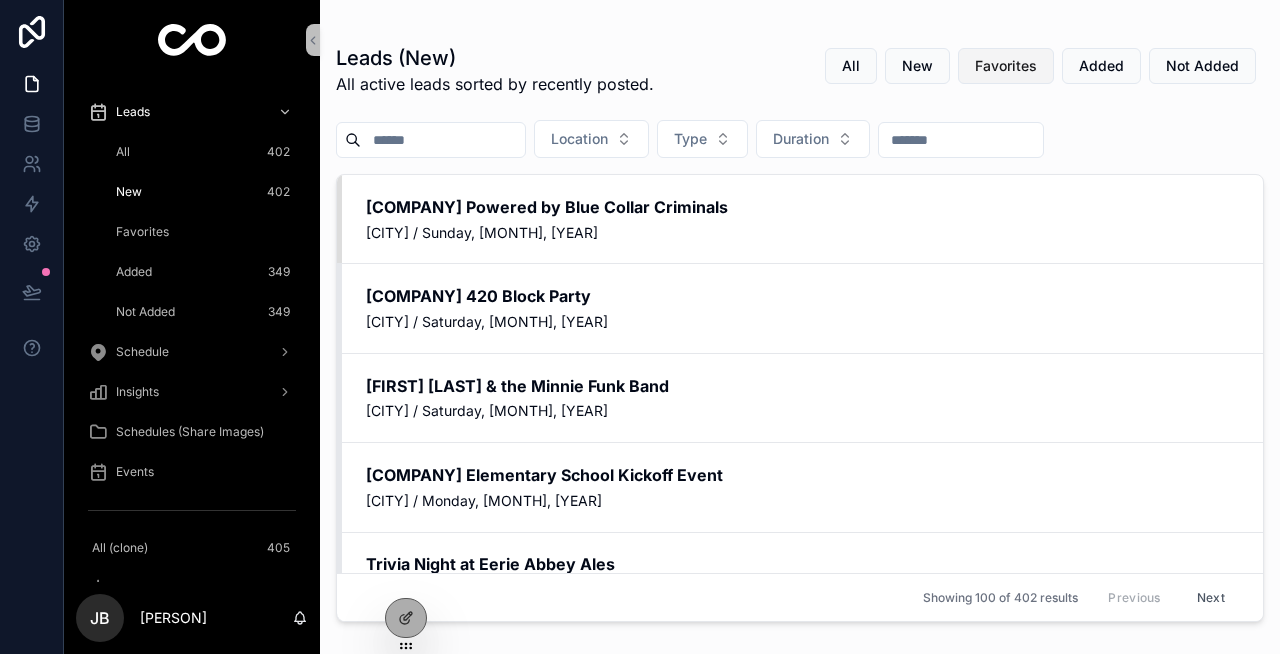 click on "Favorites" at bounding box center (1006, 66) 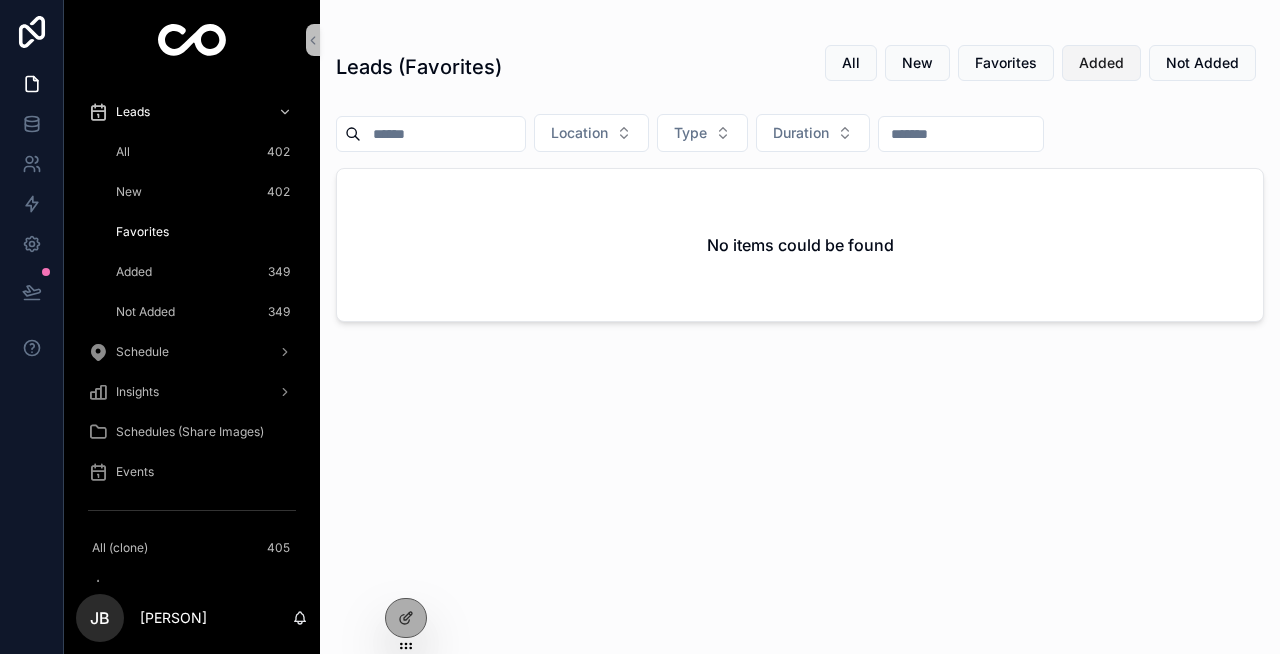 click on "Added" at bounding box center (1101, 63) 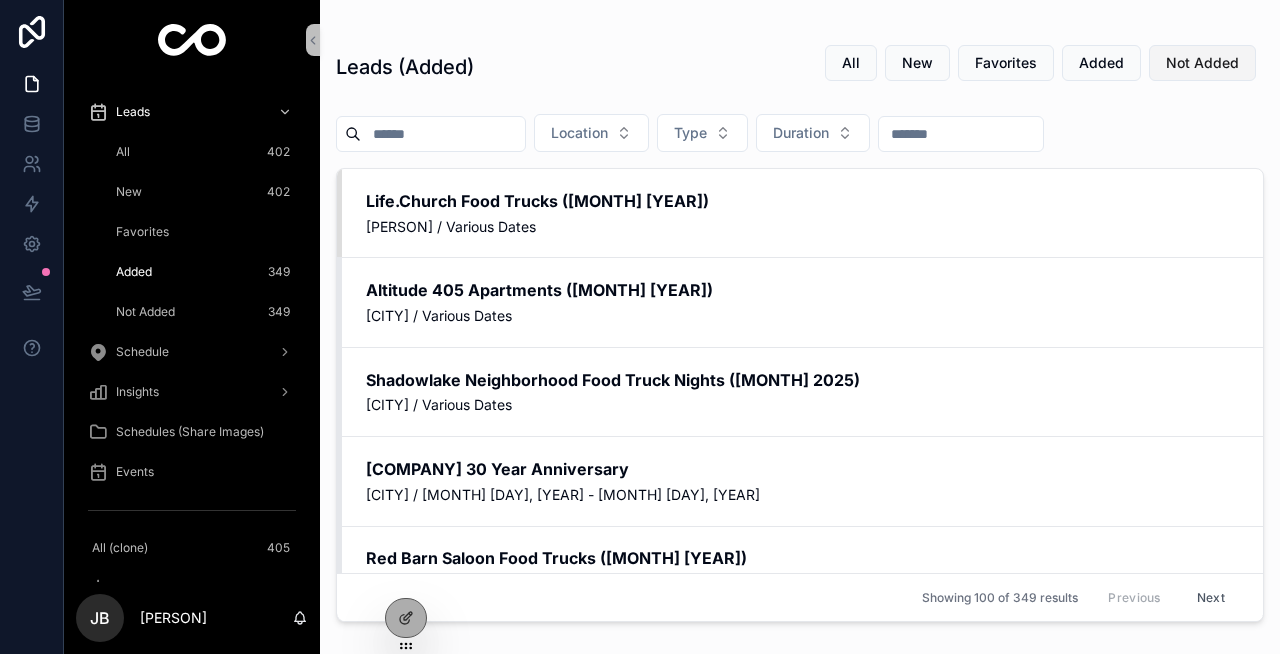 click on "Not Added" at bounding box center (1202, 63) 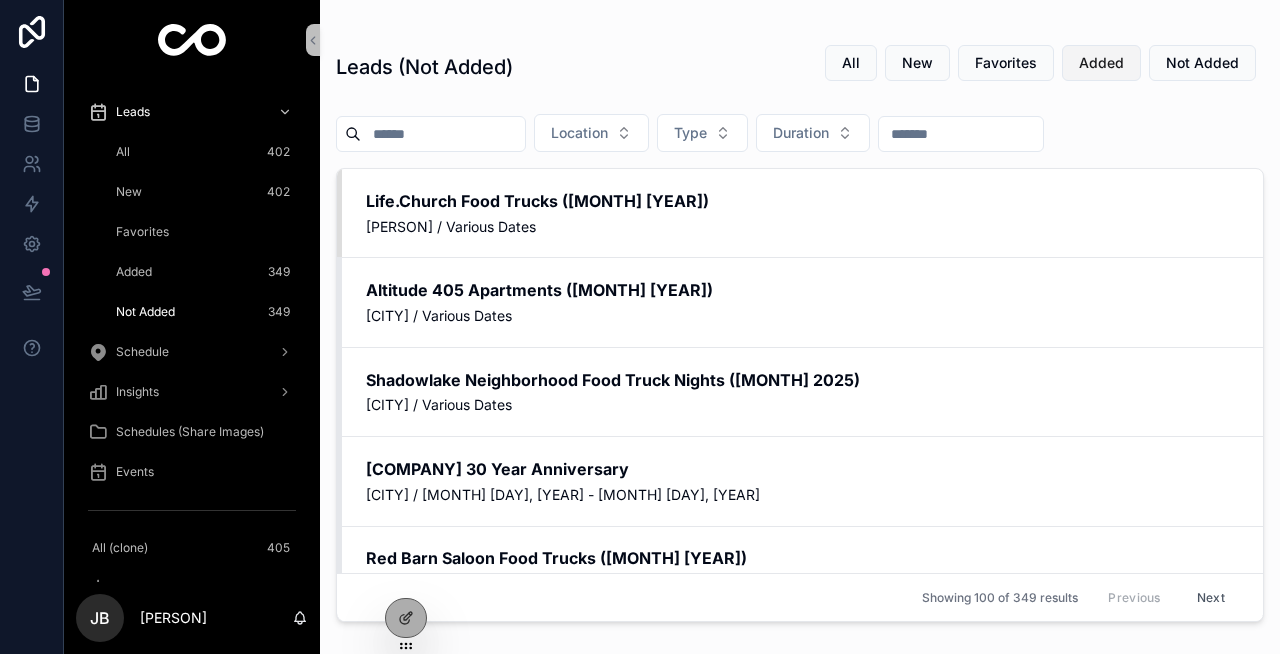 click on "Added" at bounding box center [1101, 63] 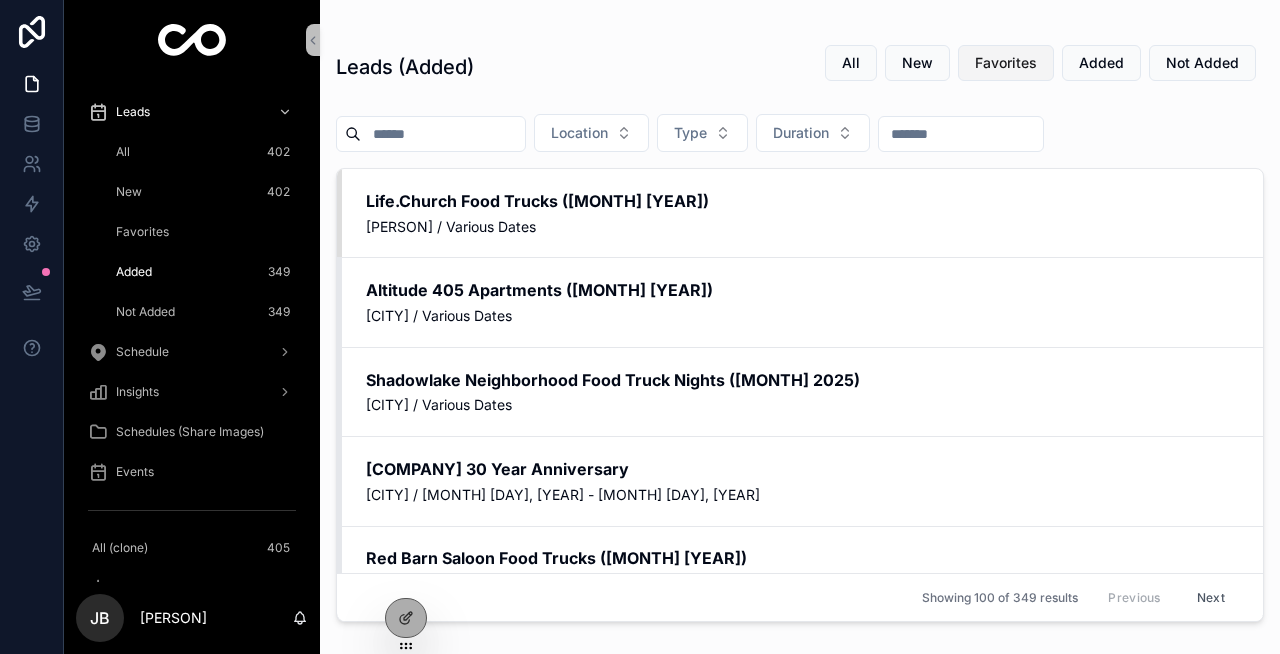 click on "Favorites" at bounding box center (1006, 63) 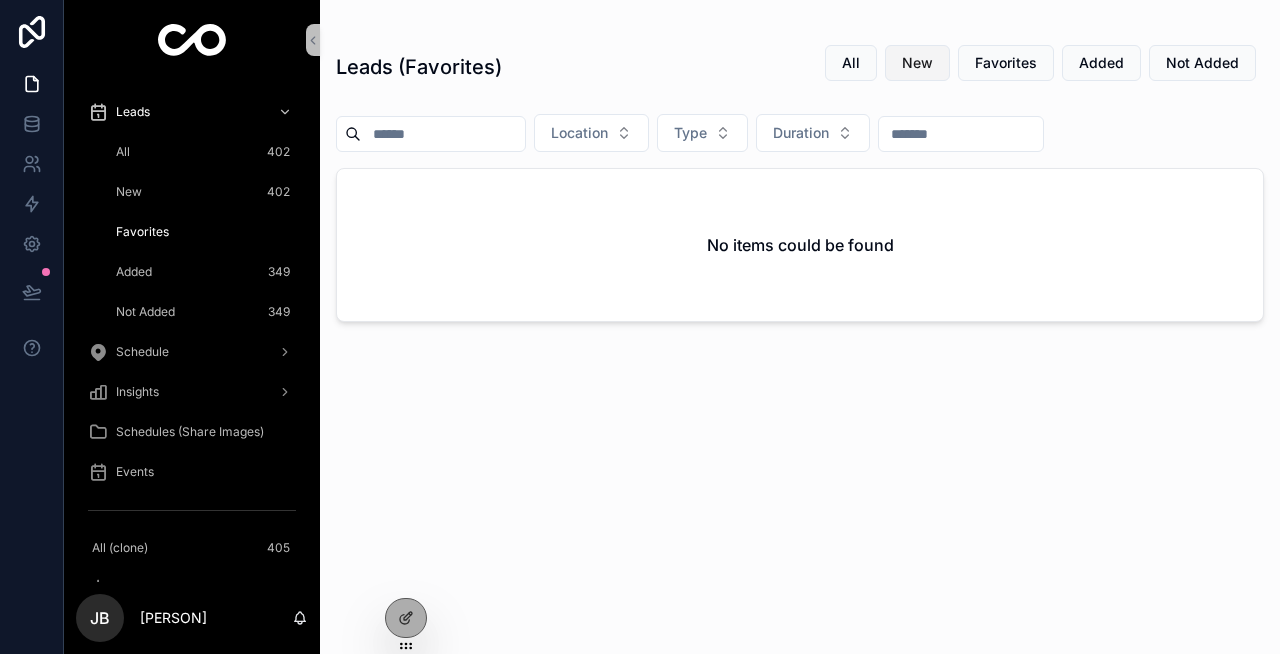click on "New" at bounding box center [917, 63] 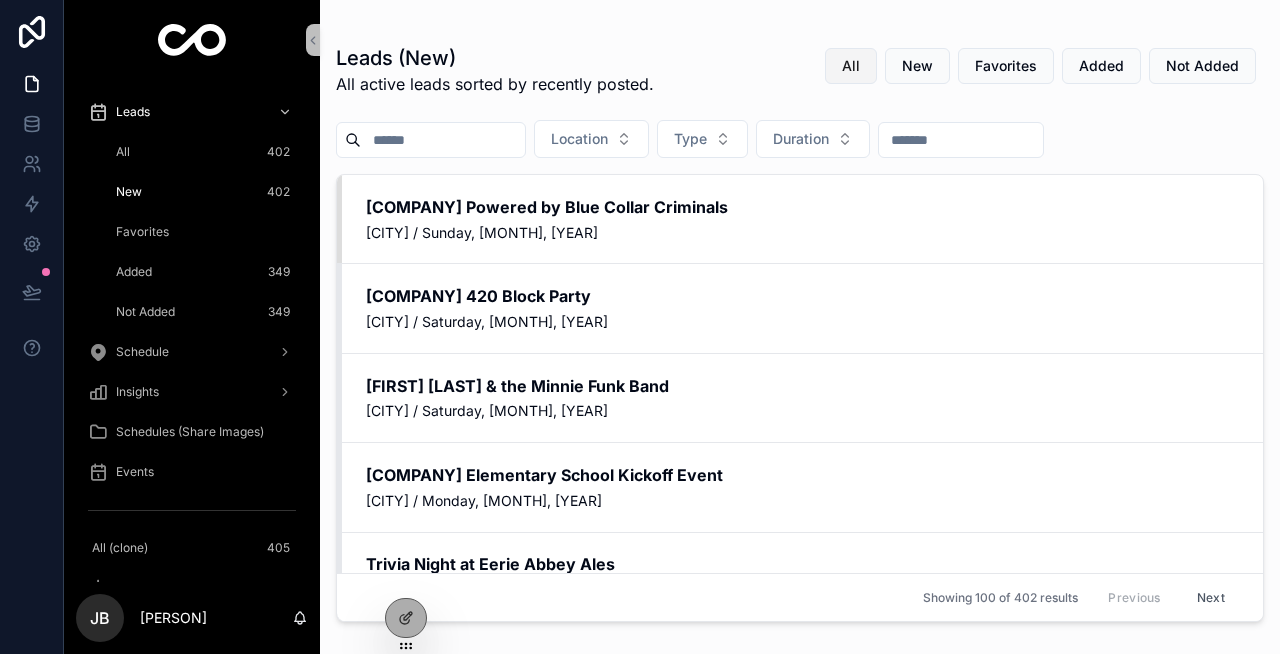 click on "All" at bounding box center [851, 66] 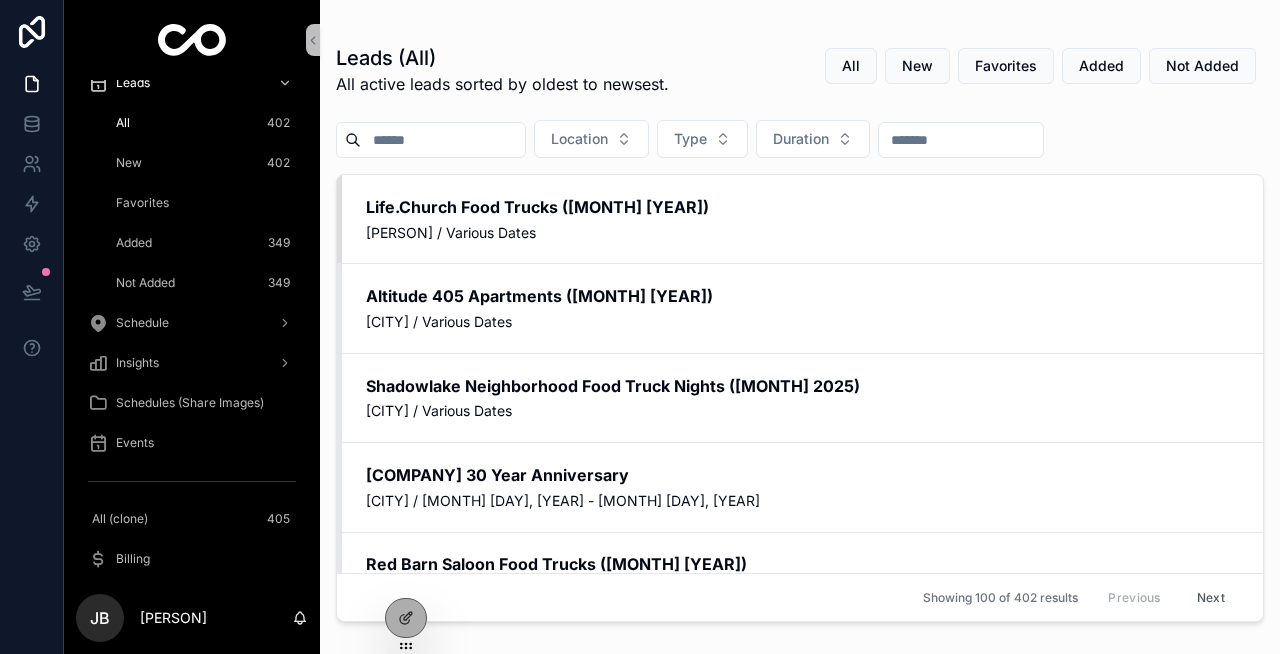 scroll, scrollTop: 0, scrollLeft: 0, axis: both 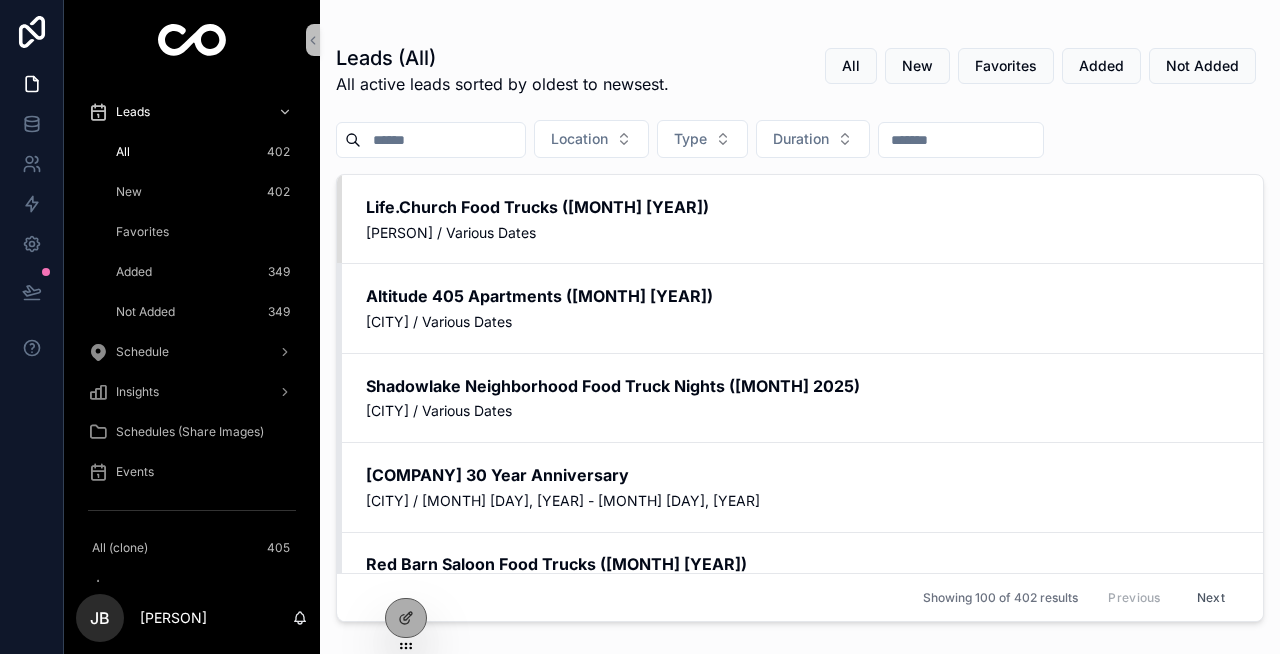 click on "New 402" at bounding box center (204, 192) 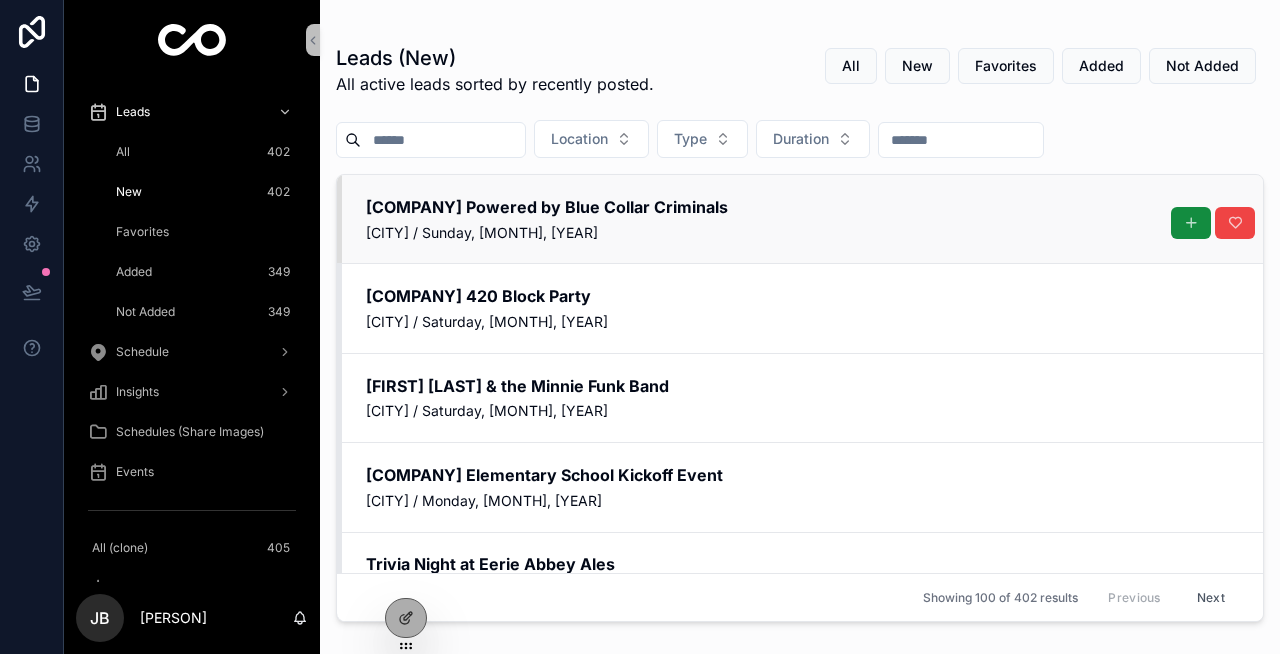 click on "Cars N Chronic Powered by Blue Collar Criminals" at bounding box center (802, 207) 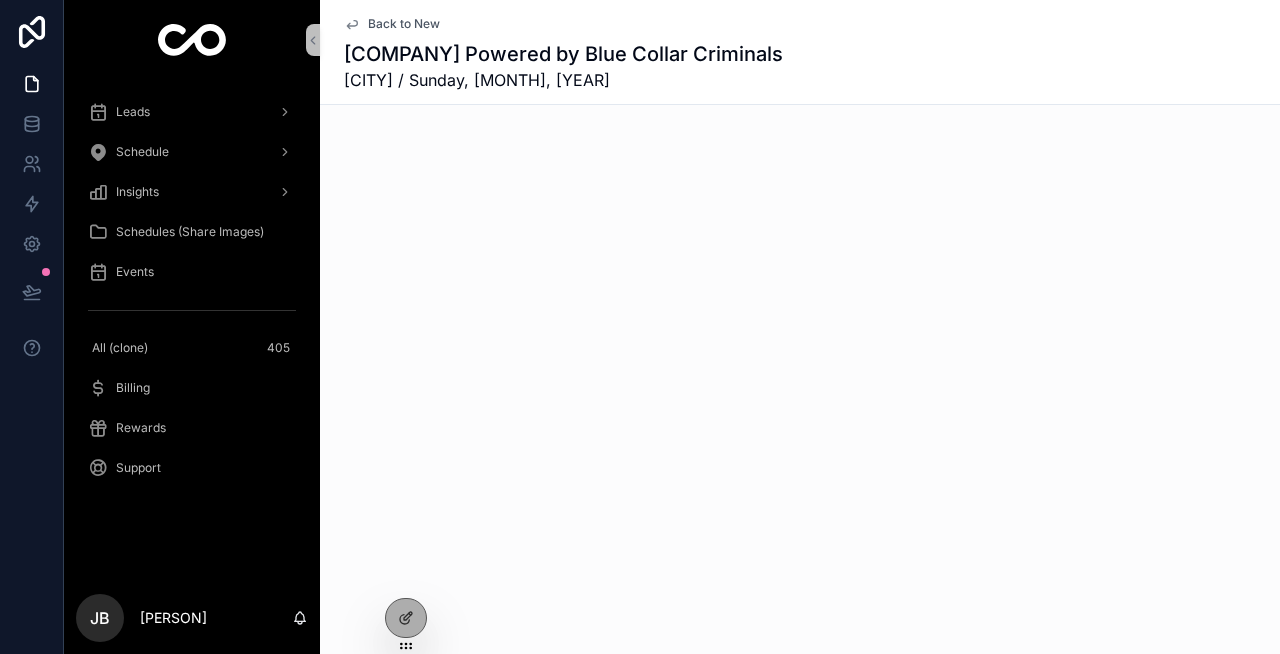 click on "Back to New" at bounding box center [404, 24] 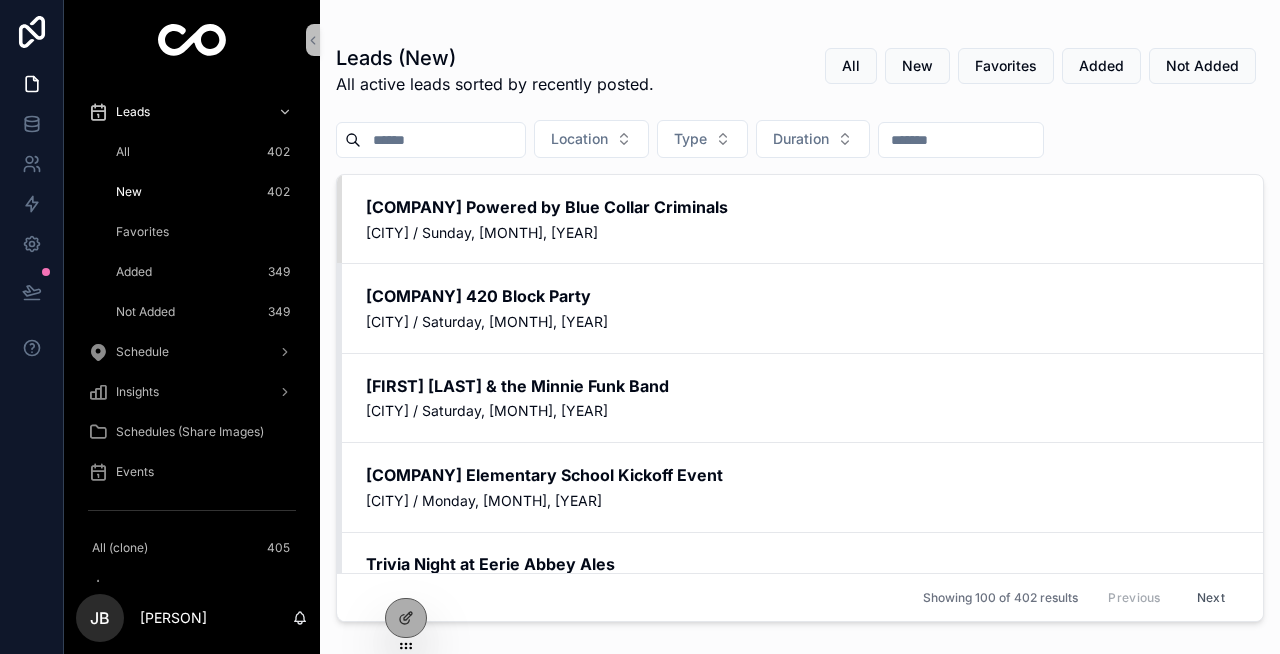 click on "Favorites" at bounding box center [204, 232] 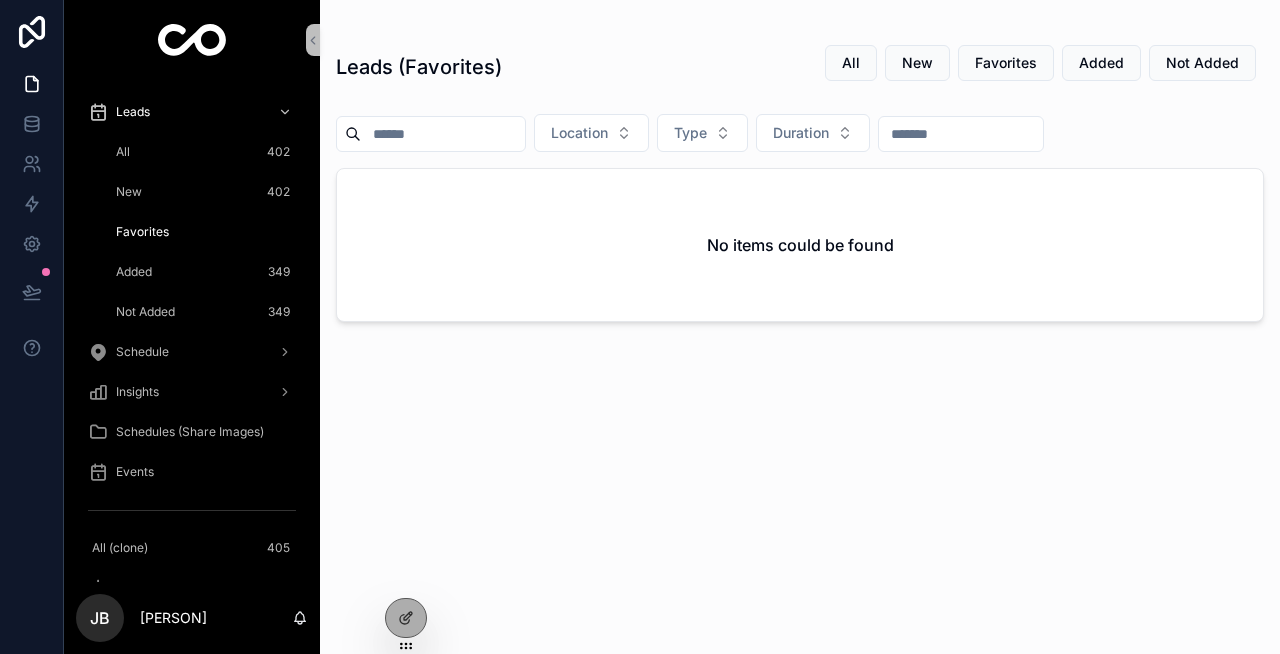click on "Added 349" at bounding box center (204, 272) 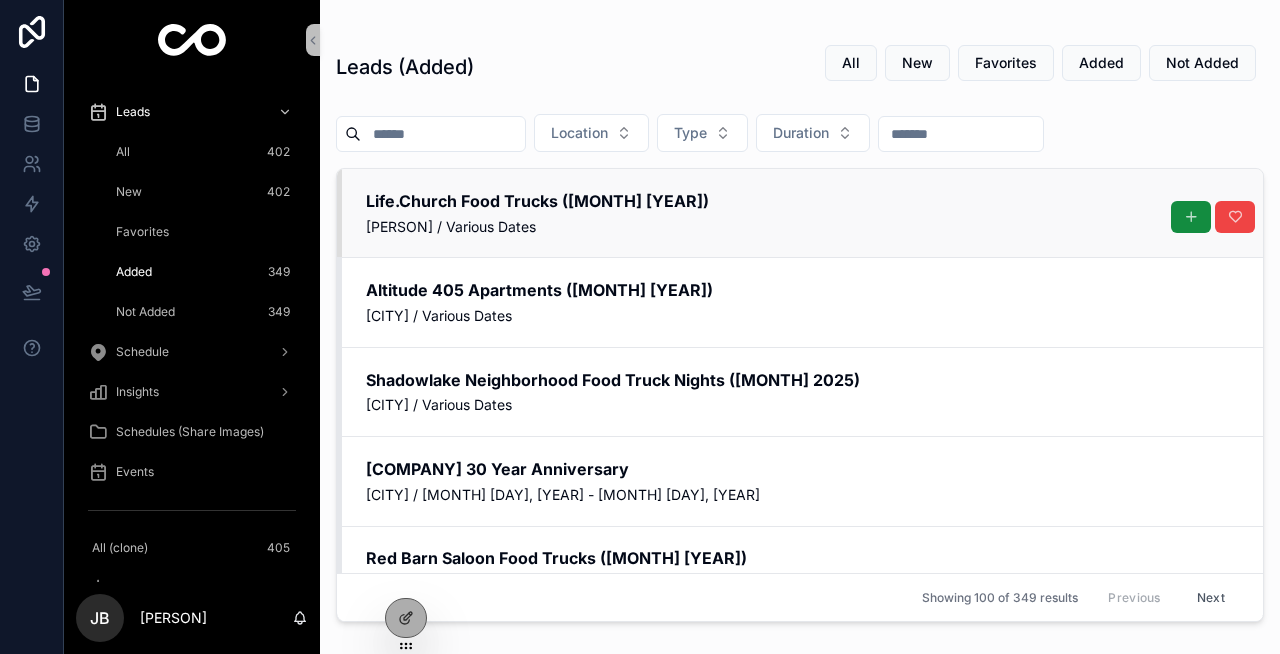 click on "Life.Church Food Trucks ([MONTH] [YEAR])" at bounding box center [802, 201] 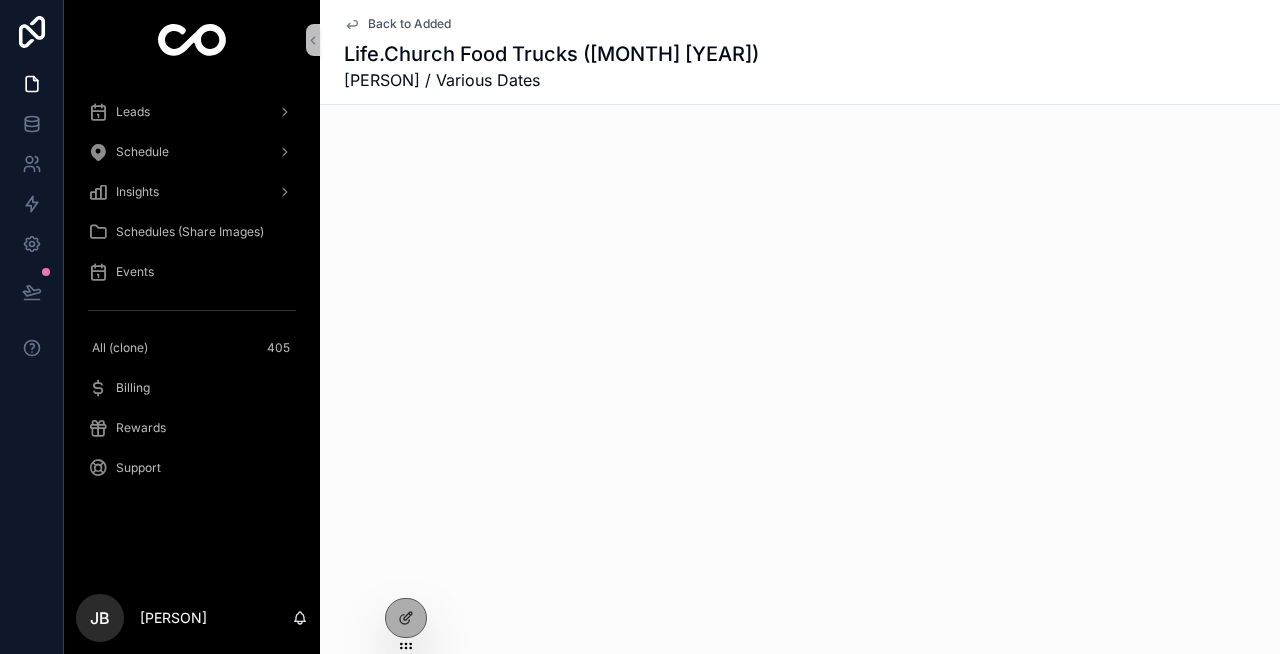 click on "Back to Added" at bounding box center [409, 24] 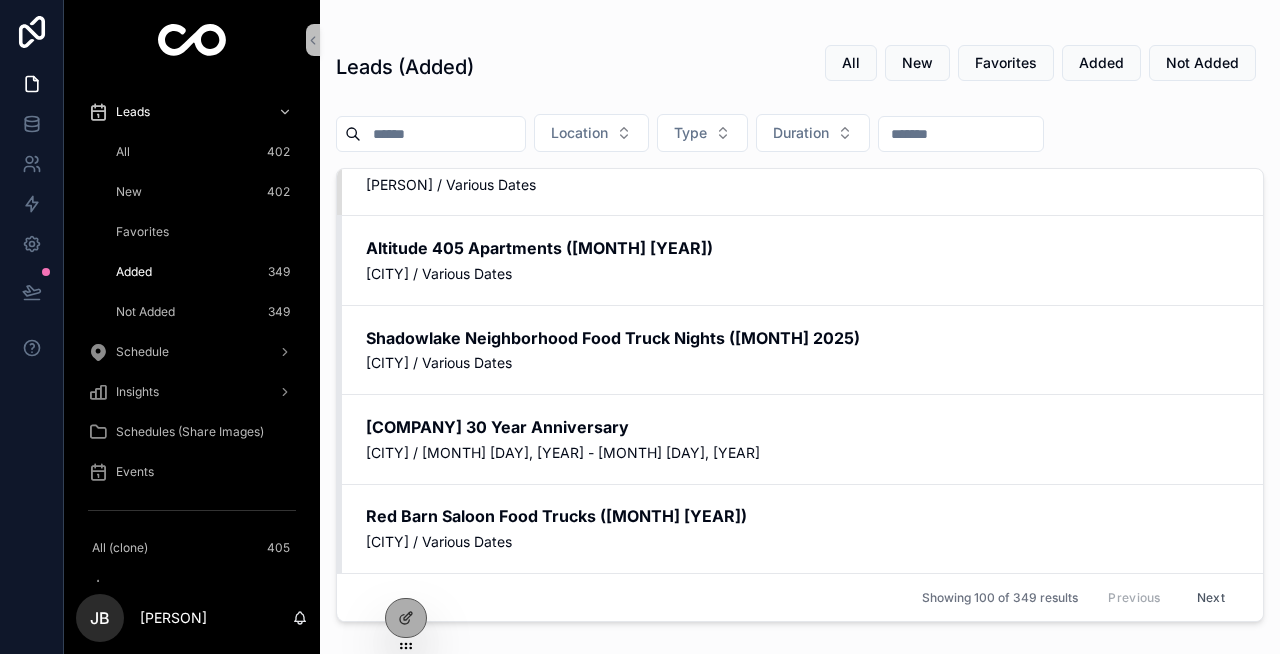 scroll, scrollTop: 0, scrollLeft: 0, axis: both 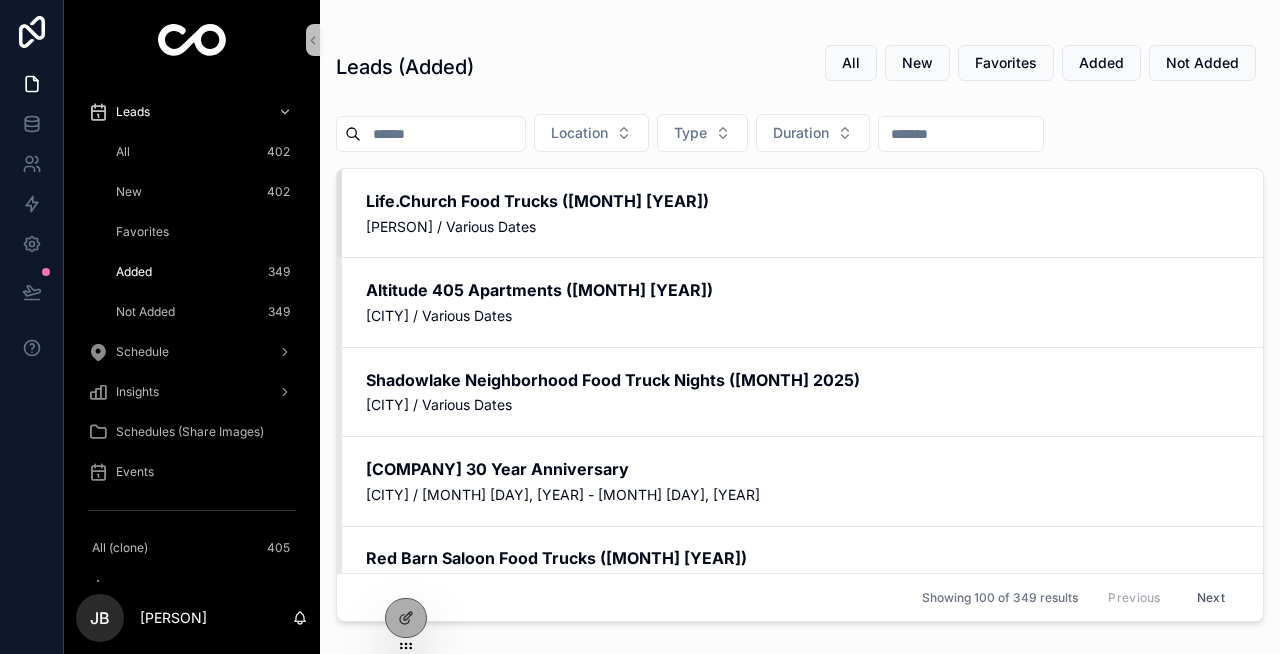click on "Leads (Added) All New Favorites Added Not Added" at bounding box center [800, 67] 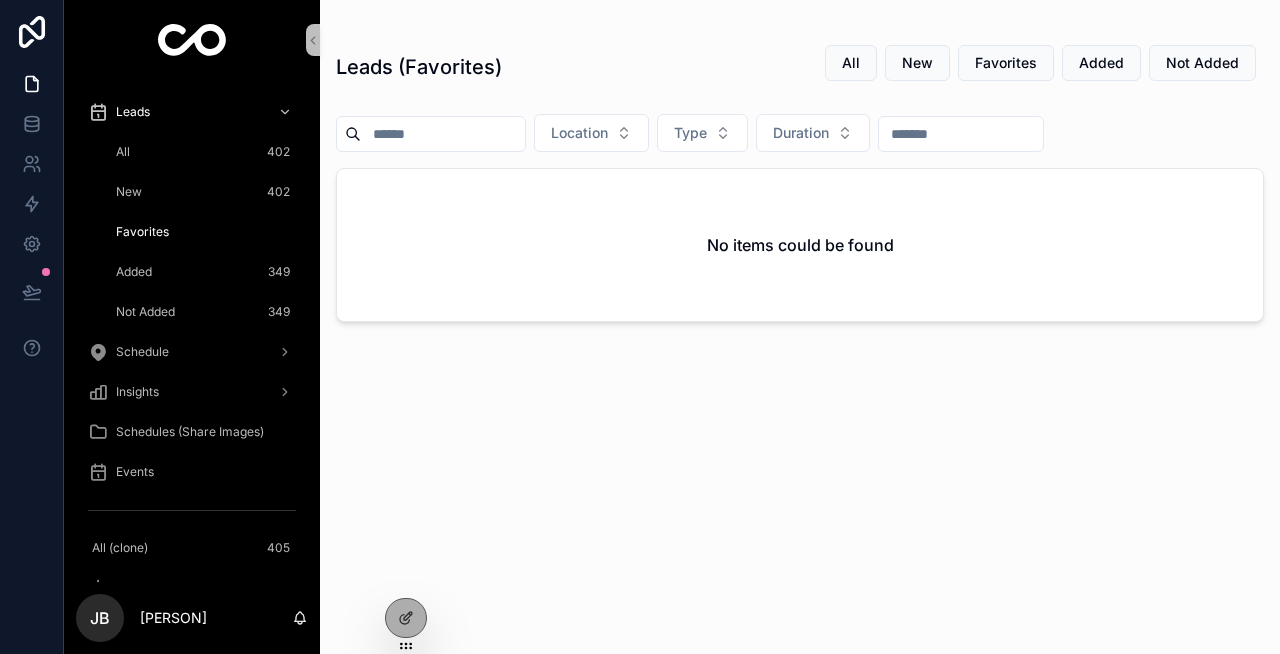 click on "New 402" at bounding box center [204, 192] 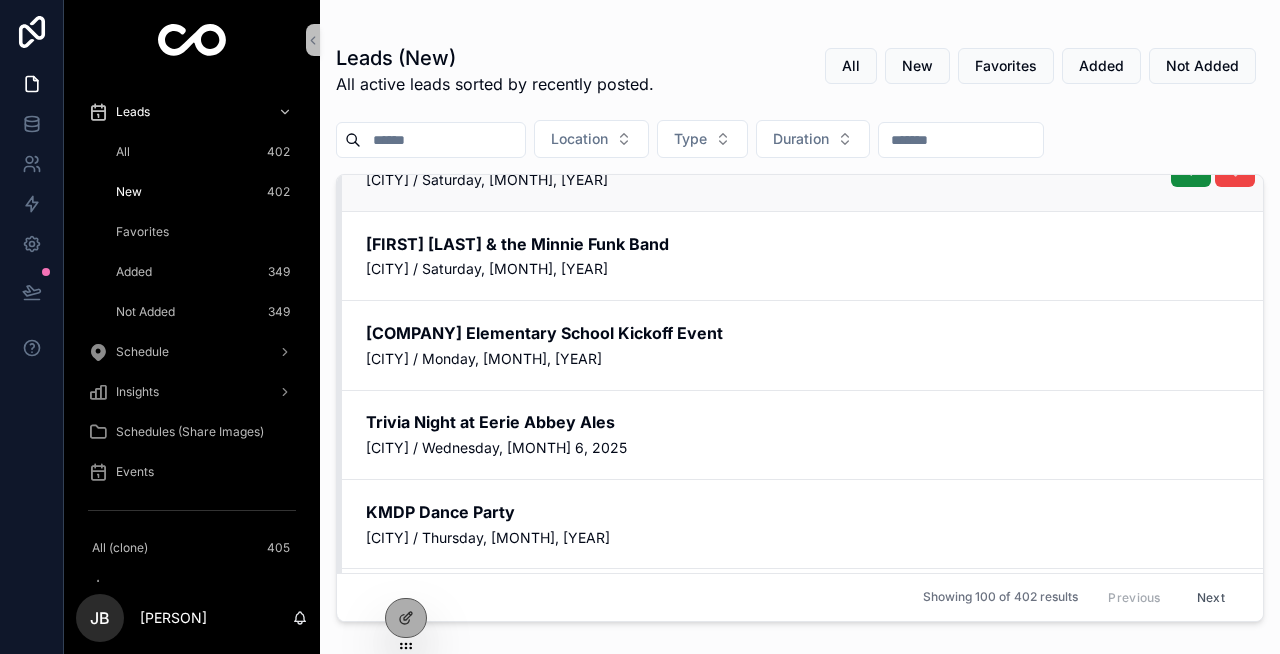 scroll, scrollTop: 0, scrollLeft: 0, axis: both 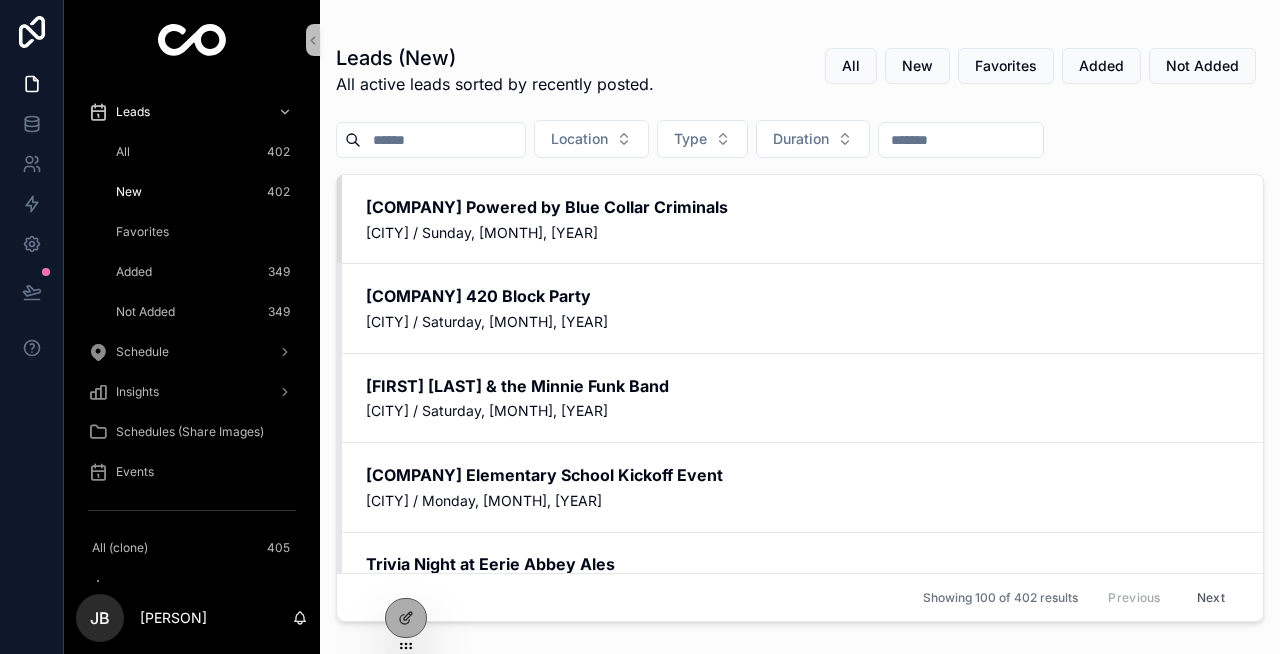 click on "All 402" at bounding box center (204, 152) 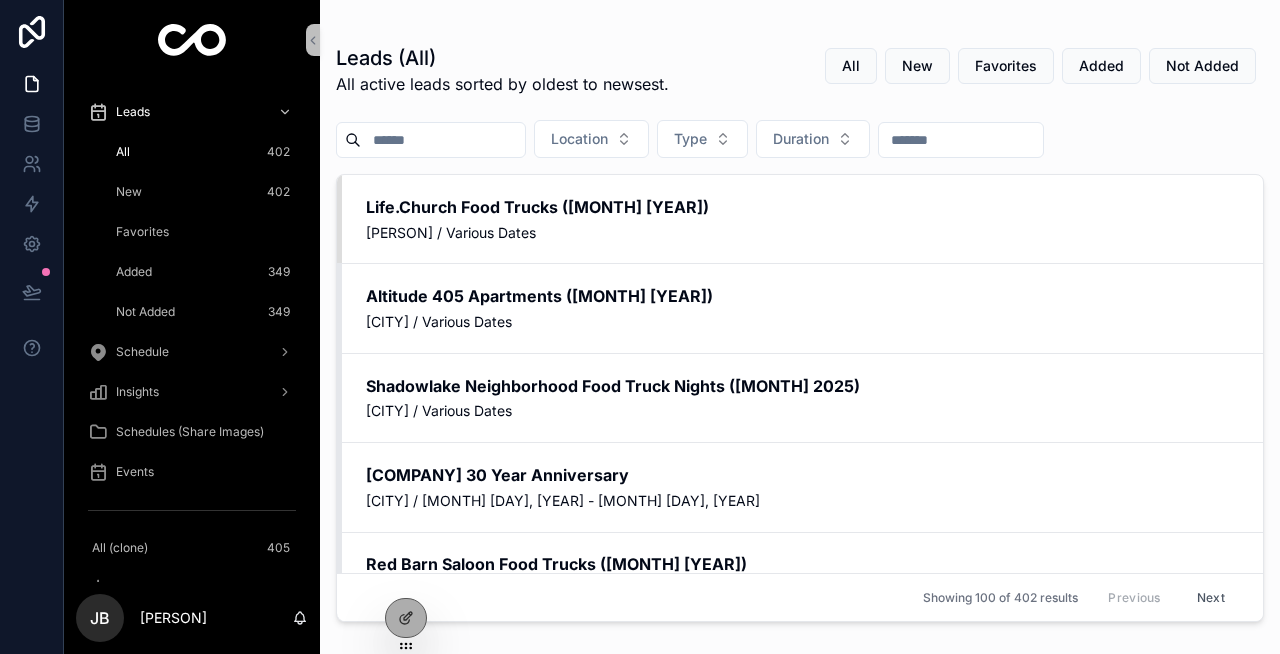 click on "New 402" at bounding box center (204, 192) 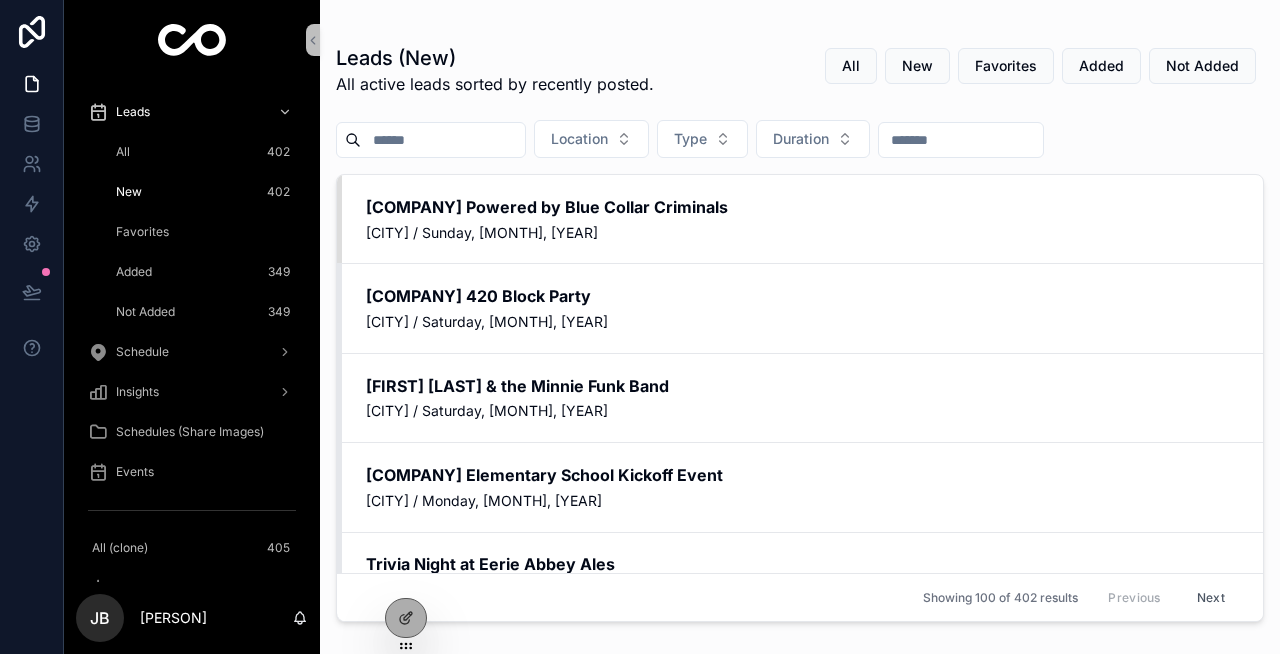 click on "Favorites" at bounding box center (142, 232) 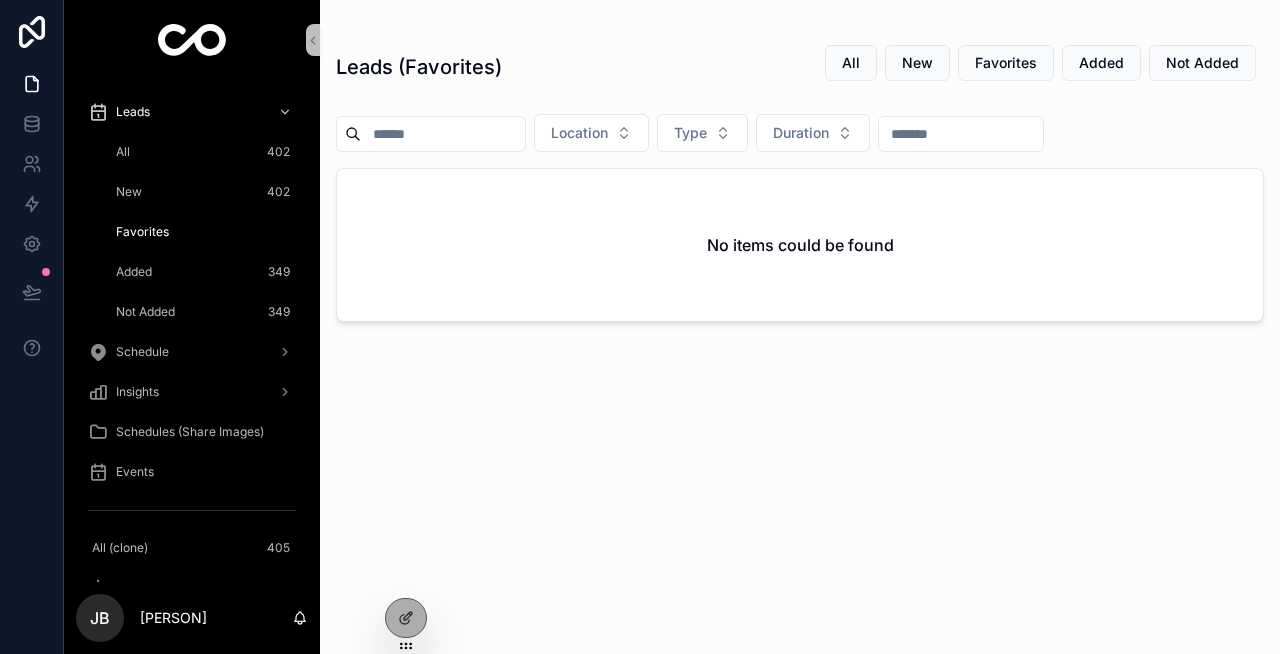 click on "Added" at bounding box center [134, 272] 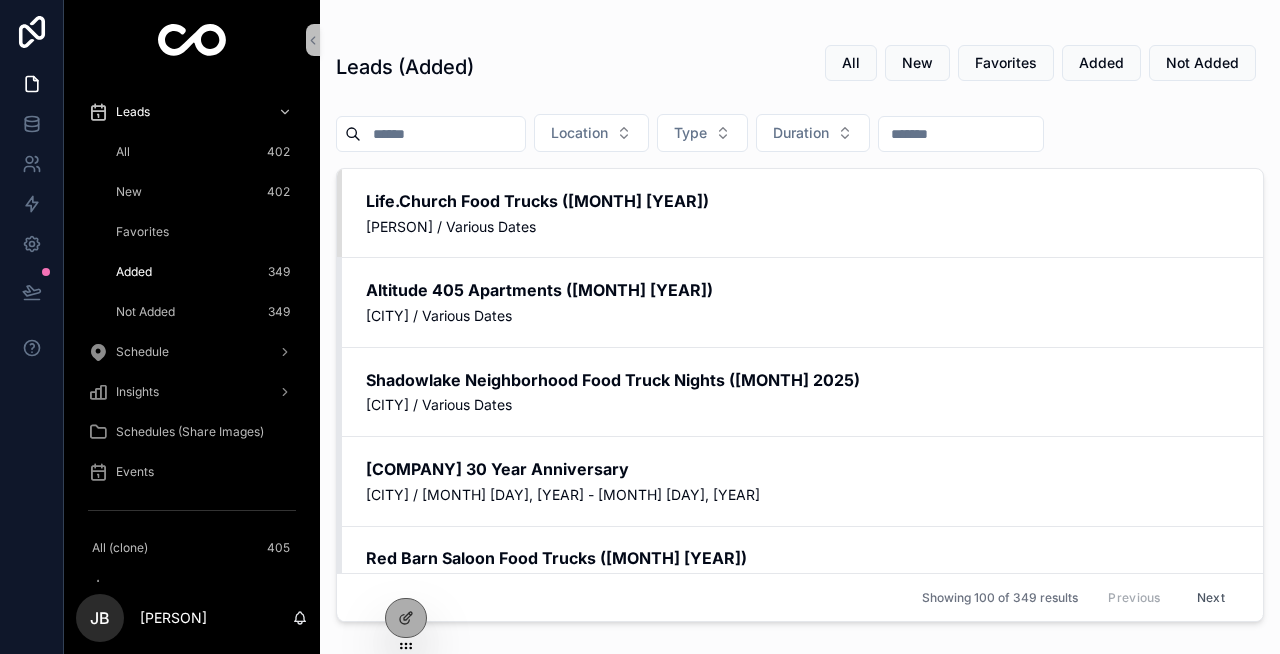 click on "Not Added" at bounding box center [145, 312] 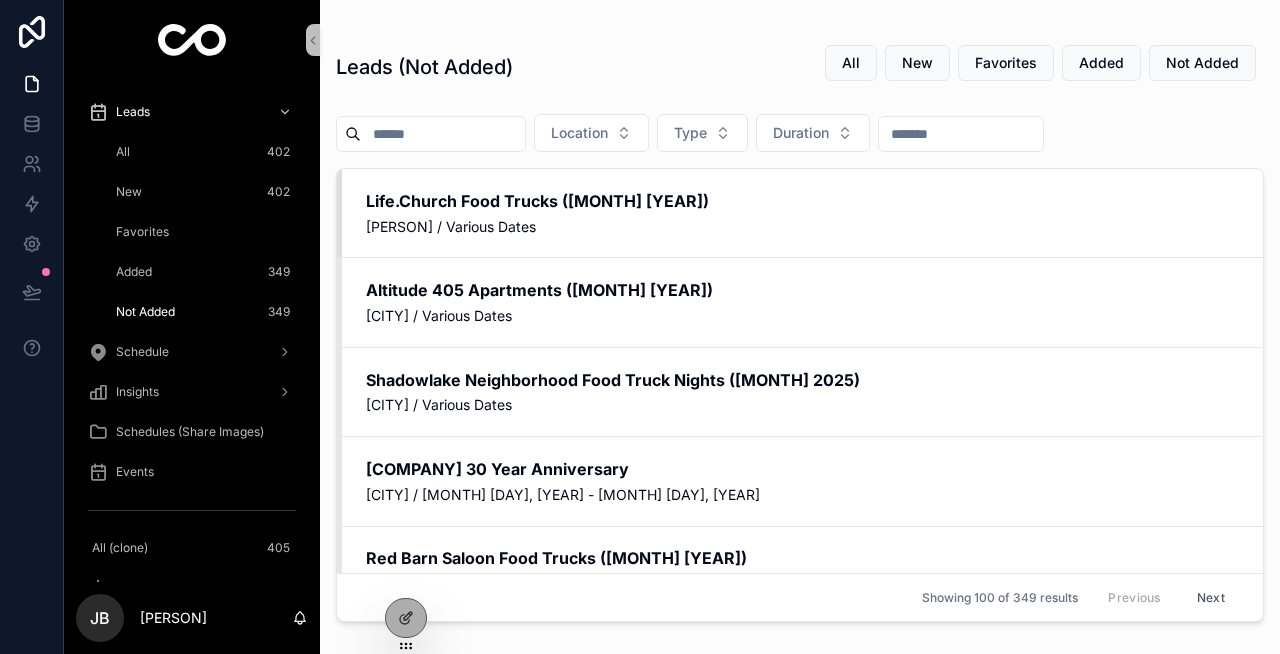 click on "Added" at bounding box center (134, 272) 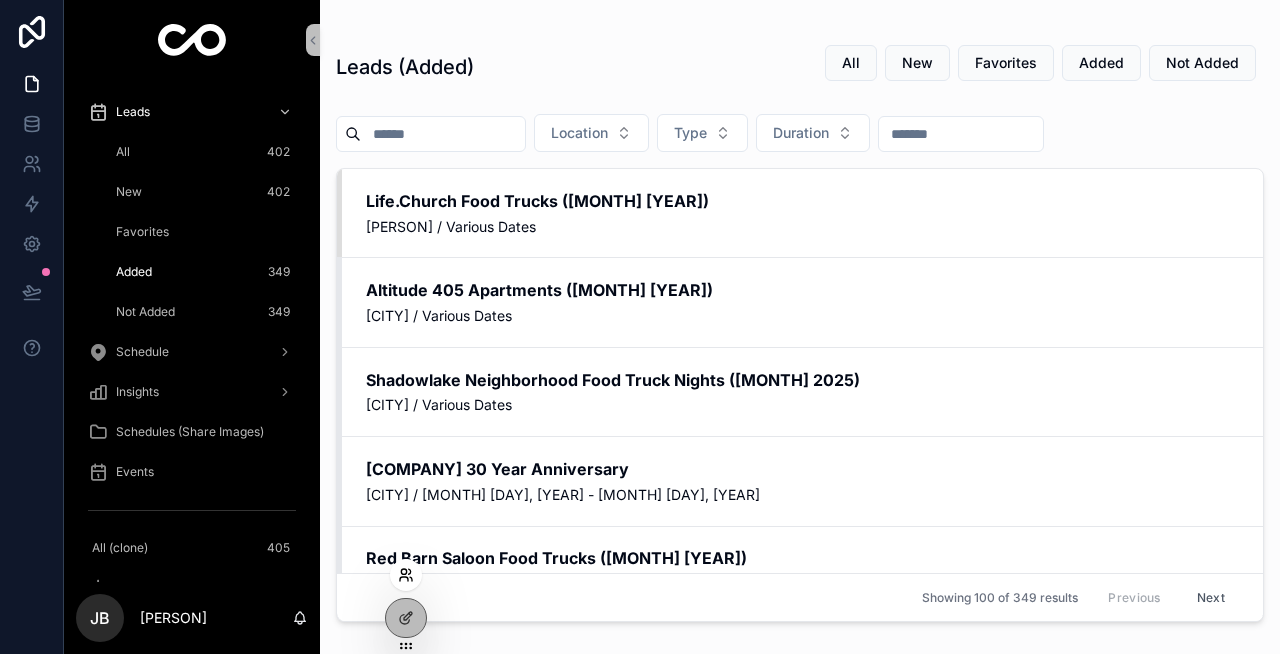 click 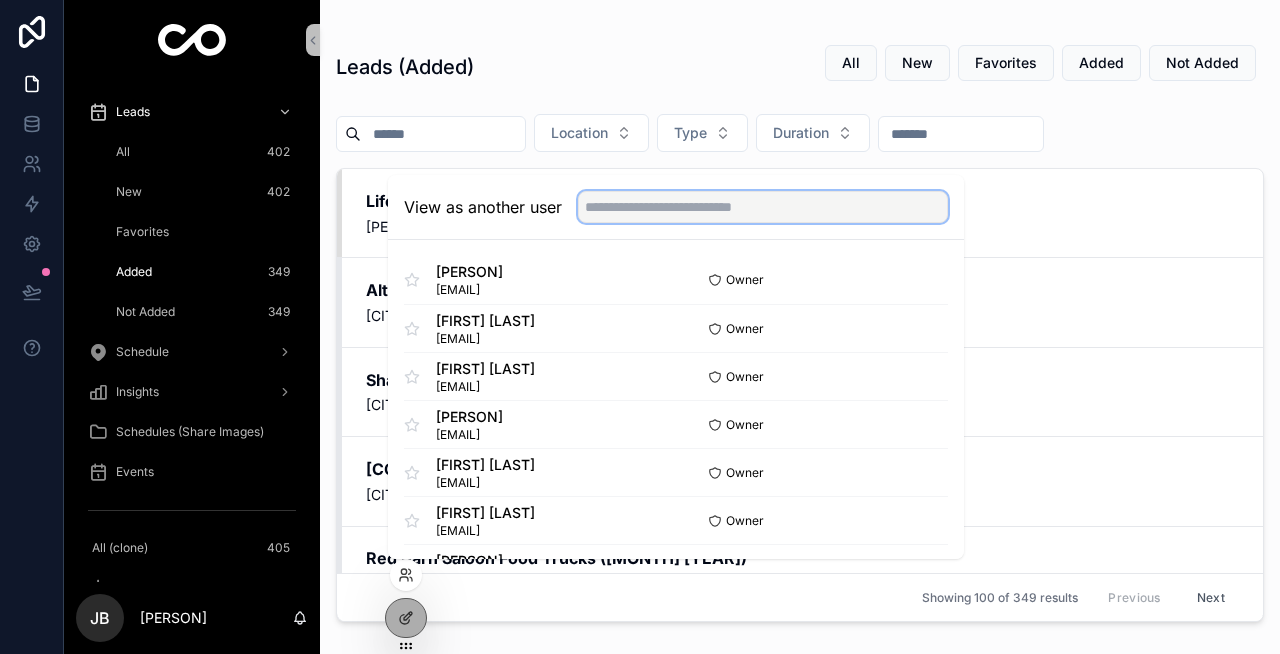click at bounding box center [763, 207] 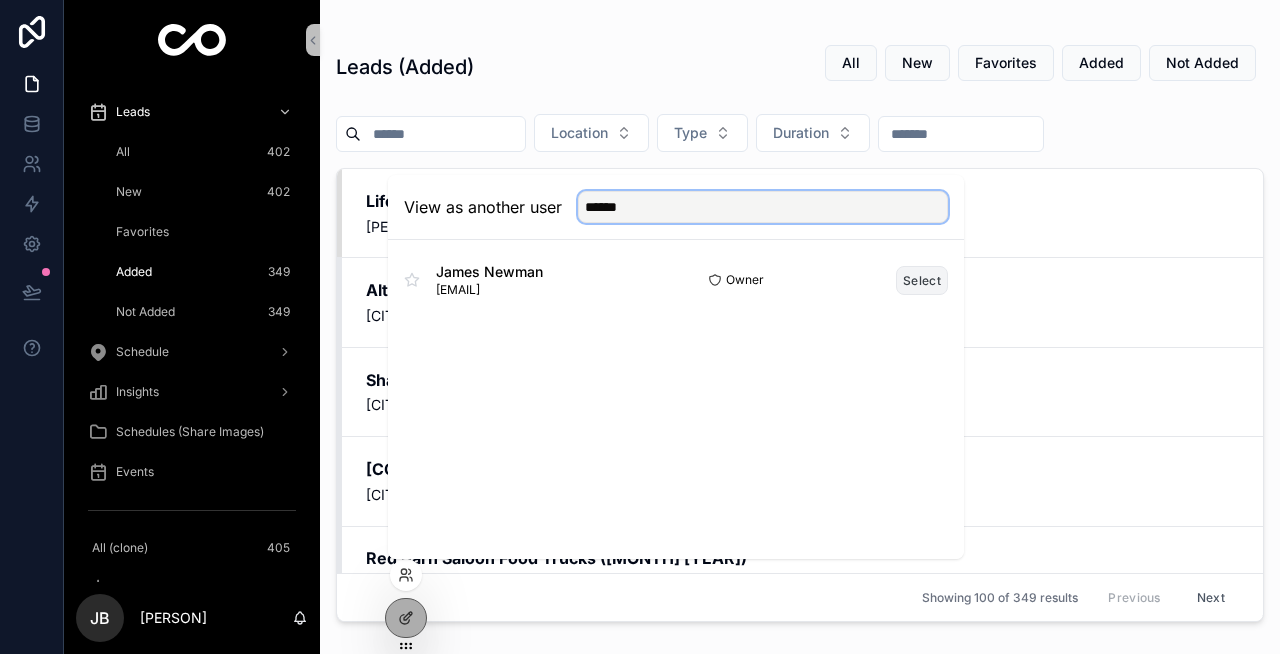 type on "******" 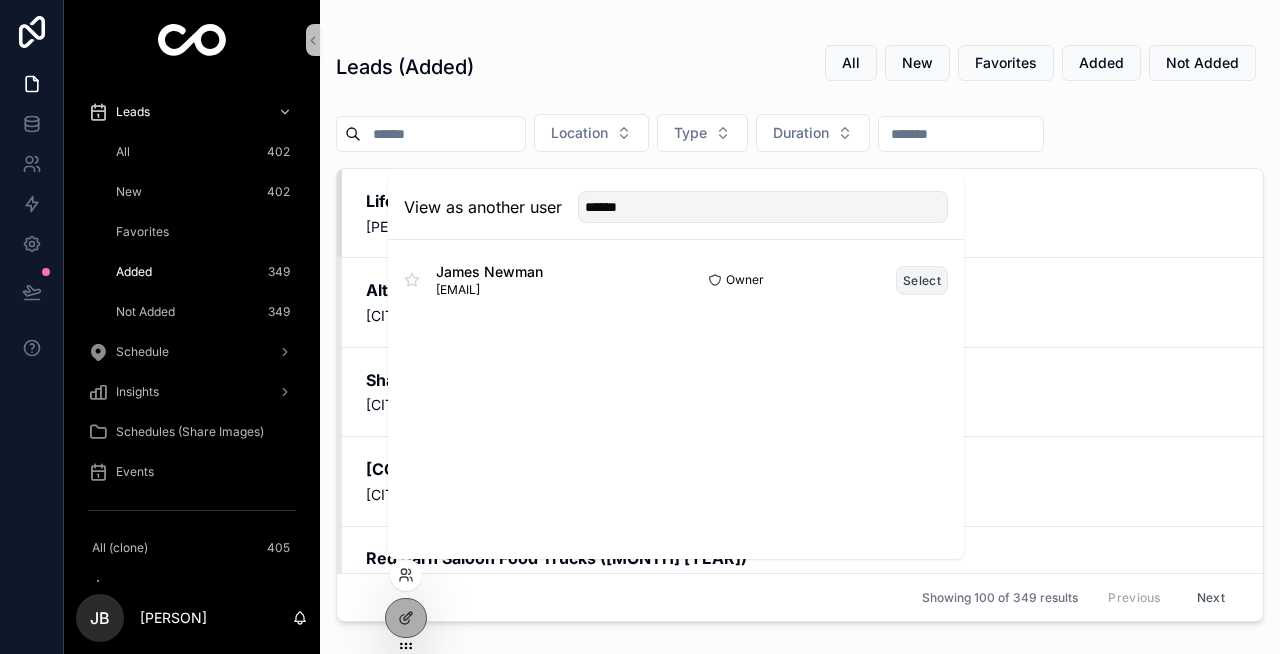 click on "Select" at bounding box center (922, 280) 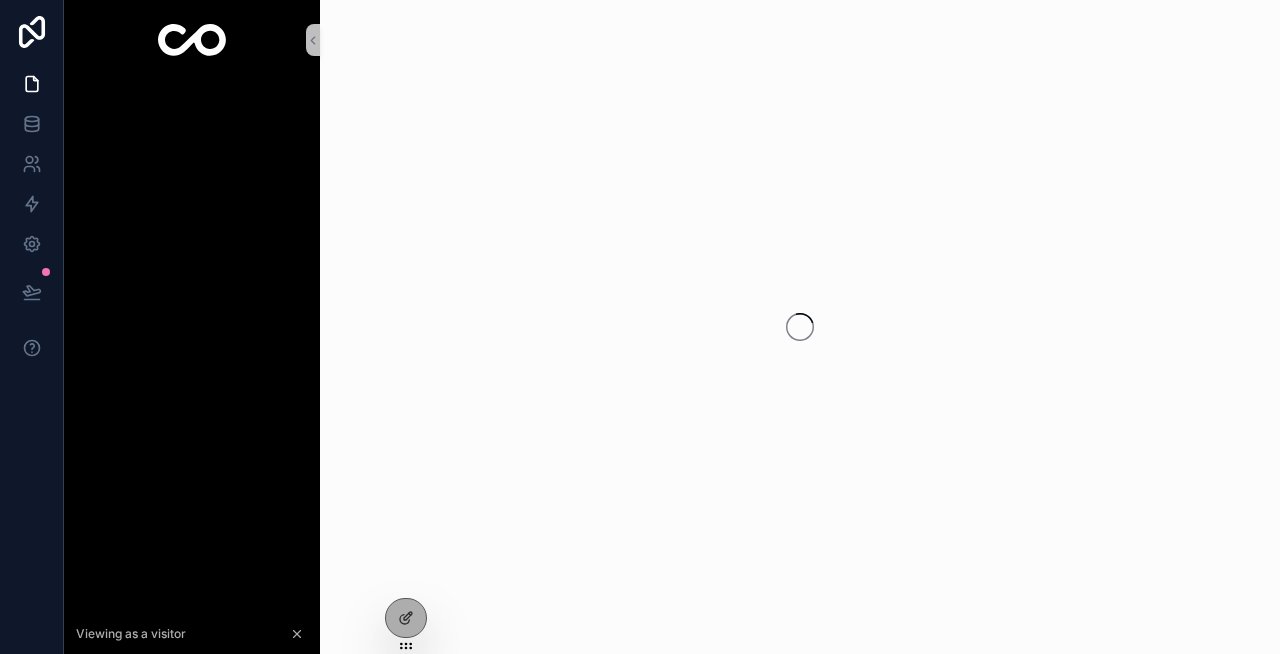 scroll, scrollTop: 0, scrollLeft: 0, axis: both 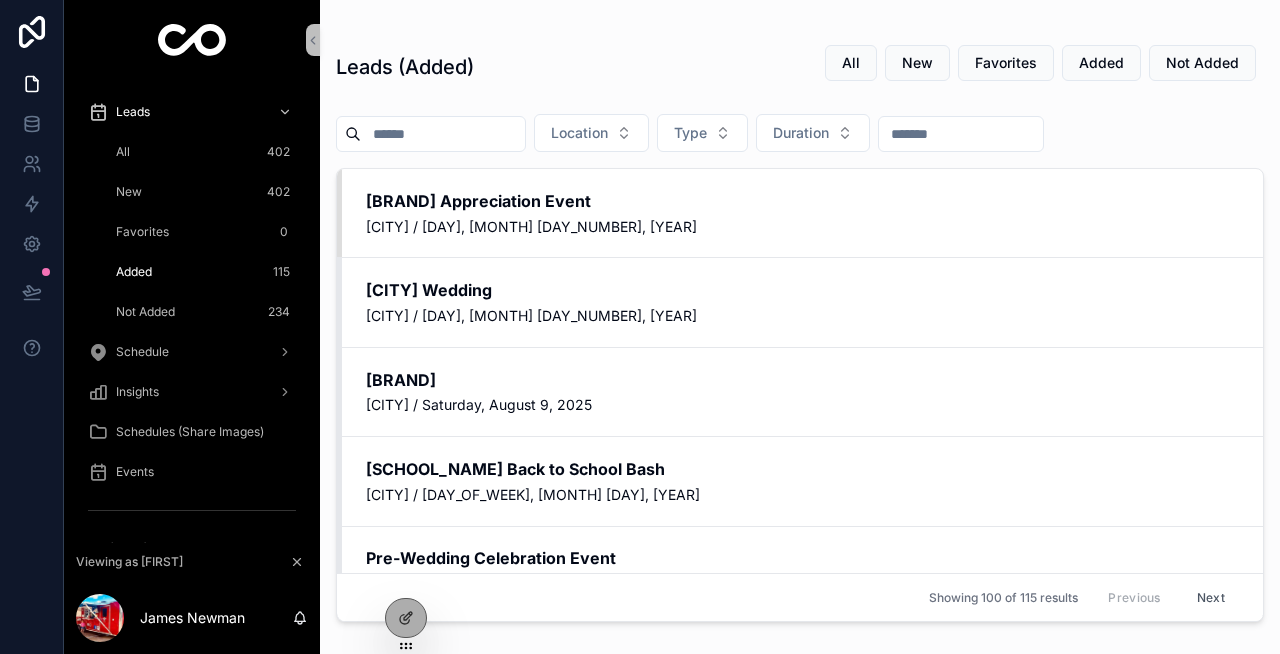 click on "Not Added" at bounding box center [145, 312] 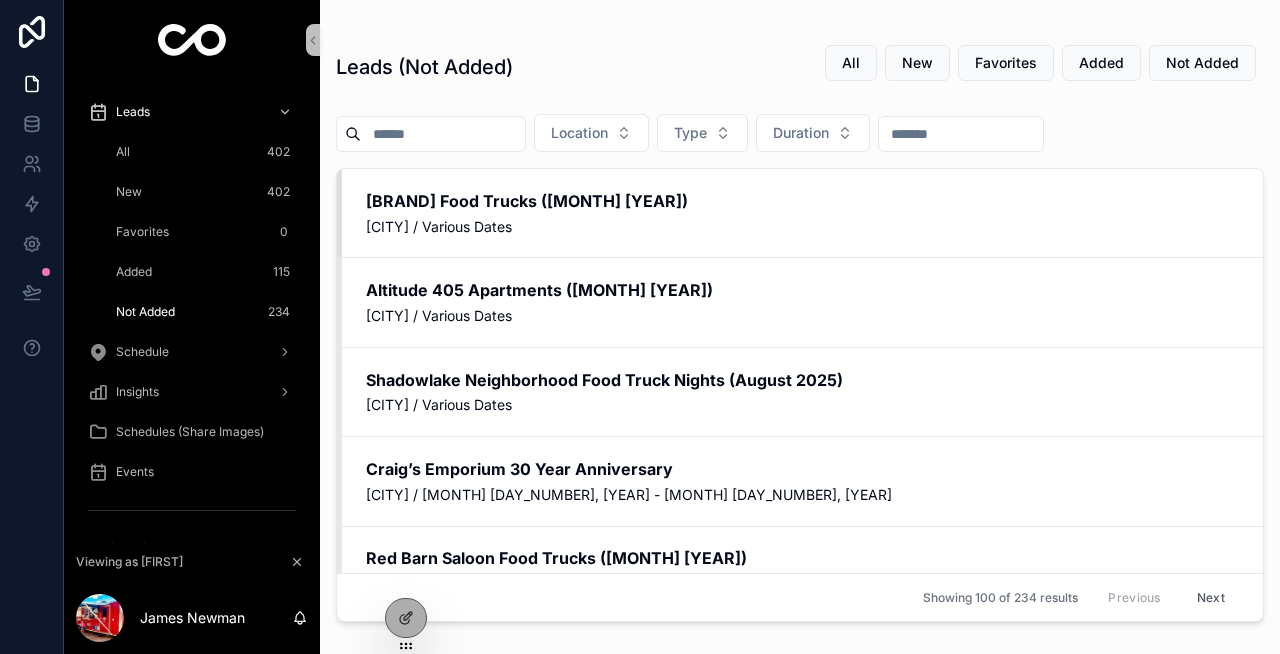 click on "All 402" at bounding box center (204, 152) 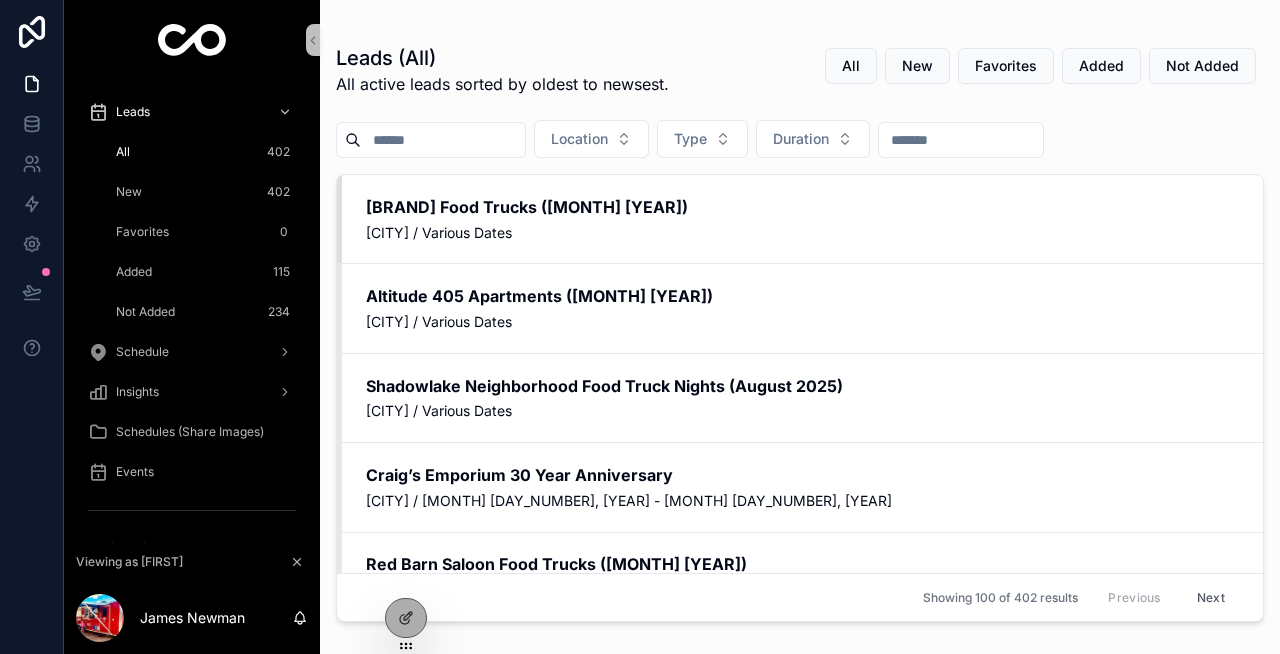 click on "New 402" at bounding box center (204, 192) 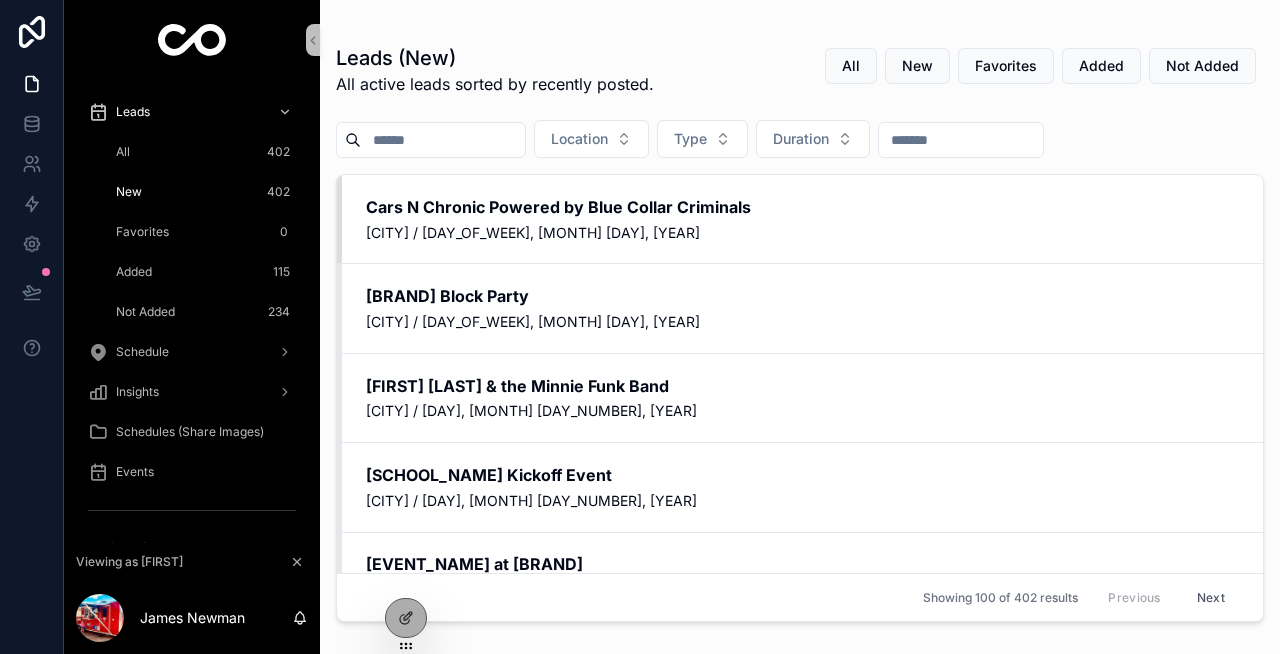 click on "All 402" at bounding box center [204, 152] 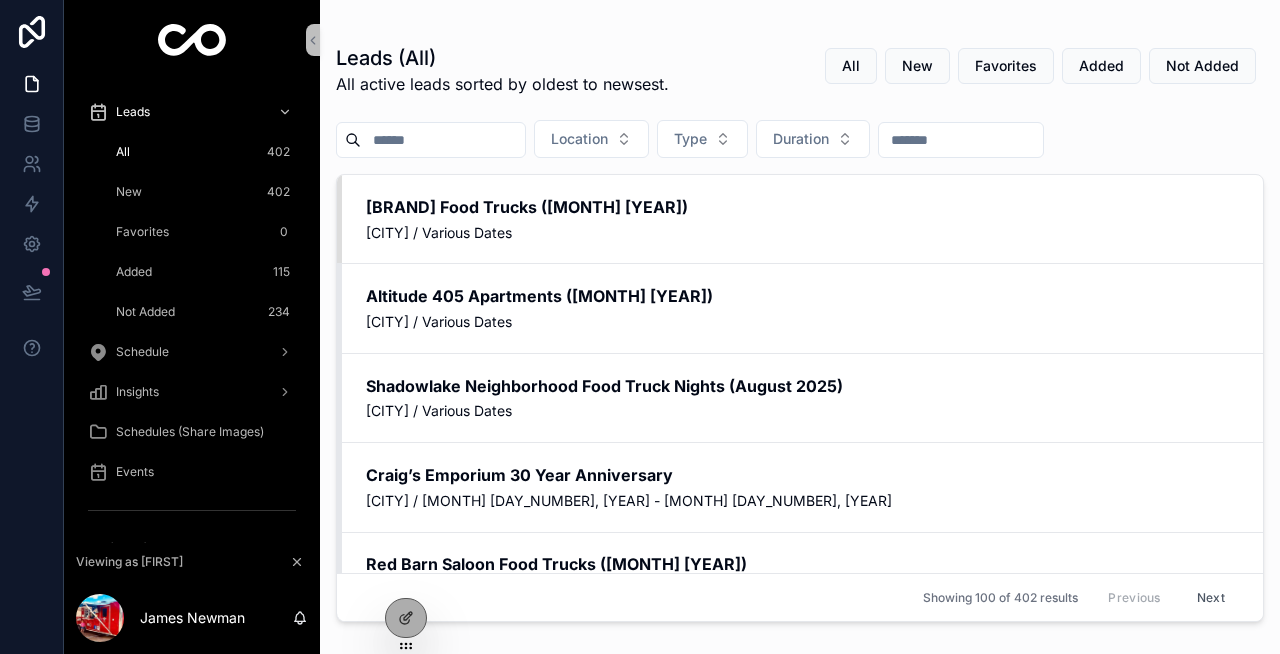 click on "New 402" at bounding box center (204, 192) 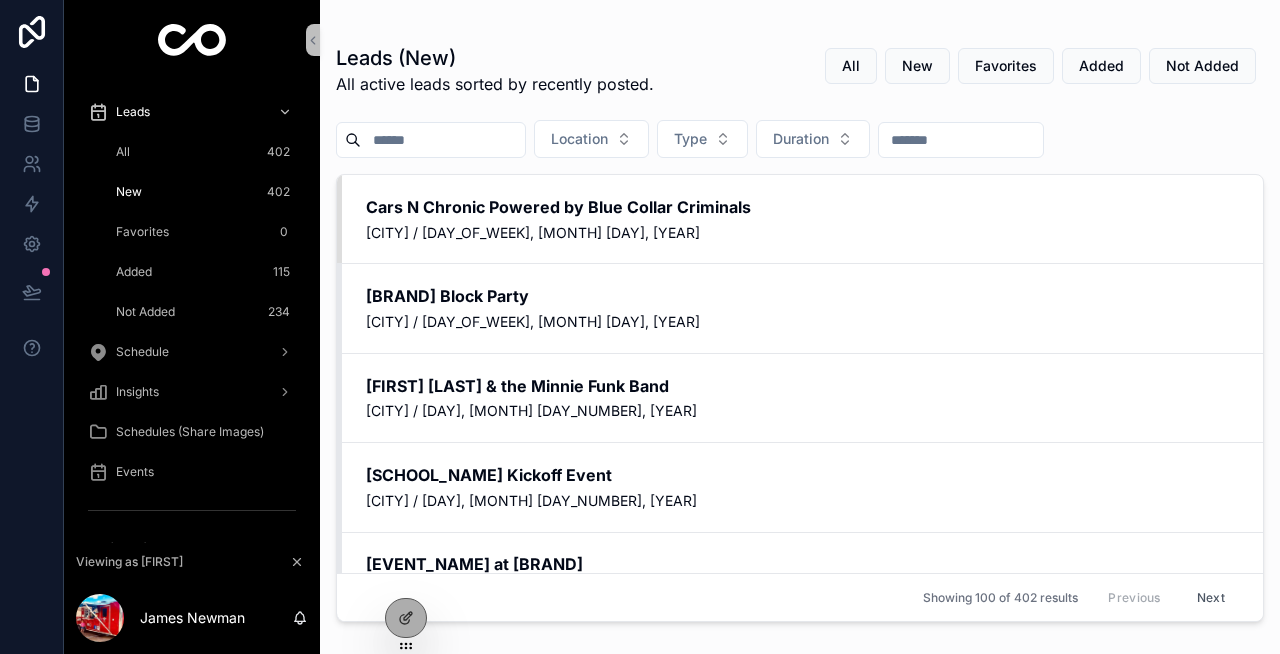 click on "Not Added" at bounding box center [145, 312] 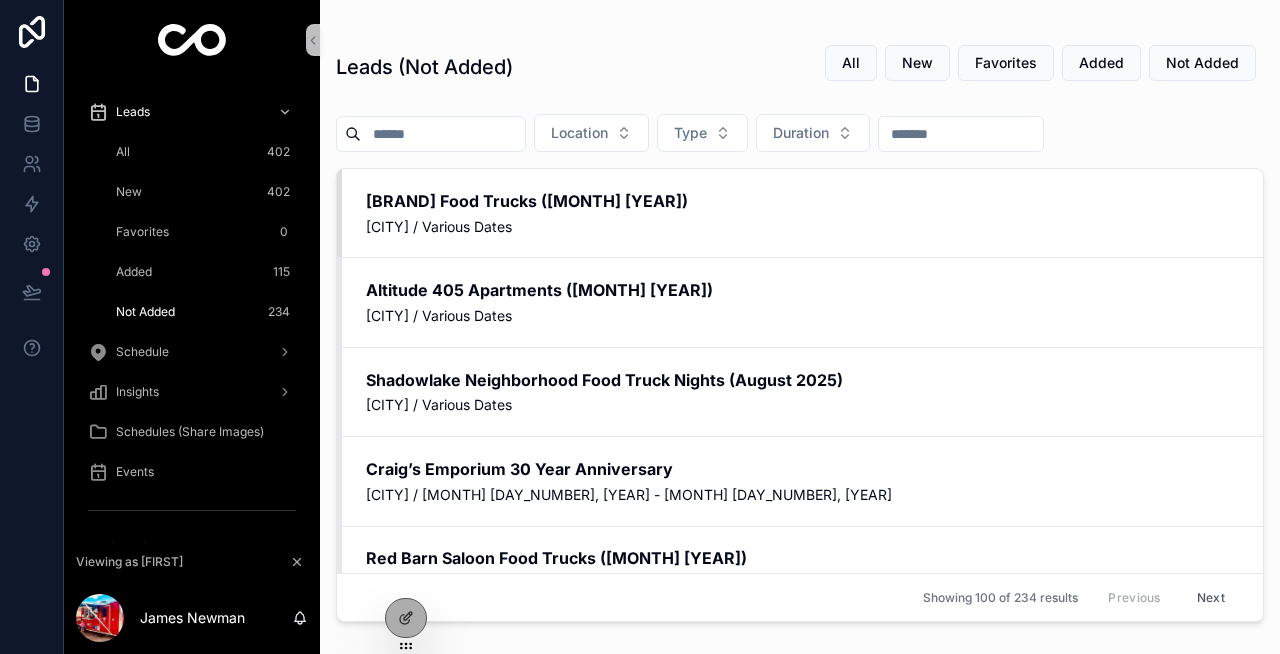 click on "All 402" at bounding box center (204, 152) 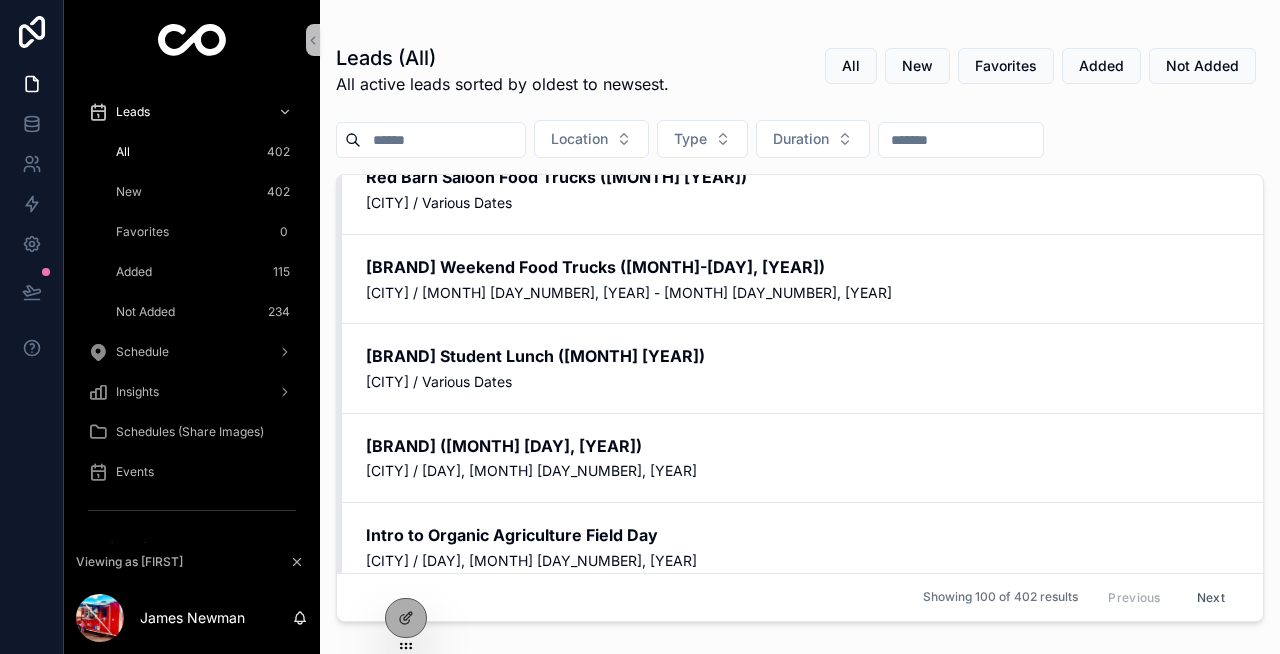 scroll, scrollTop: 523, scrollLeft: 0, axis: vertical 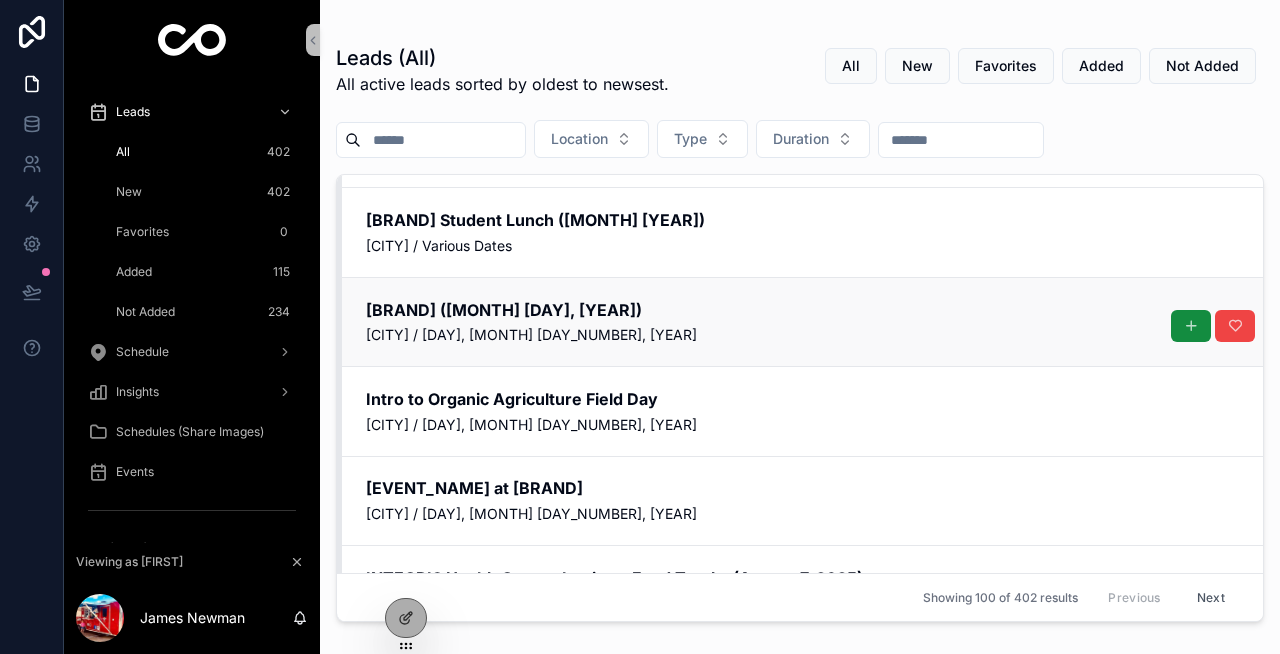 click on "The 177 Market (August 3, 2025) Shawnee / Sunday, August 3, 2025" at bounding box center [800, 321] 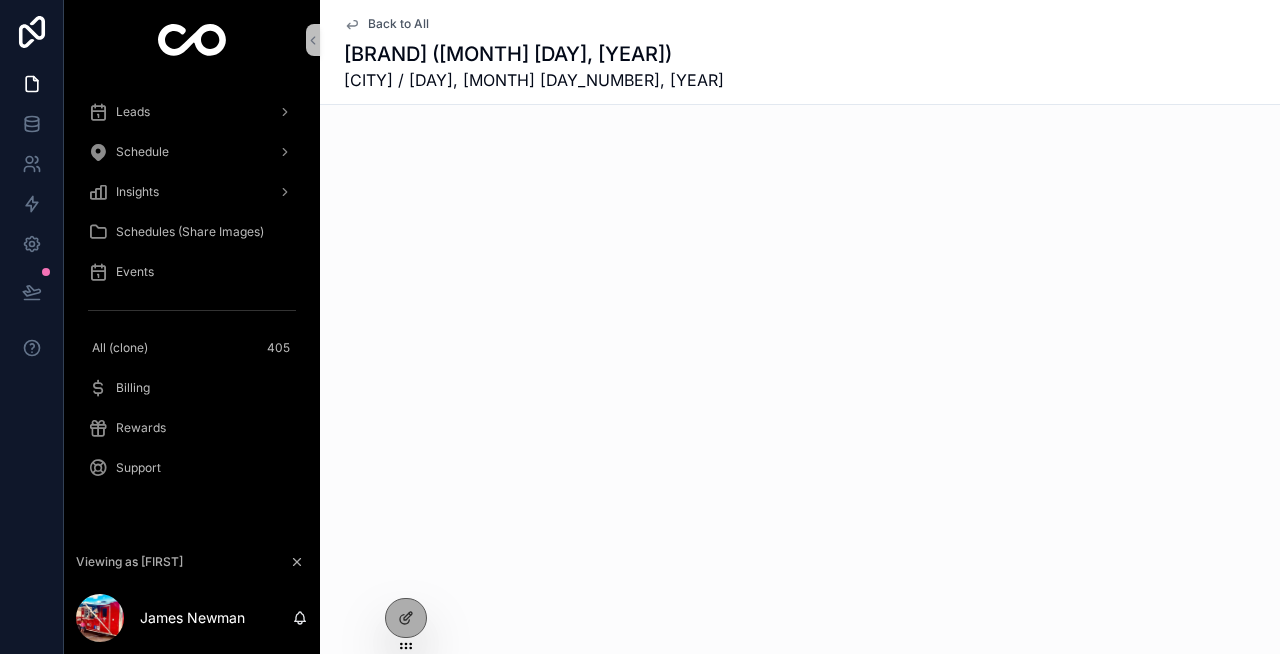click on "Events" at bounding box center [135, 272] 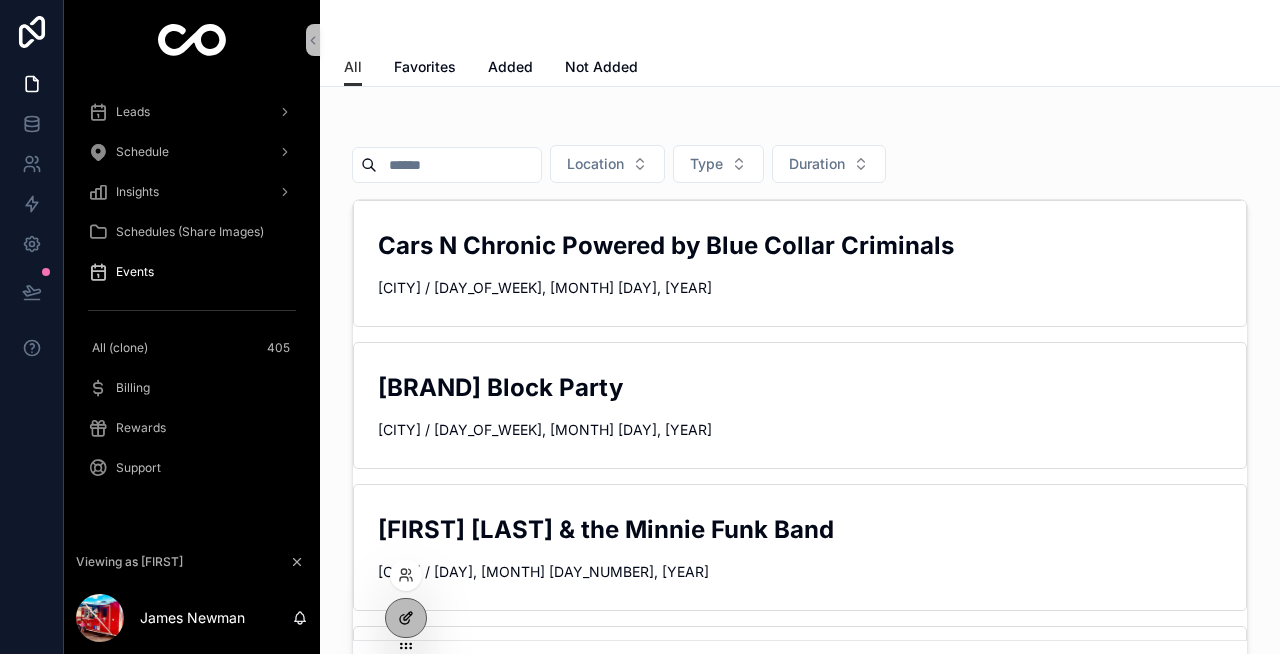 click 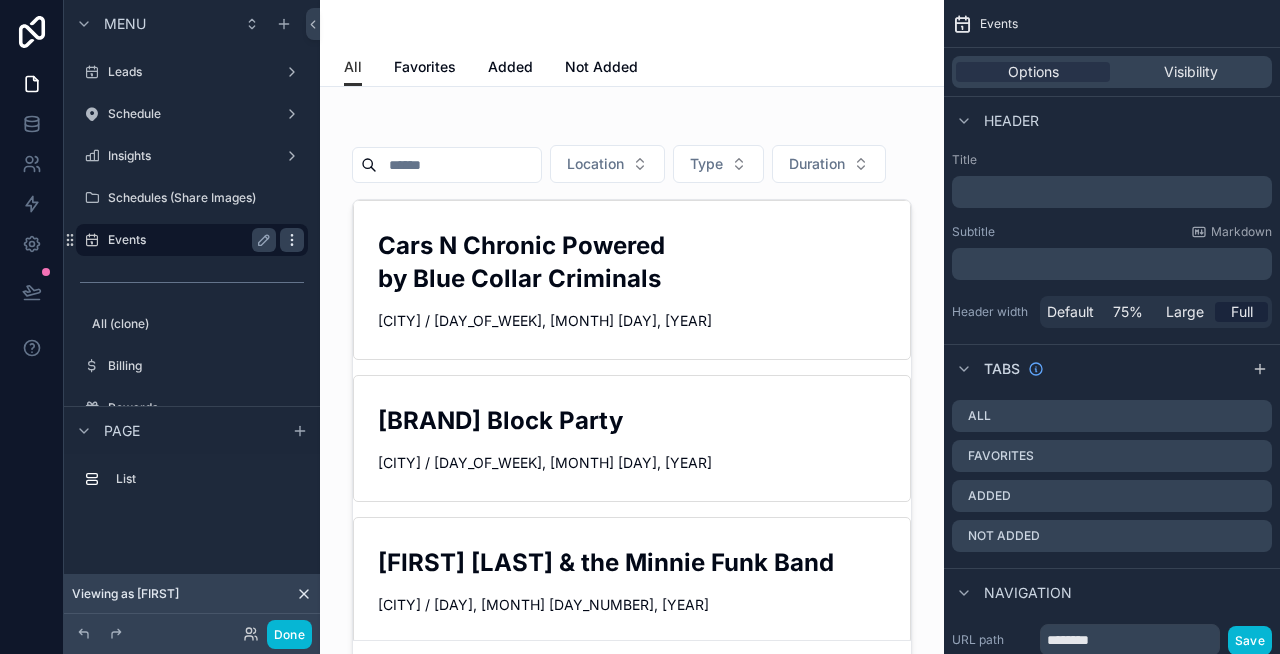 click 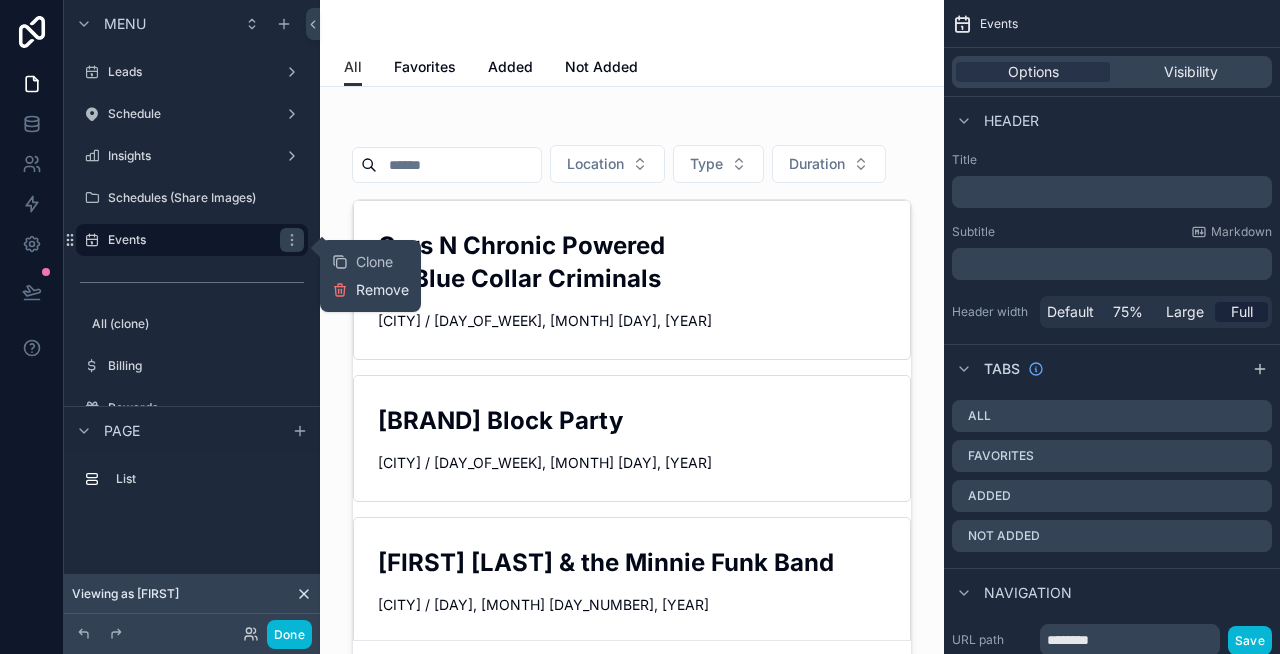 click on "Remove" at bounding box center [382, 290] 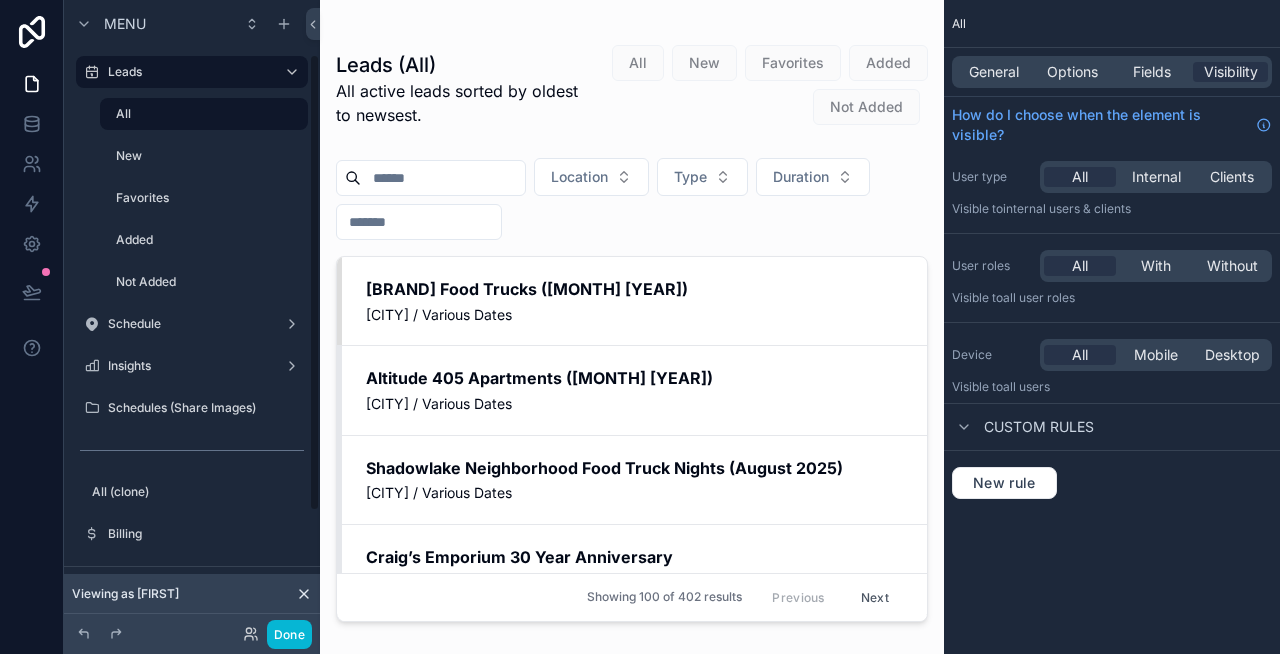 scroll, scrollTop: 238, scrollLeft: 0, axis: vertical 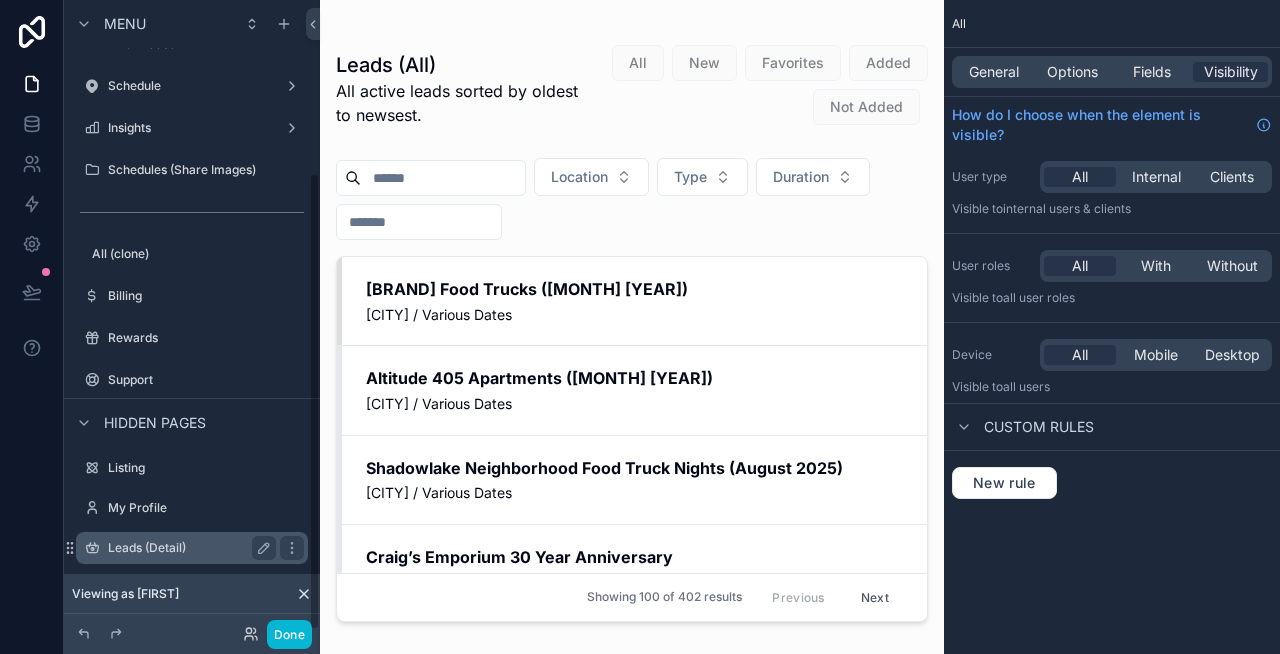 click on "Leads (Detail)" at bounding box center (188, 548) 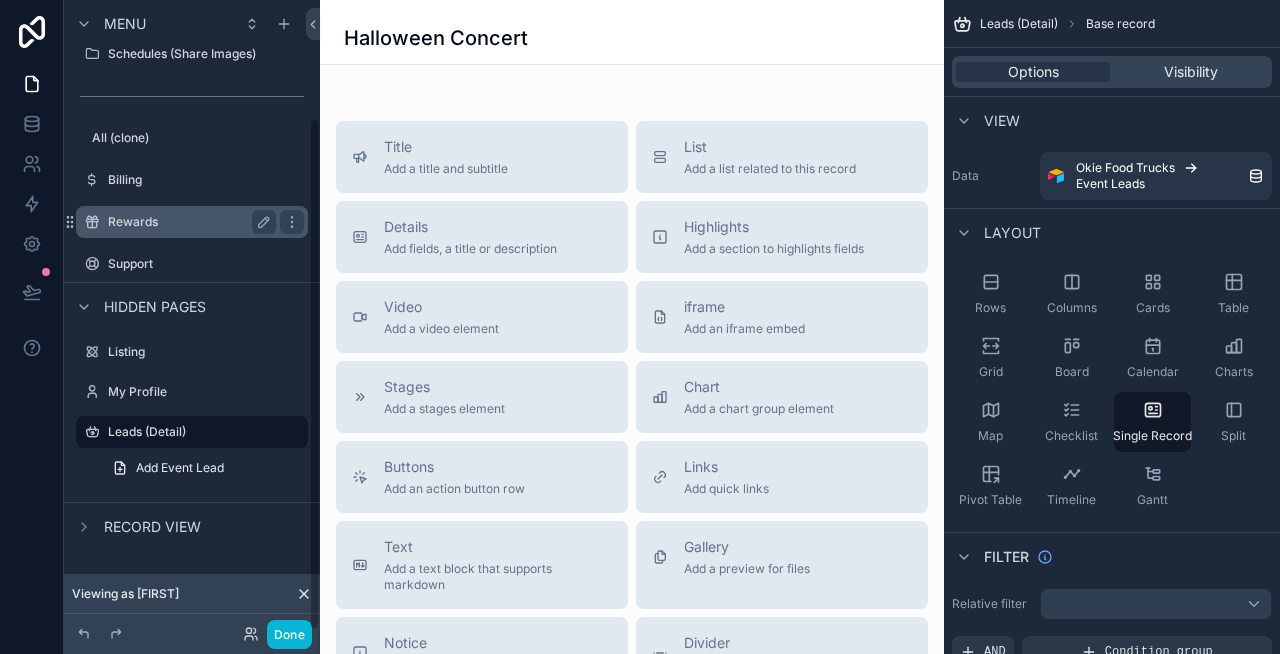 scroll, scrollTop: 0, scrollLeft: 0, axis: both 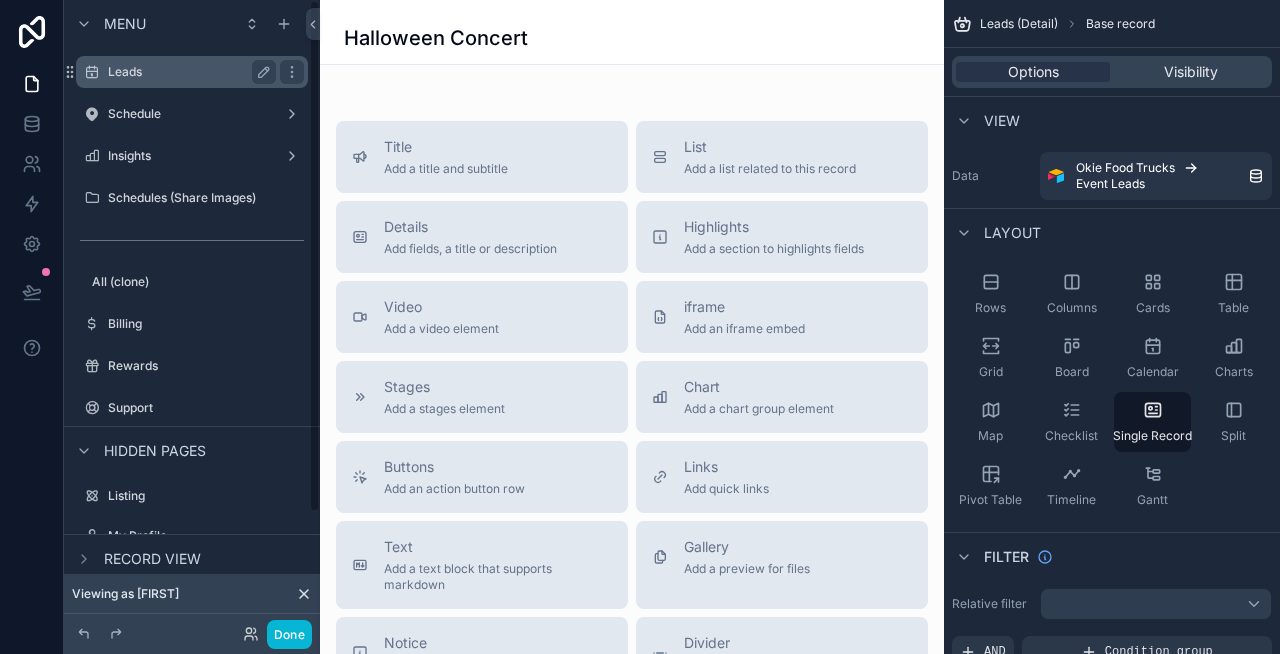 click on "Leads" at bounding box center [188, 72] 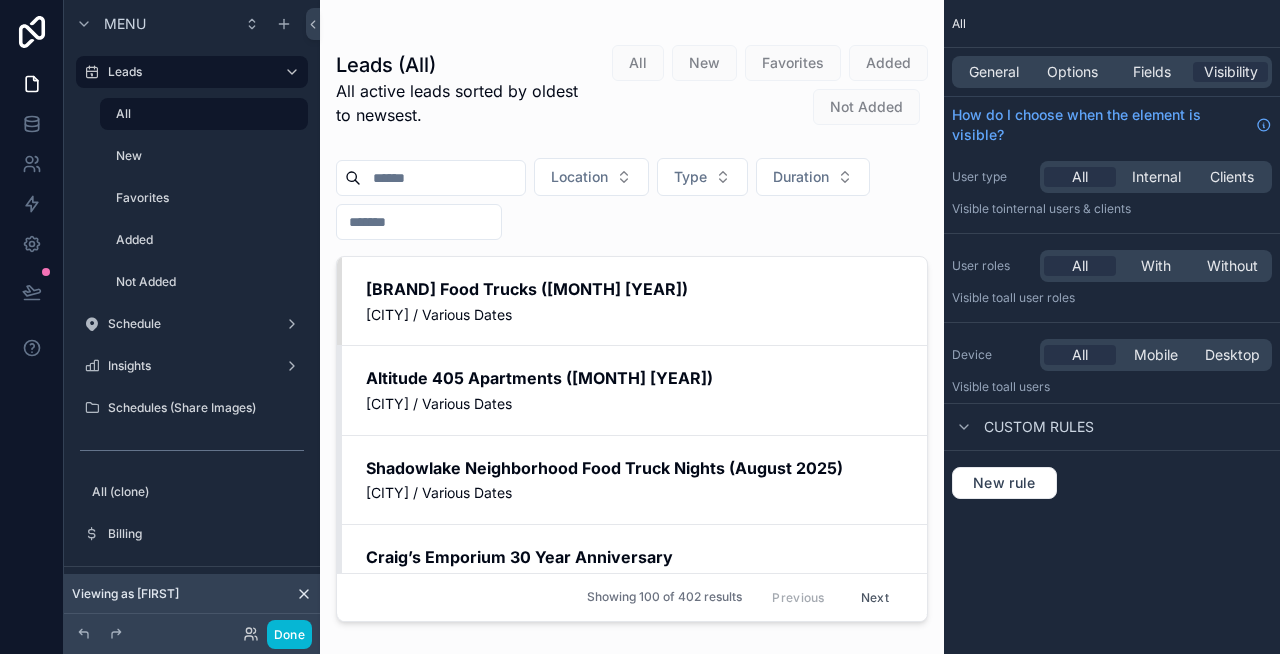 click at bounding box center [632, 315] 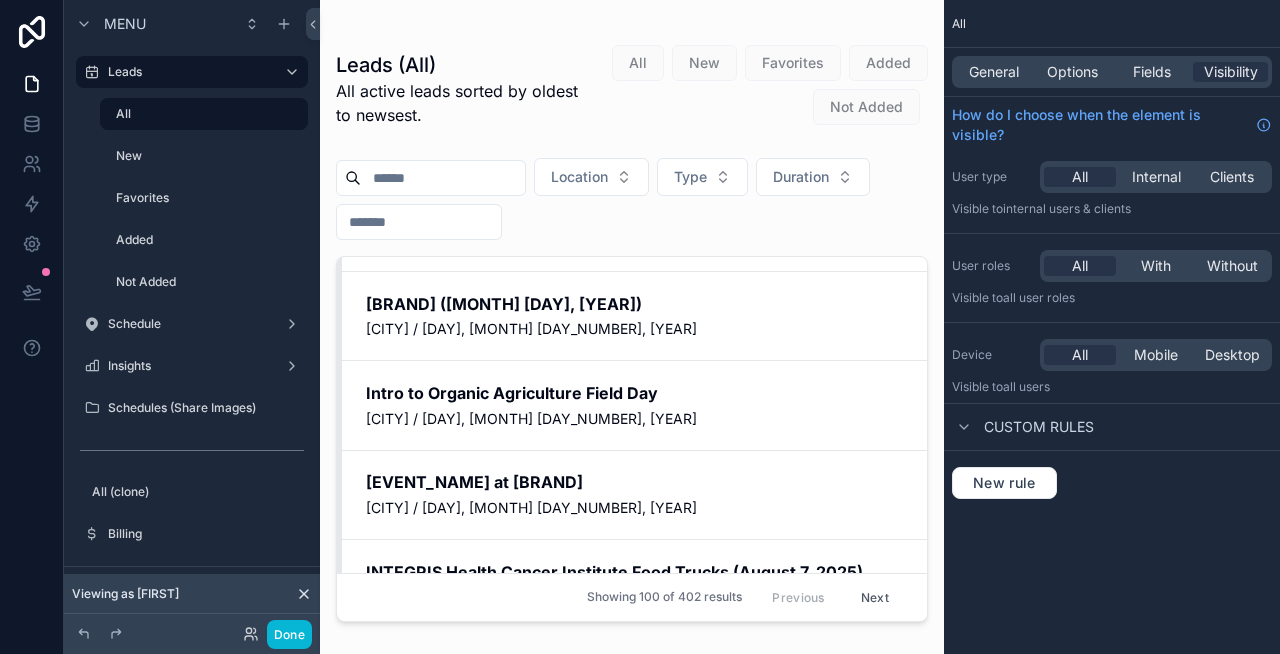 scroll, scrollTop: 649, scrollLeft: 0, axis: vertical 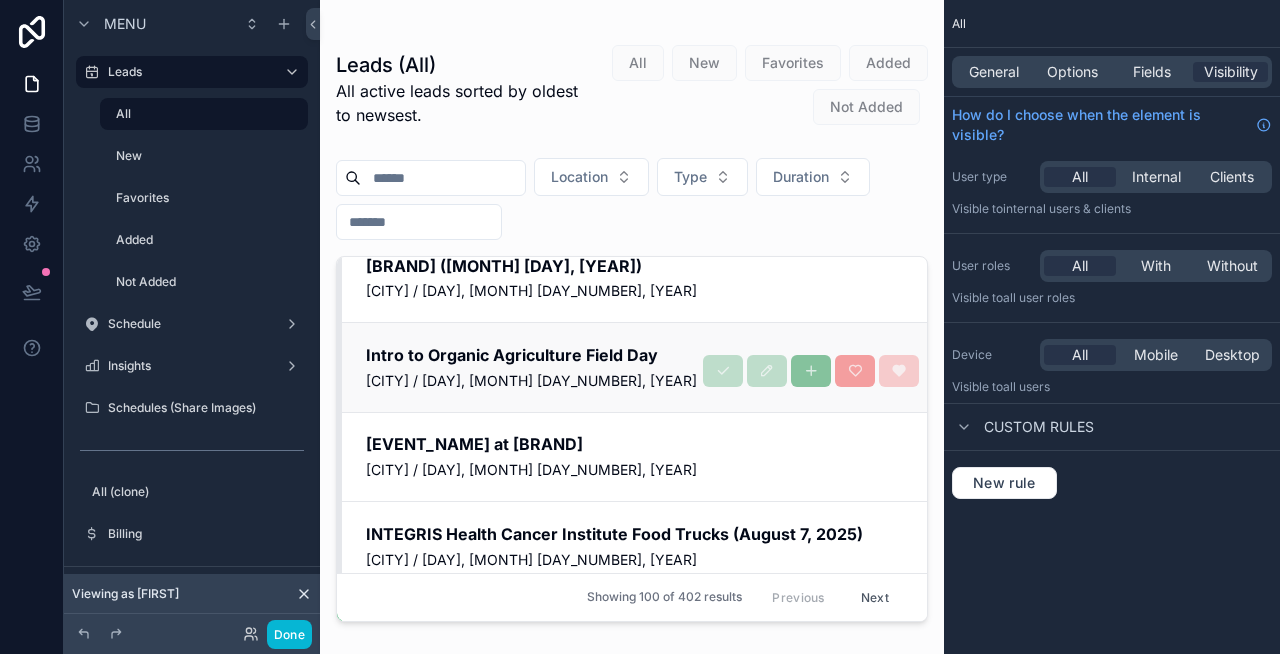click on "Intro to Organic Agriculture Field Day Fort Cobb / Wednesday, August 6, 2025" at bounding box center (634, 367) 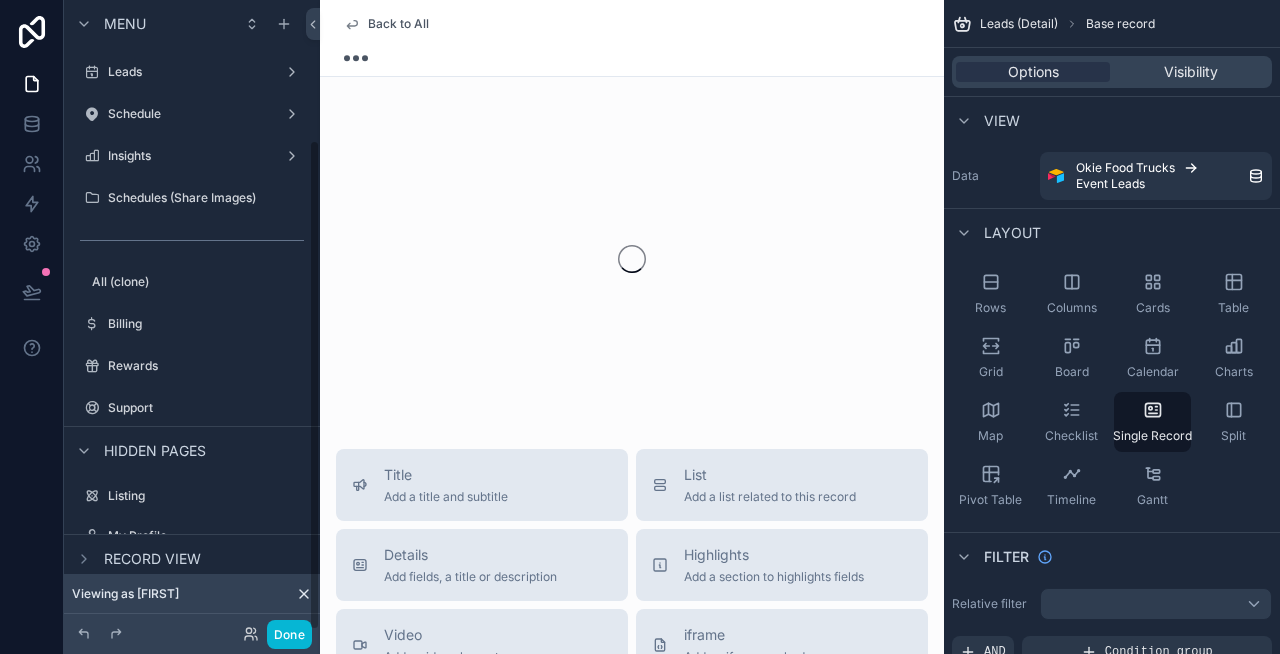 scroll, scrollTop: 180, scrollLeft: 0, axis: vertical 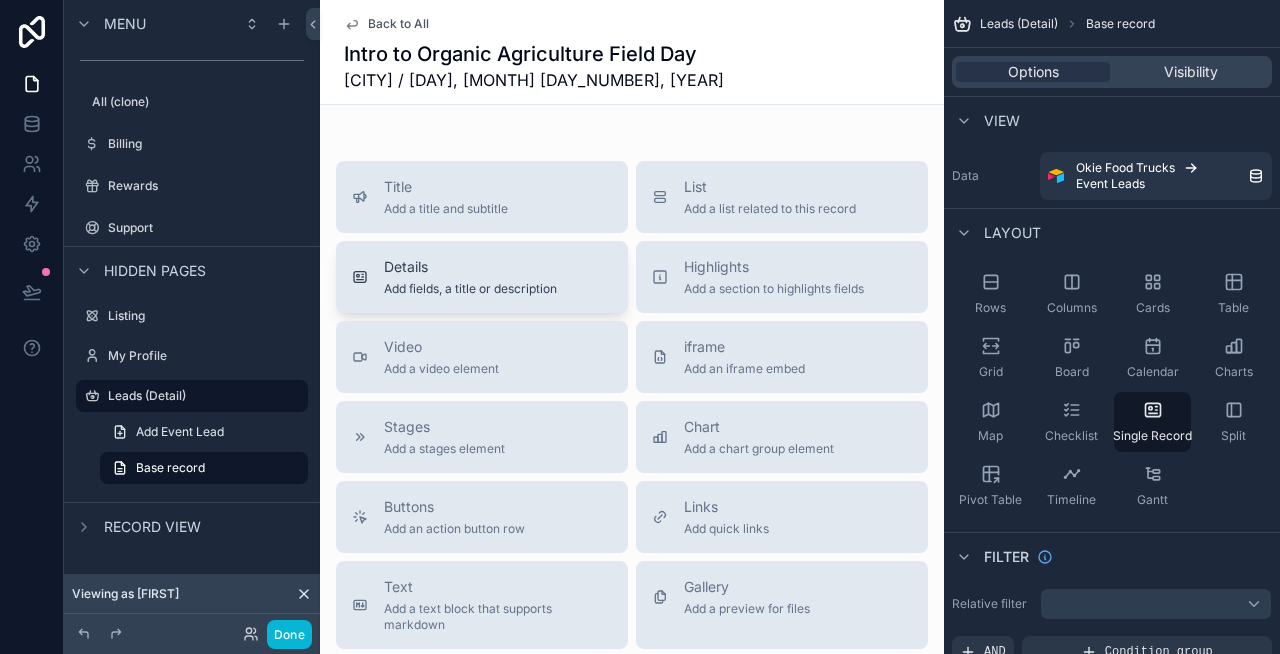 click on "Details" at bounding box center [470, 267] 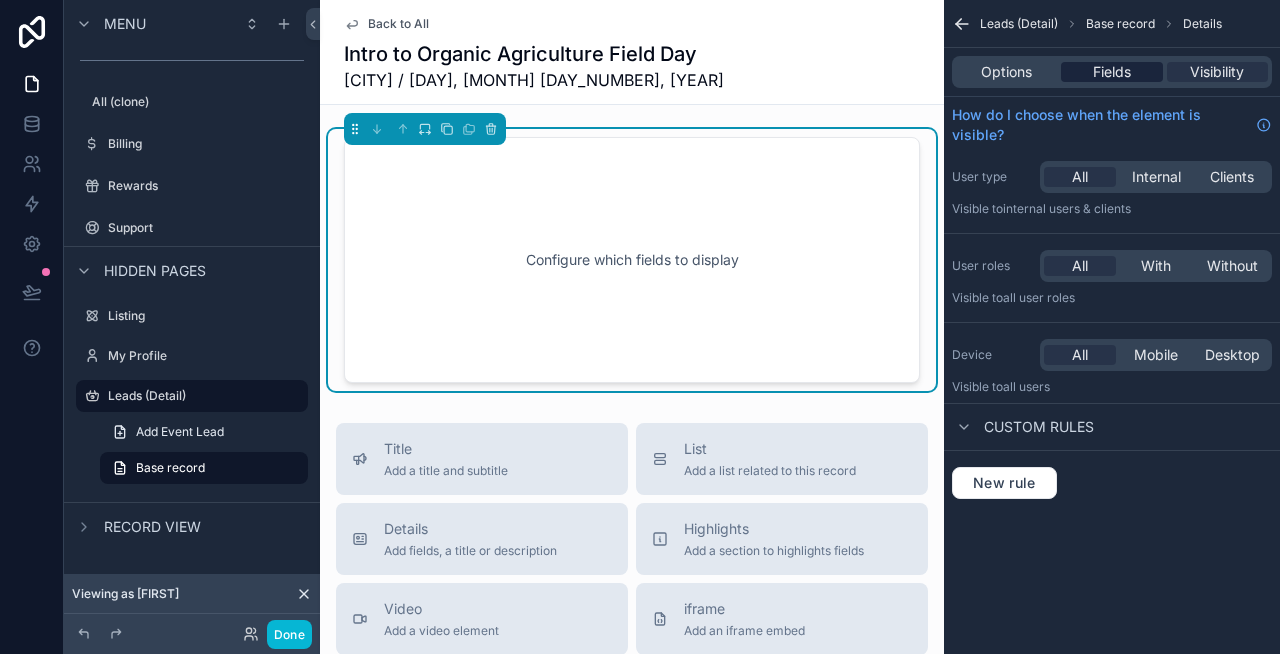 click on "Fields" at bounding box center (1112, 72) 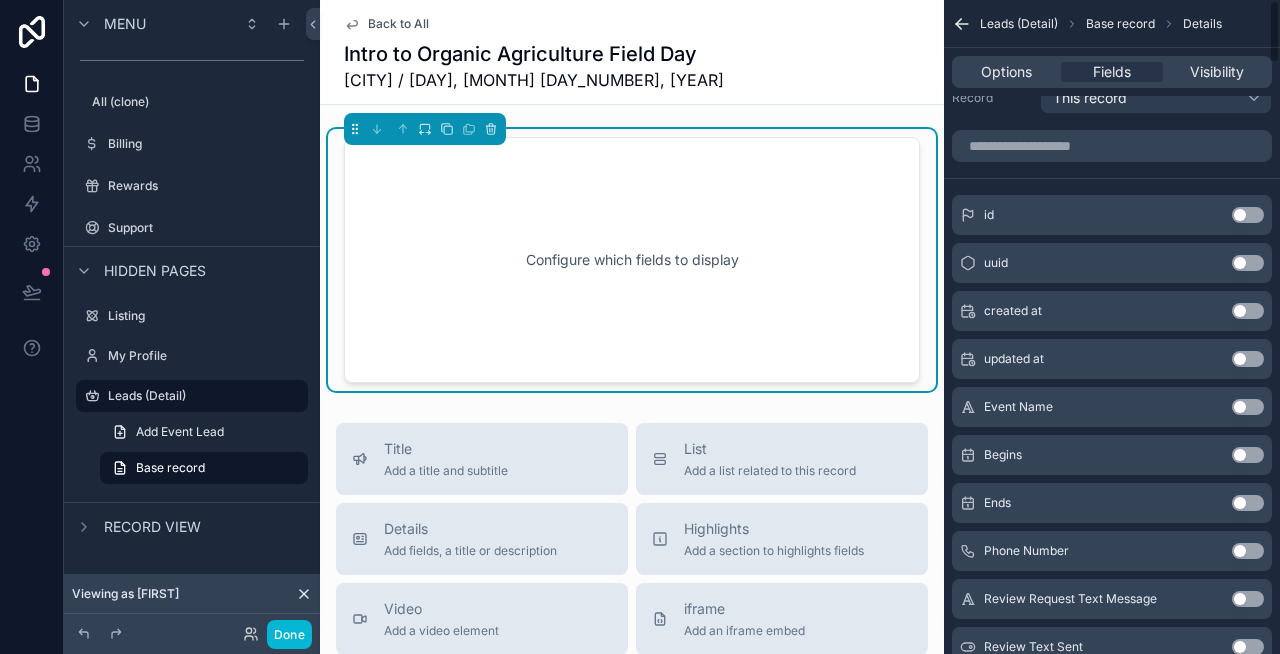 scroll, scrollTop: 0, scrollLeft: 0, axis: both 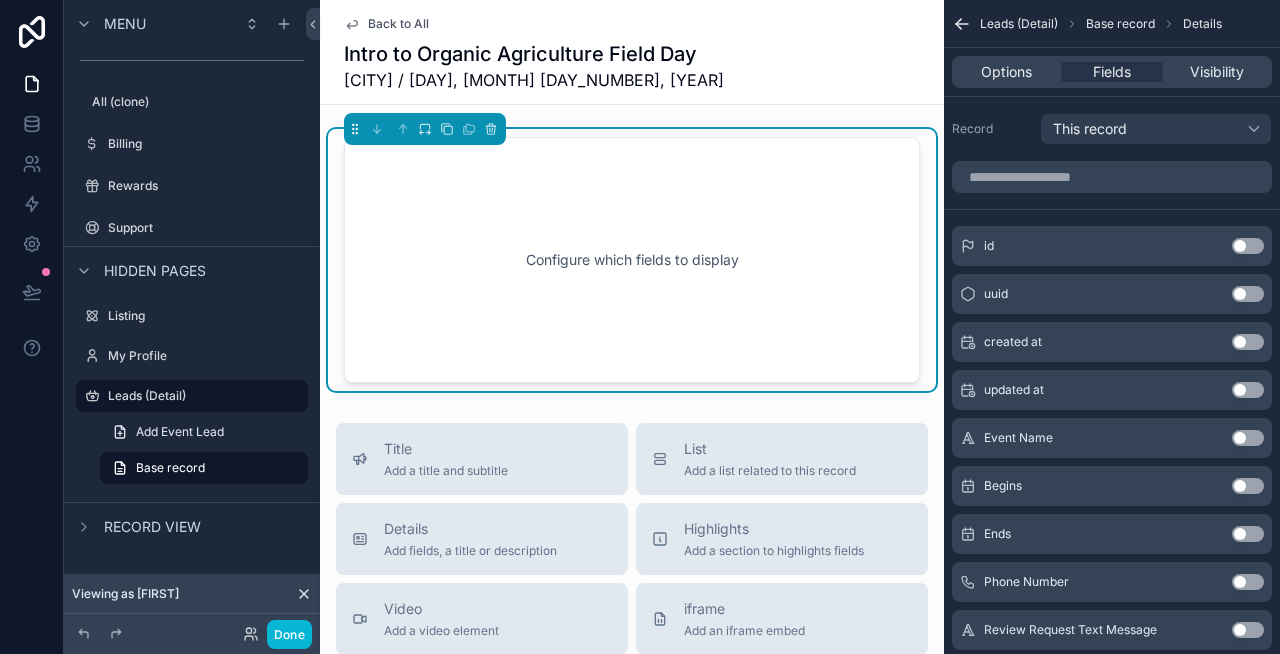 click on "Use setting" at bounding box center (1248, 438) 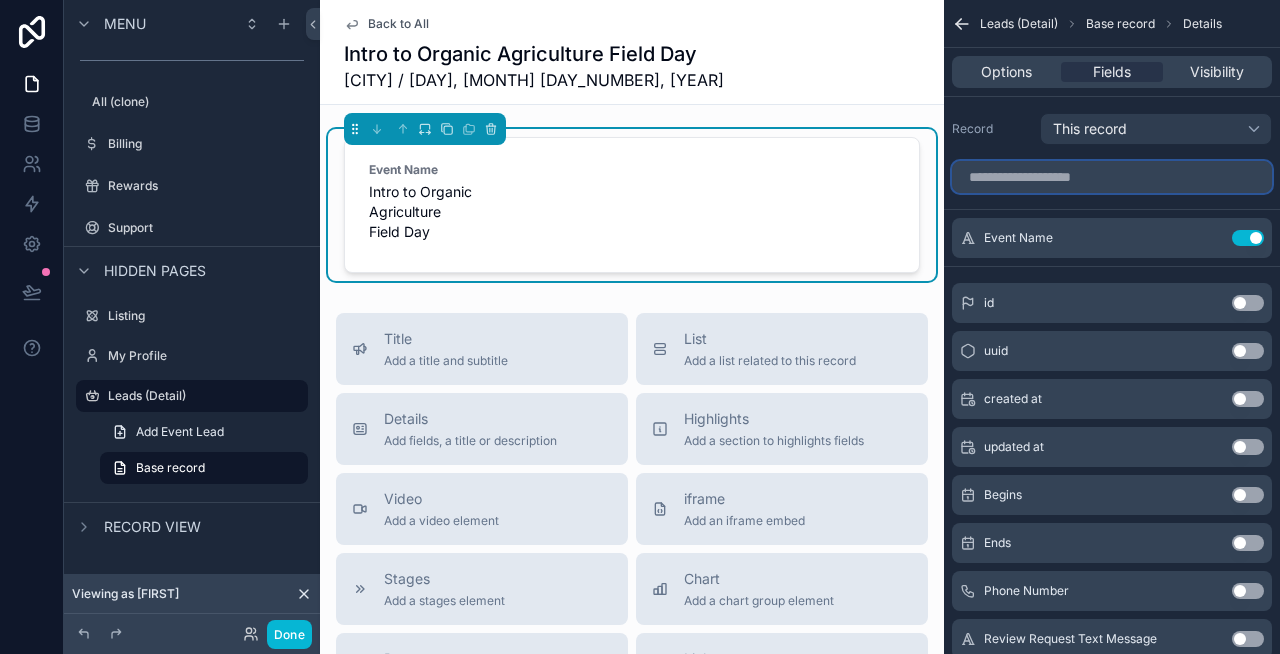 click at bounding box center (1112, 177) 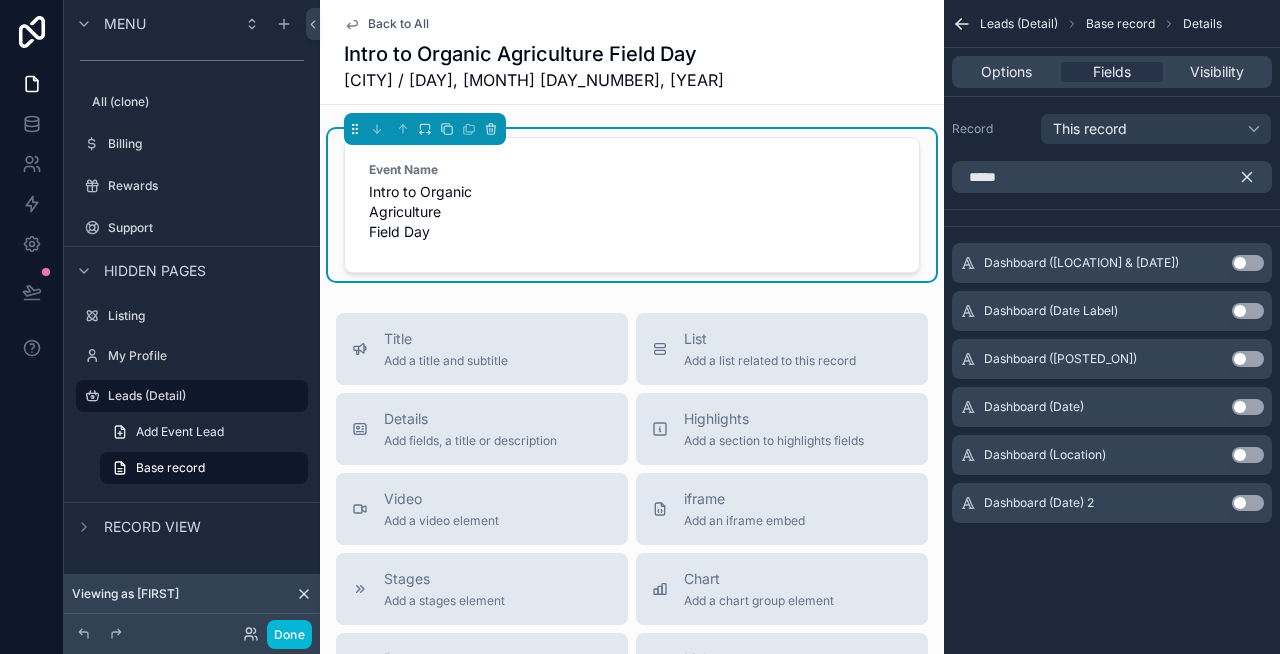 click on "Use setting" at bounding box center [1248, 407] 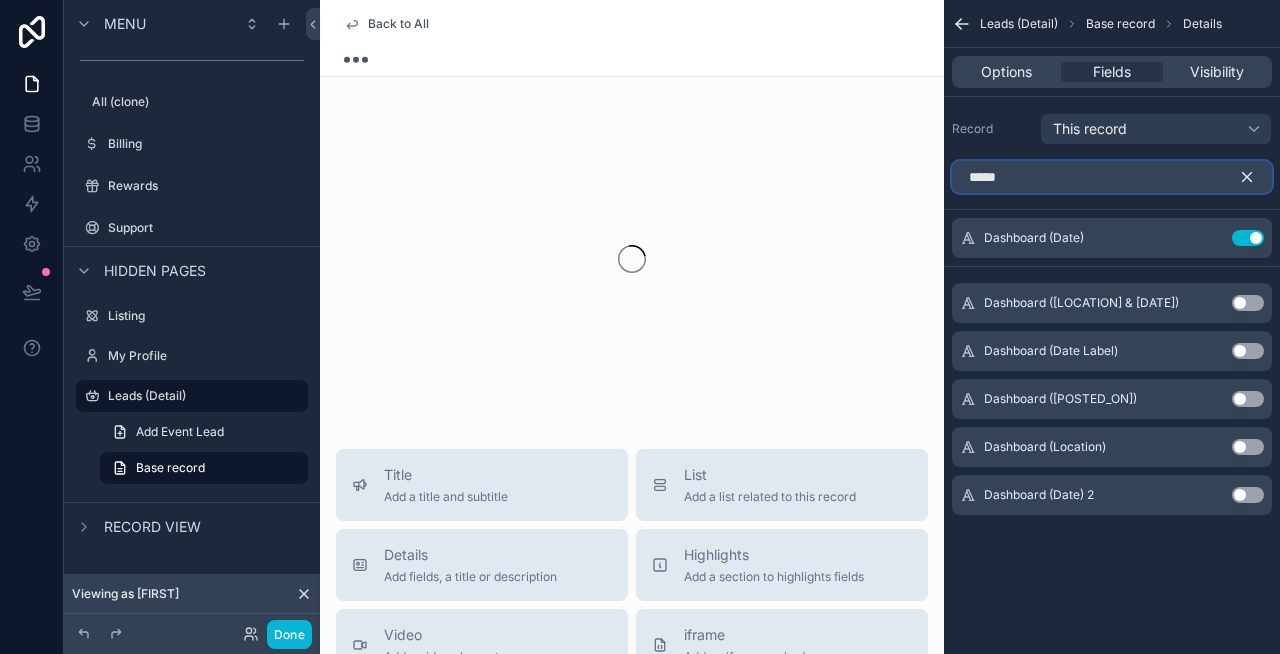 click on "*****" at bounding box center (1112, 177) 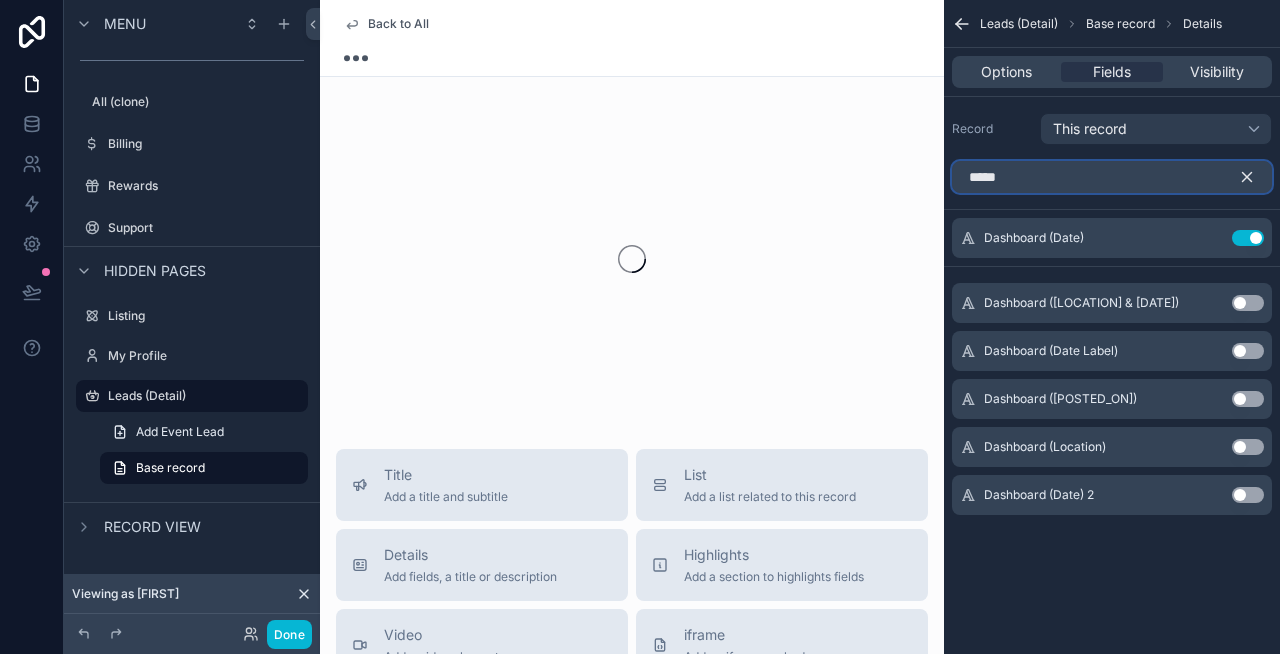 click on "*****" at bounding box center [1112, 177] 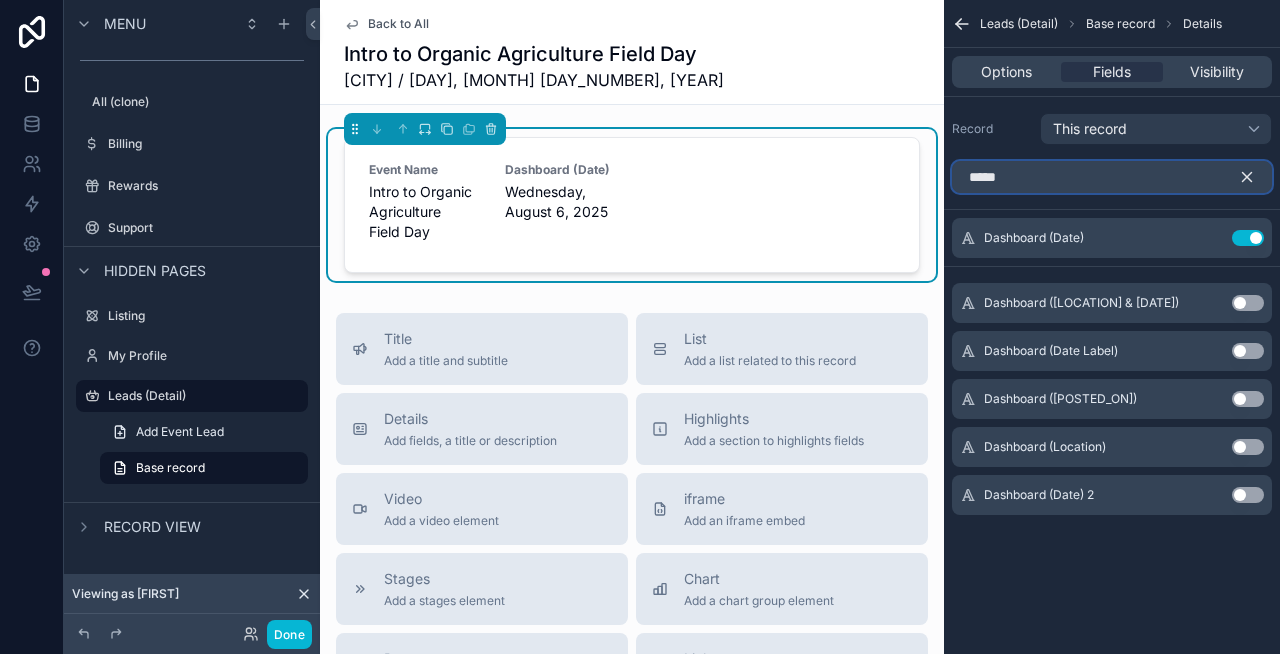 click on "*****" at bounding box center (1112, 177) 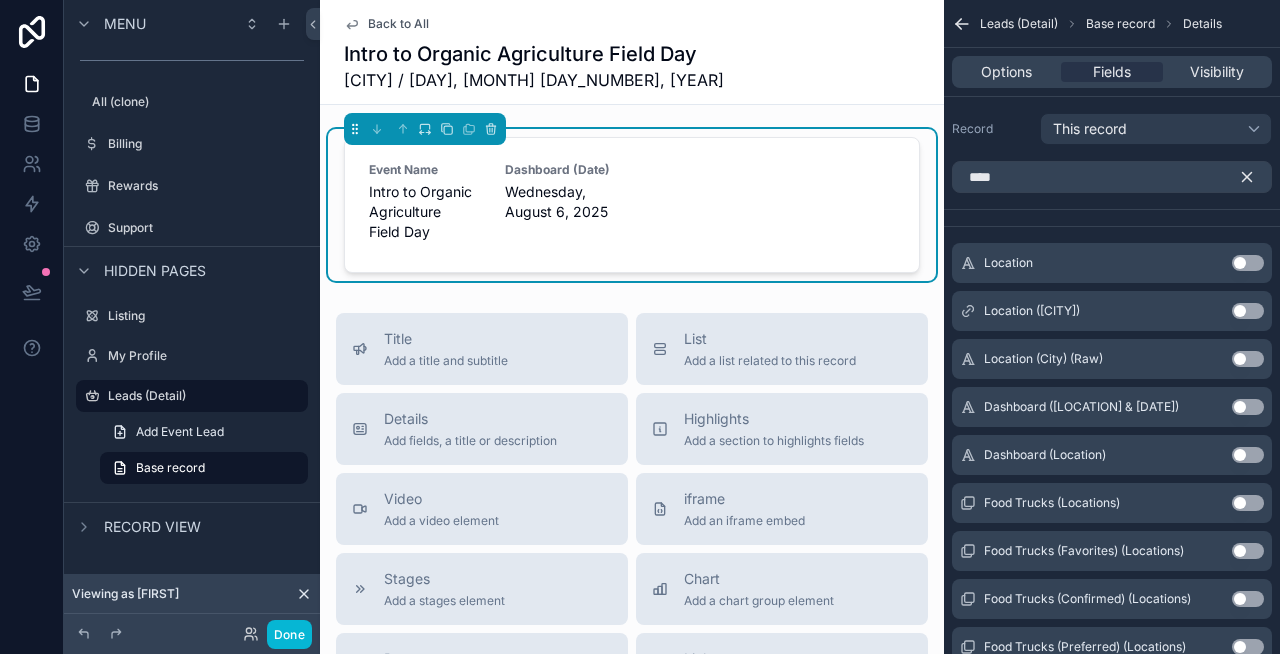 click on "Use setting" at bounding box center [1248, 263] 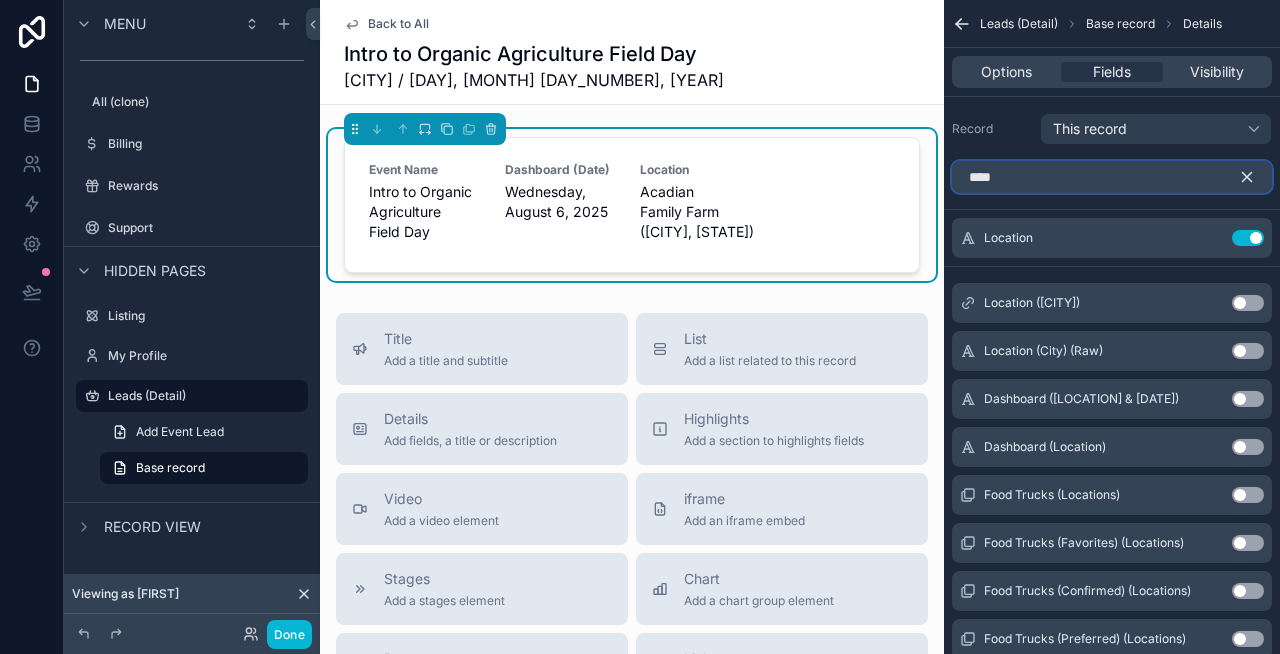 click on "****" at bounding box center (1112, 177) 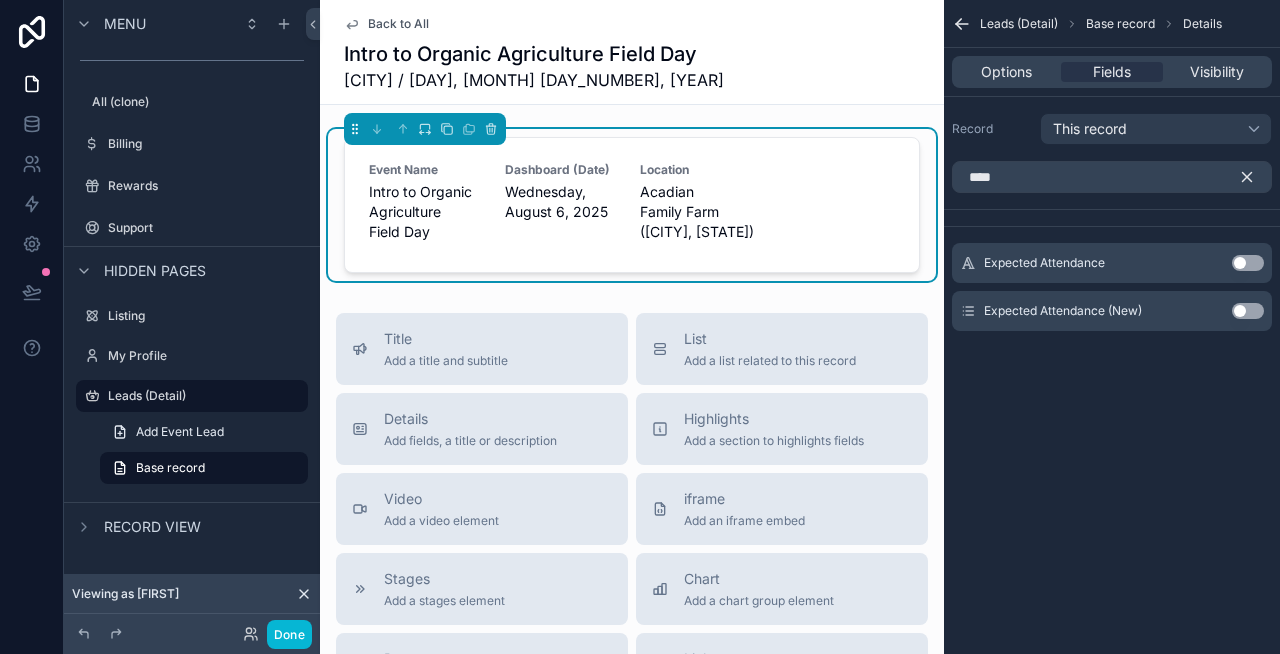 click on "Use setting" at bounding box center [1248, 263] 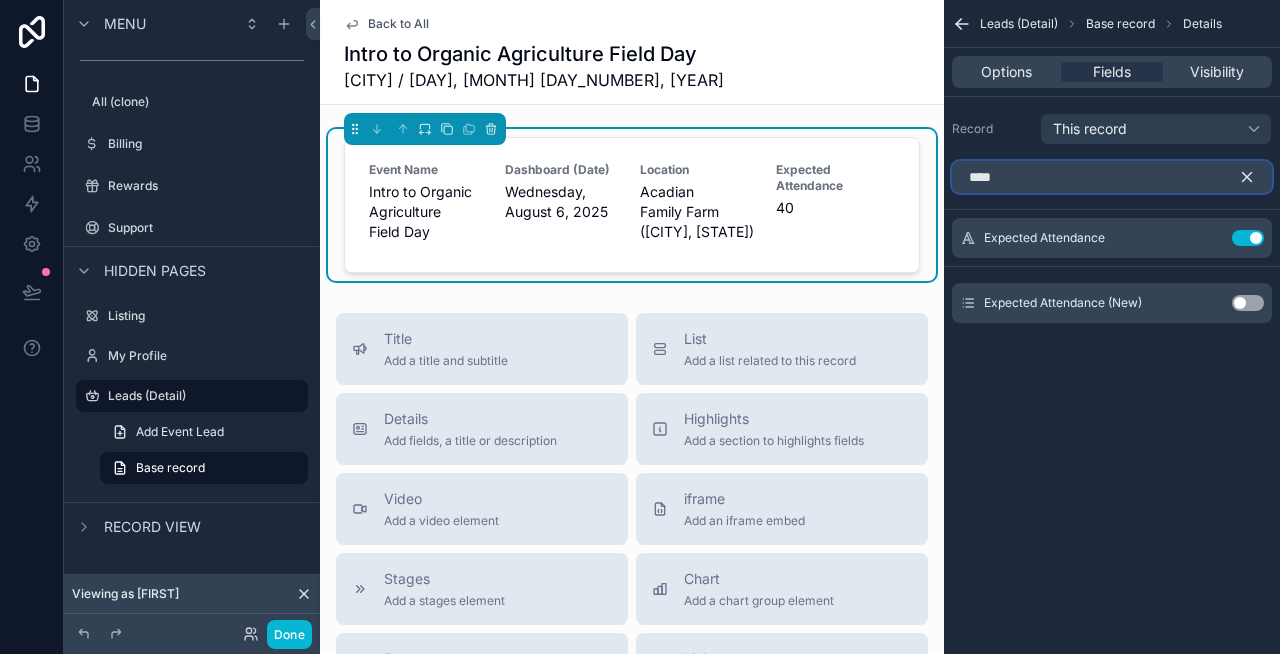 click on "****" at bounding box center (1112, 177) 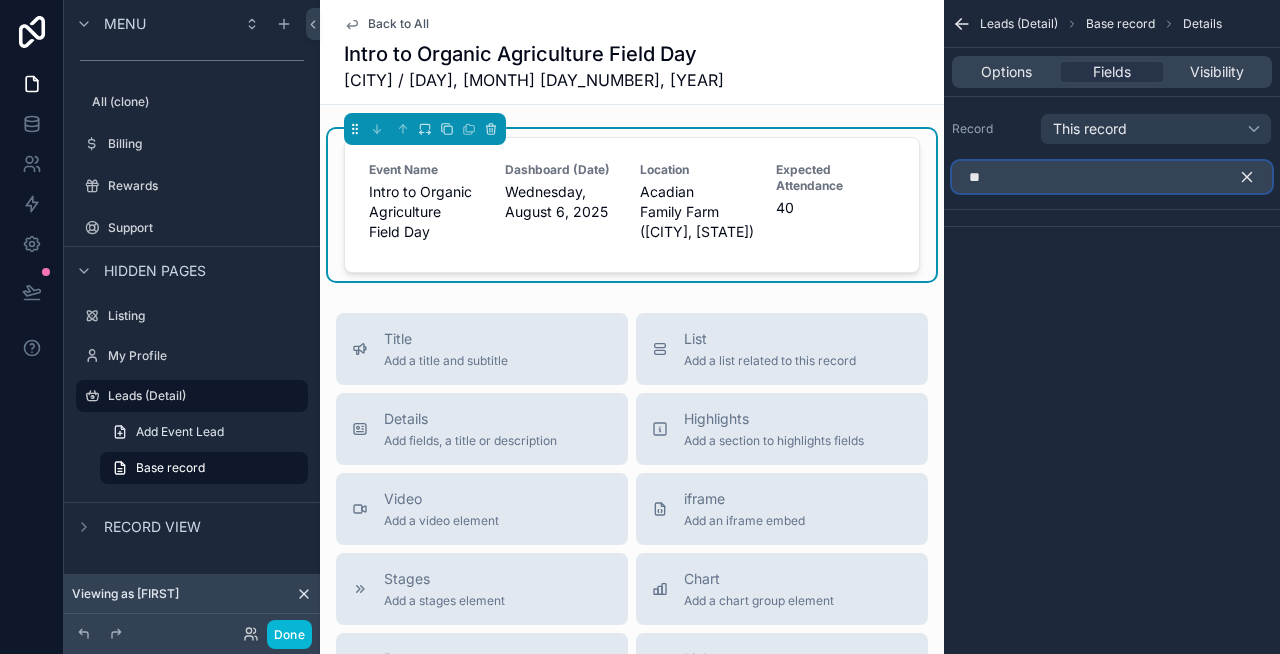 type on "*" 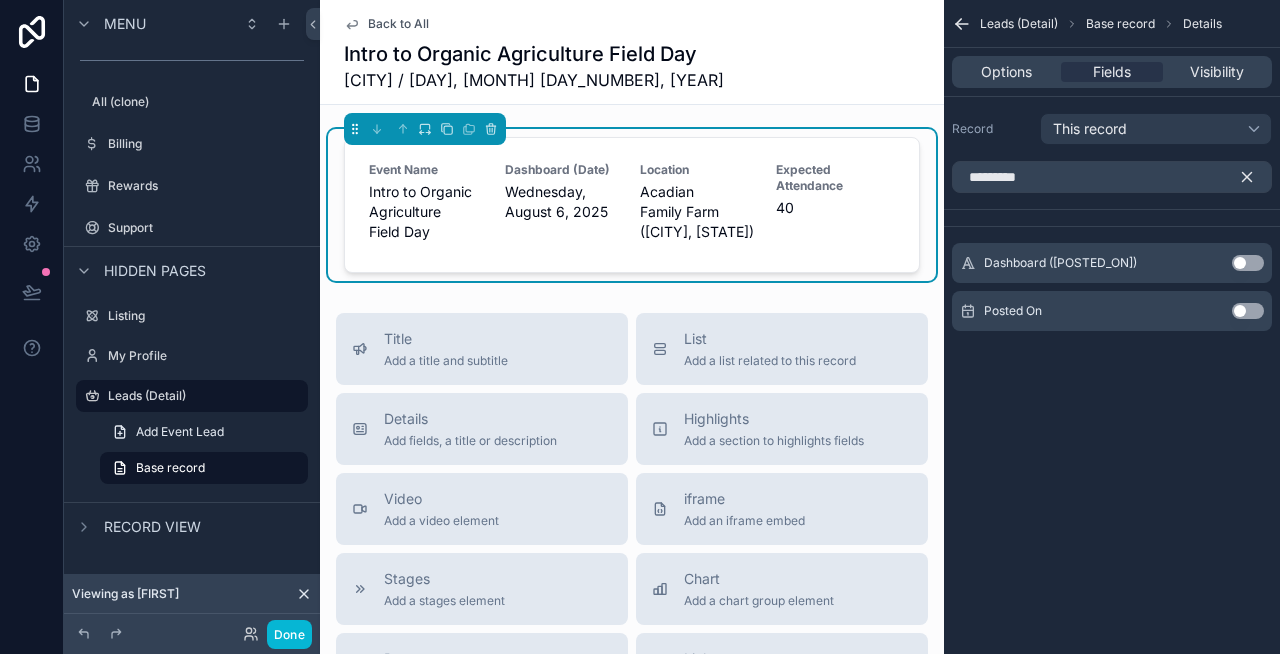 click on "Use setting" at bounding box center (1248, 311) 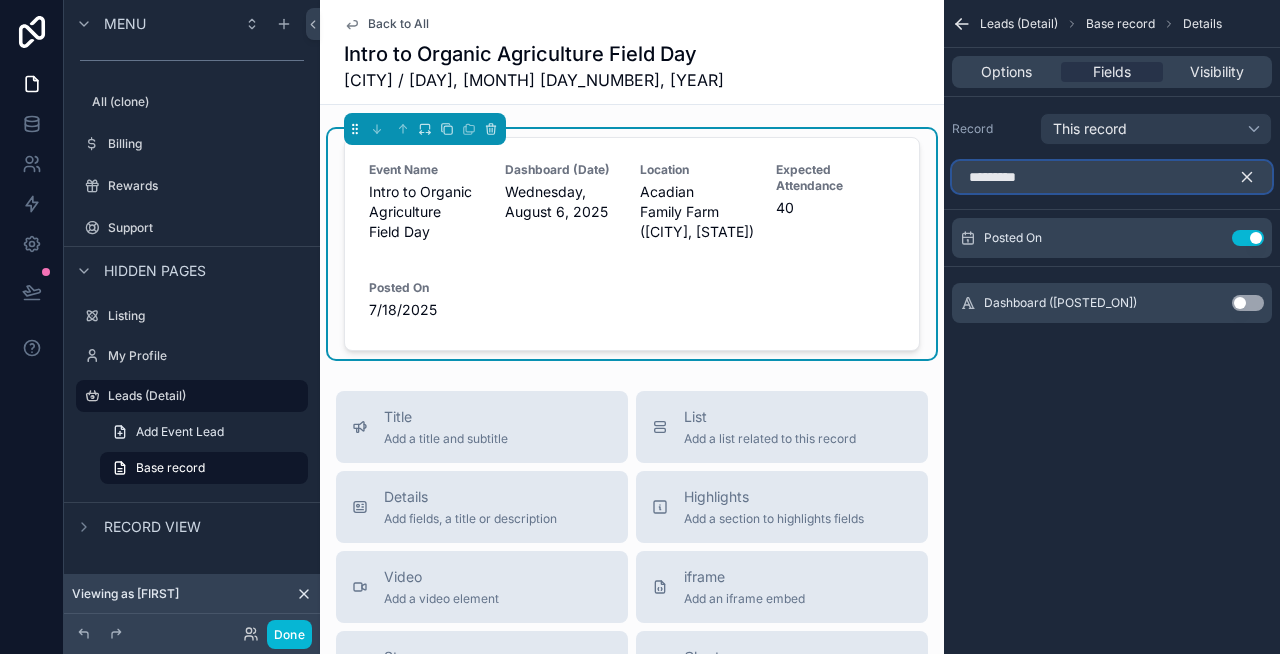 click on "*********" at bounding box center (1112, 177) 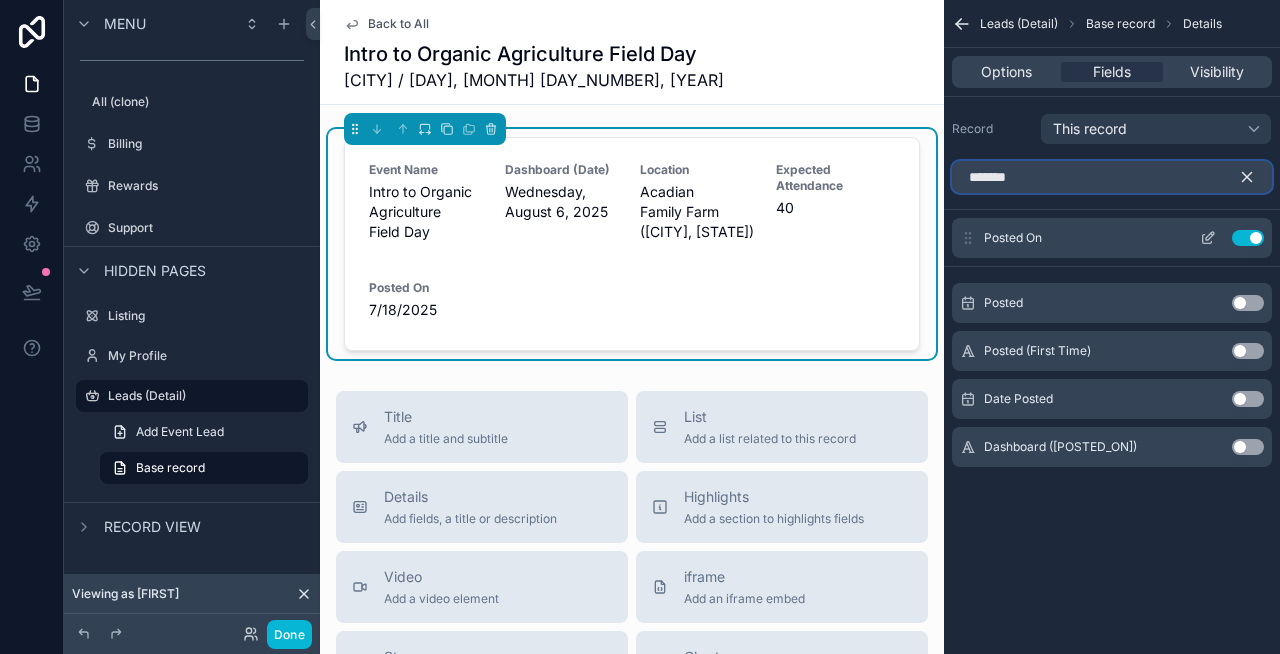type on "******" 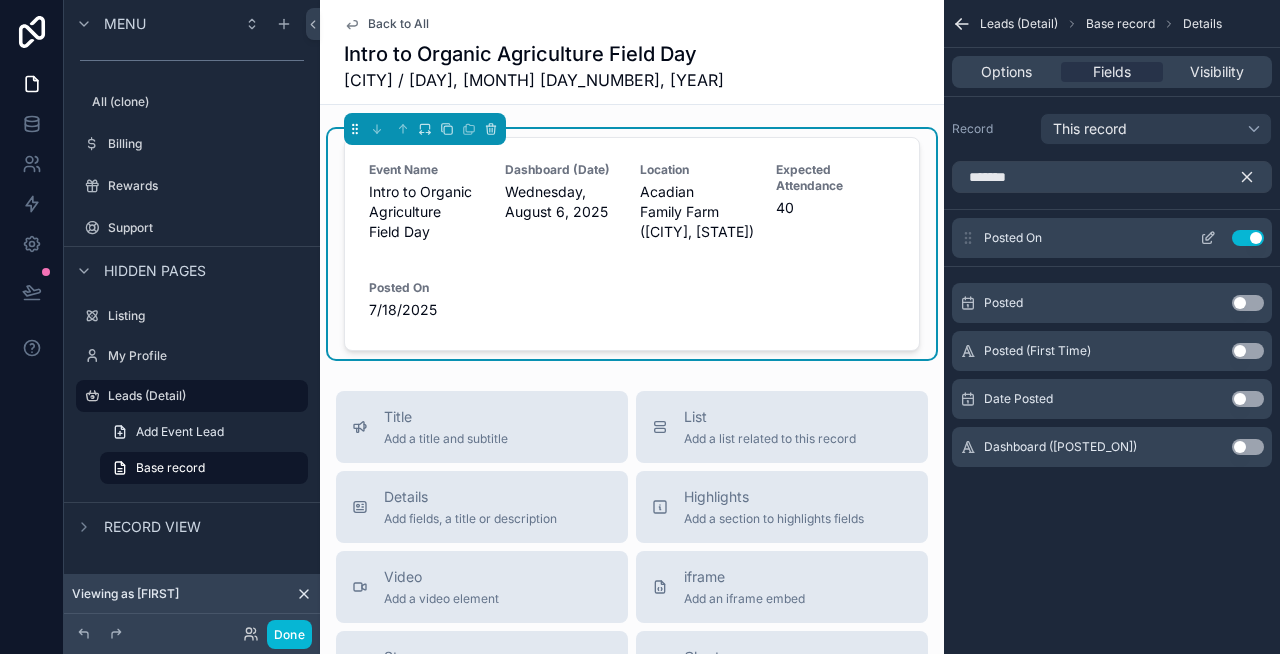 click 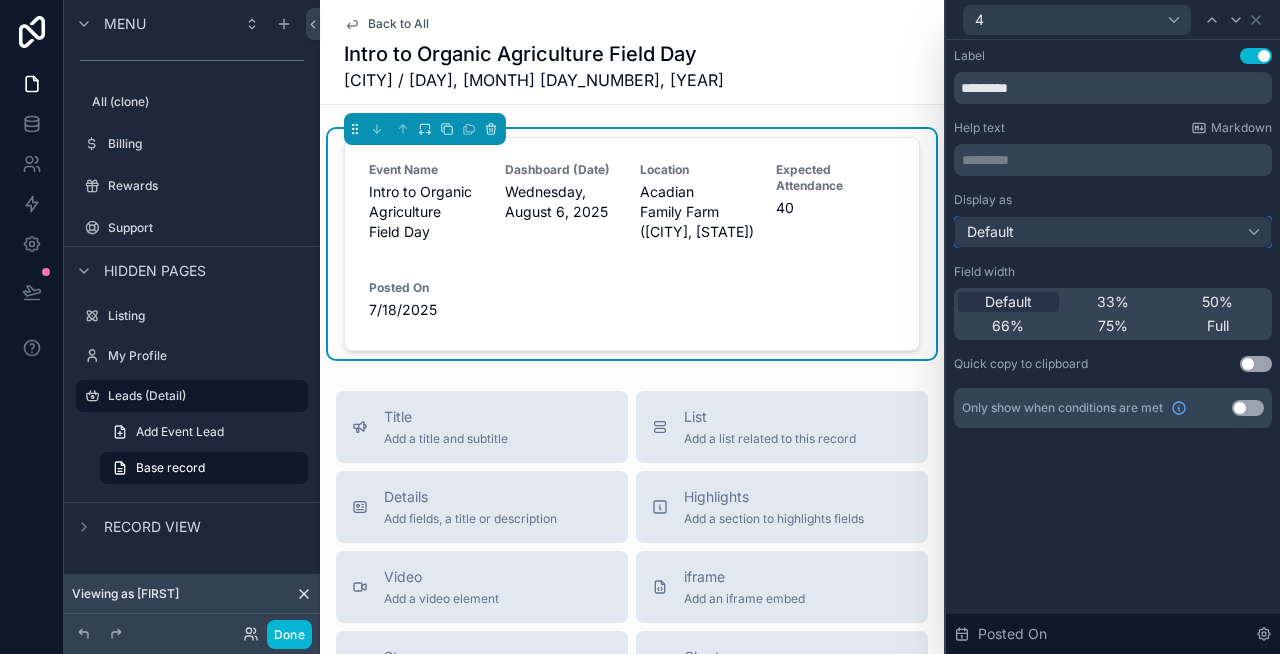 click on "Default" at bounding box center [1113, 232] 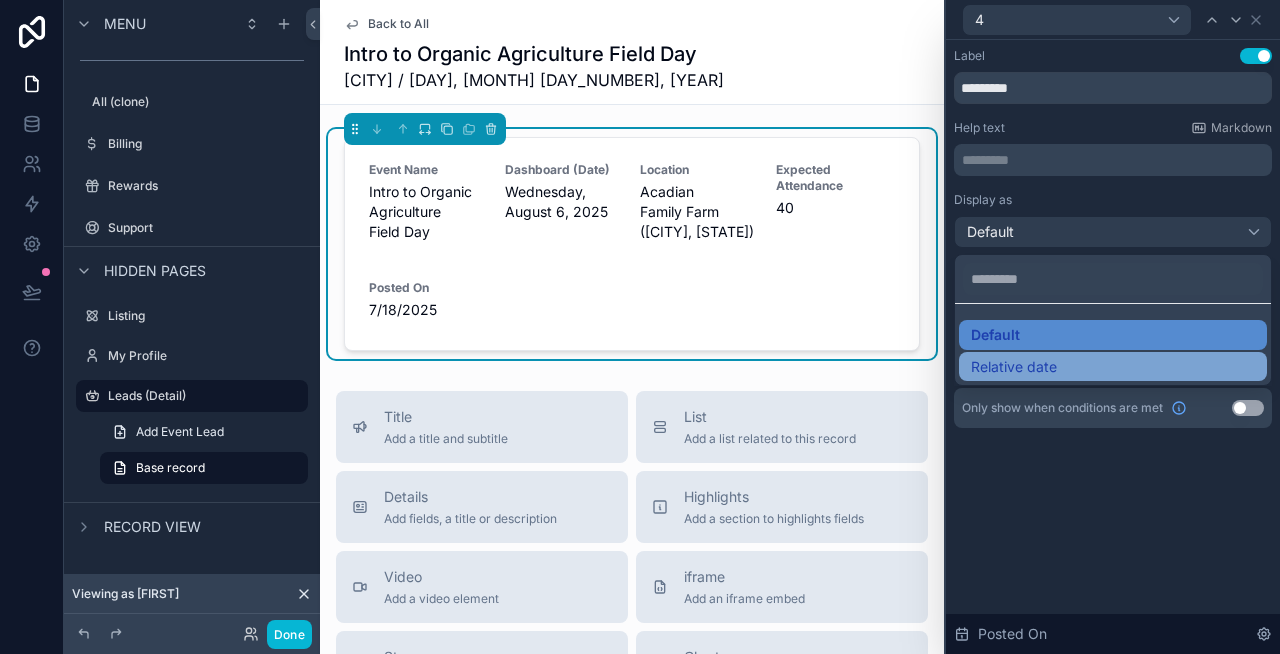 click on "Relative date" at bounding box center (1014, 367) 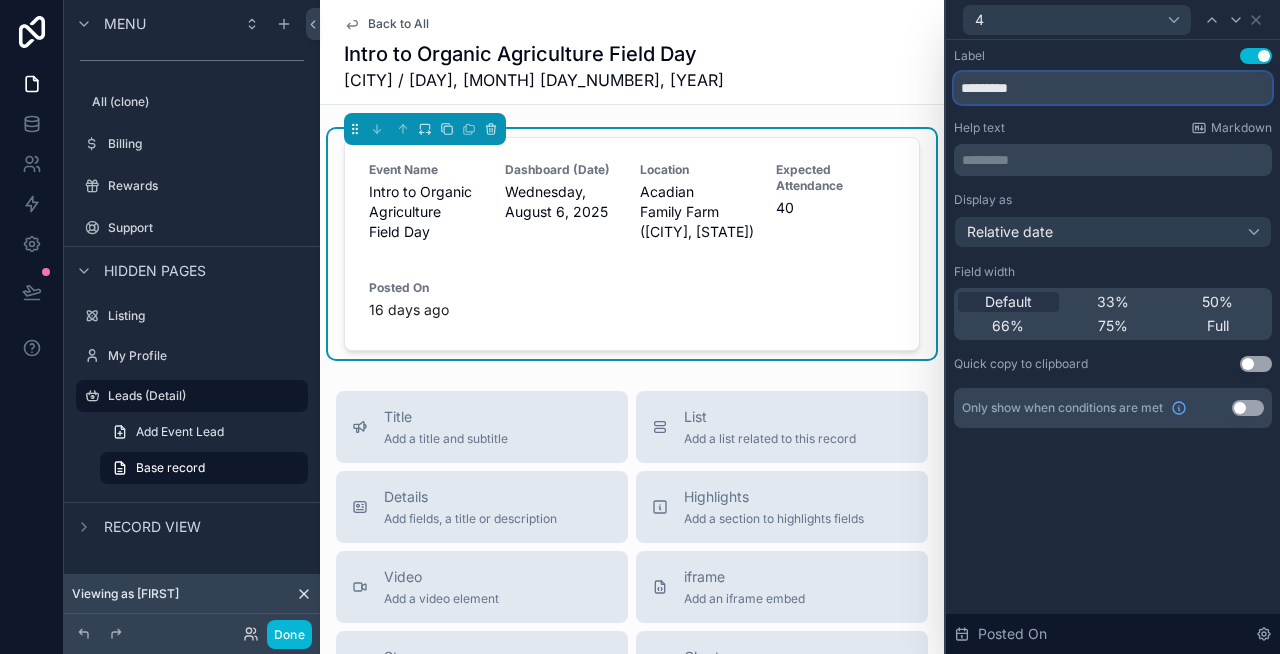 click on "*********" at bounding box center (1113, 88) 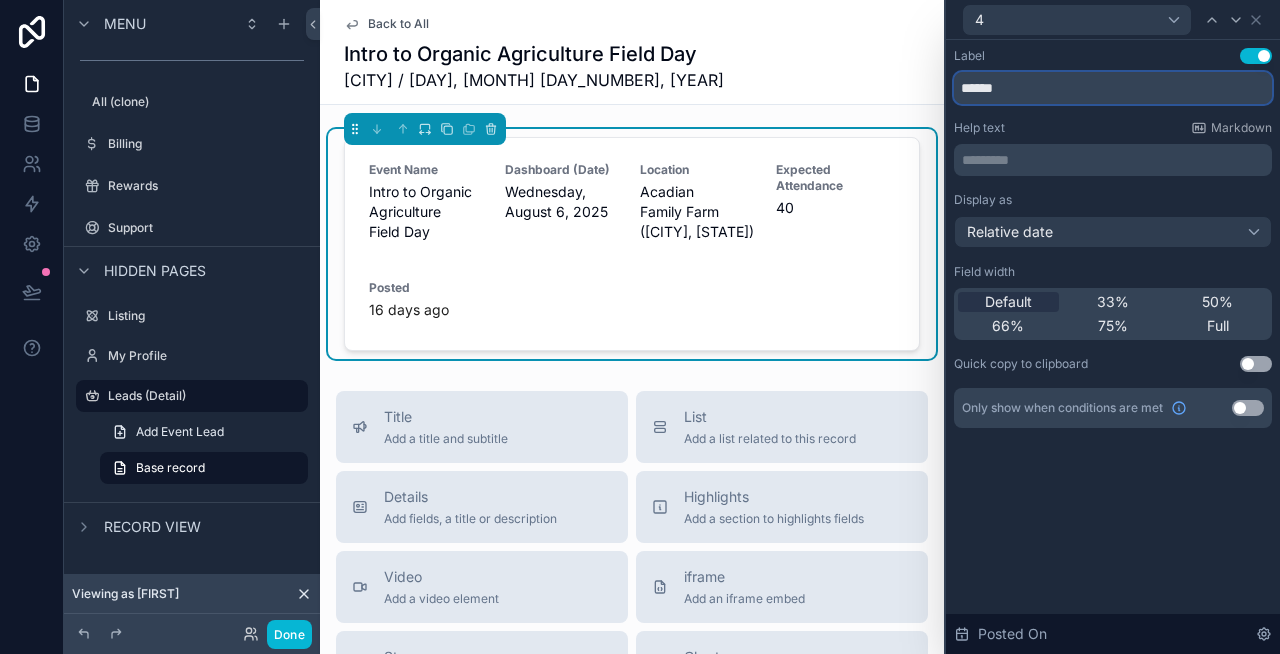 type on "******" 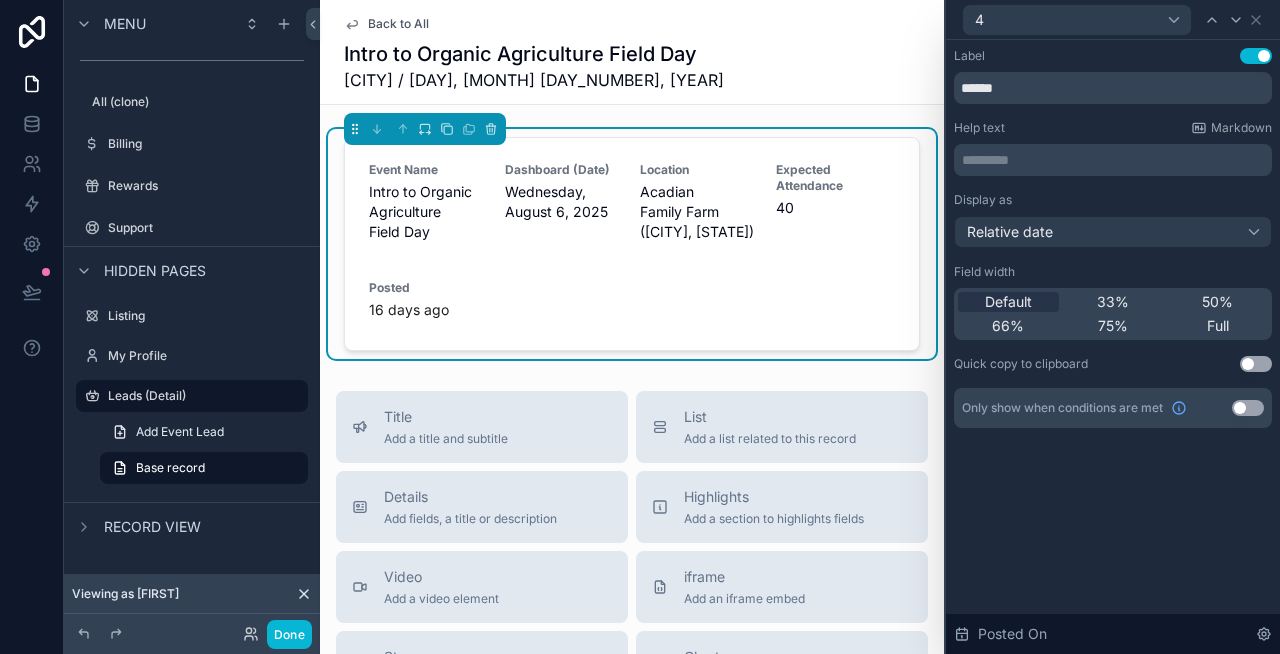 click on "Label Use setting ****** Help text Markdown ********* ﻿ Display as Relative date Field width Default 33% 50% 66% 75% Full Quick copy to clipboard Use setting Only show when conditions are met Use setting Posted On" at bounding box center (1113, 347) 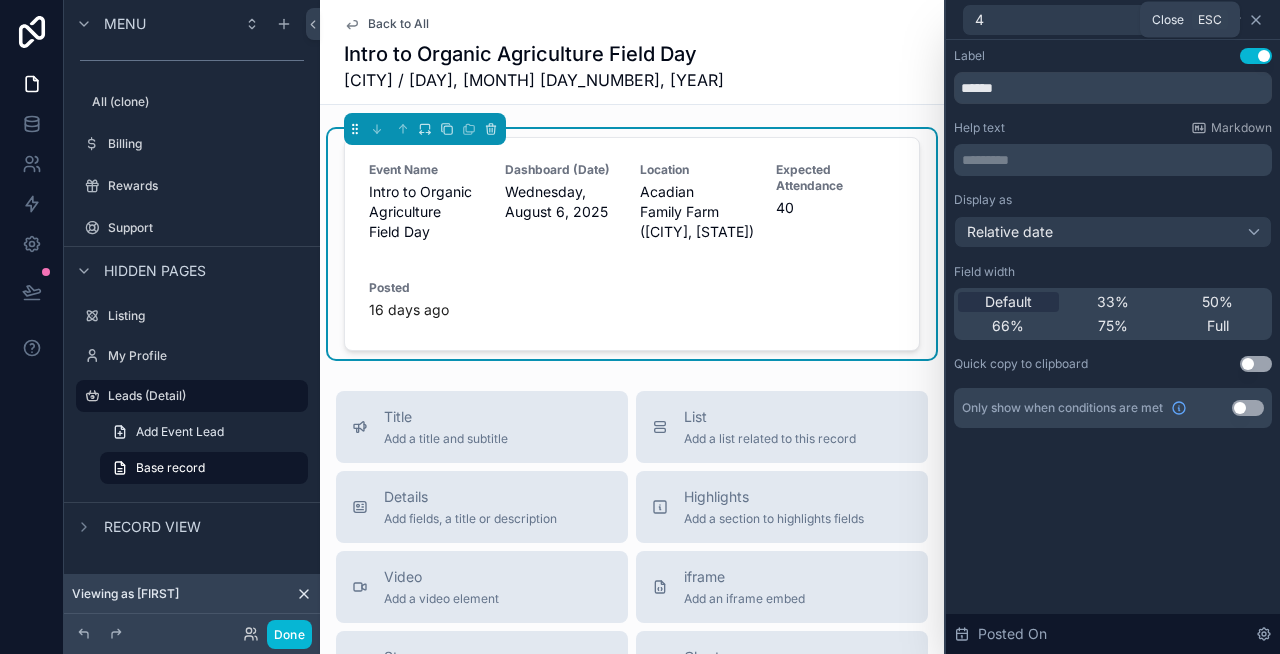 click 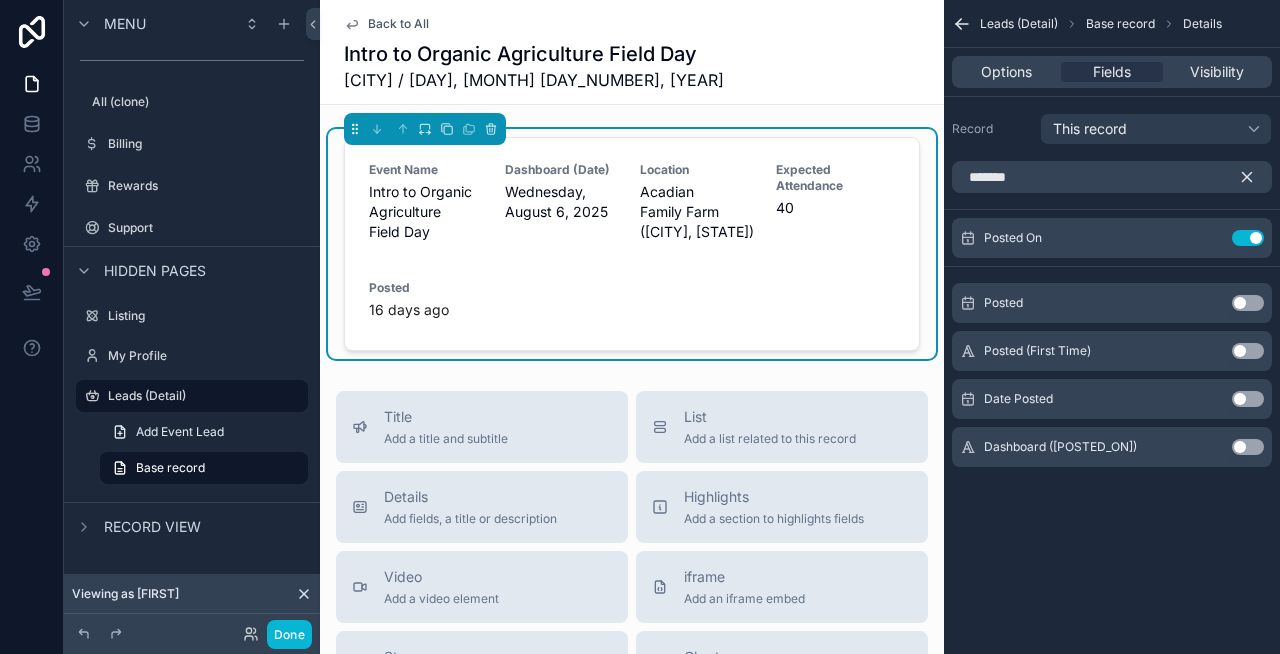 click 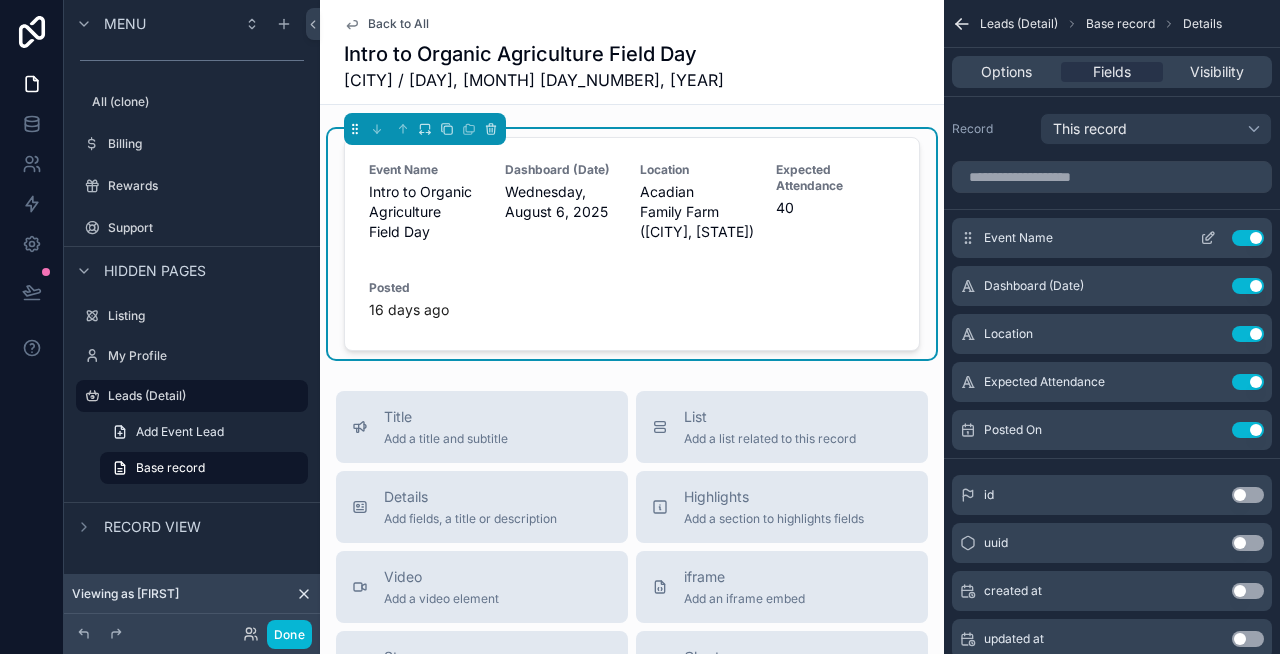 click 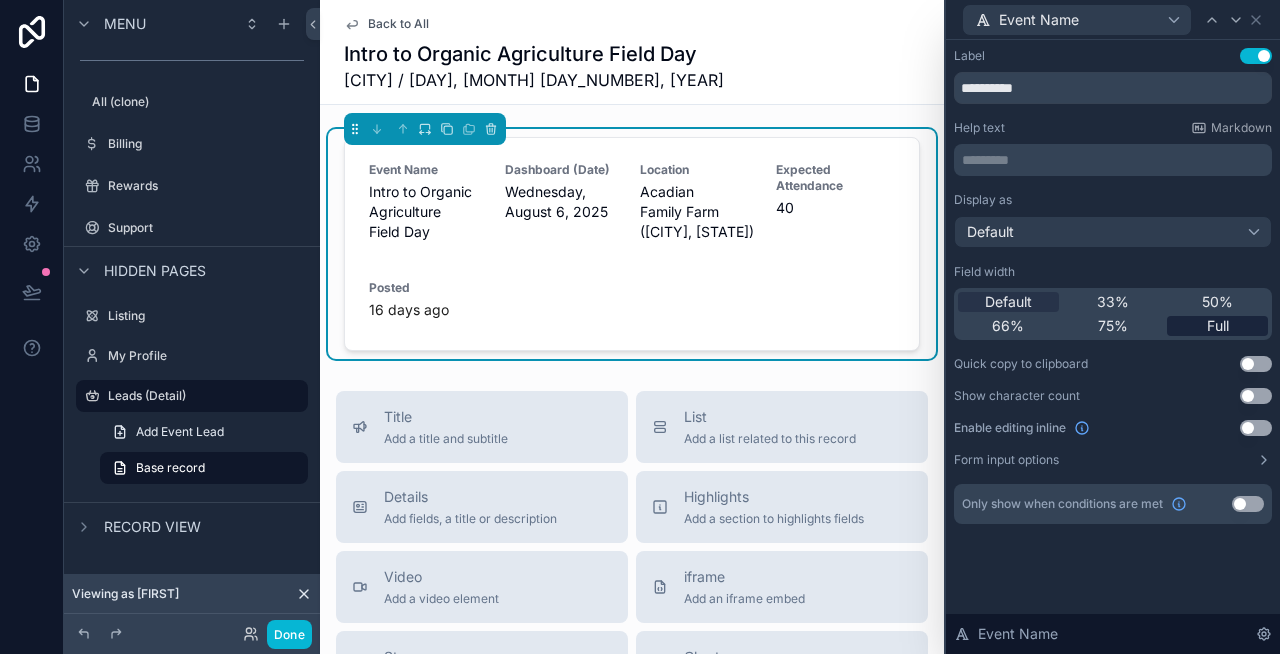 click on "Full" at bounding box center [1218, 326] 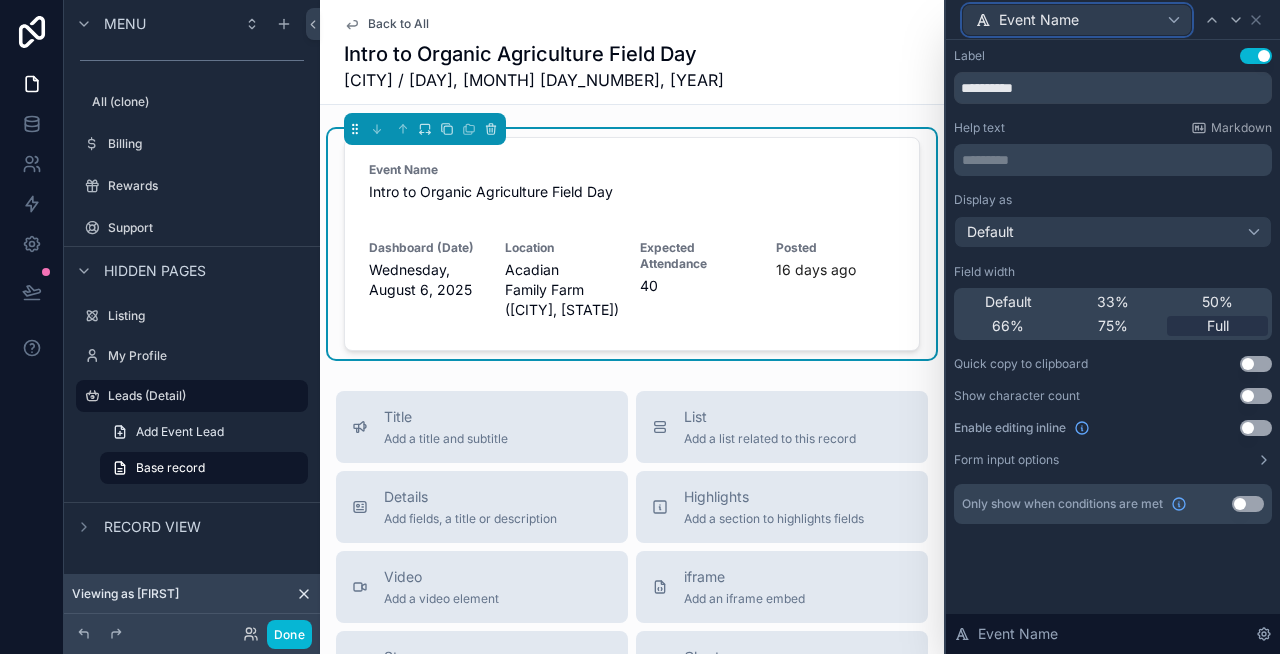 click on "Event Name" at bounding box center (1077, 20) 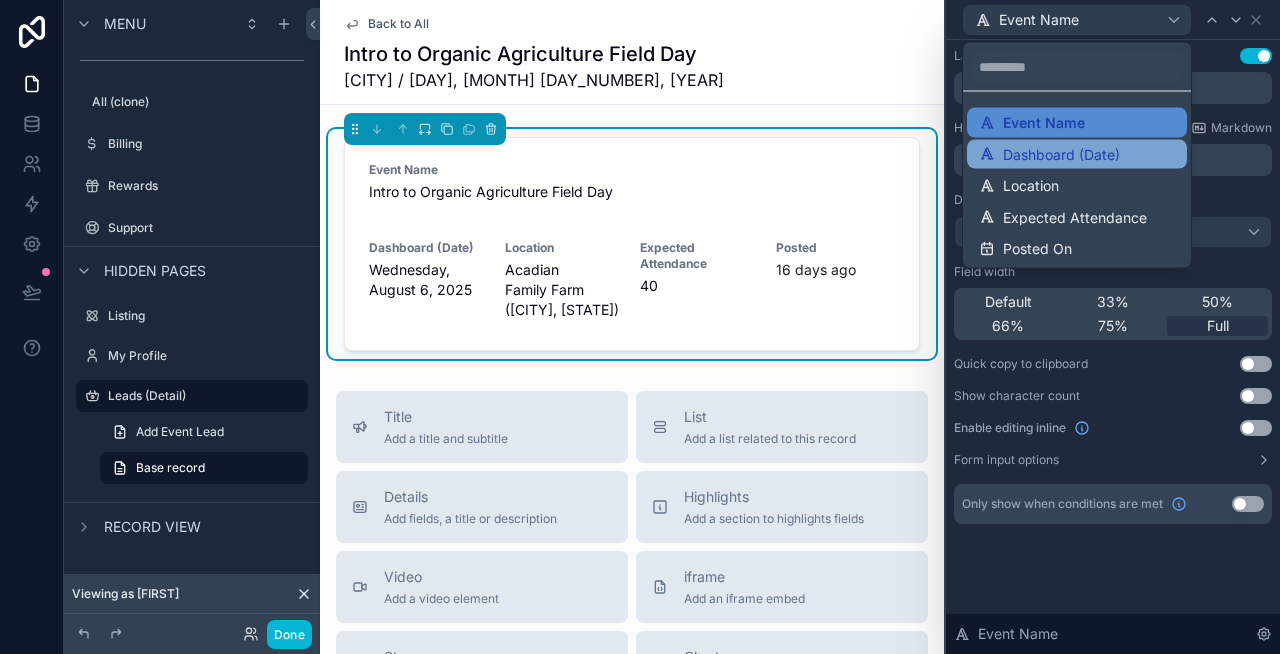 click on "Dashboard (Date)" at bounding box center (1061, 154) 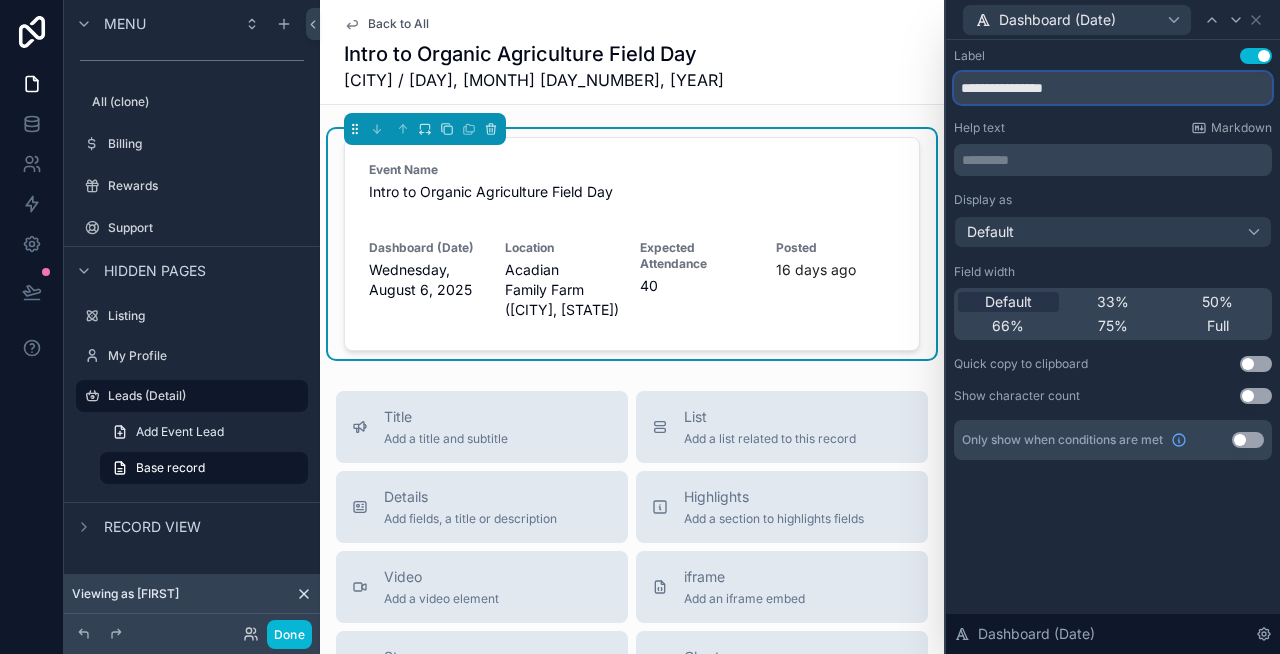 click on "**********" at bounding box center (1113, 88) 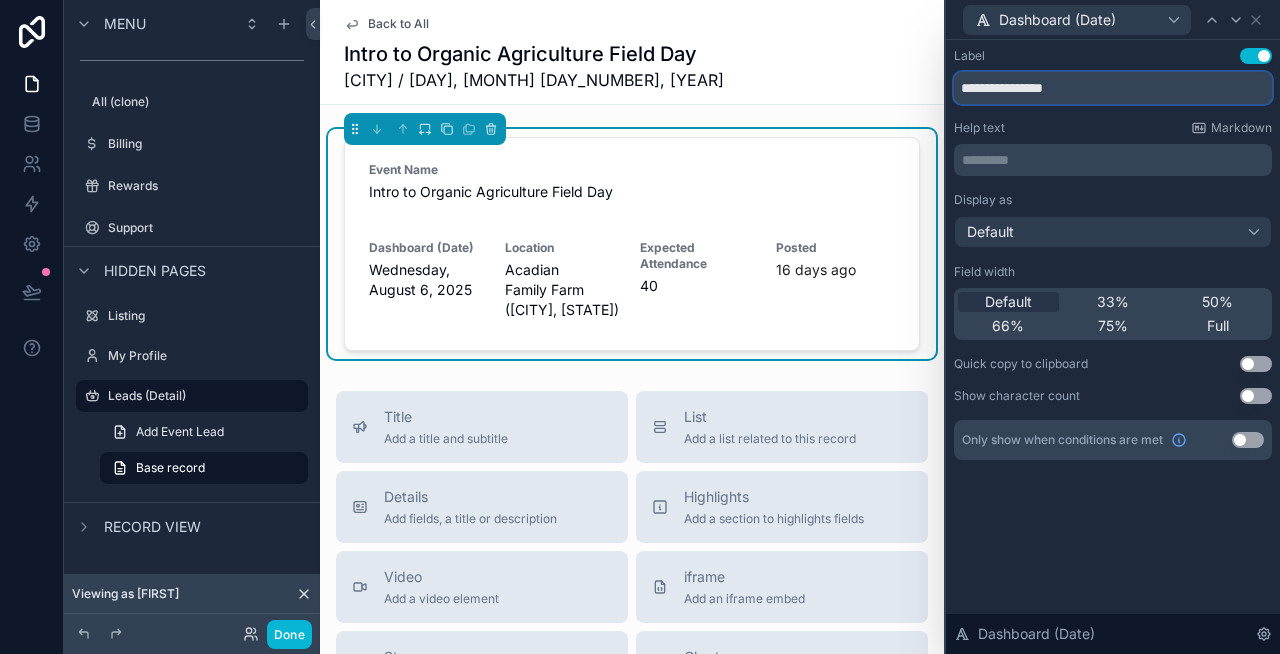 click on "**********" at bounding box center (1113, 88) 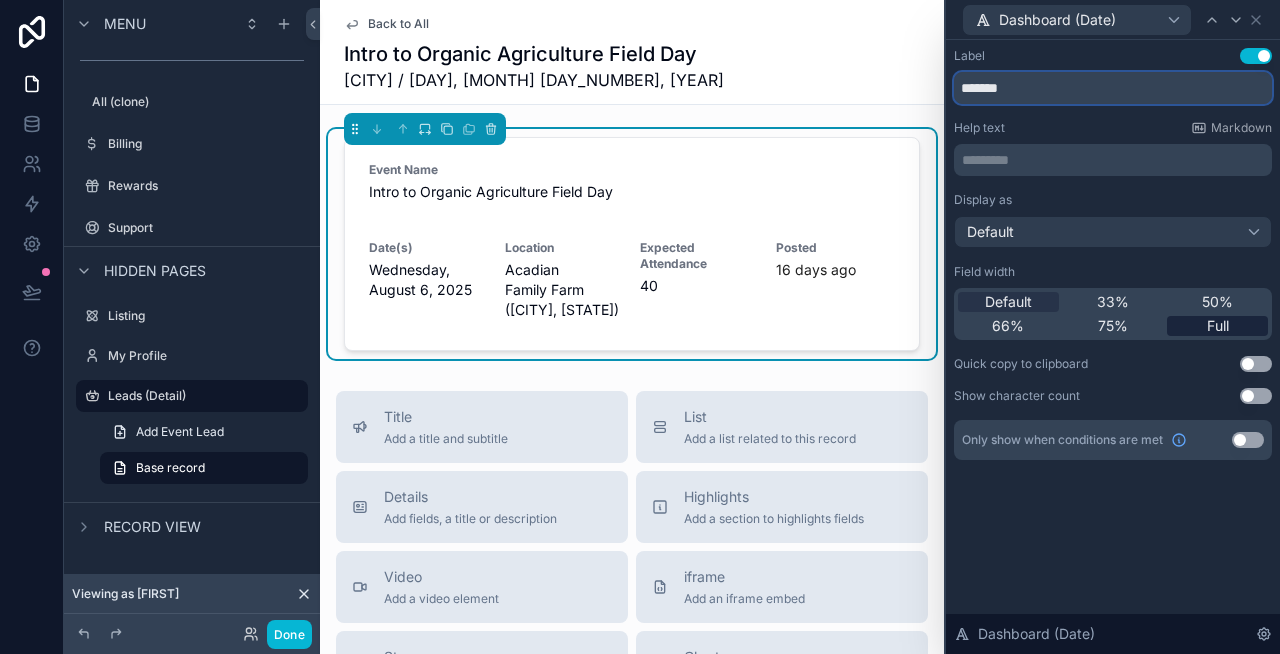 type on "*******" 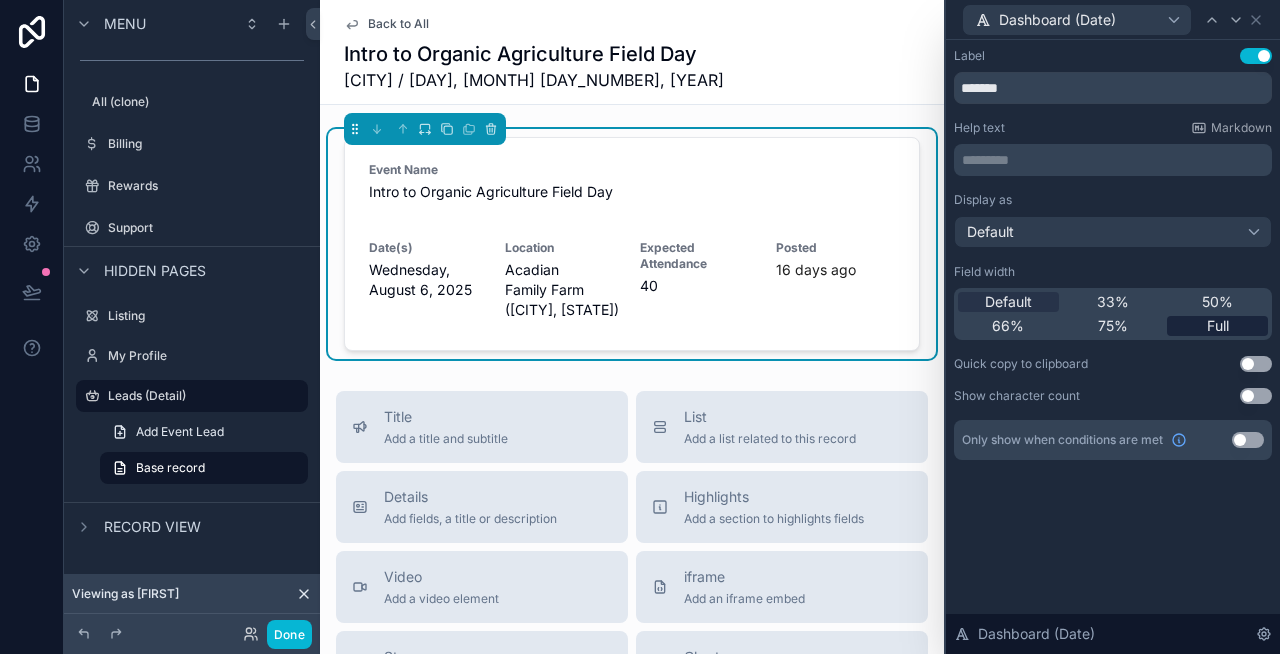 click on "Full" at bounding box center [1218, 326] 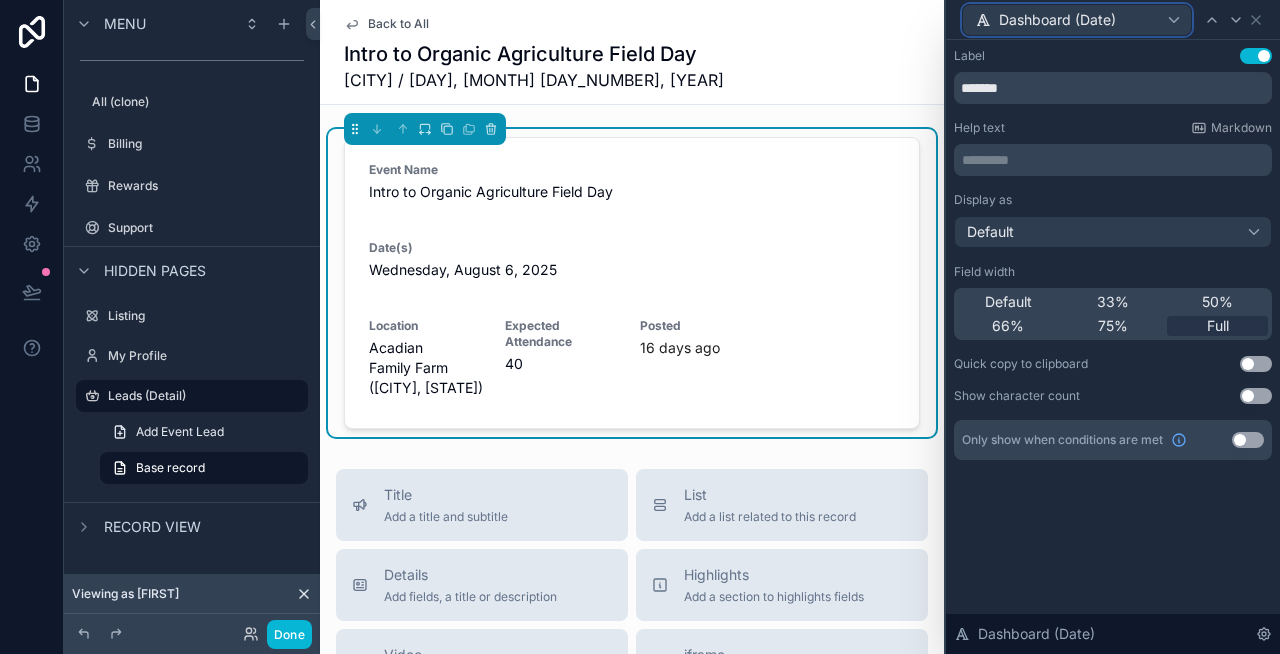 click on "Dashboard (Date)" at bounding box center [1057, 20] 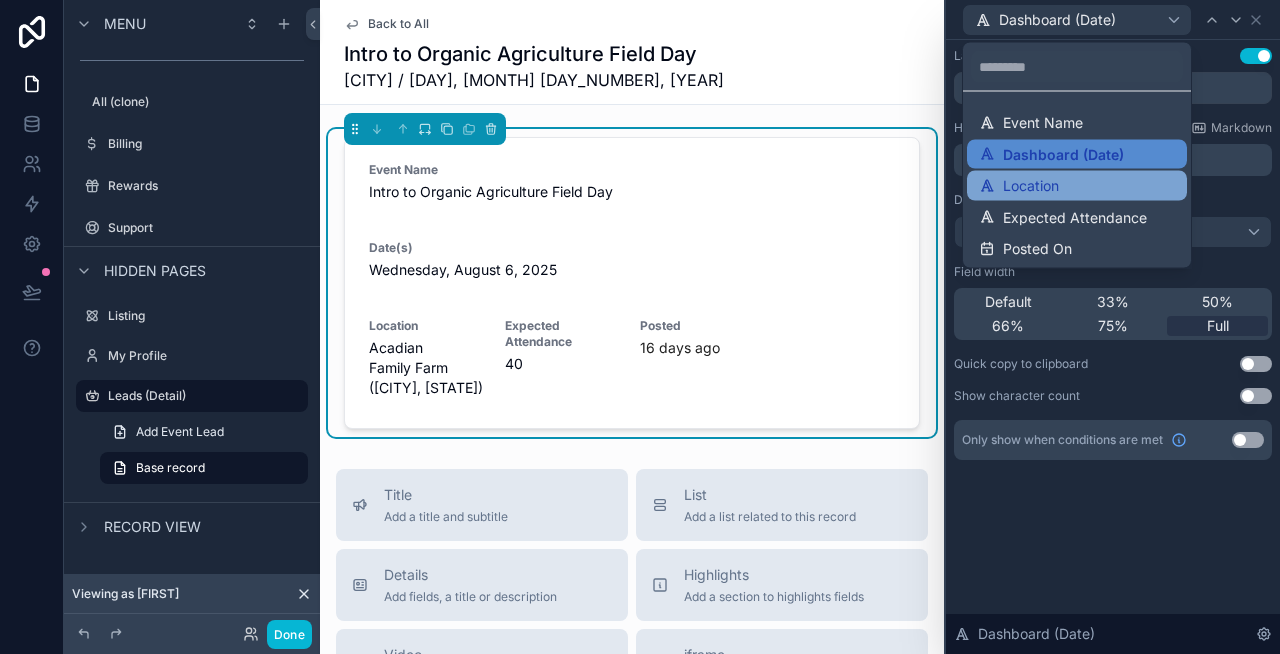 click on "Location" at bounding box center [1077, 186] 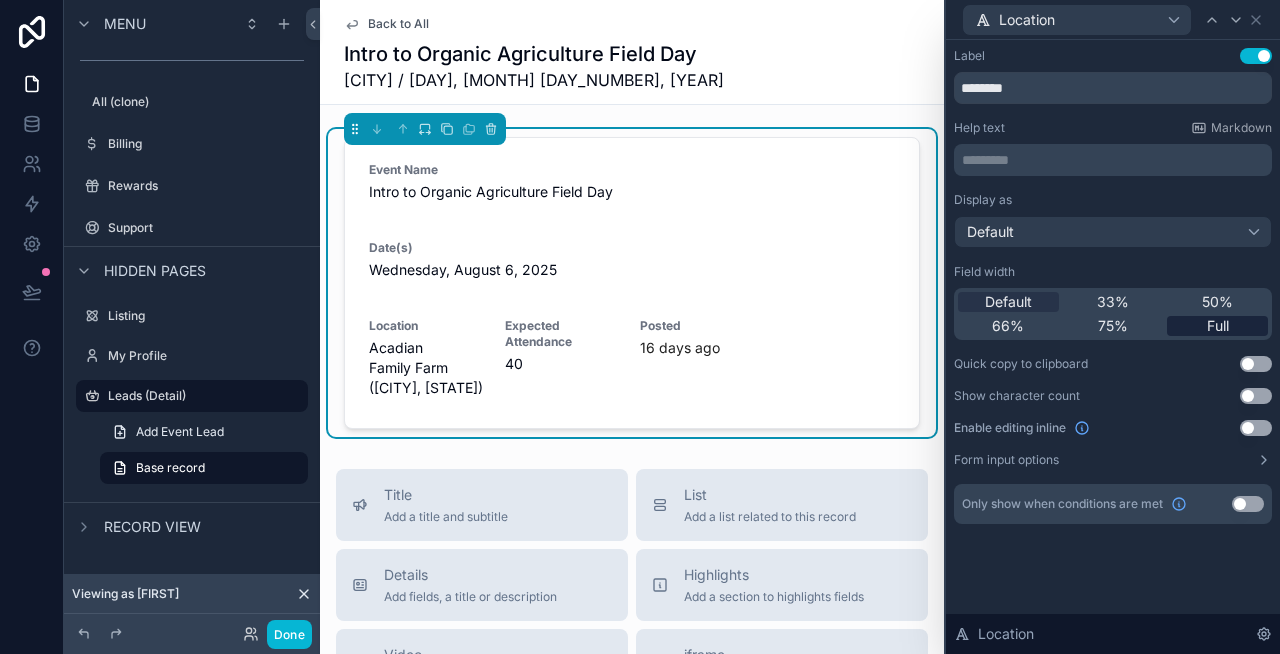 click on "Full" at bounding box center (1218, 326) 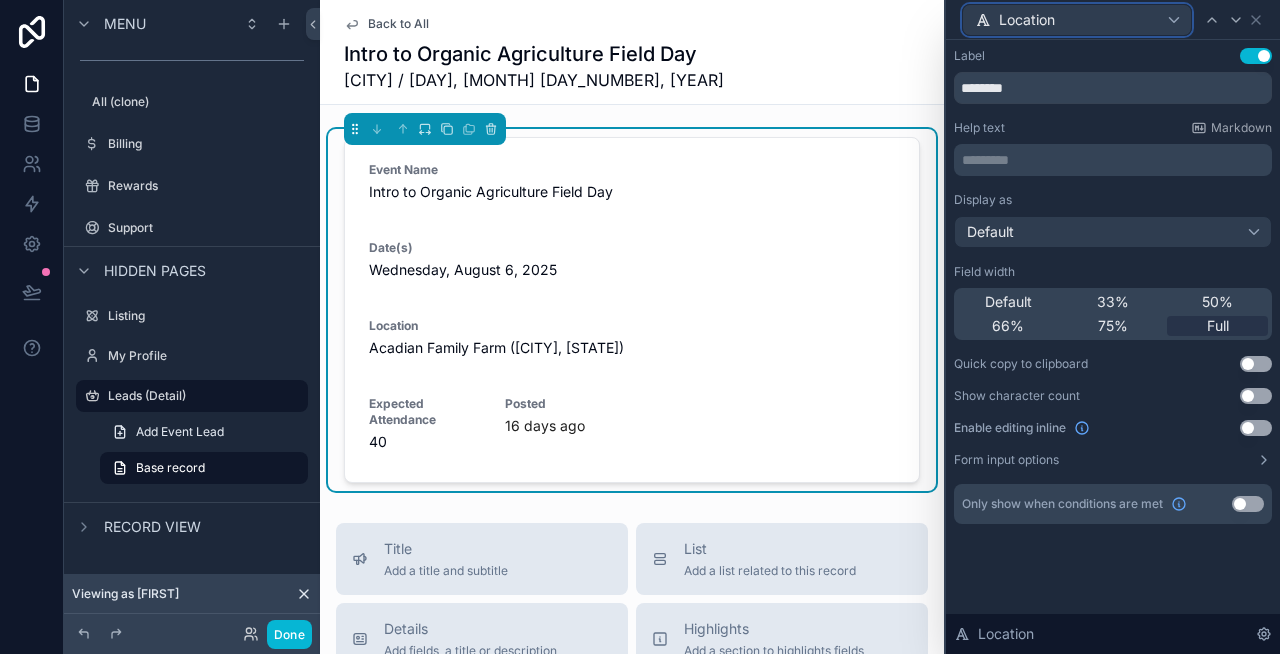 click on "Location" at bounding box center [1027, 20] 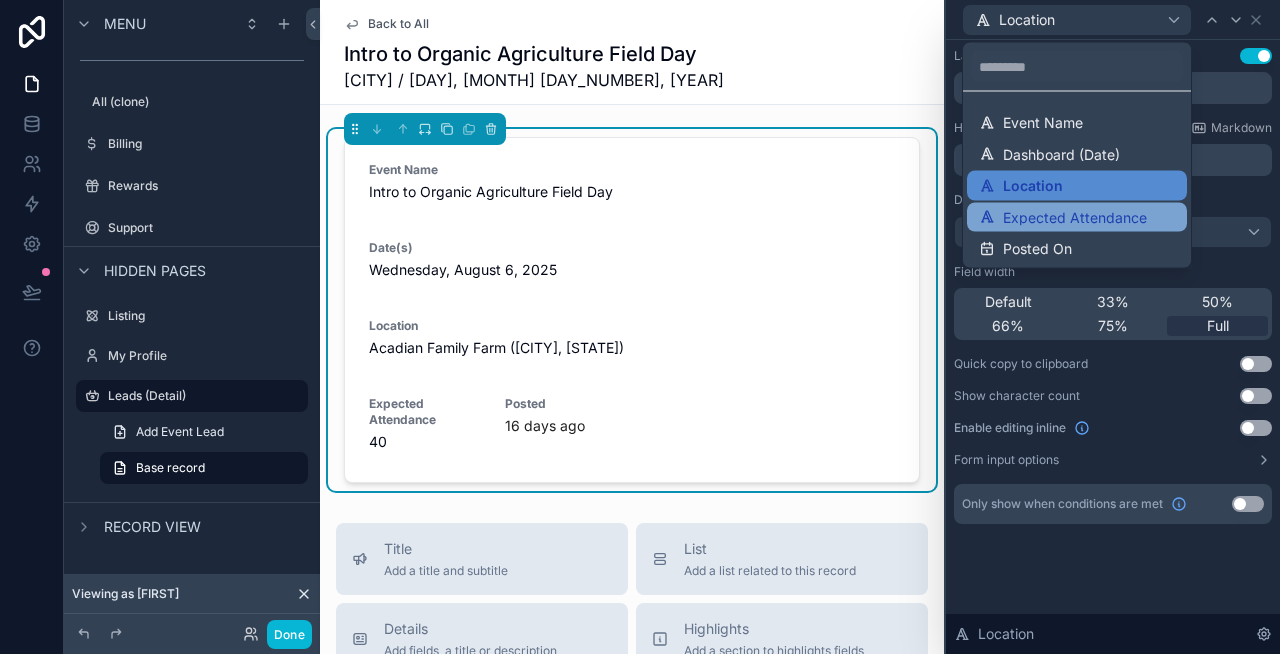click on "Expected Attendance" at bounding box center (1075, 217) 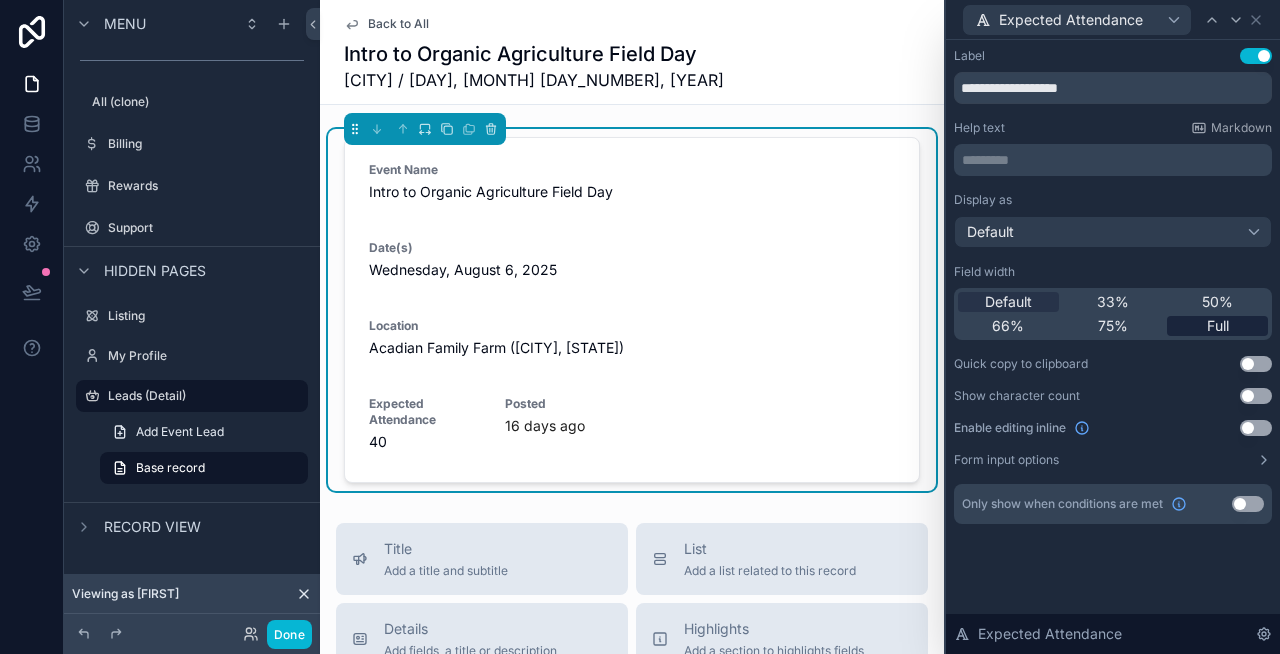 click on "Full" at bounding box center [1218, 326] 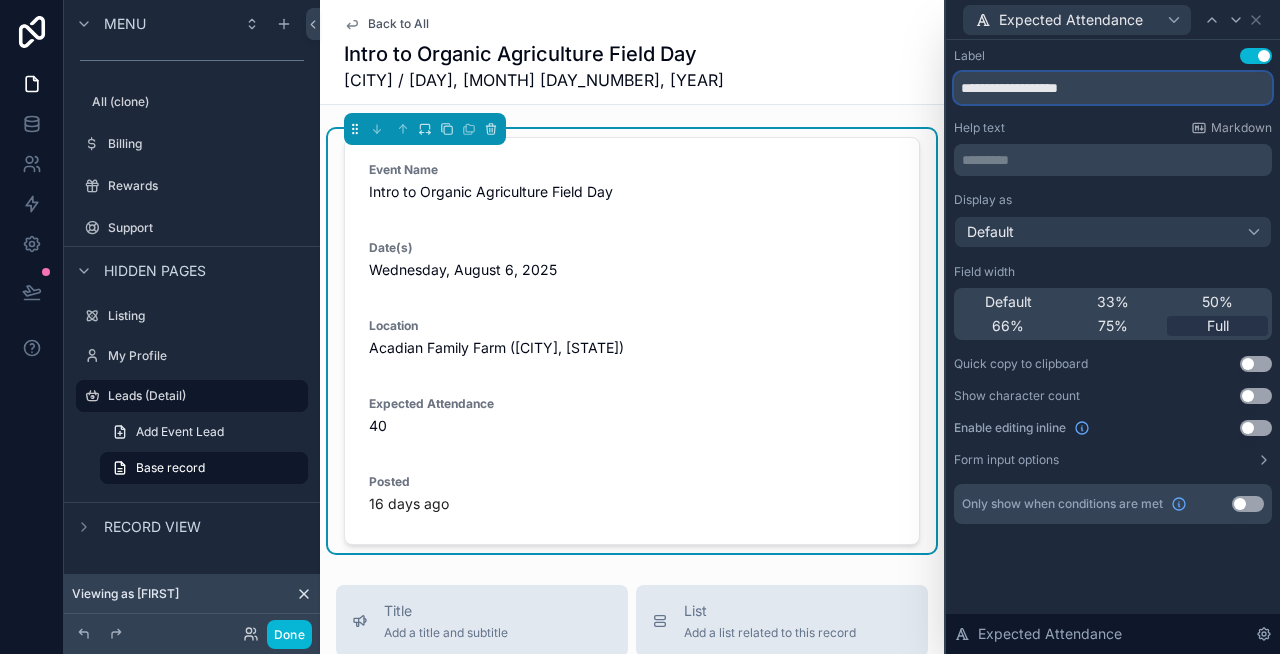 click on "**********" at bounding box center [1113, 88] 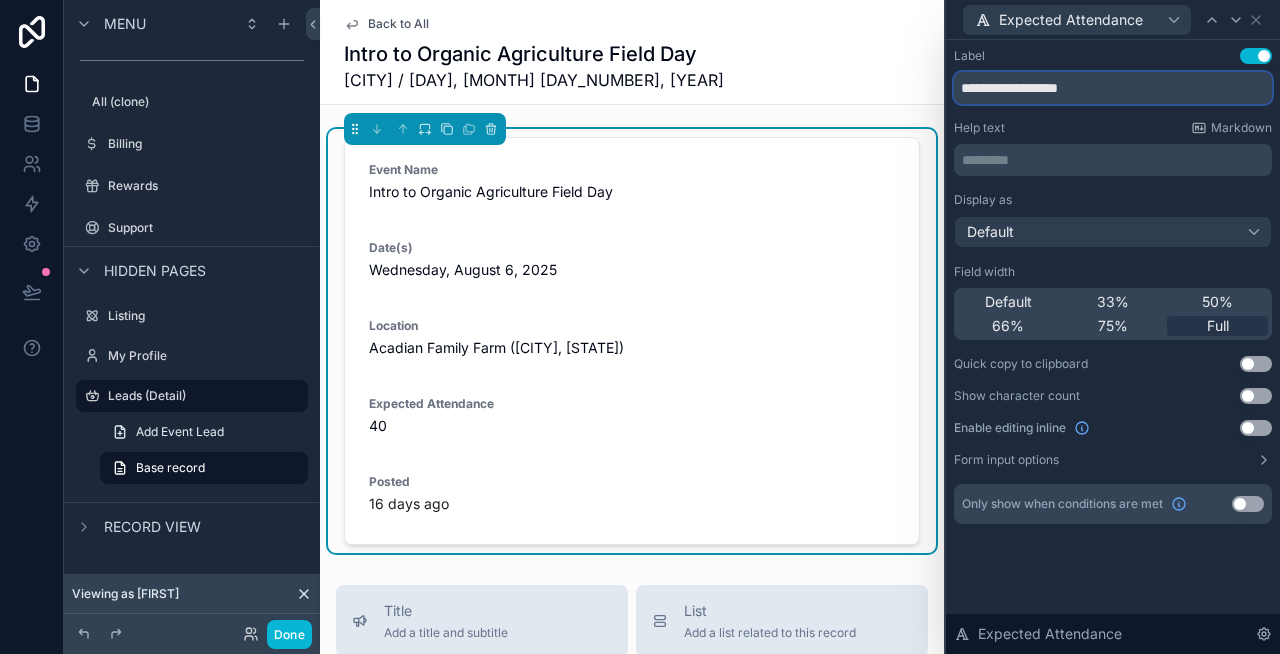 click on "**********" at bounding box center (1113, 88) 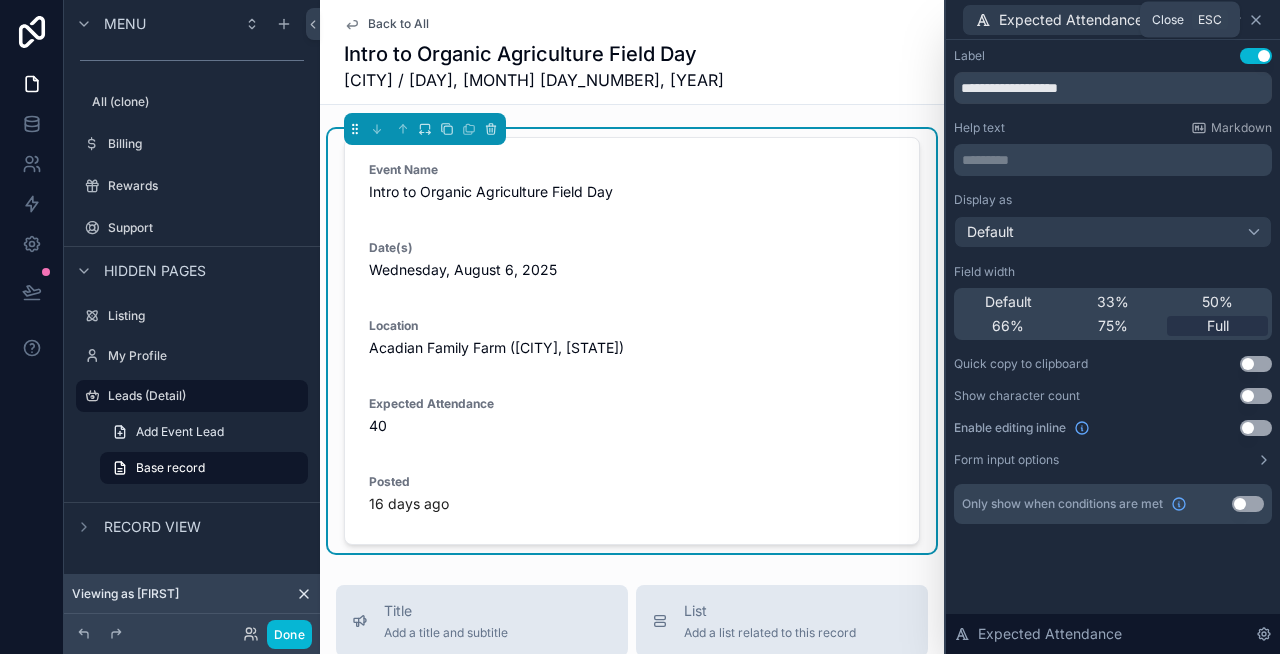 click 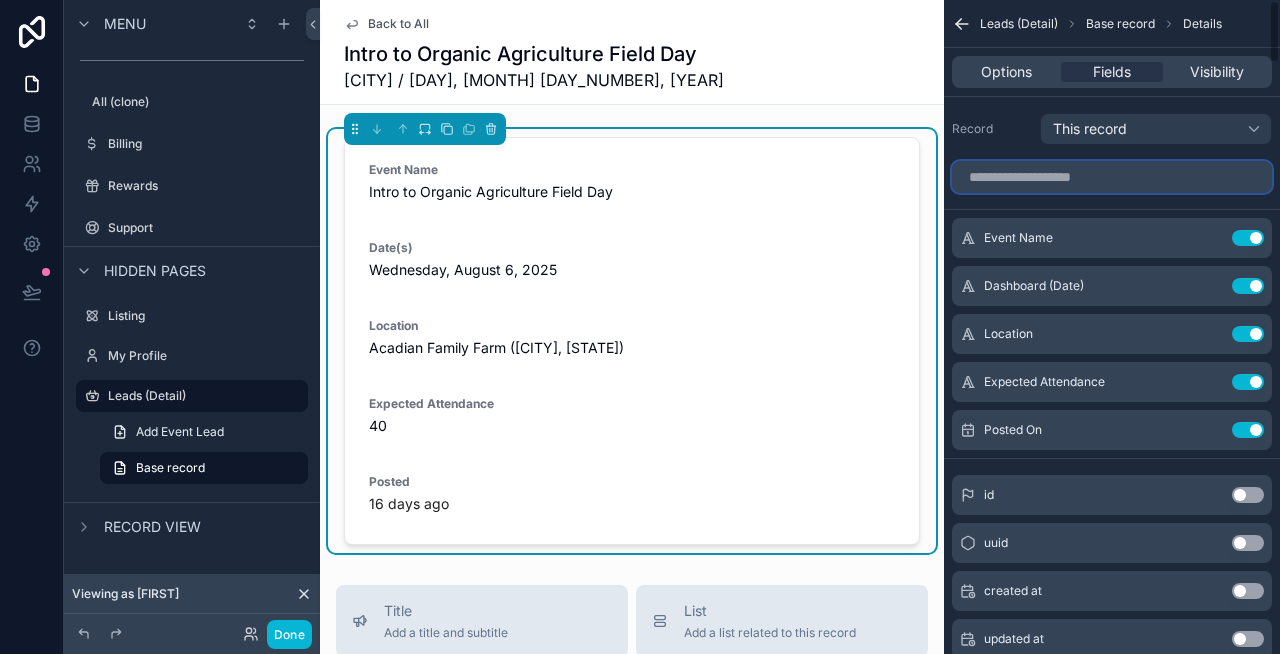 click at bounding box center (1112, 177) 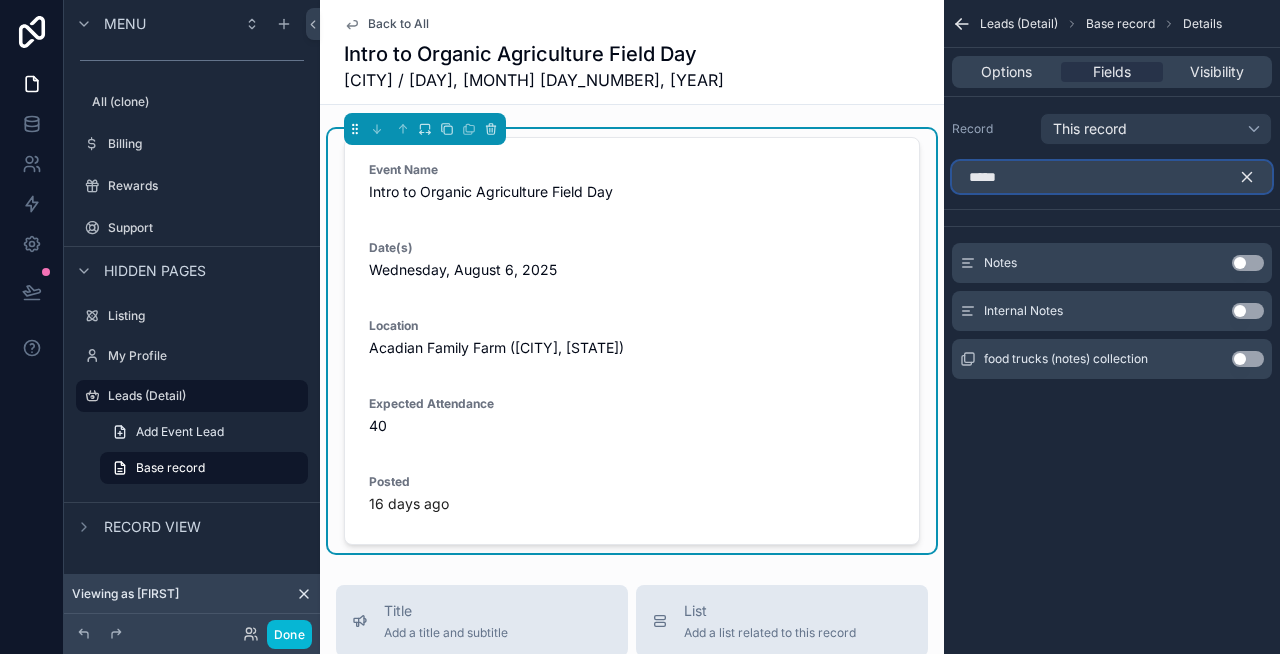 type on "*****" 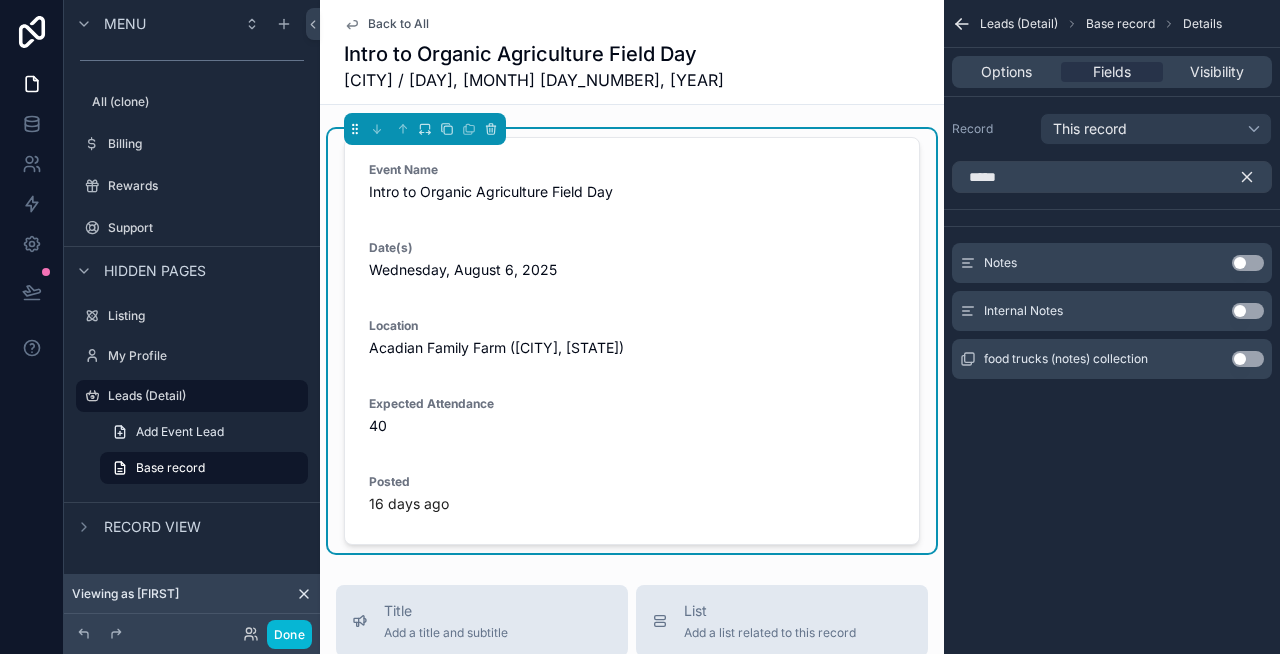 click on "Use setting" at bounding box center [1248, 263] 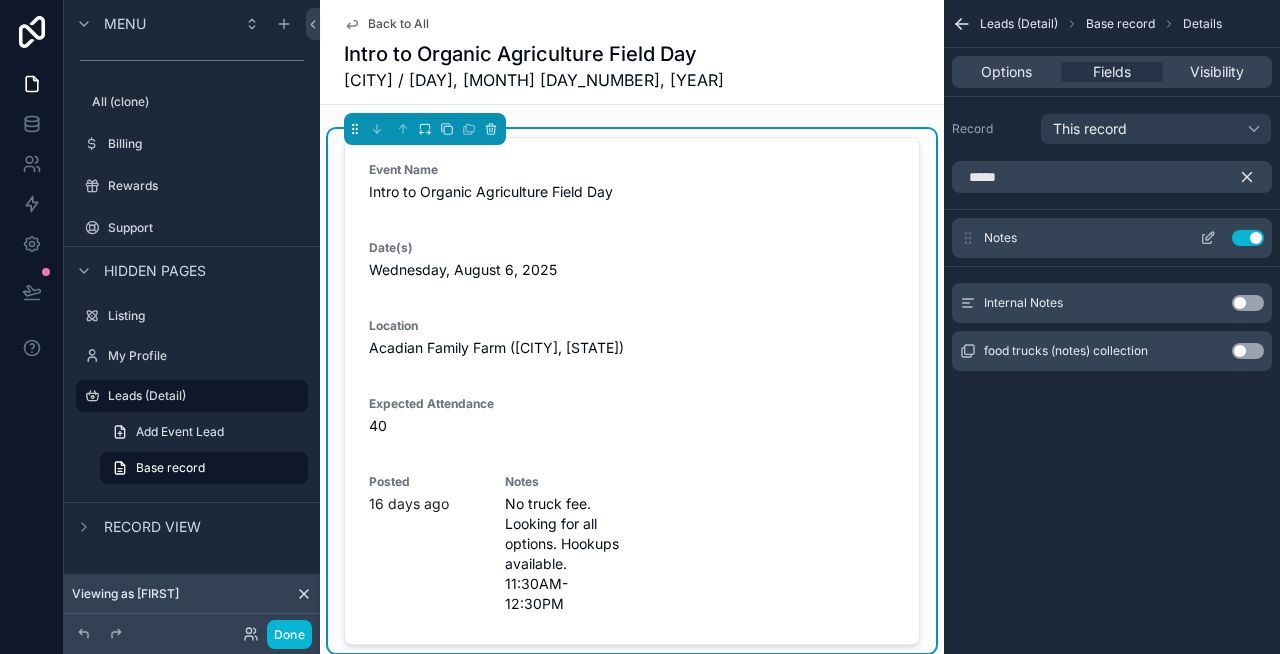 click 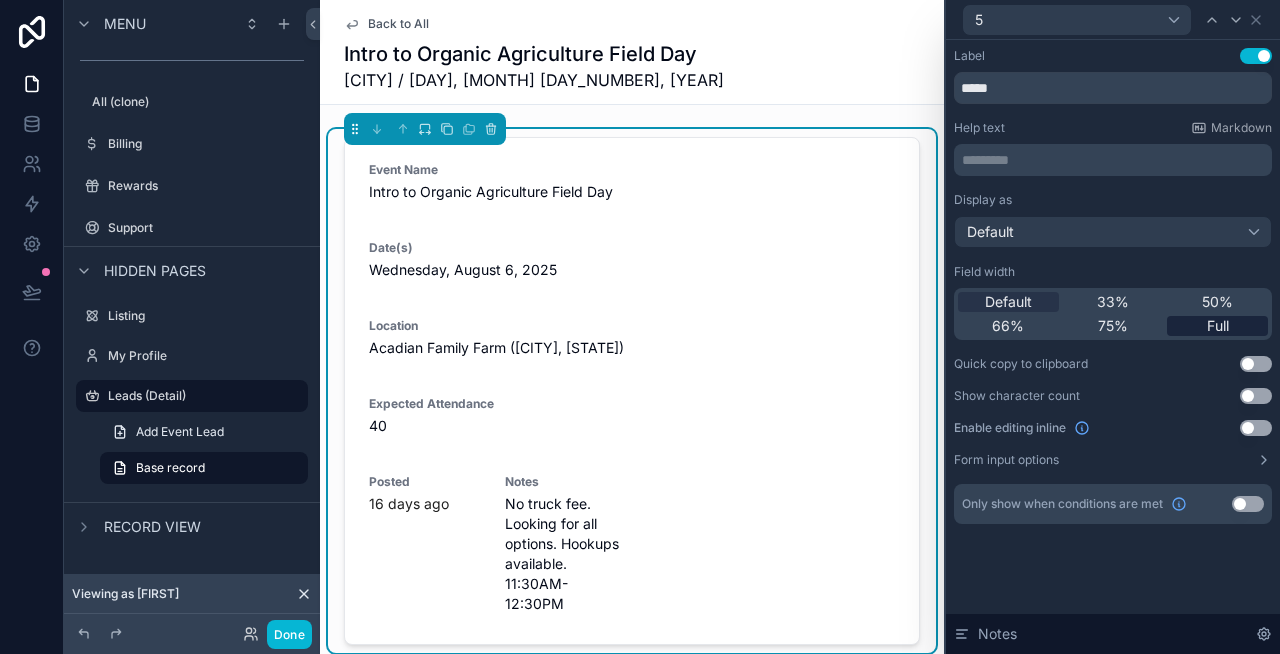 click on "Full" at bounding box center [1218, 326] 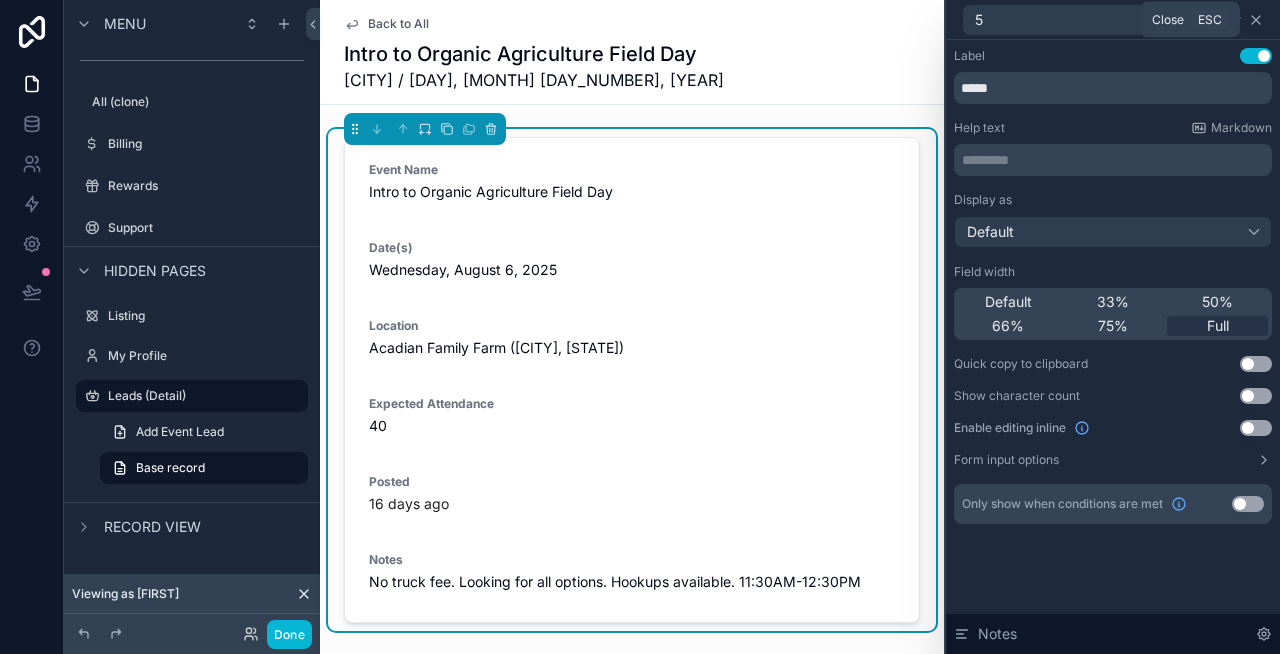 click 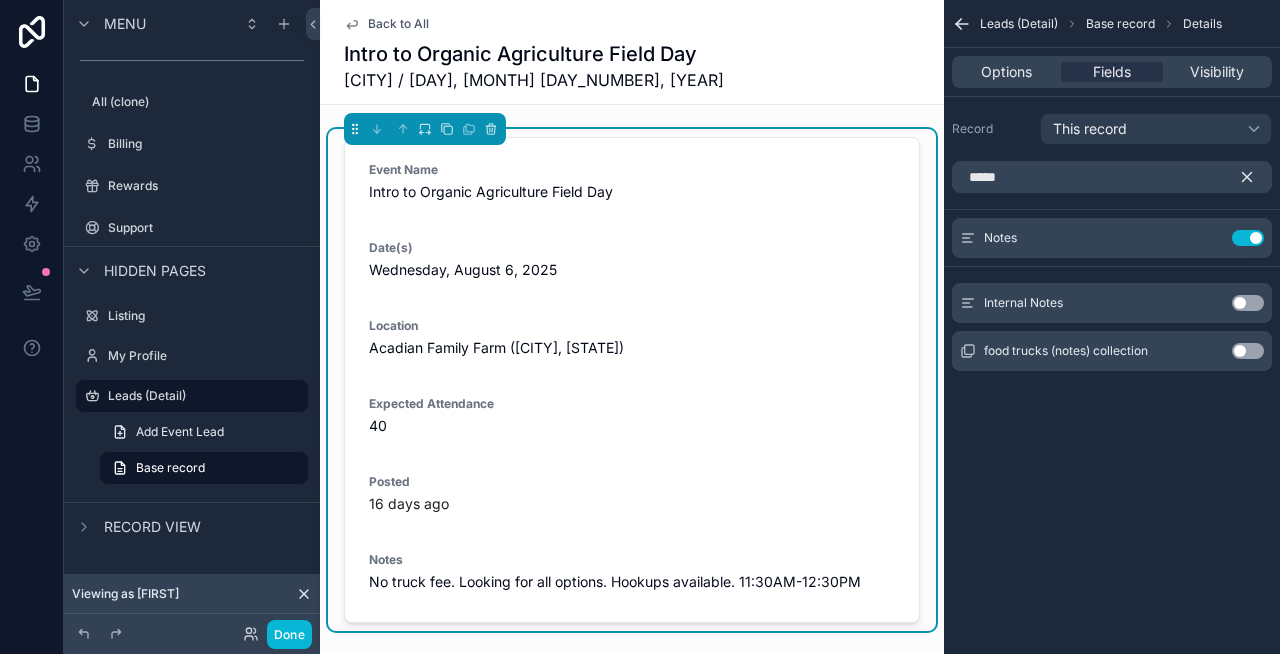 click 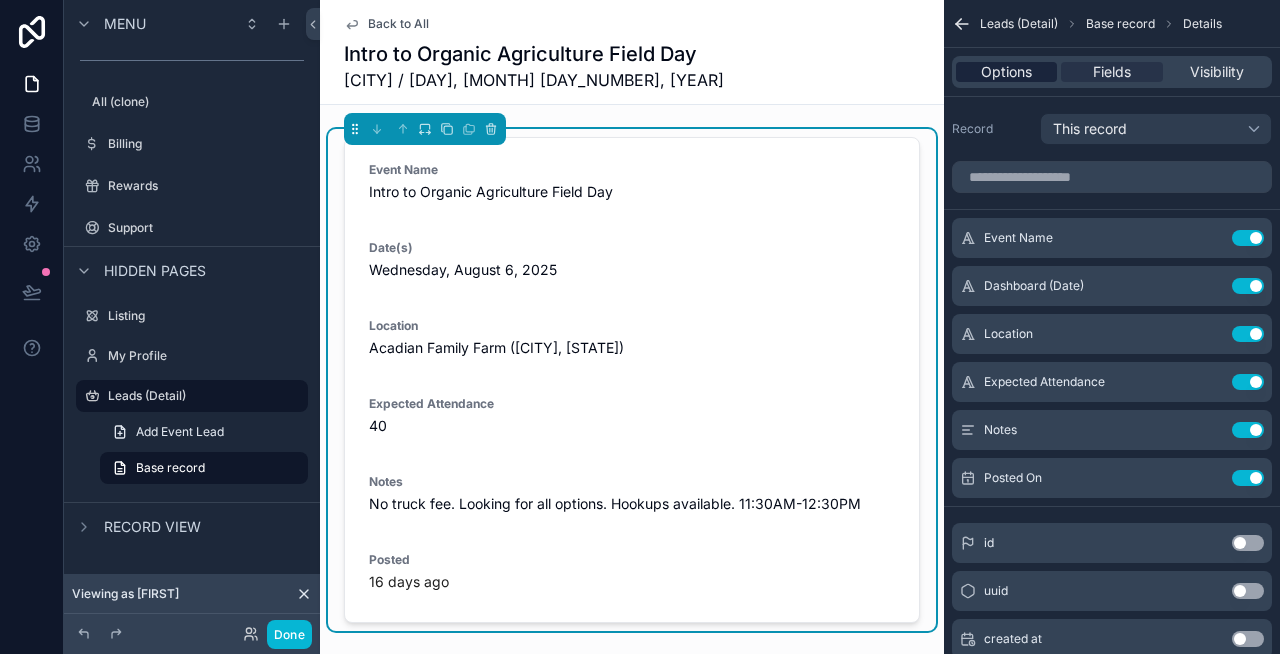 click on "Options" at bounding box center (1006, 72) 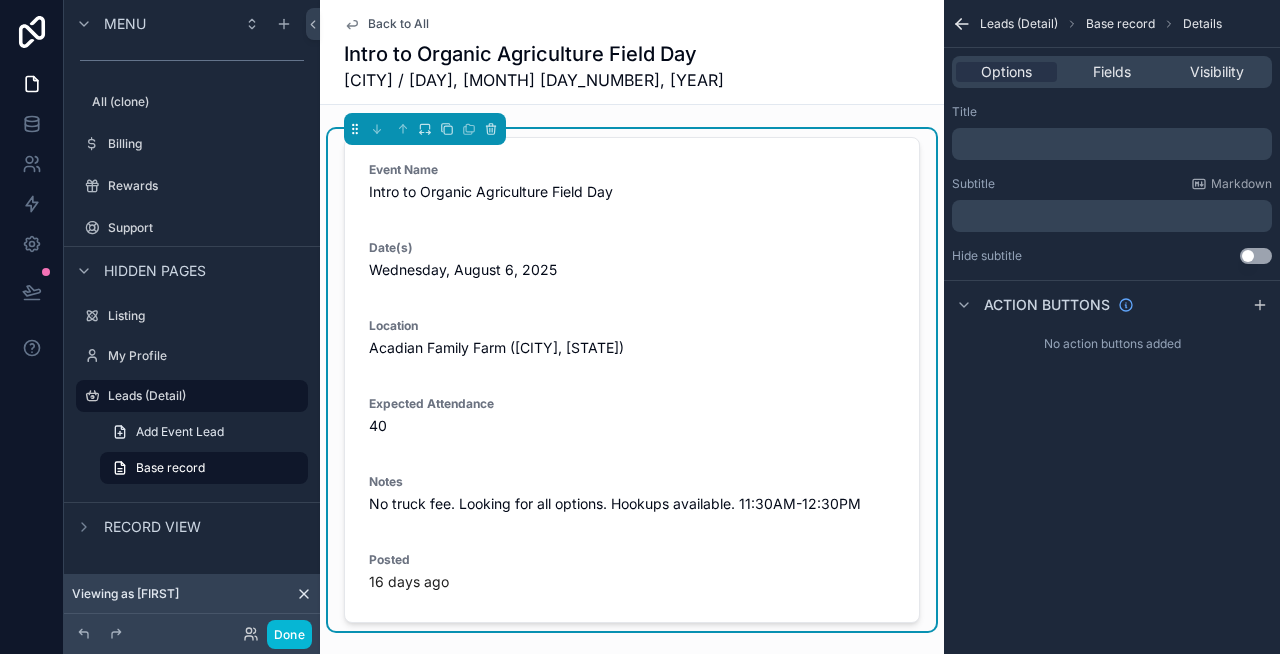 click 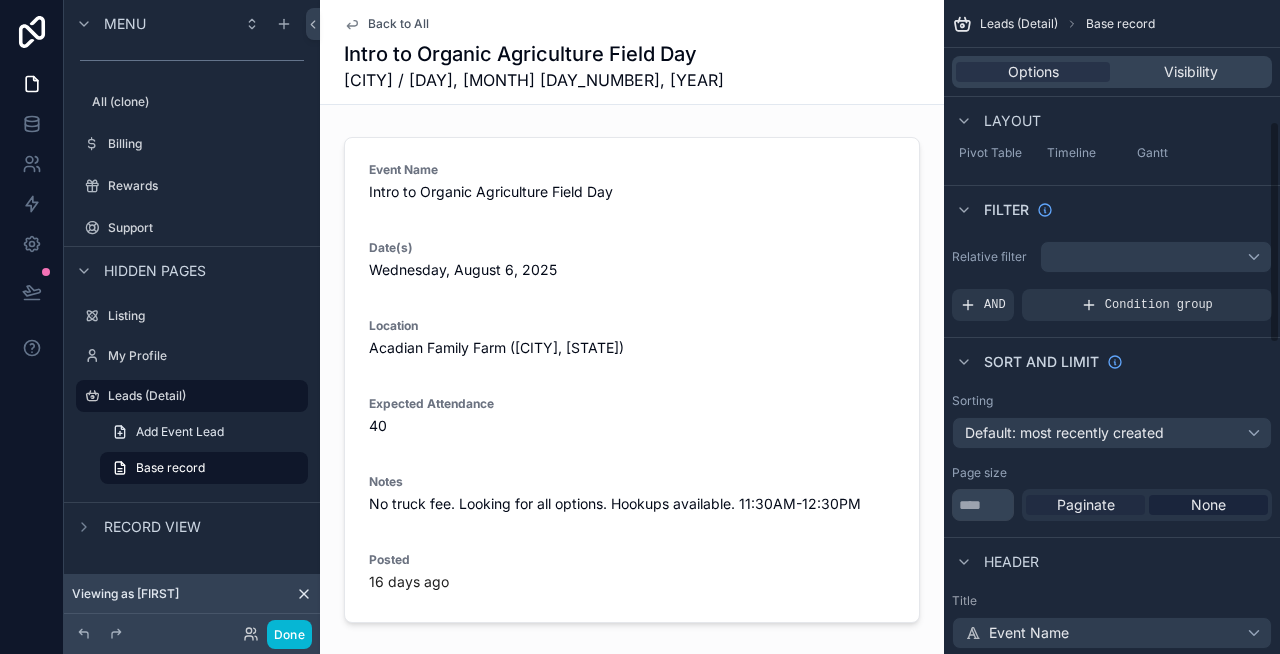 scroll, scrollTop: 378, scrollLeft: 0, axis: vertical 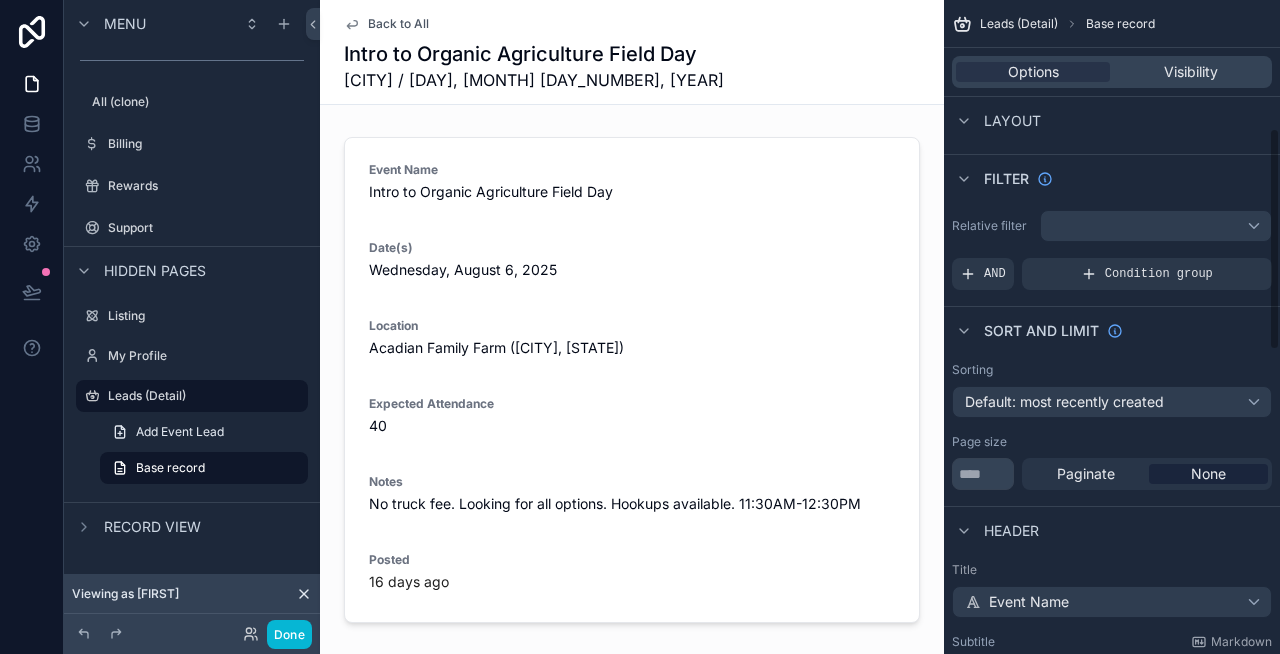 click on "None" at bounding box center (1208, 474) 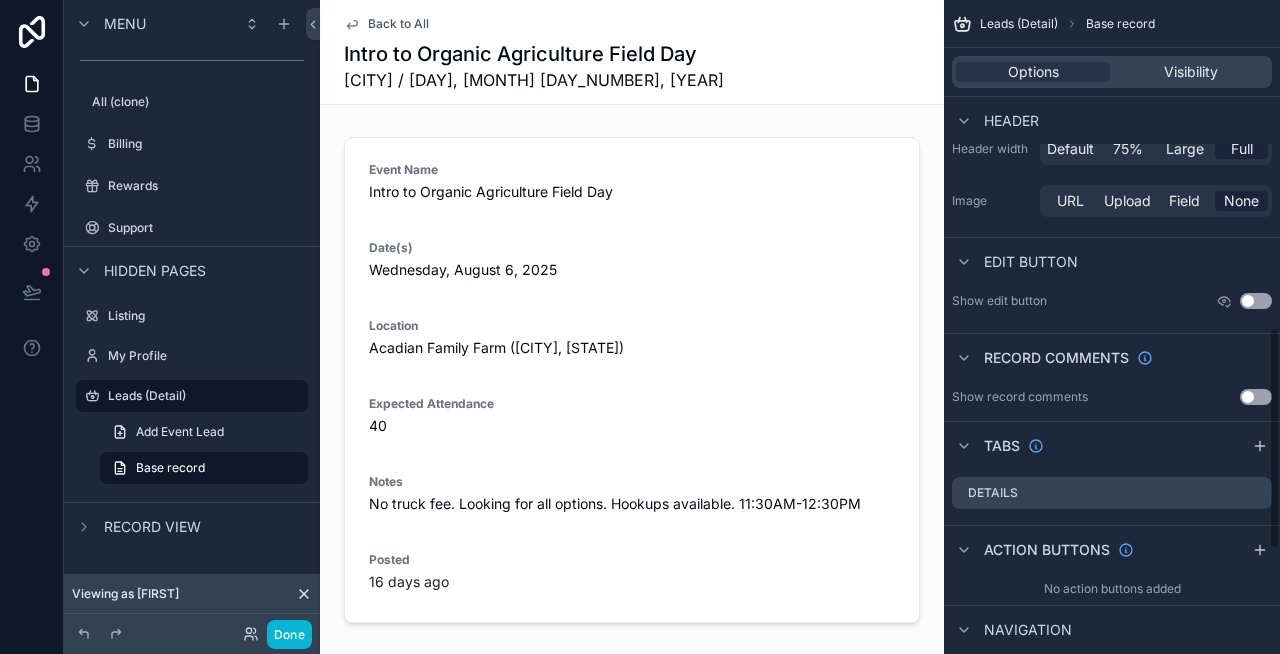 scroll, scrollTop: 1132, scrollLeft: 0, axis: vertical 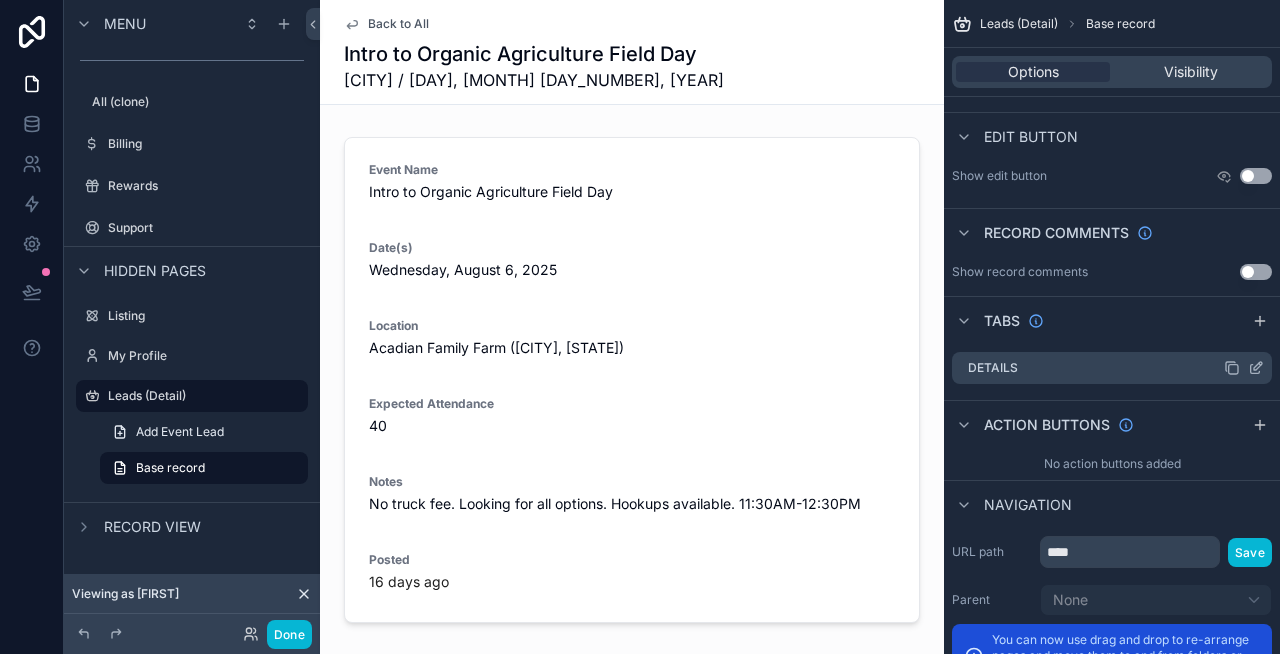 click 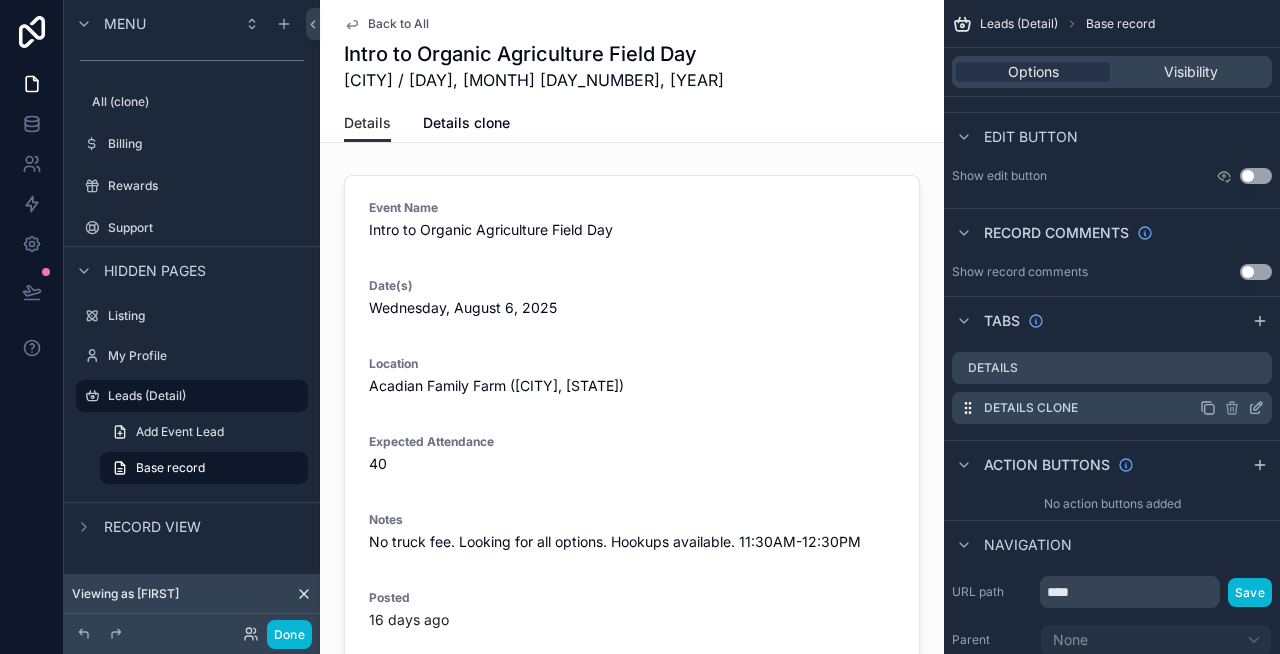 click 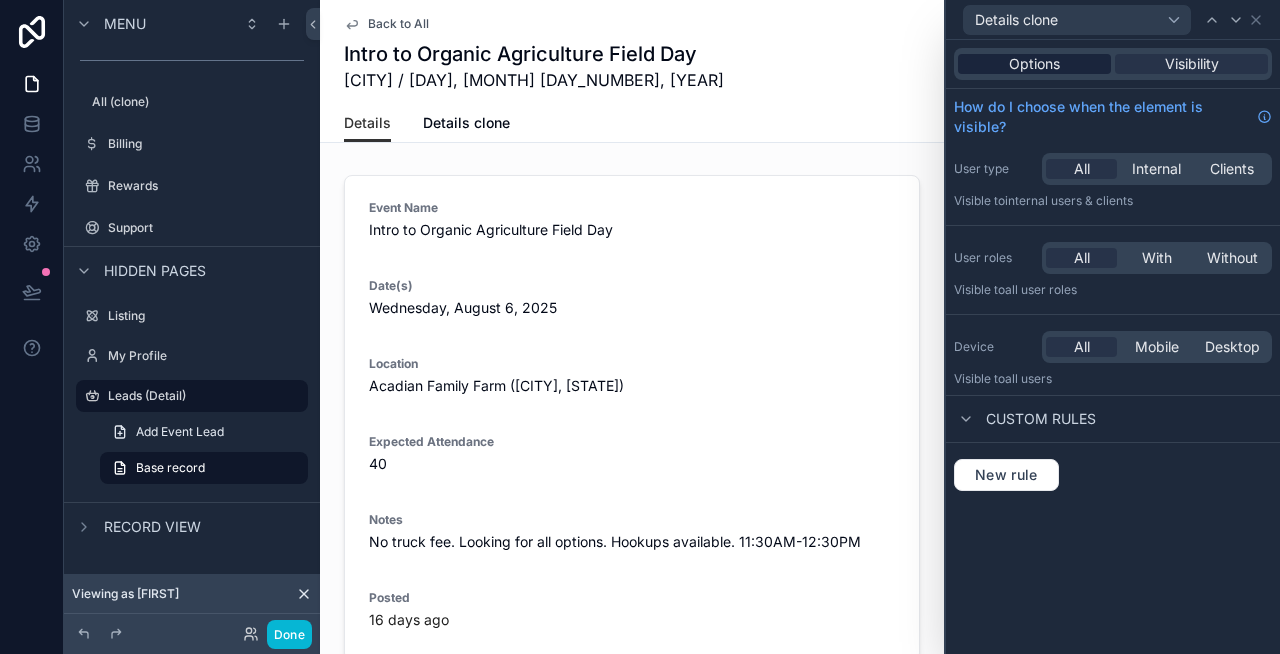 click on "Options" at bounding box center (1034, 64) 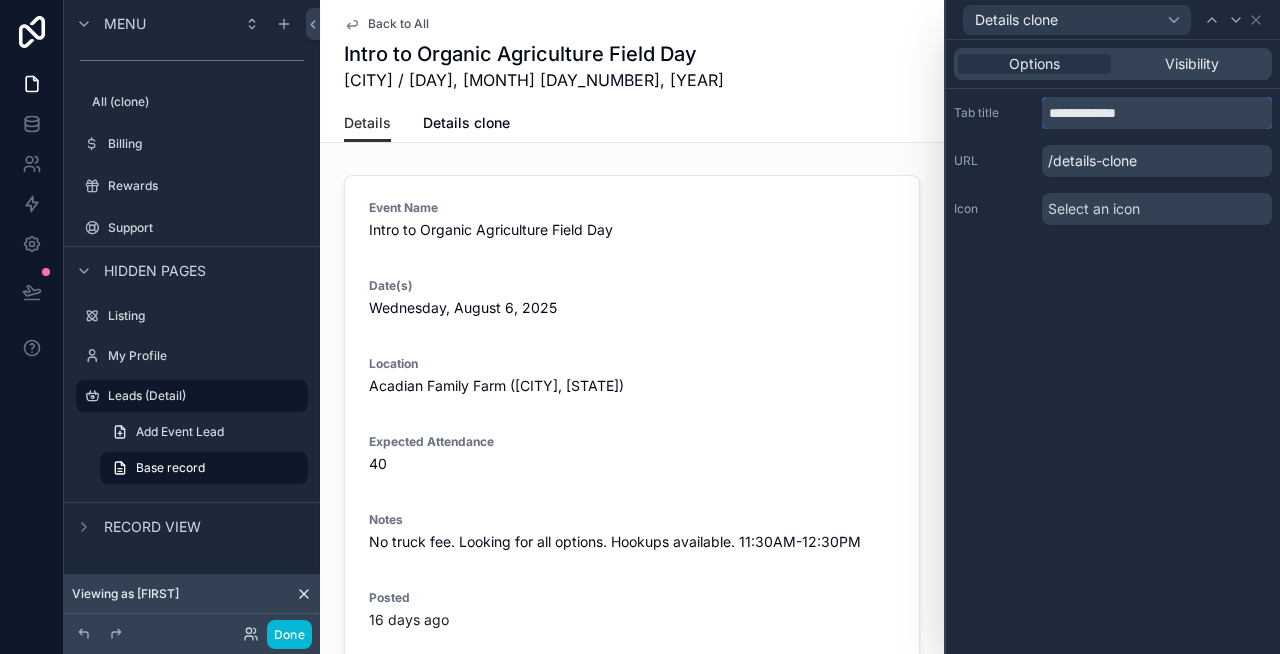 click on "**********" at bounding box center [1157, 113] 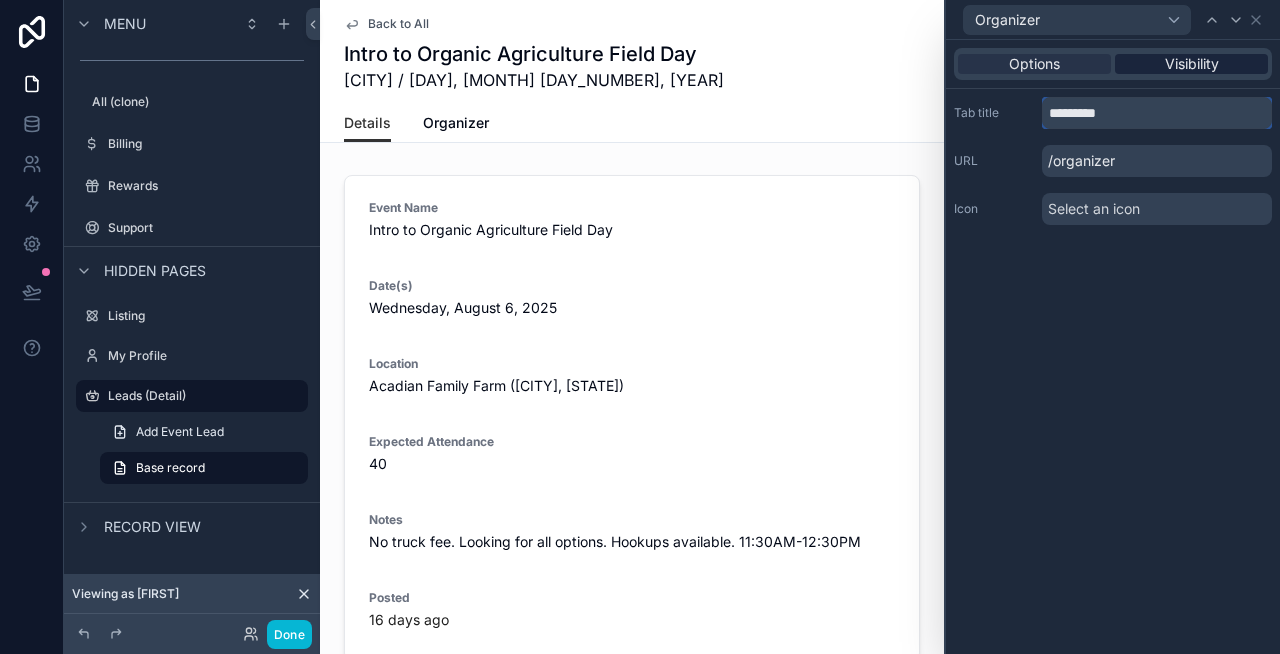 type on "*********" 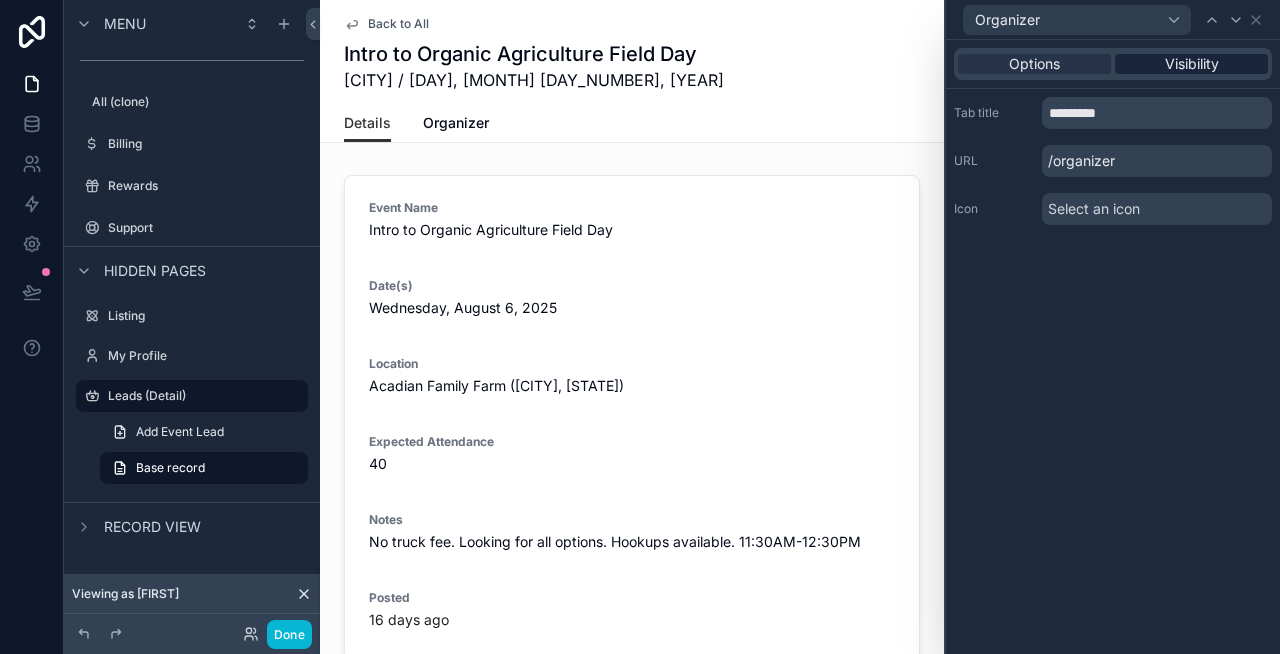 click on "Visibility" at bounding box center (1192, 64) 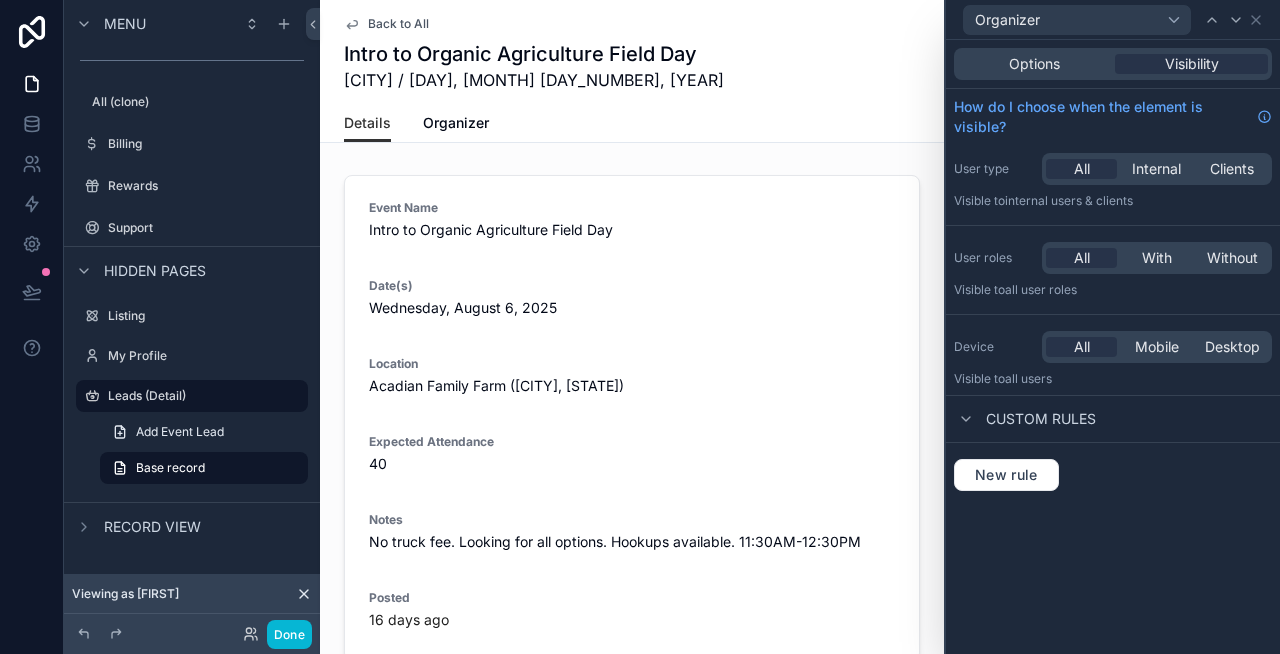 click on "Custom rules" at bounding box center (1041, 419) 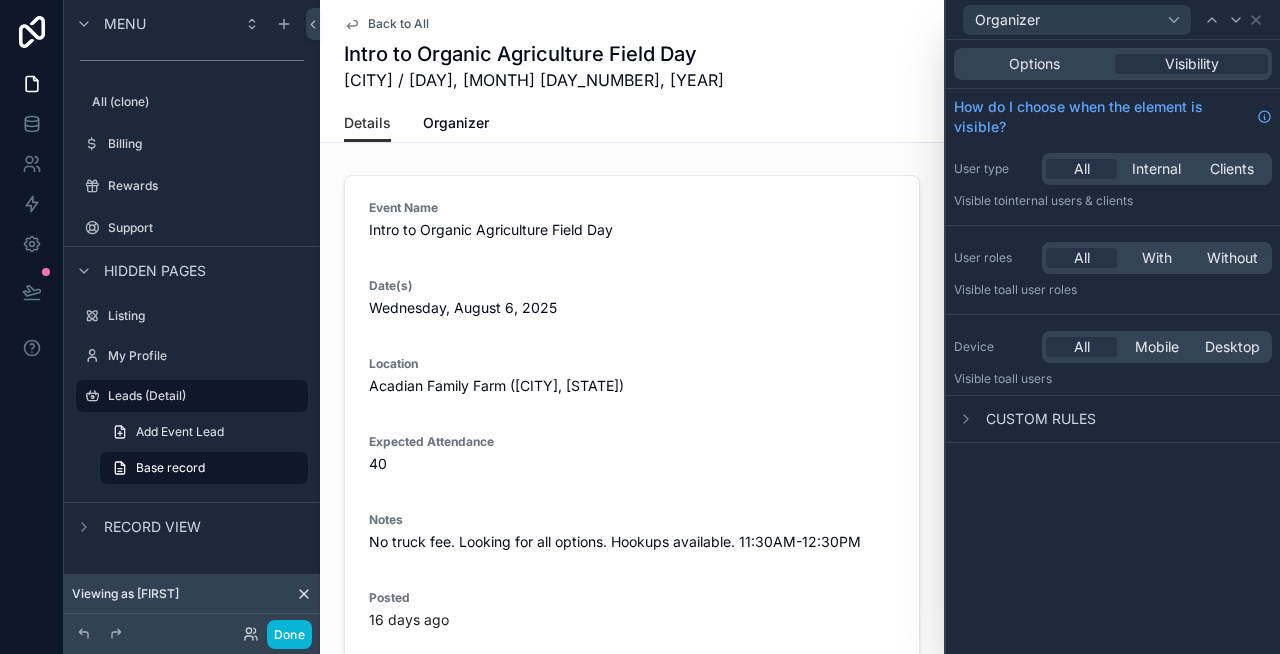 click on "Custom rules" at bounding box center (1041, 419) 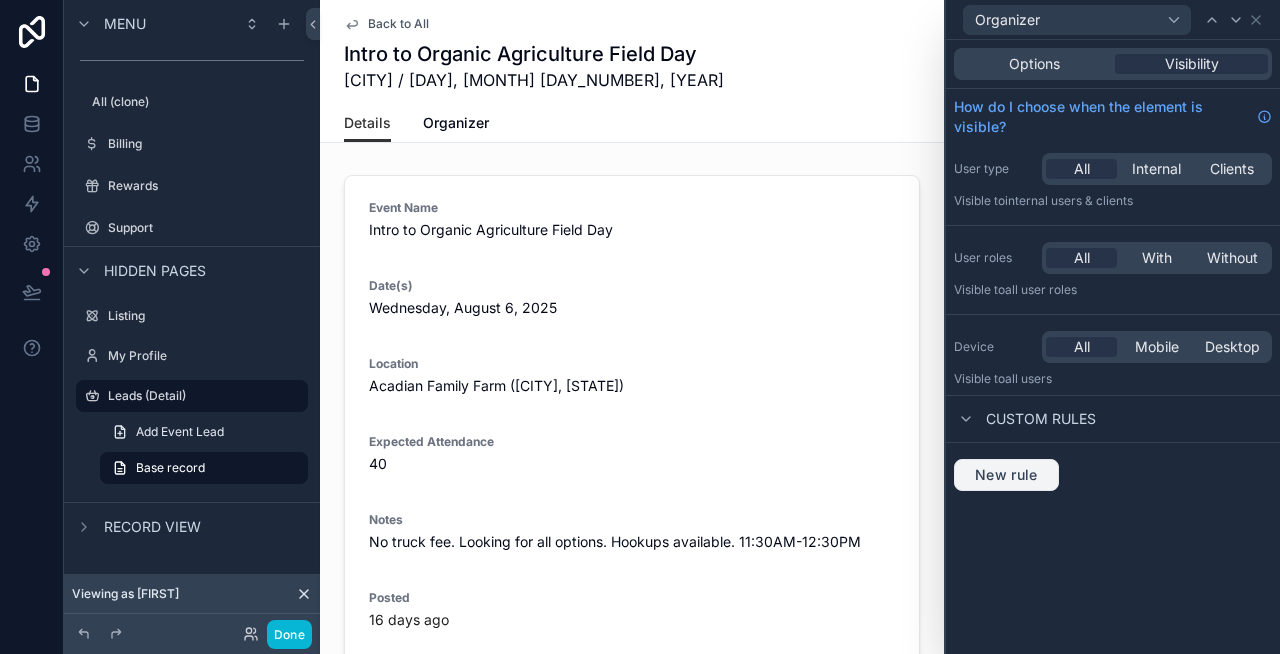 click on "New rule" at bounding box center (1006, 475) 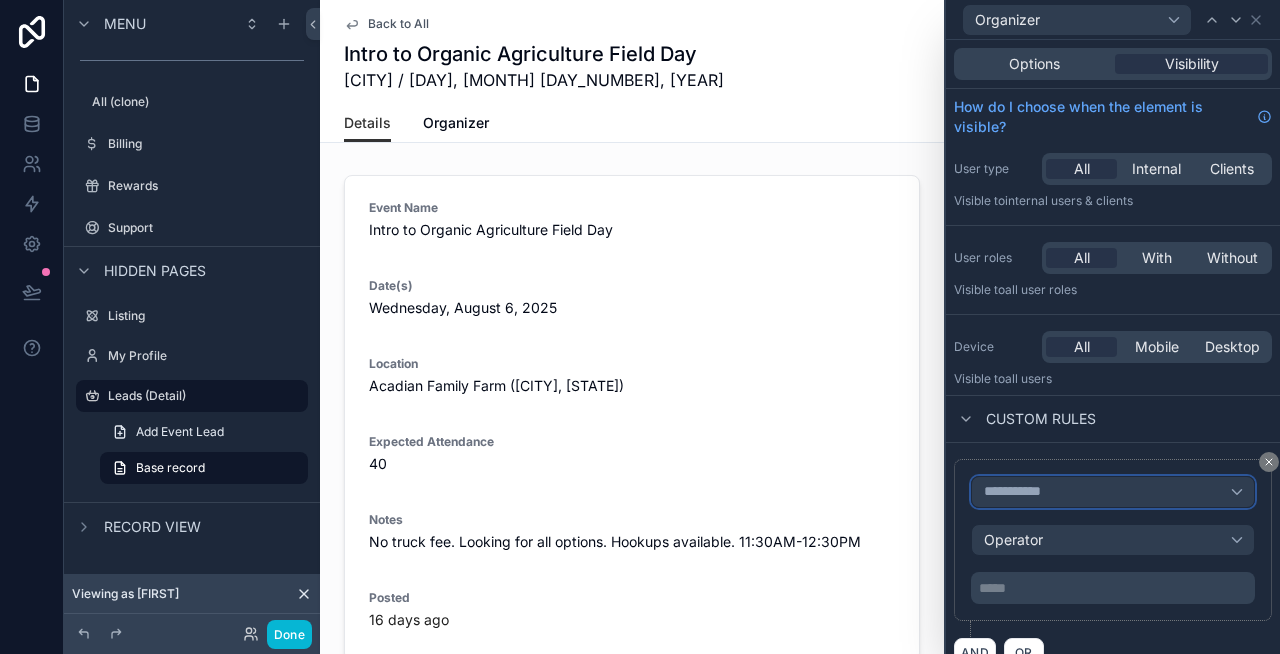 click on "**********" at bounding box center [1021, 492] 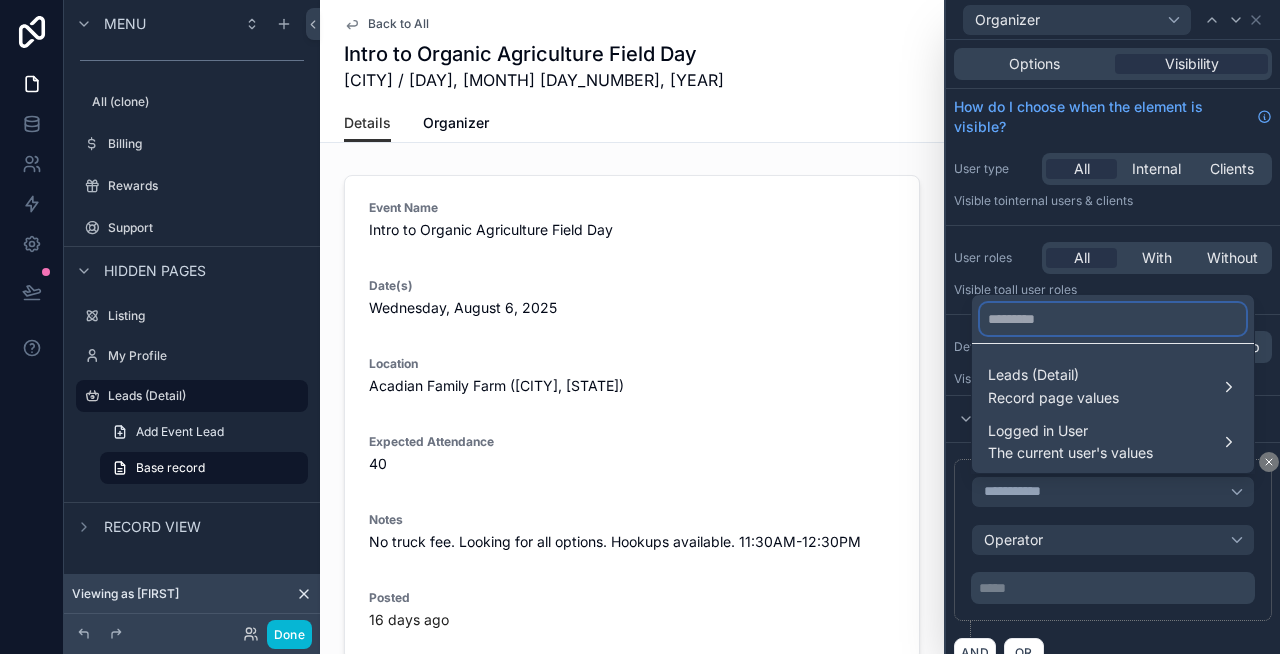 click at bounding box center [1113, 319] 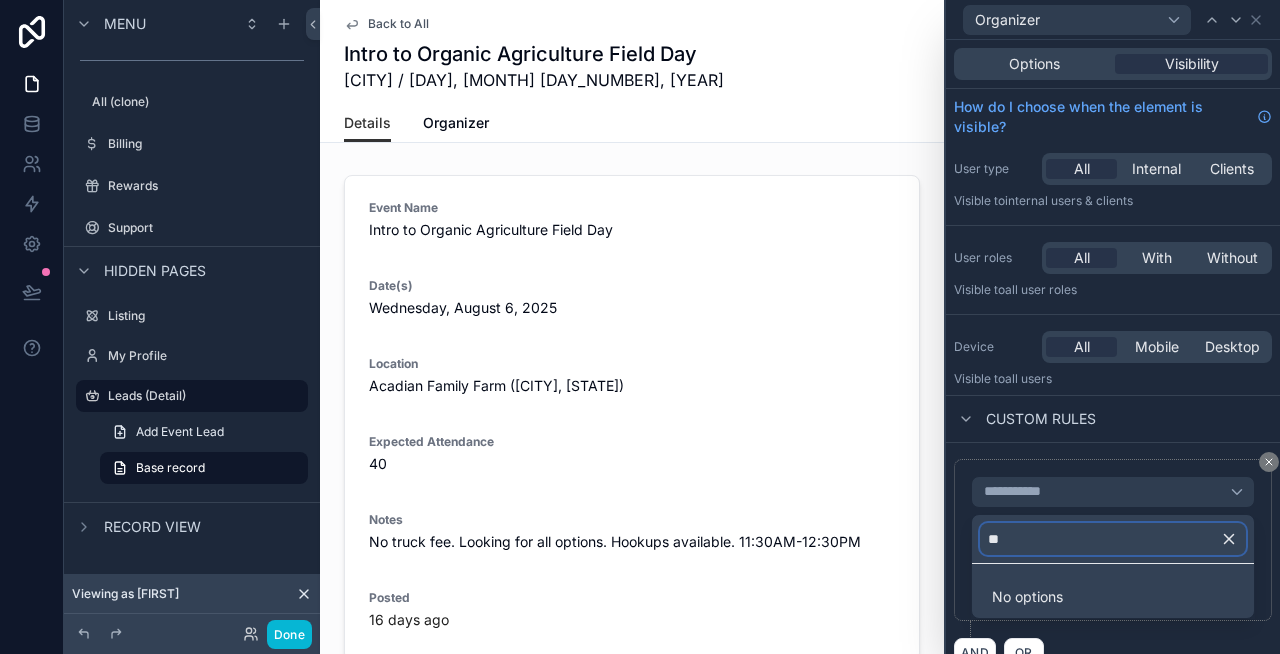 type on "*" 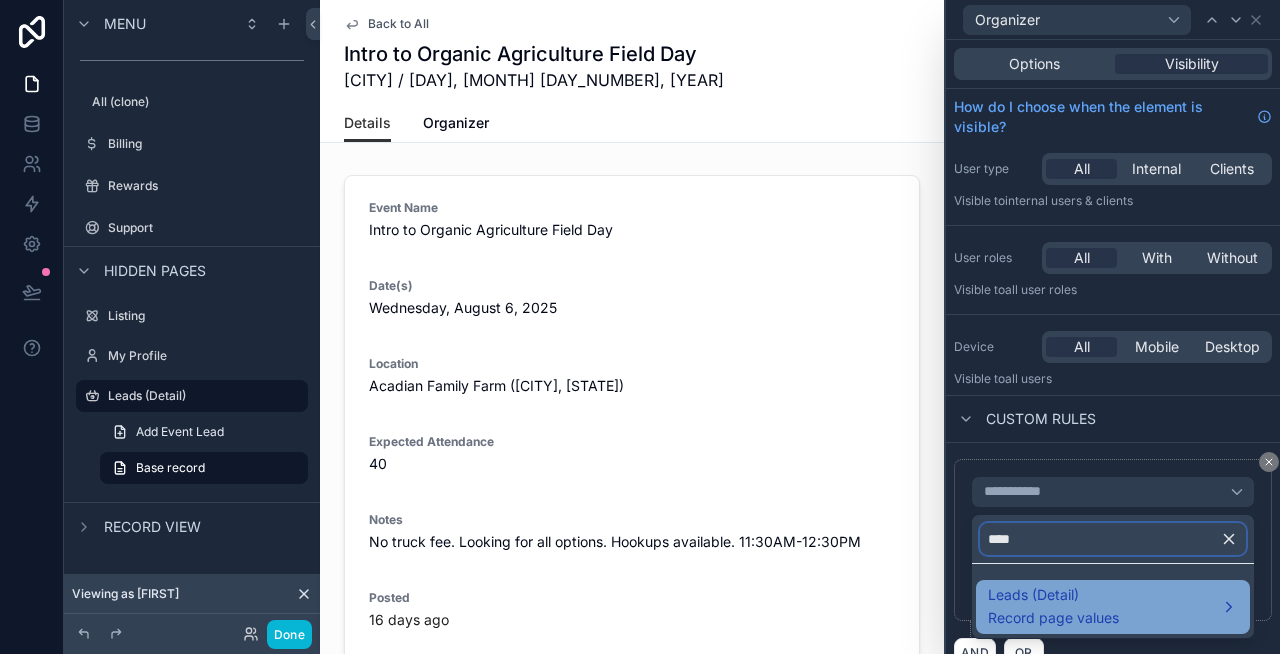 type on "****" 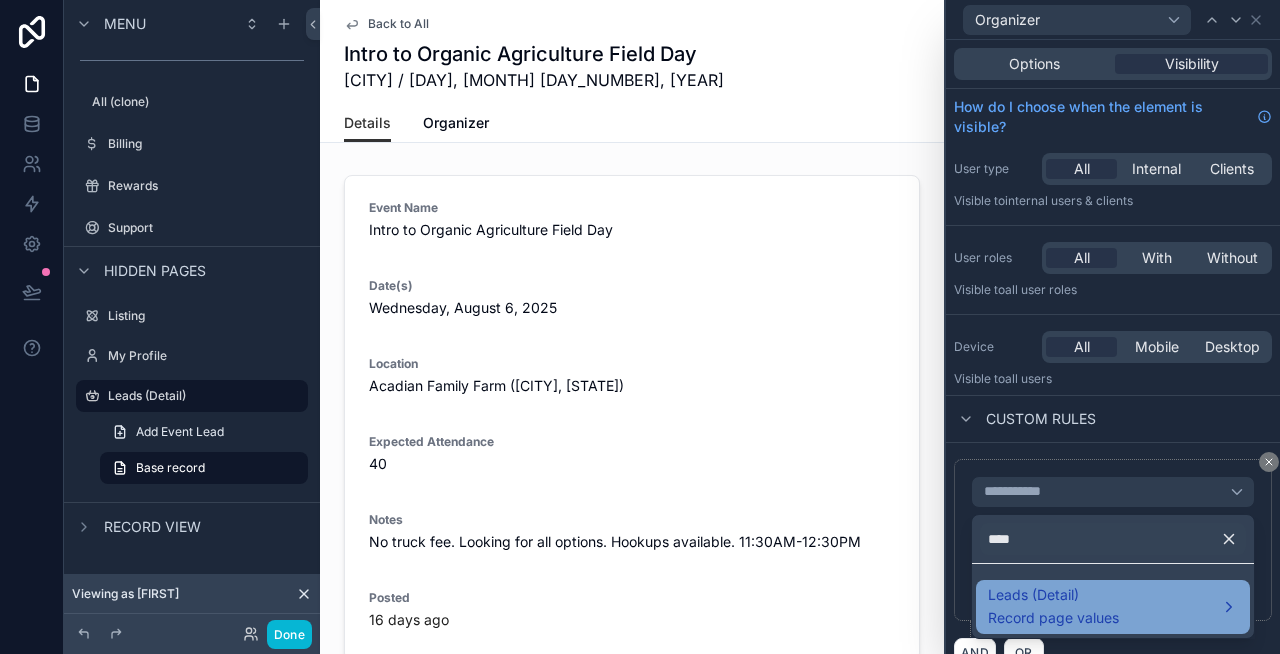 click on "Leads (Detail) Record page values" at bounding box center (1113, 607) 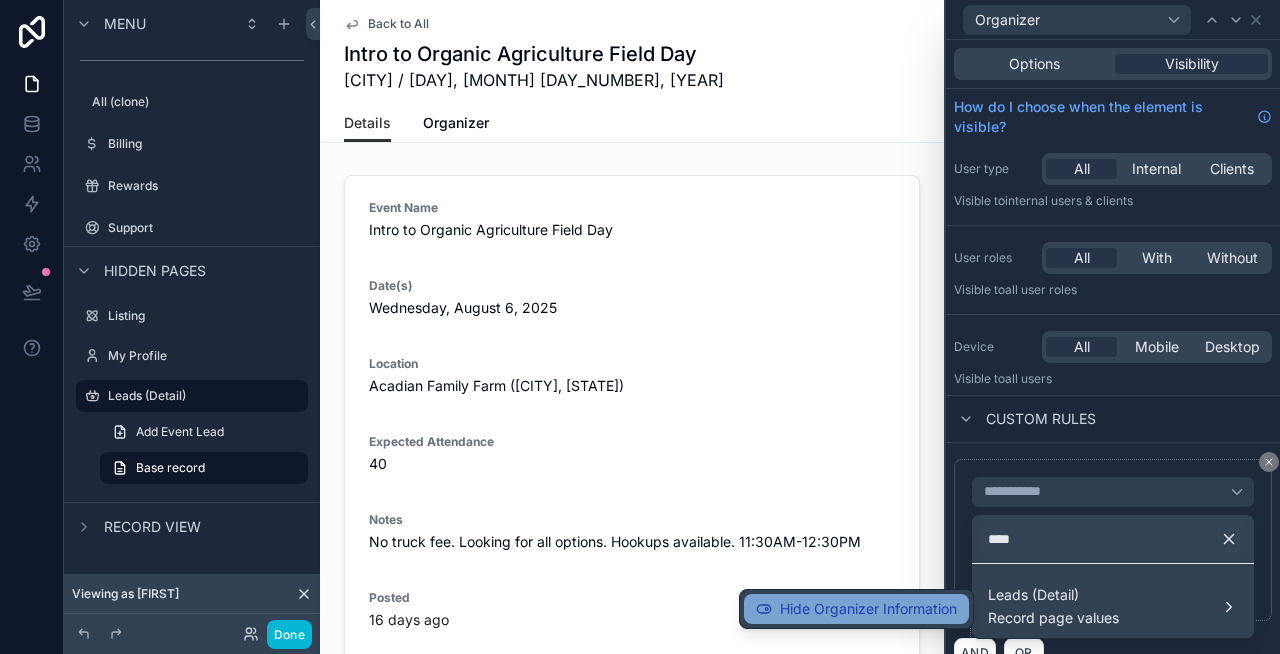 click on "Hide Organizer Information" at bounding box center [868, 609] 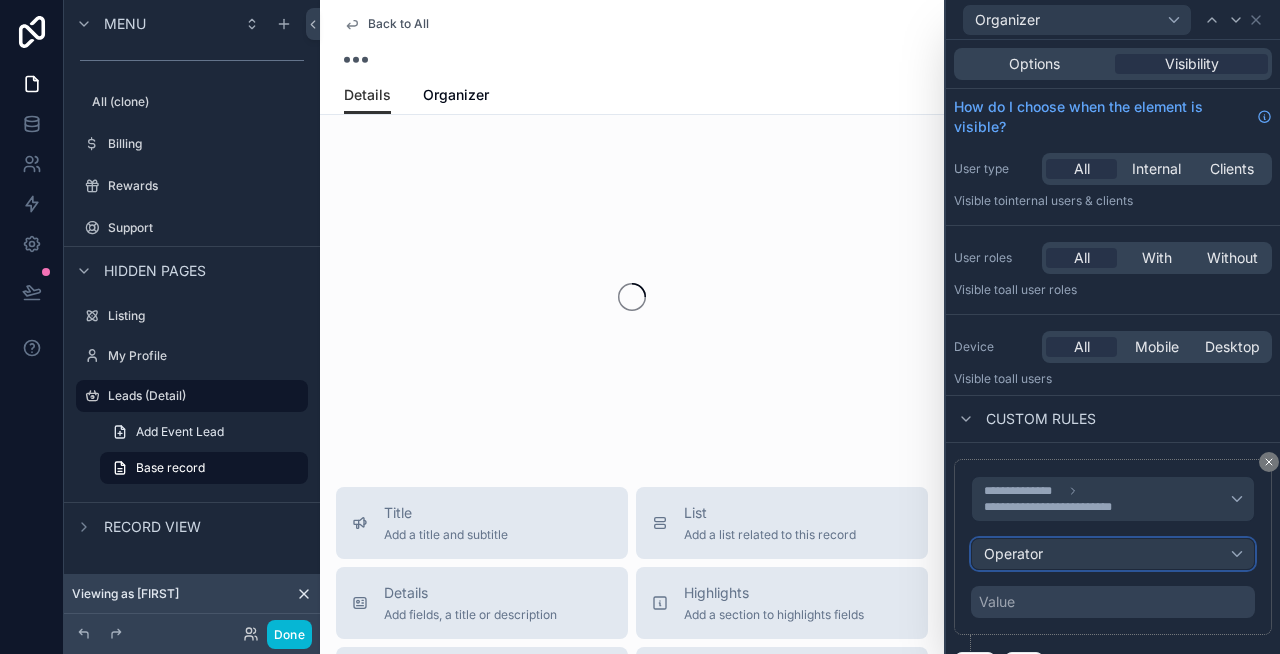 click on "Operator" at bounding box center (1113, 554) 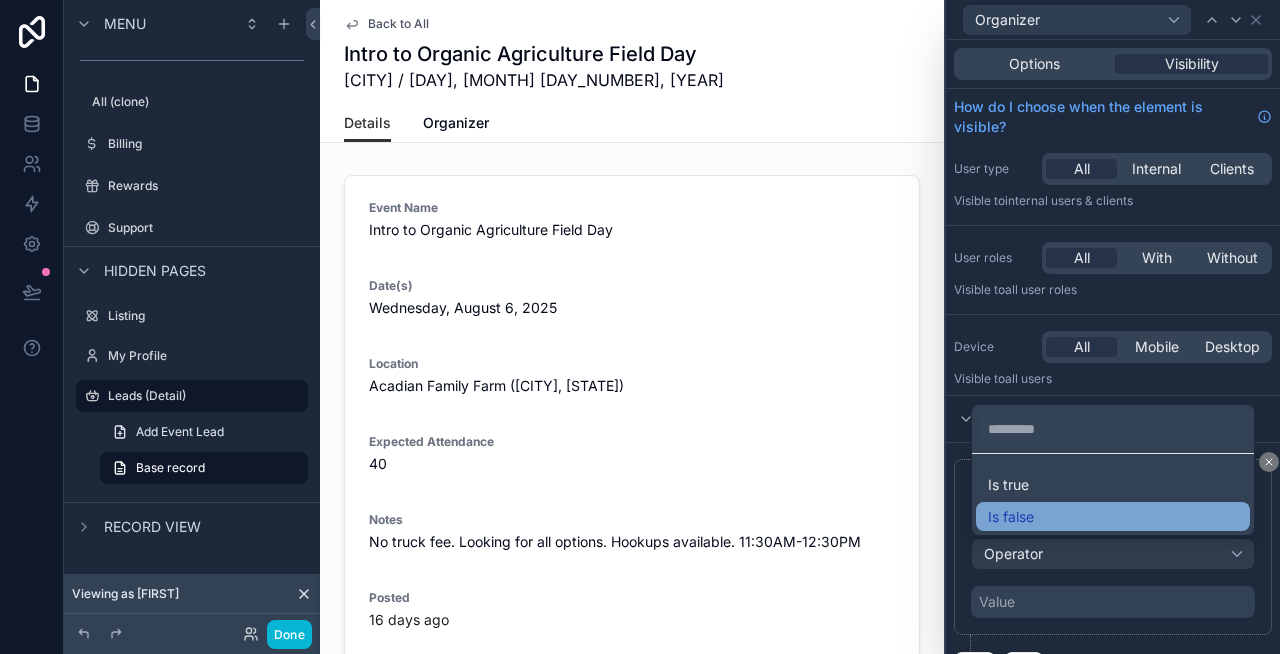click on "Is false" at bounding box center [1113, 517] 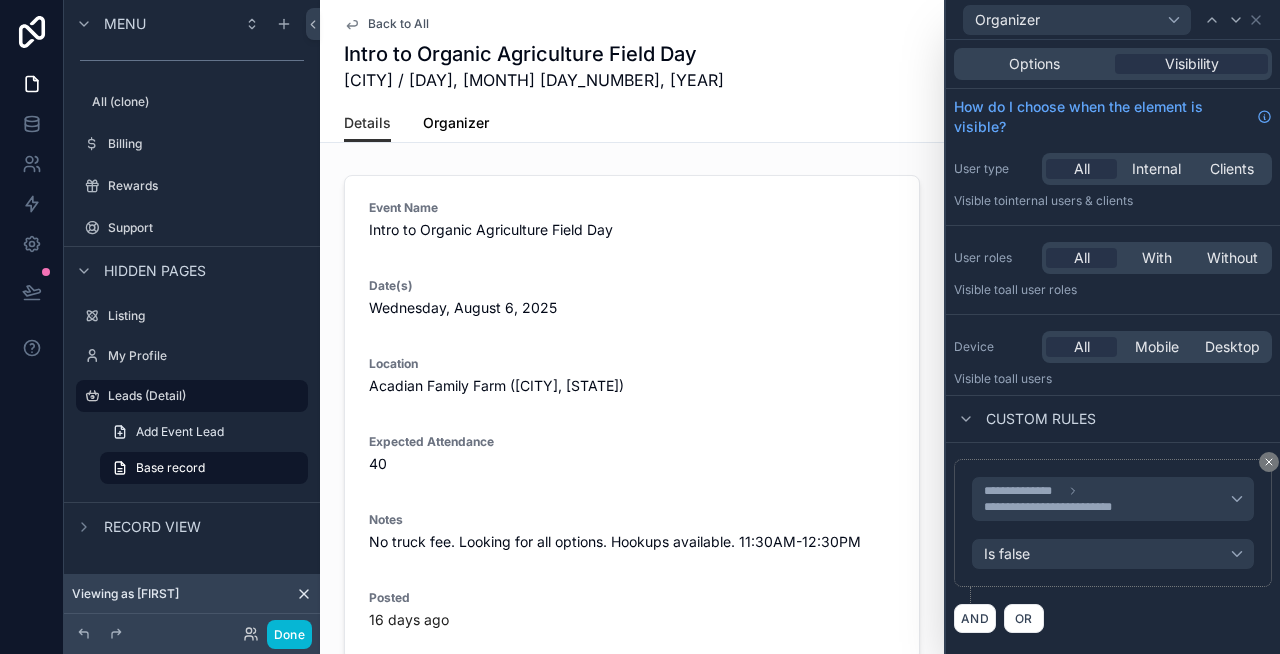 click on "Organizer" at bounding box center [456, 123] 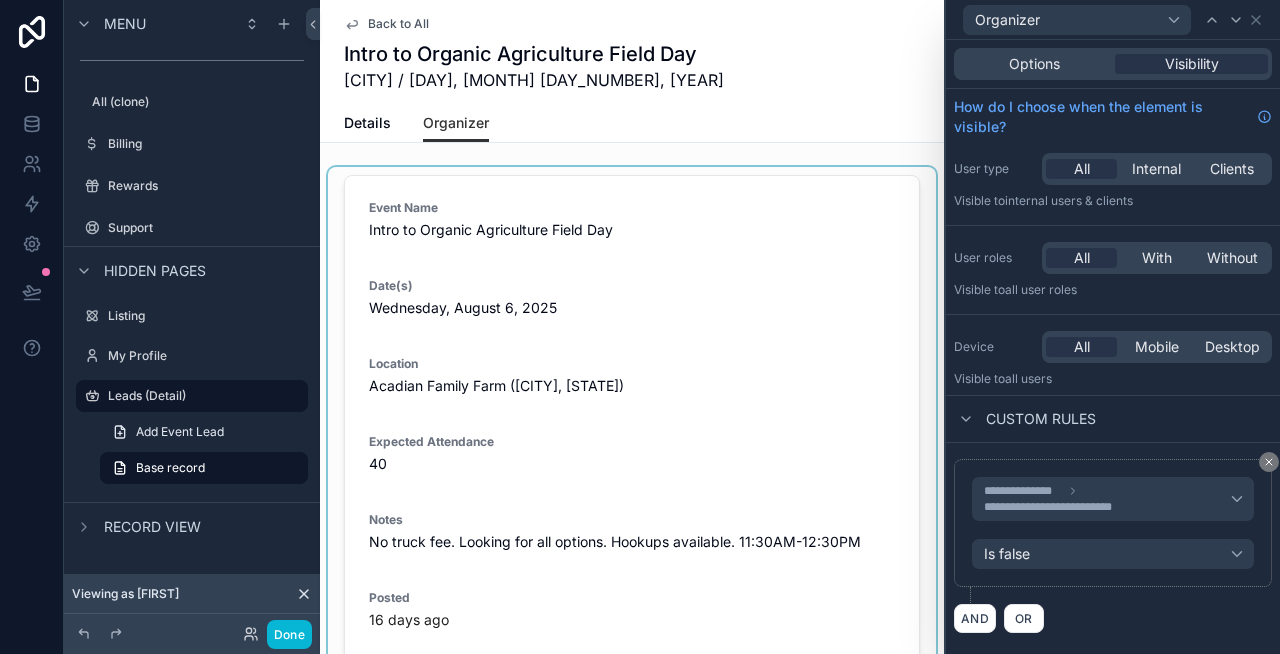 click at bounding box center (632, 418) 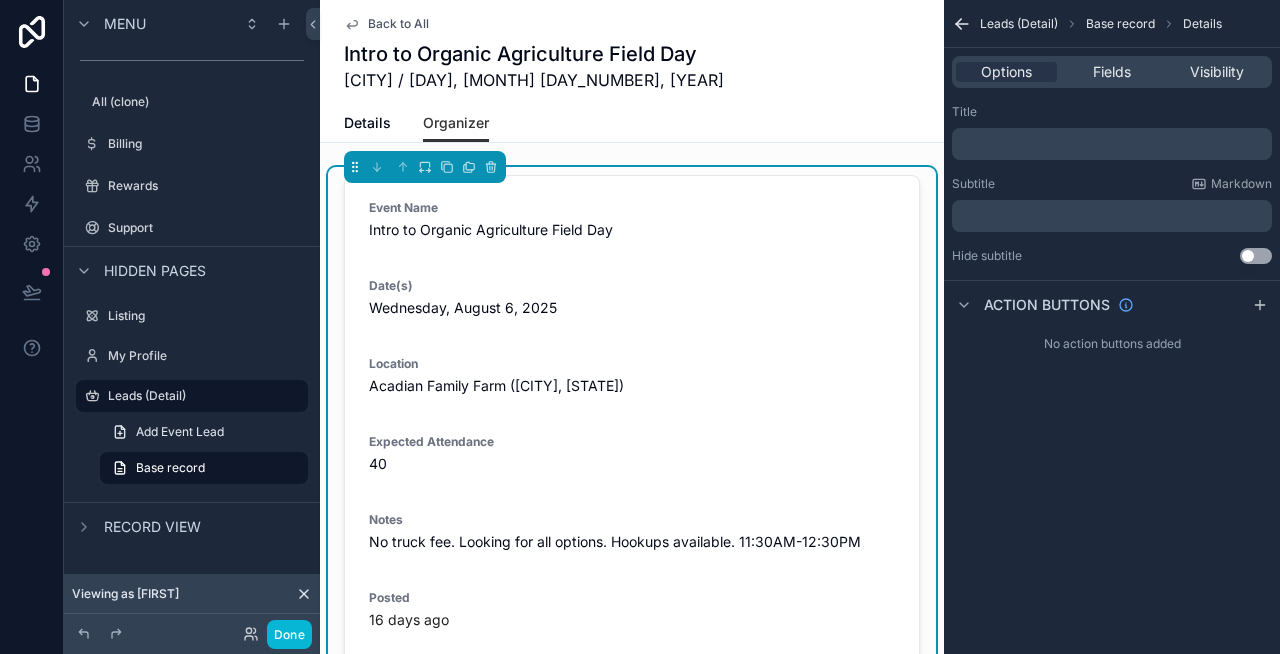 scroll, scrollTop: 0, scrollLeft: 0, axis: both 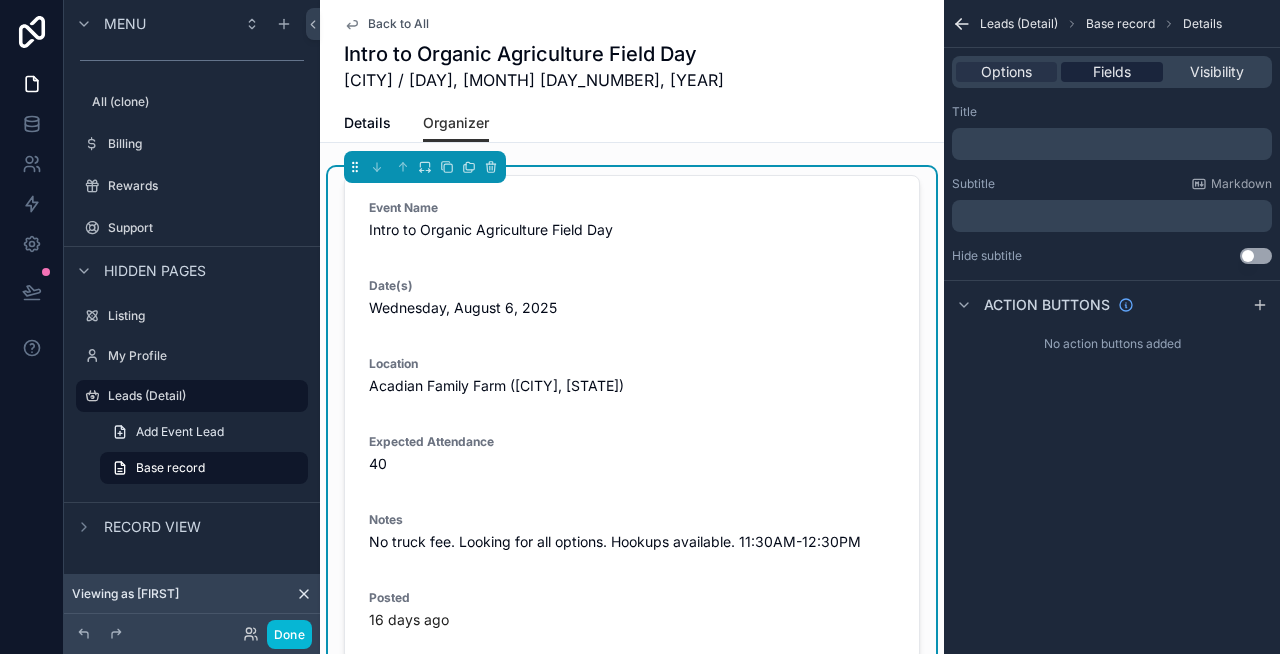 click on "Fields" at bounding box center (1112, 72) 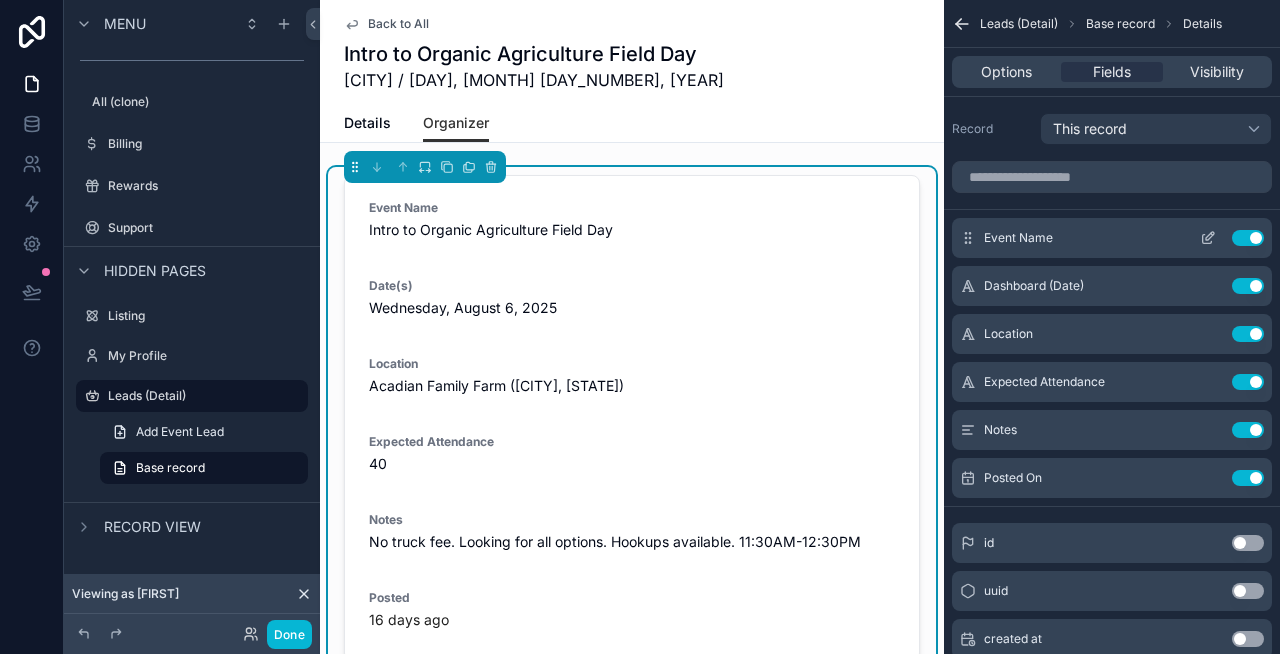 click on "Use setting" at bounding box center [1248, 238] 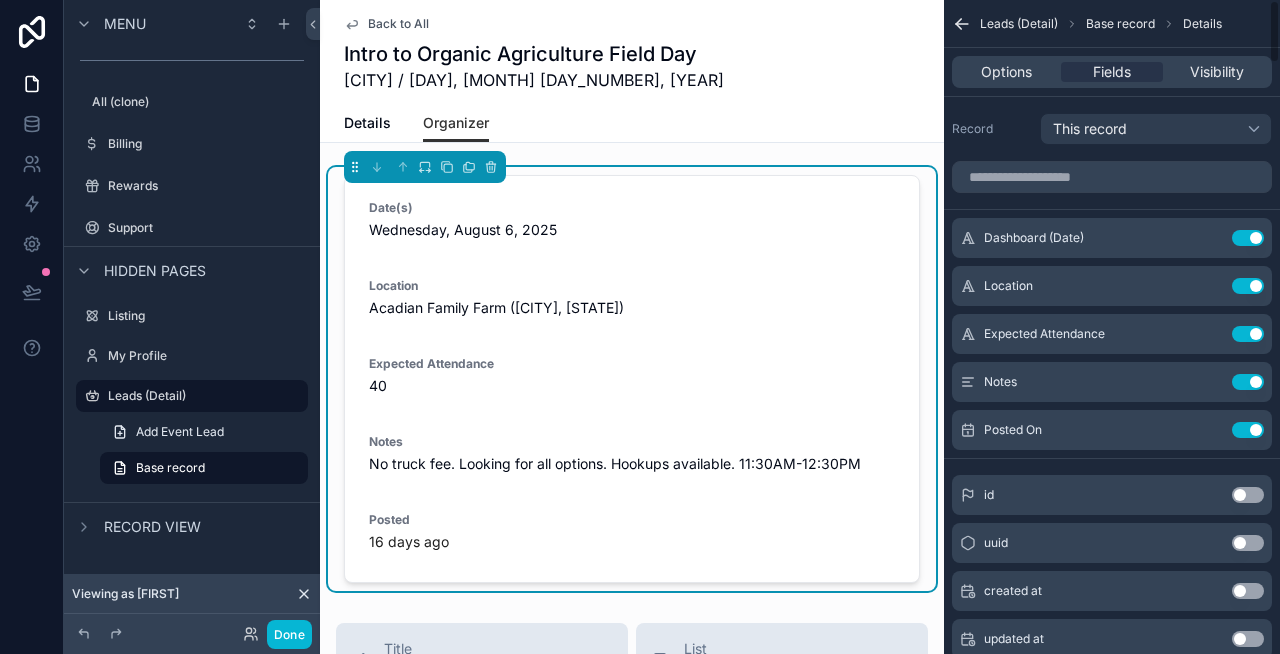 click on "Use setting" at bounding box center [1248, 238] 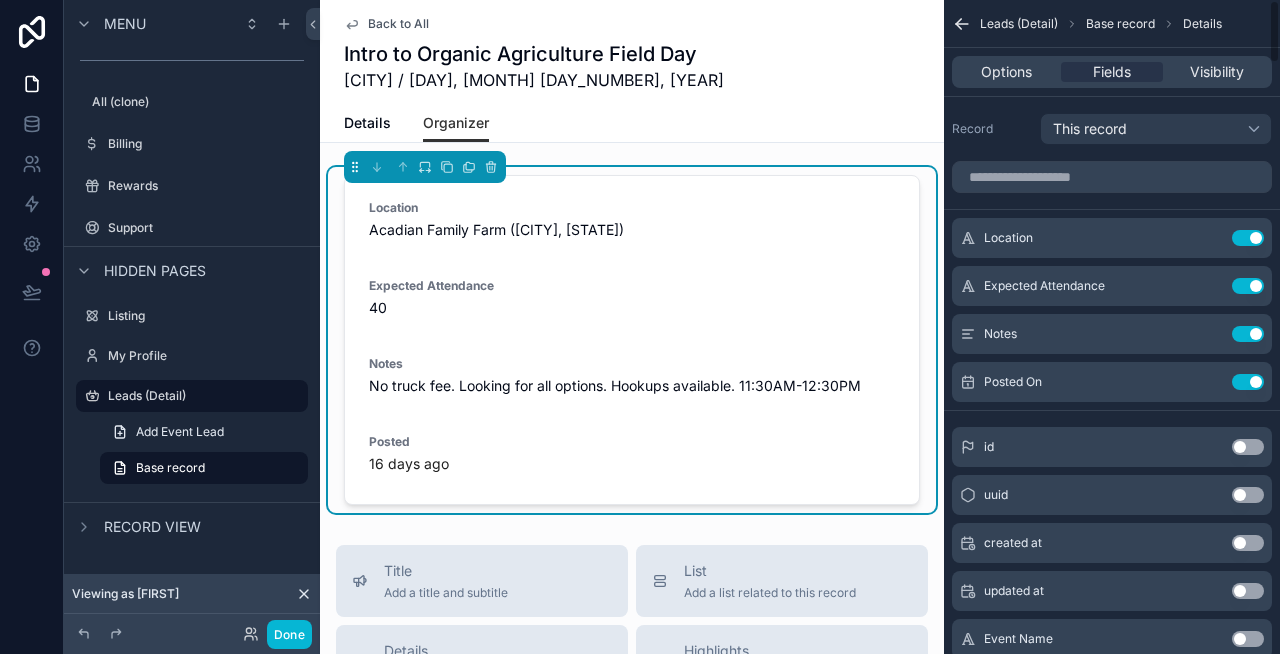 click on "Use setting" at bounding box center [1248, 238] 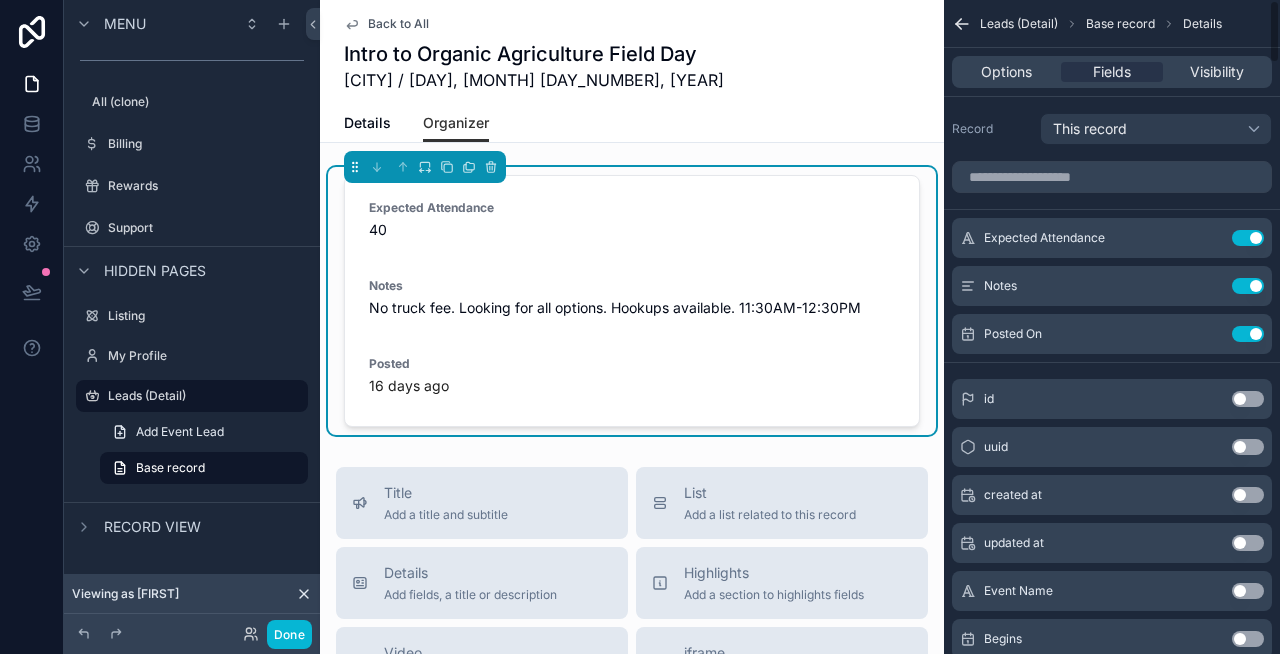 click on "Use setting" at bounding box center (1248, 238) 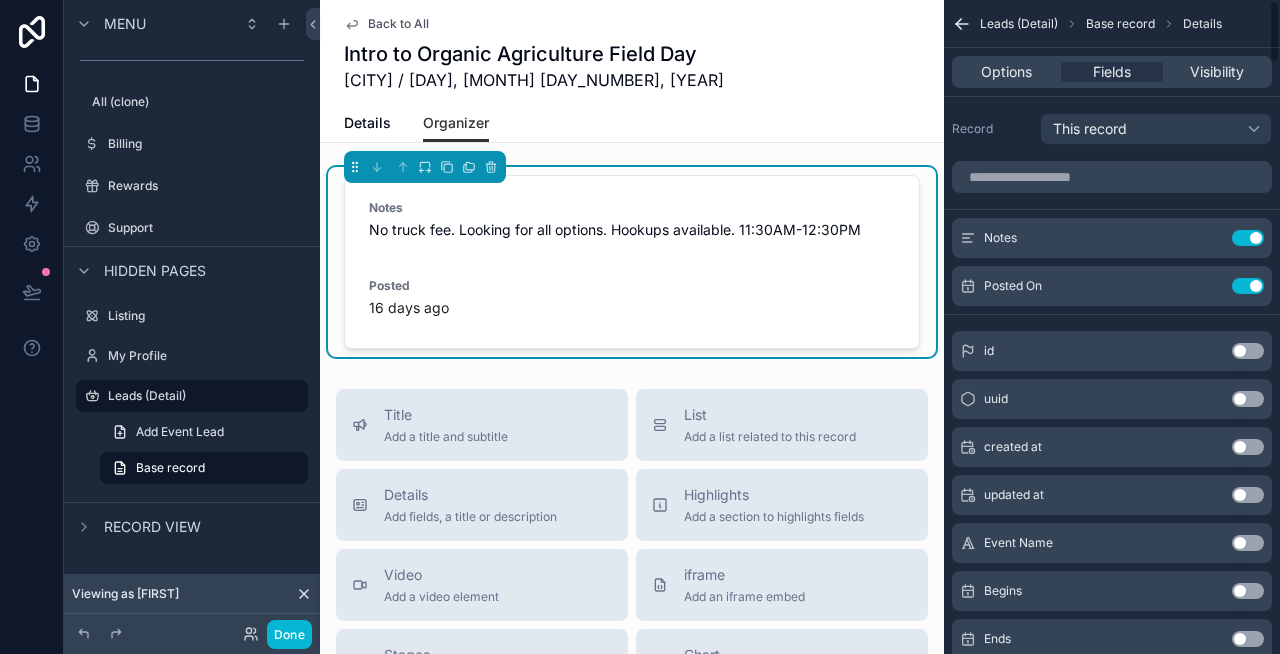 click on "Use setting" at bounding box center (1248, 238) 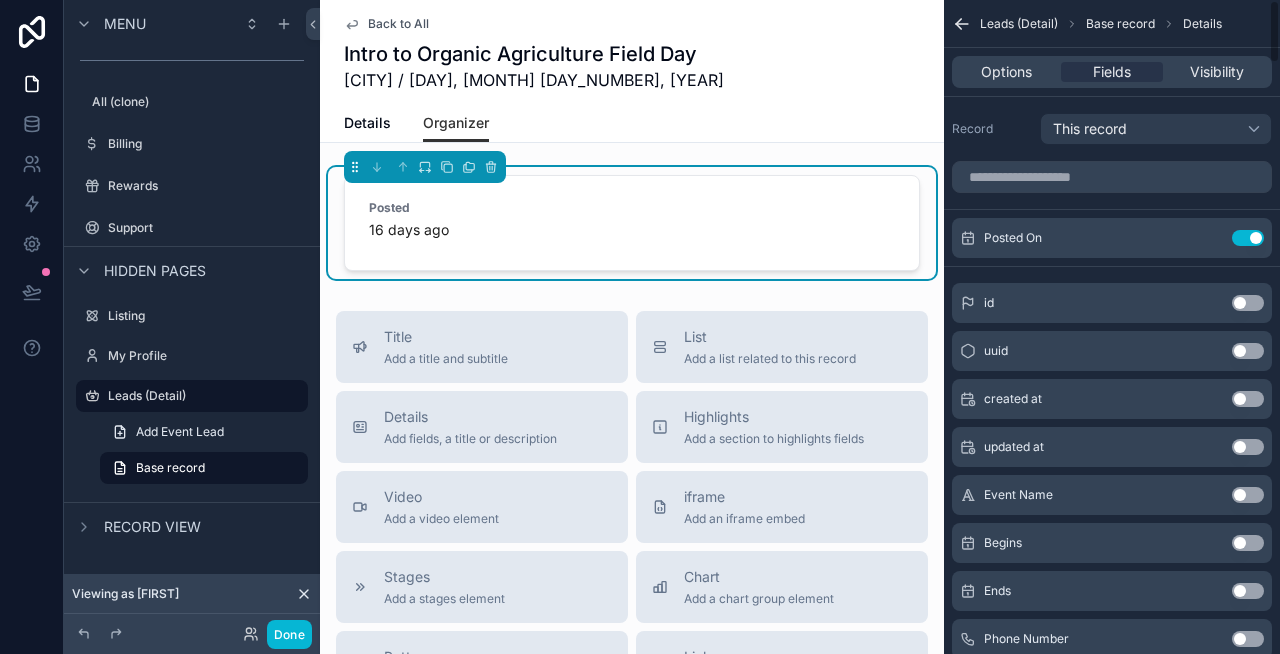 click on "Use setting" at bounding box center [1248, 238] 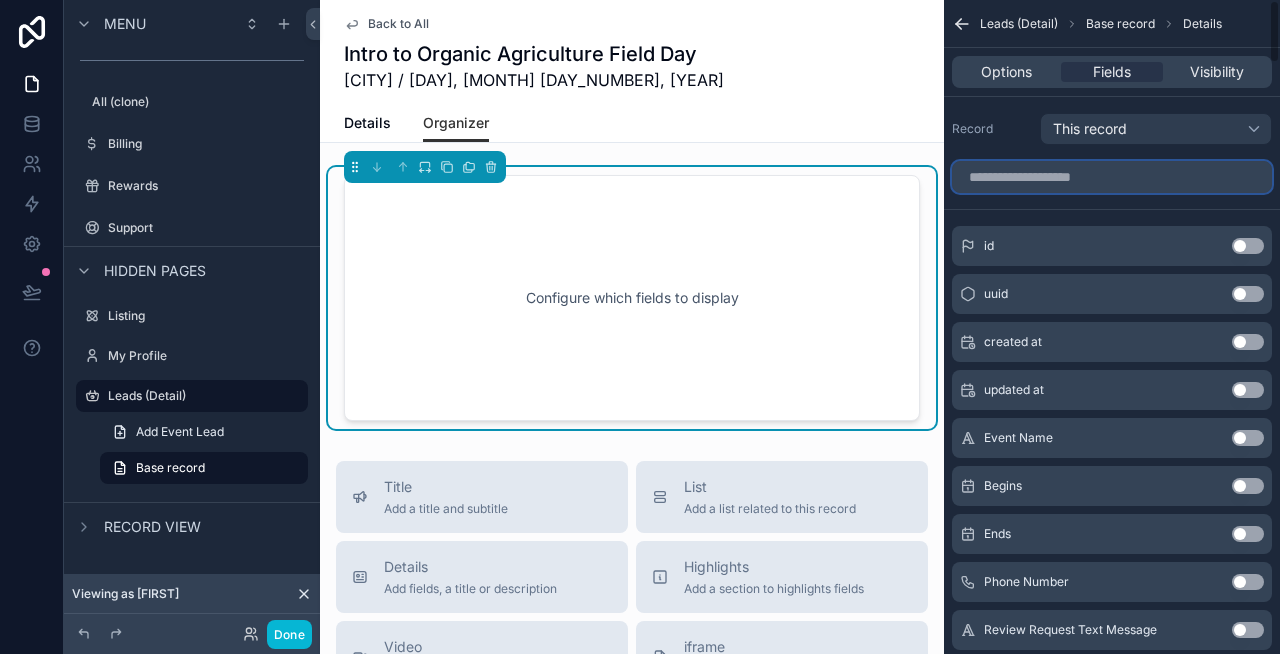 click at bounding box center (1112, 177) 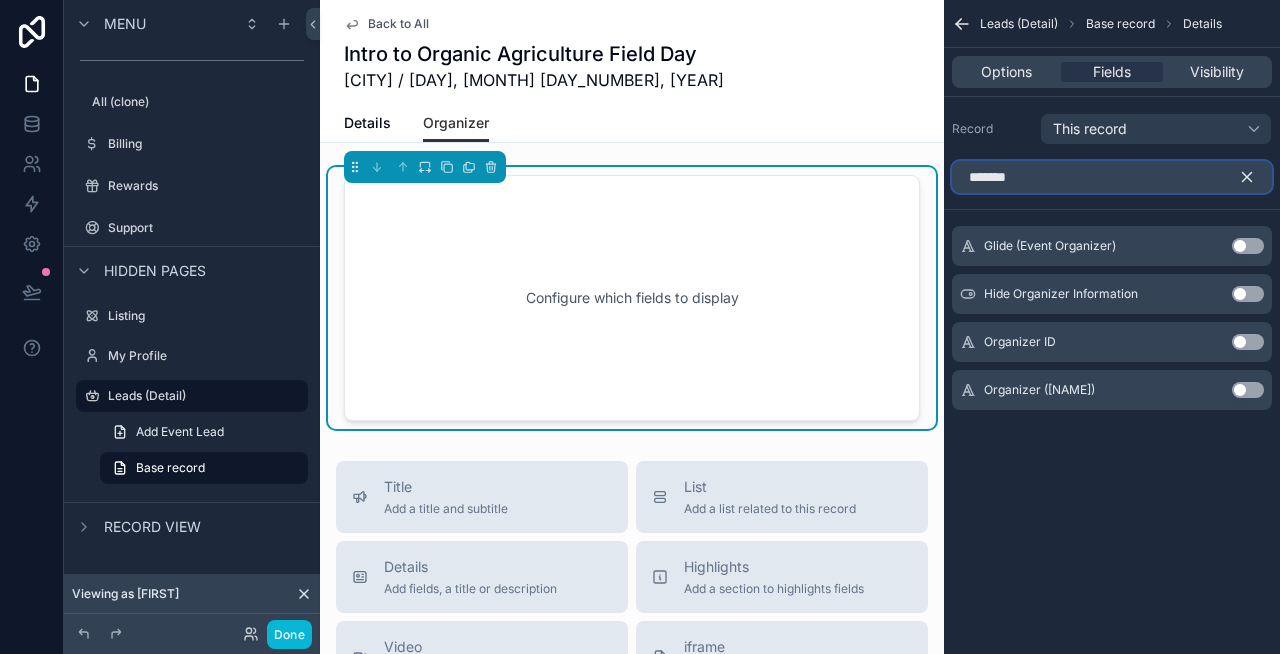 type on "*******" 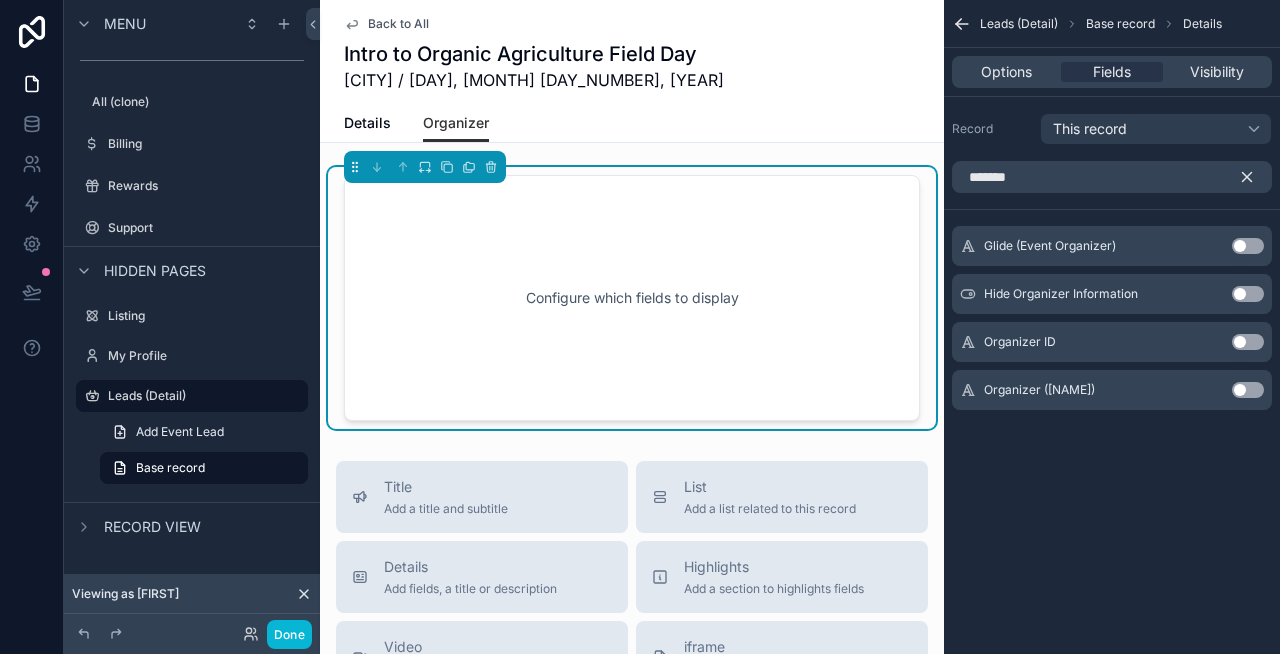 click on "Use setting" at bounding box center [1248, 390] 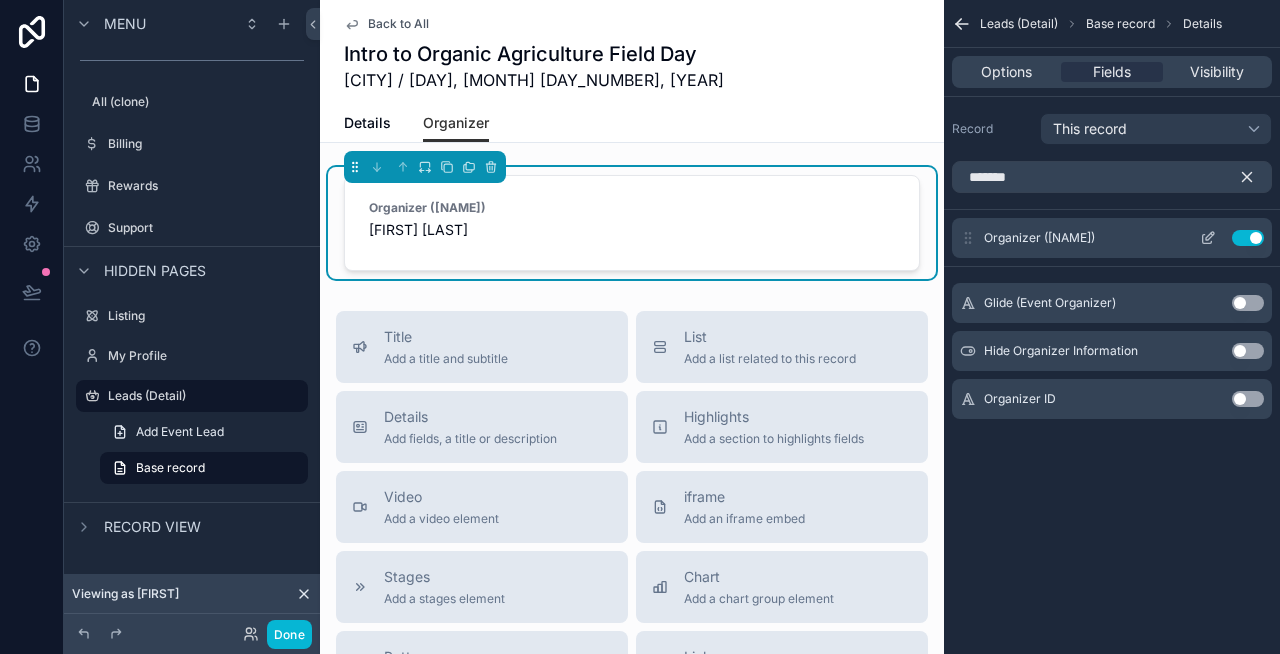 click 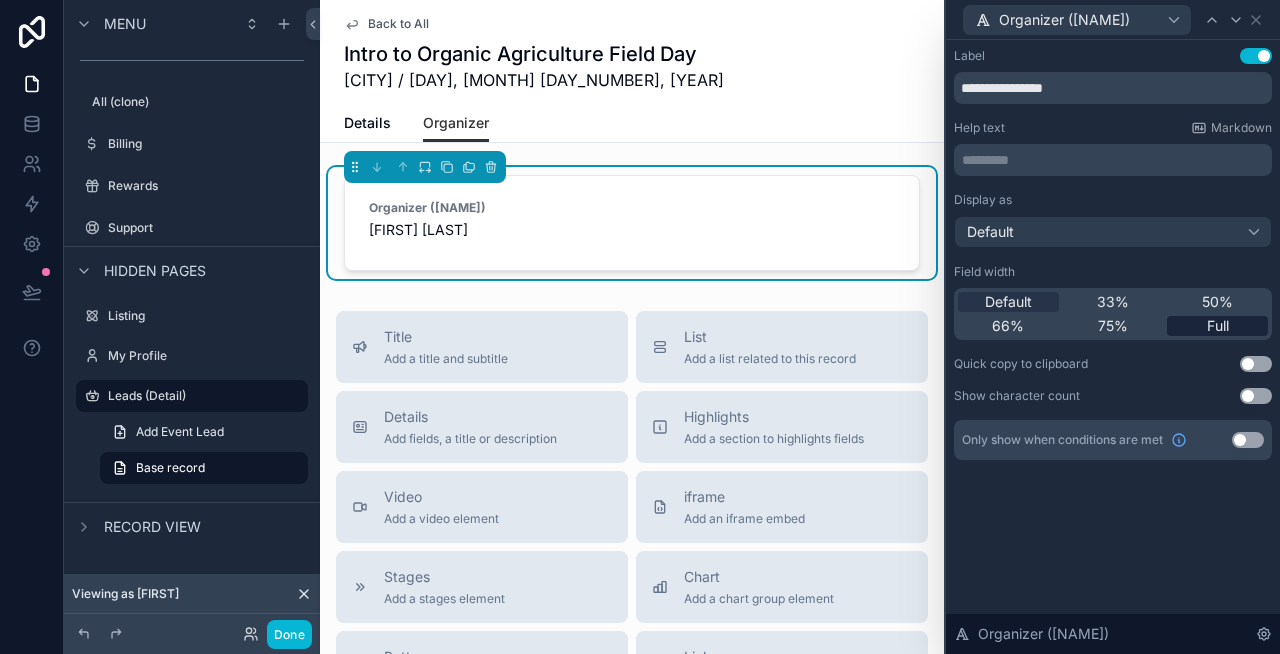click on "Full" at bounding box center [1218, 326] 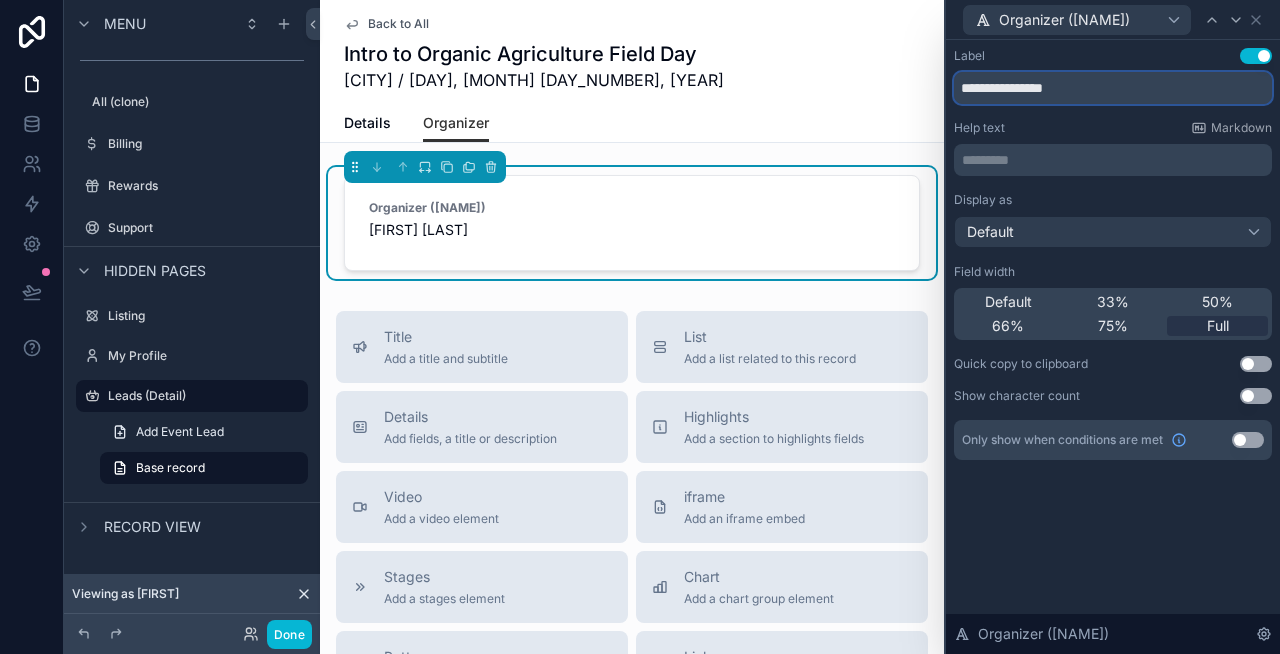 click on "**********" at bounding box center [1113, 88] 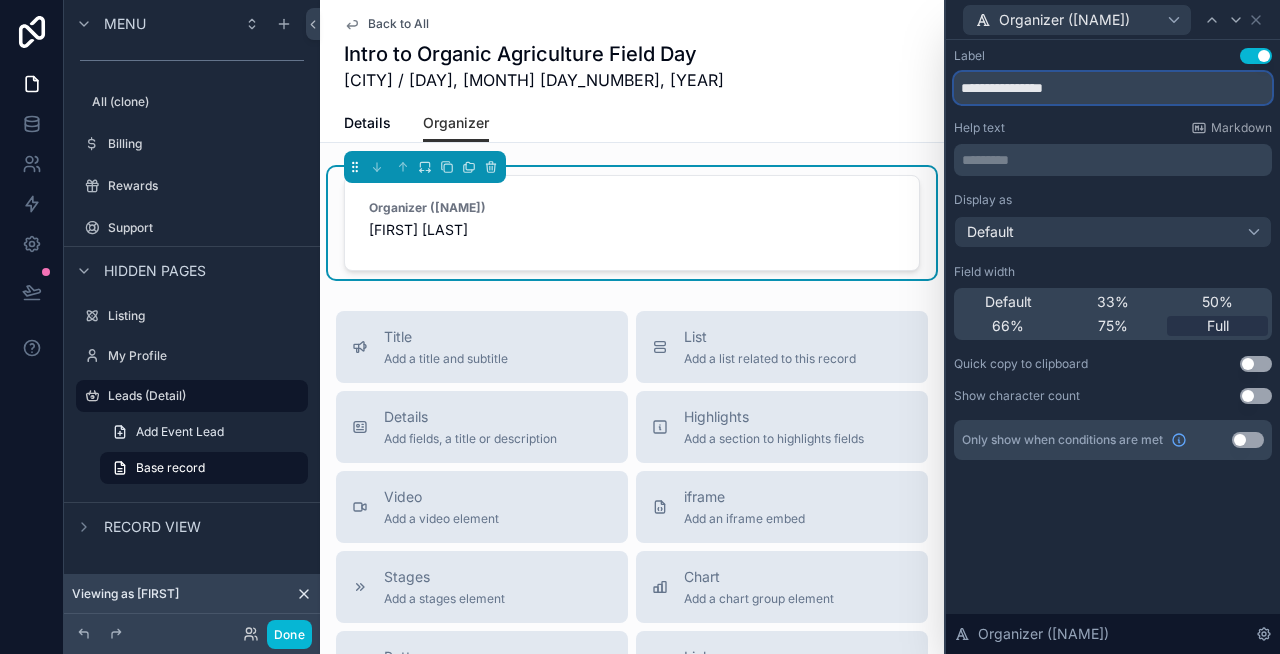 click on "**********" at bounding box center [1113, 88] 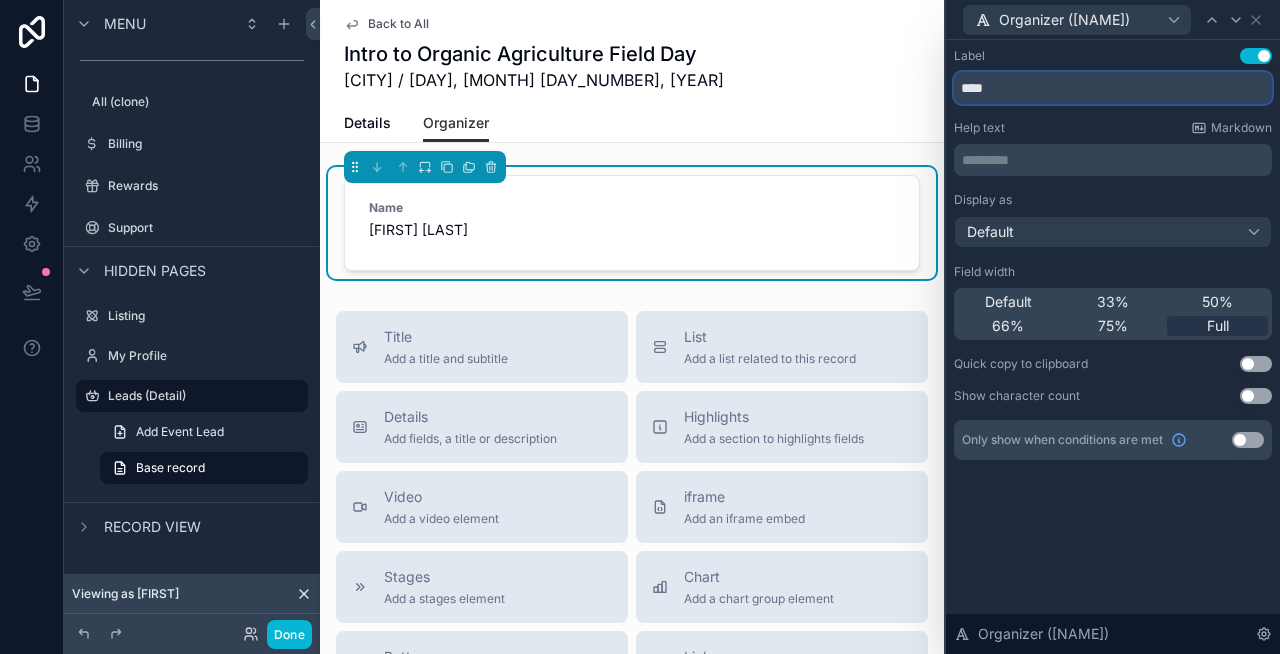 type on "****" 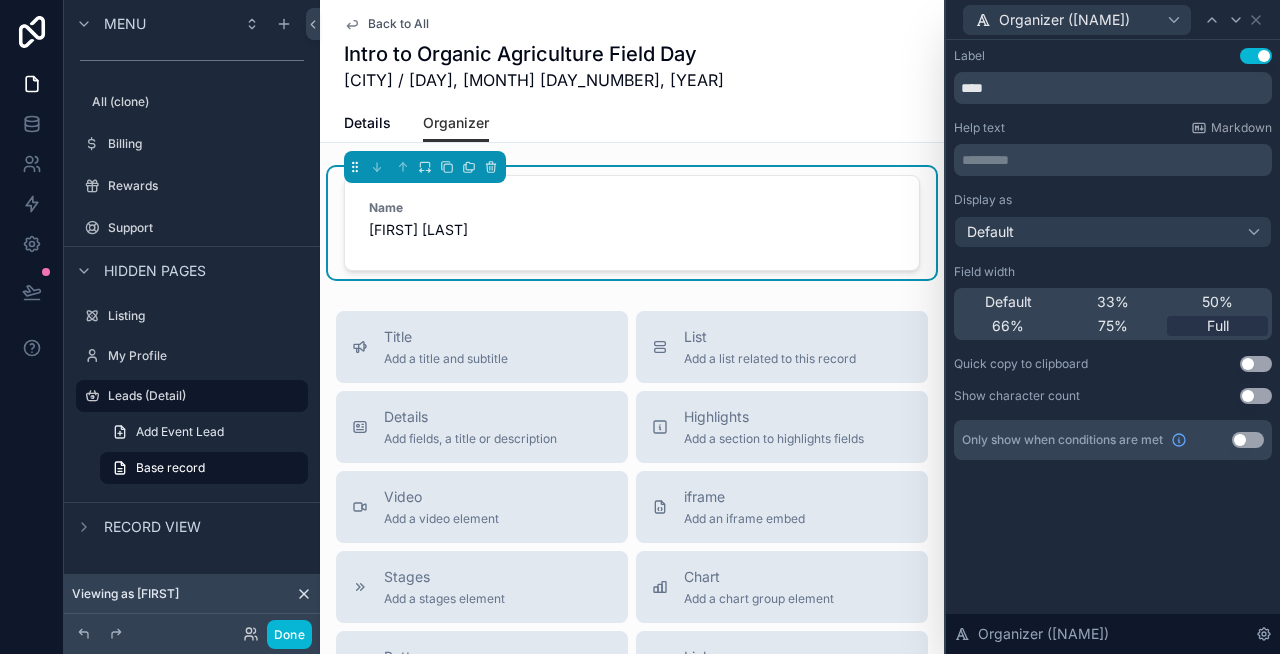 click on "Organizer (Name)" at bounding box center (1113, 19) 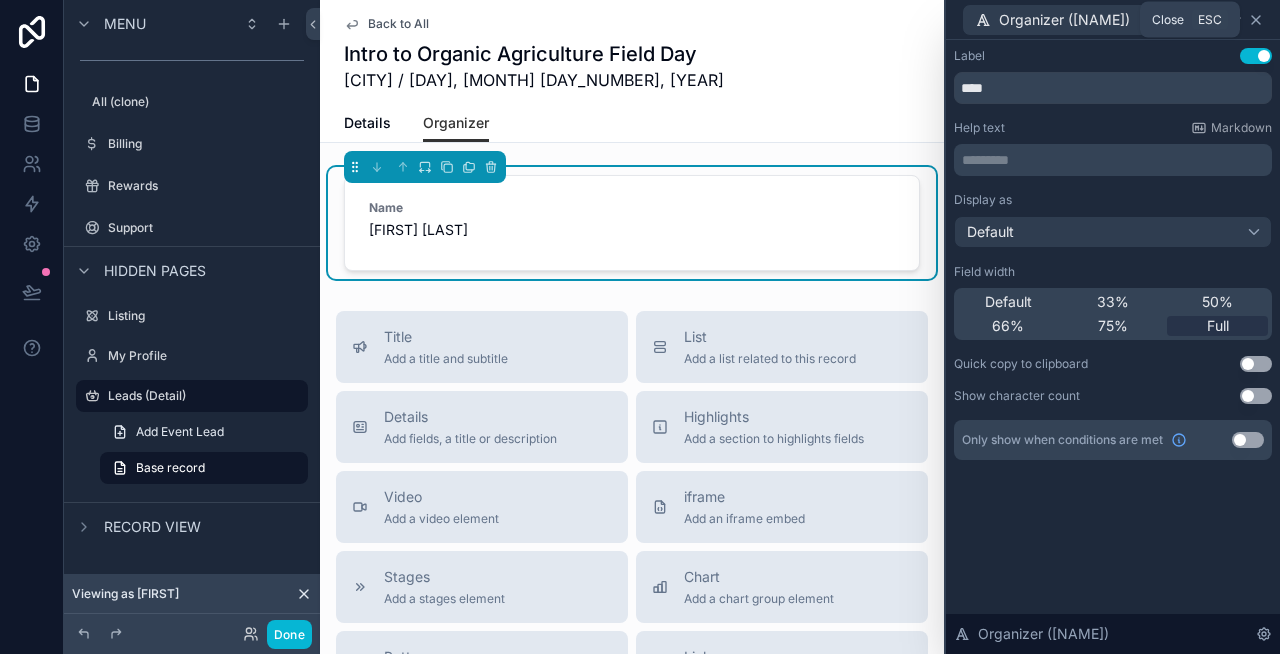 click 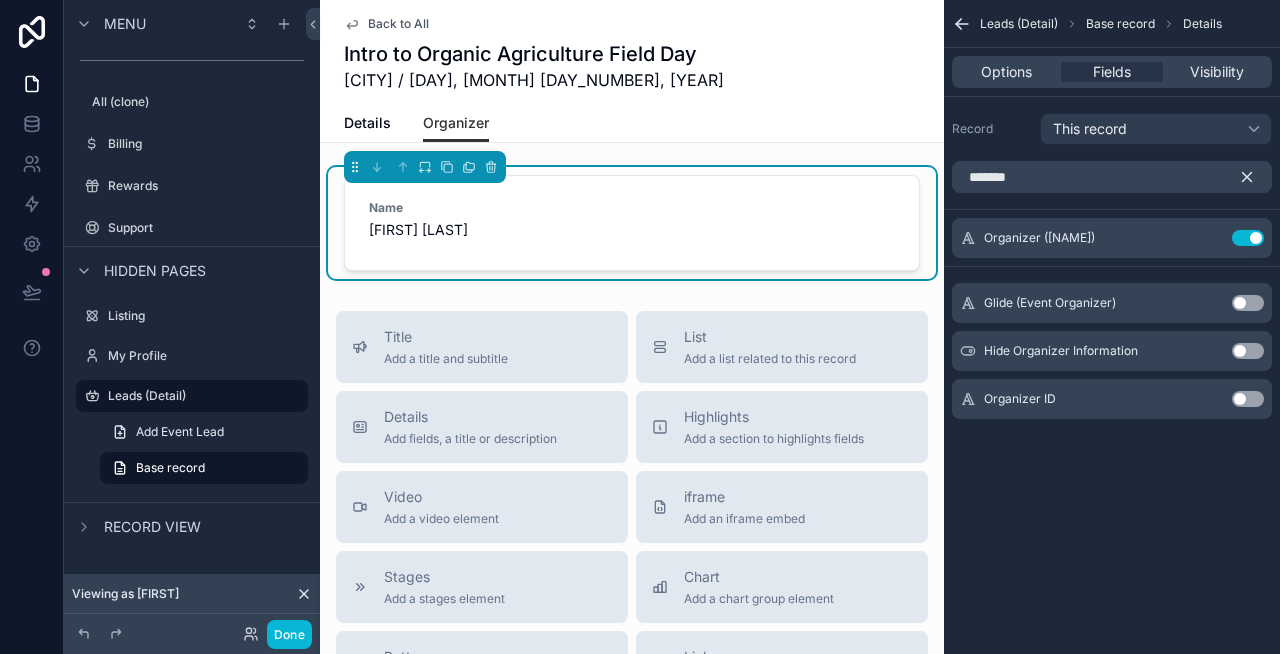 click 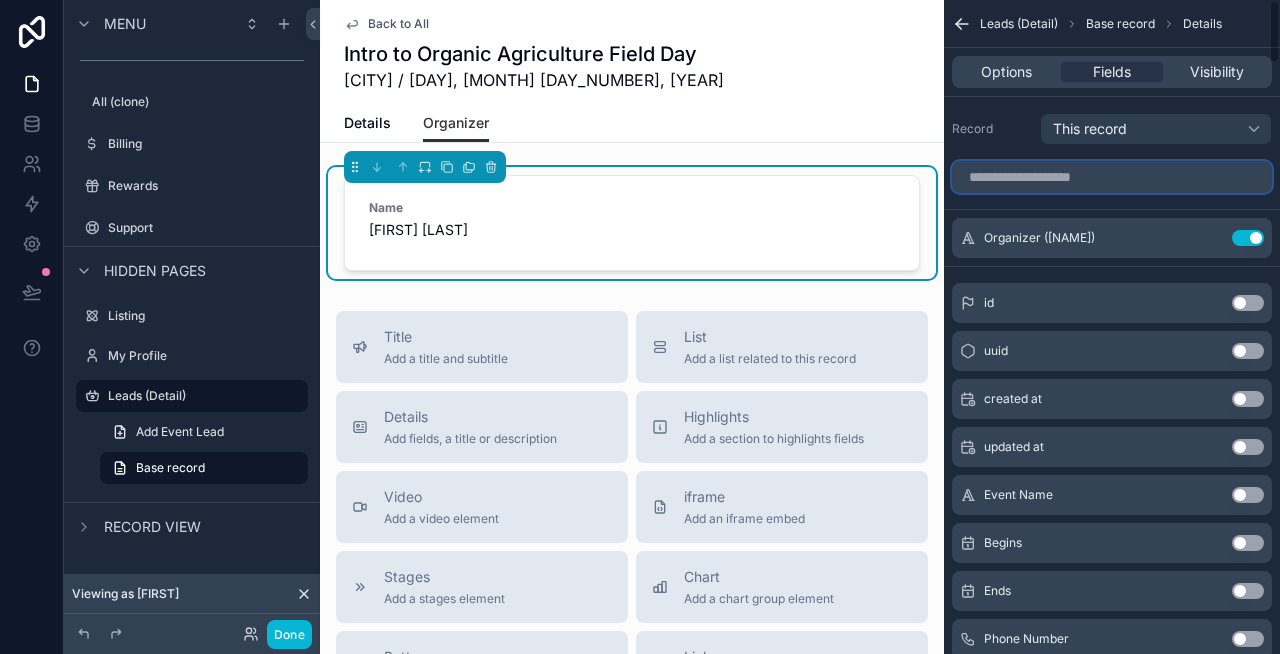click at bounding box center [1112, 177] 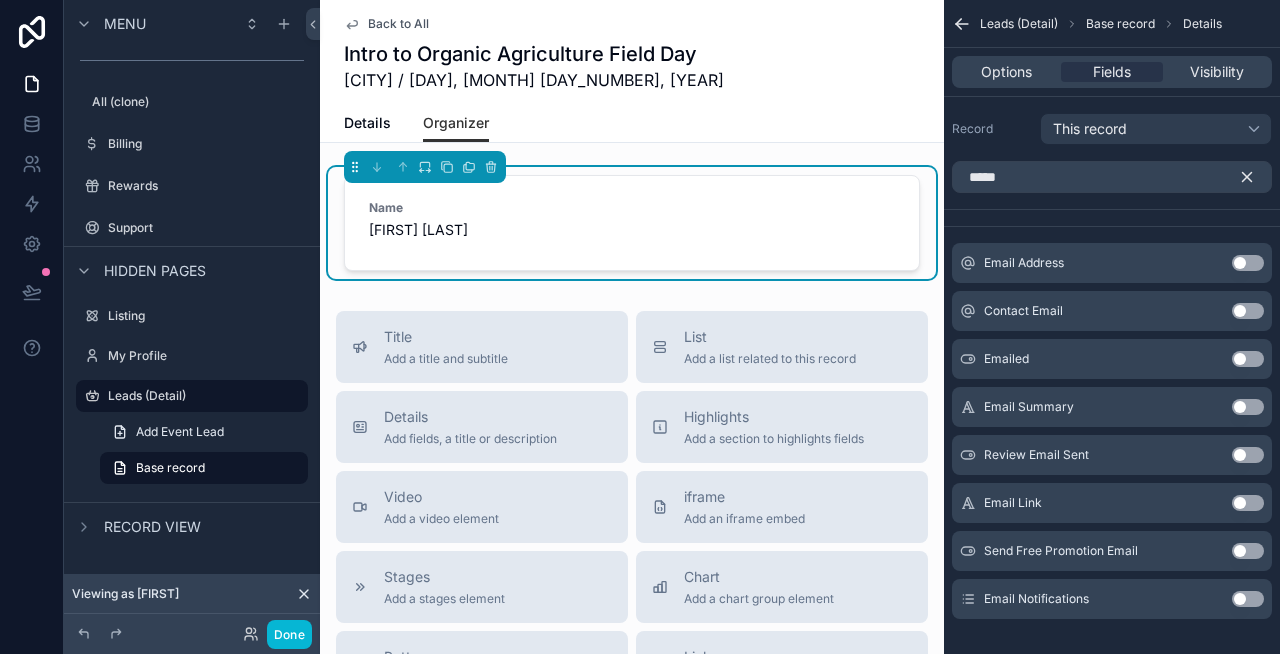 click on "Use setting" at bounding box center [1248, 263] 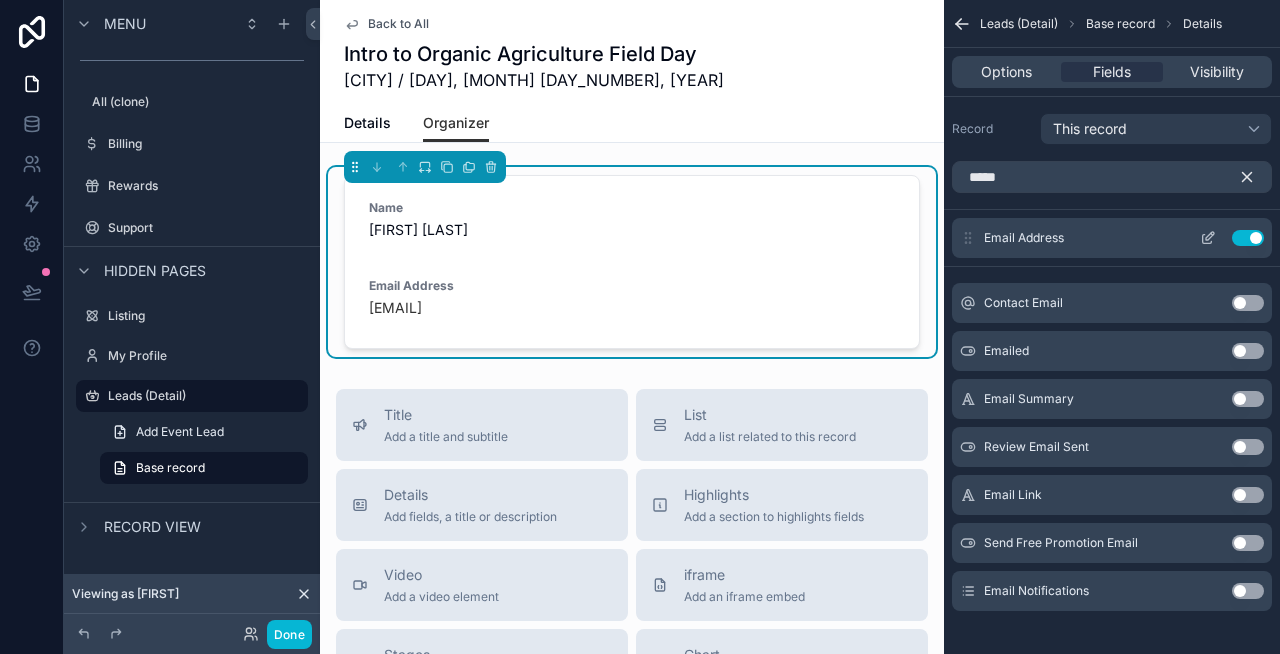 click 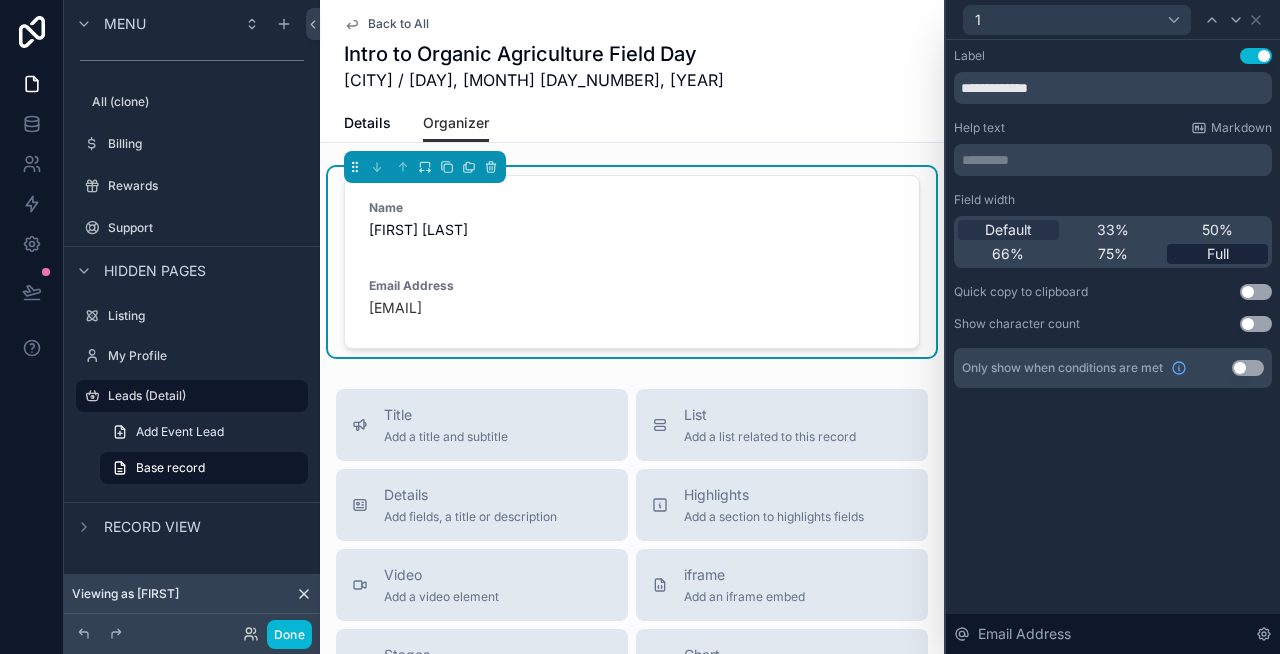 click on "Full" at bounding box center [1217, 254] 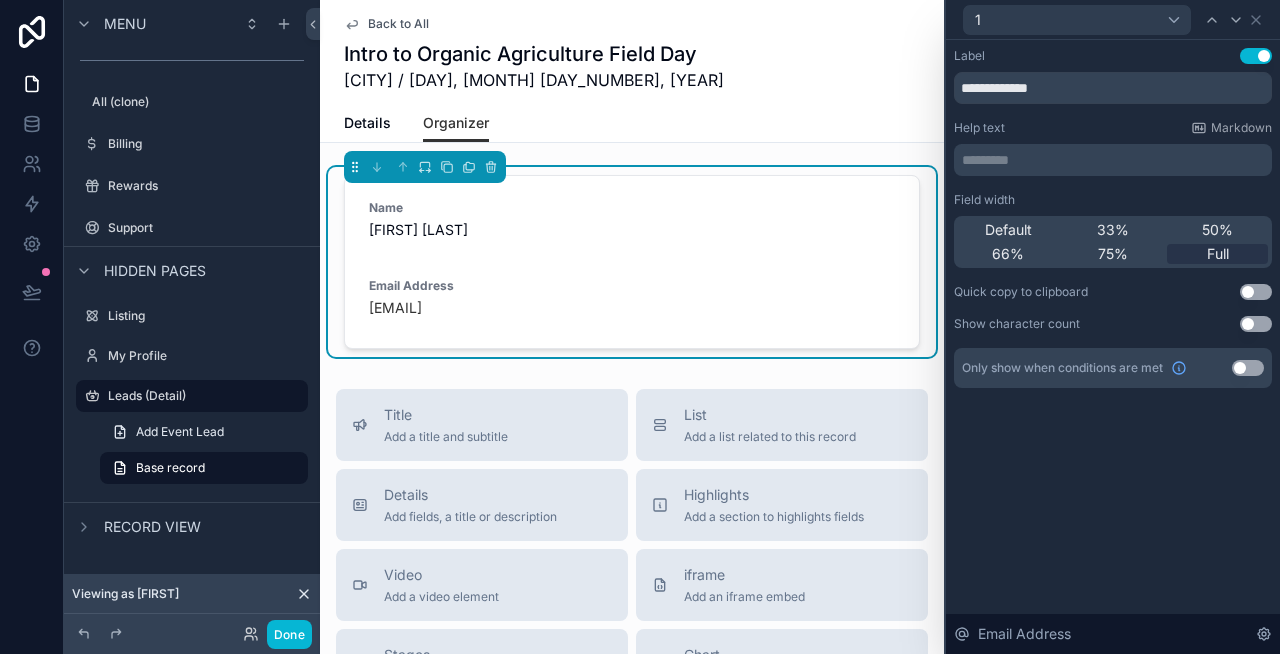 click on "Use setting" at bounding box center [1256, 292] 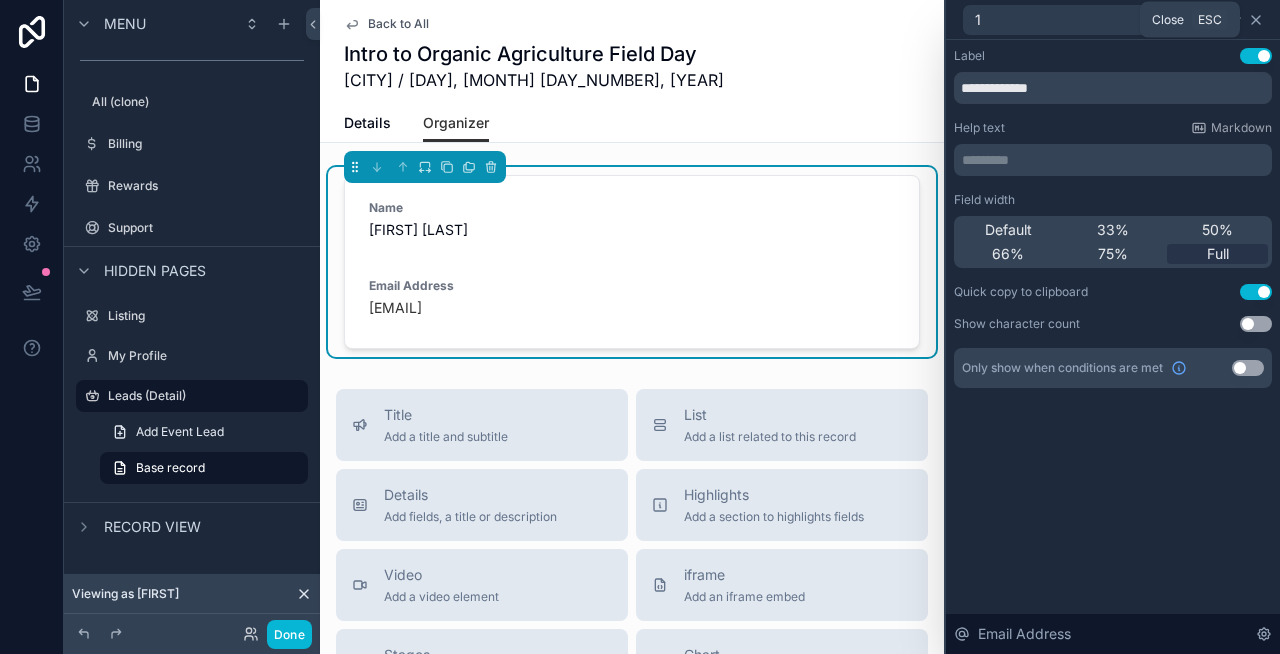 click 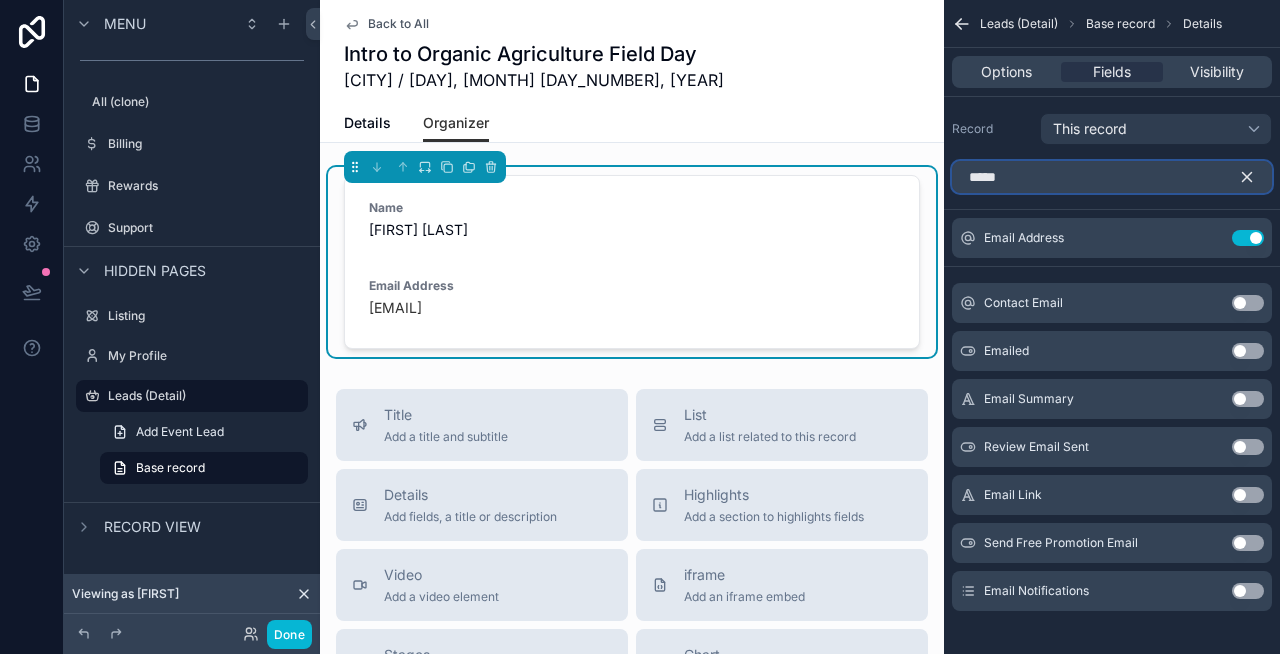 click on "*****" at bounding box center (1112, 177) 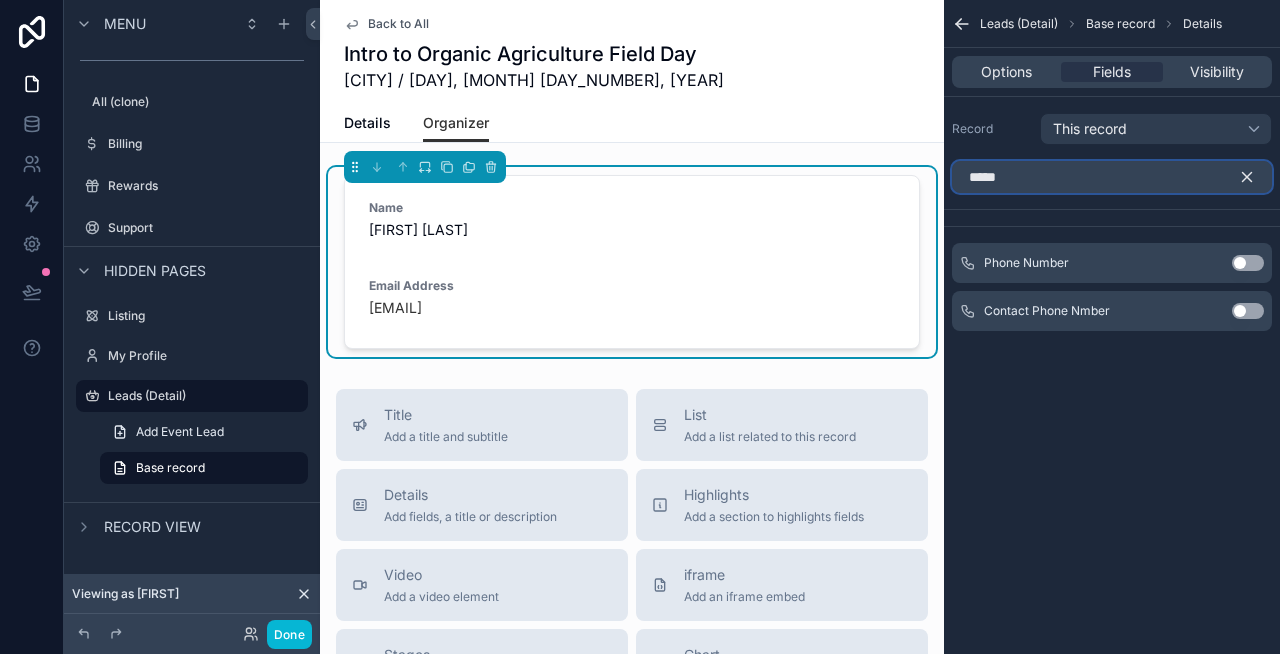type on "*****" 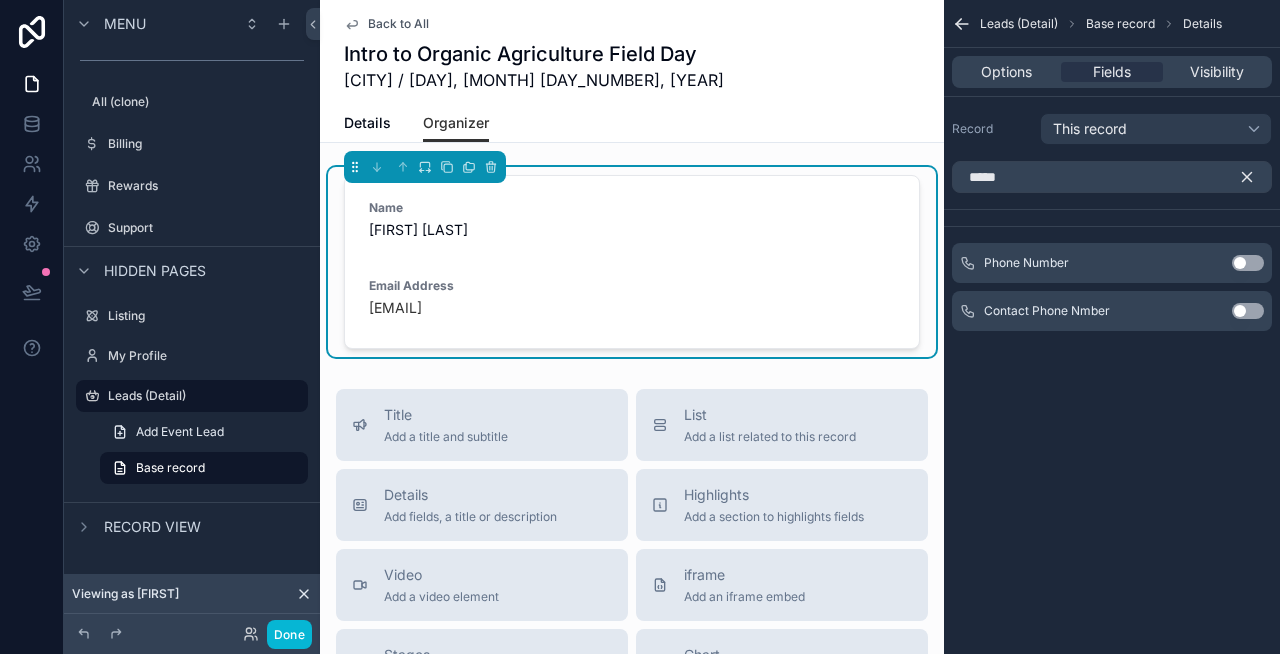 click on "Use setting" at bounding box center (1248, 263) 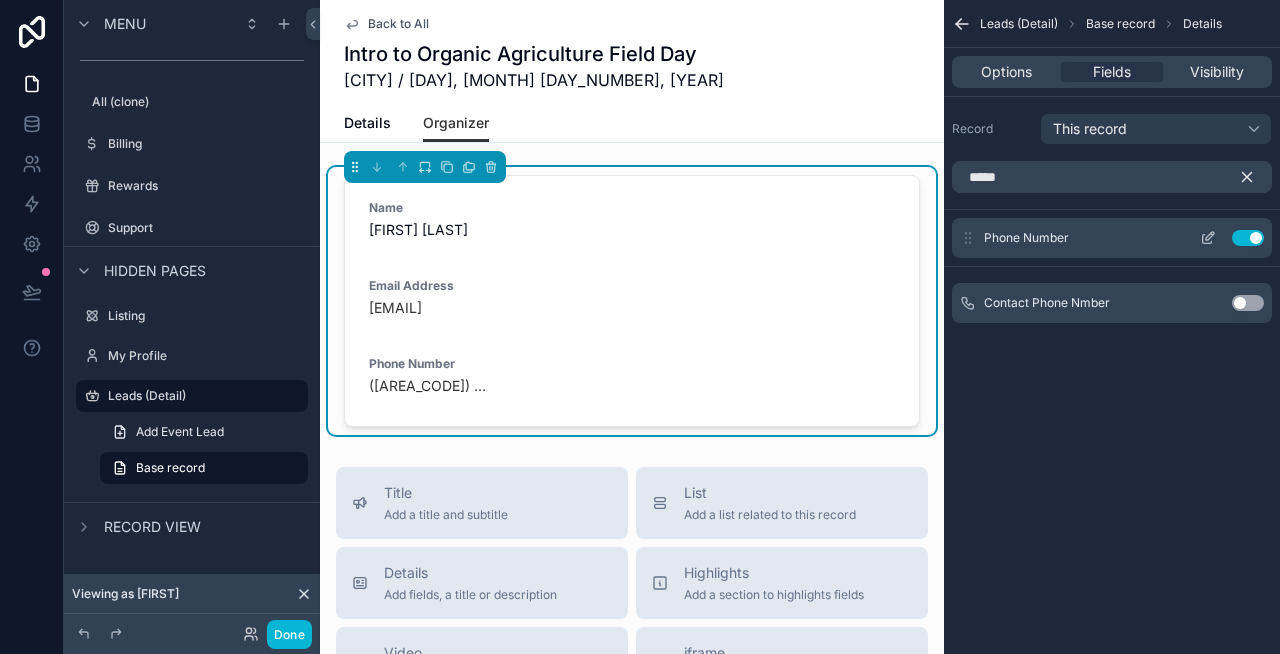 click 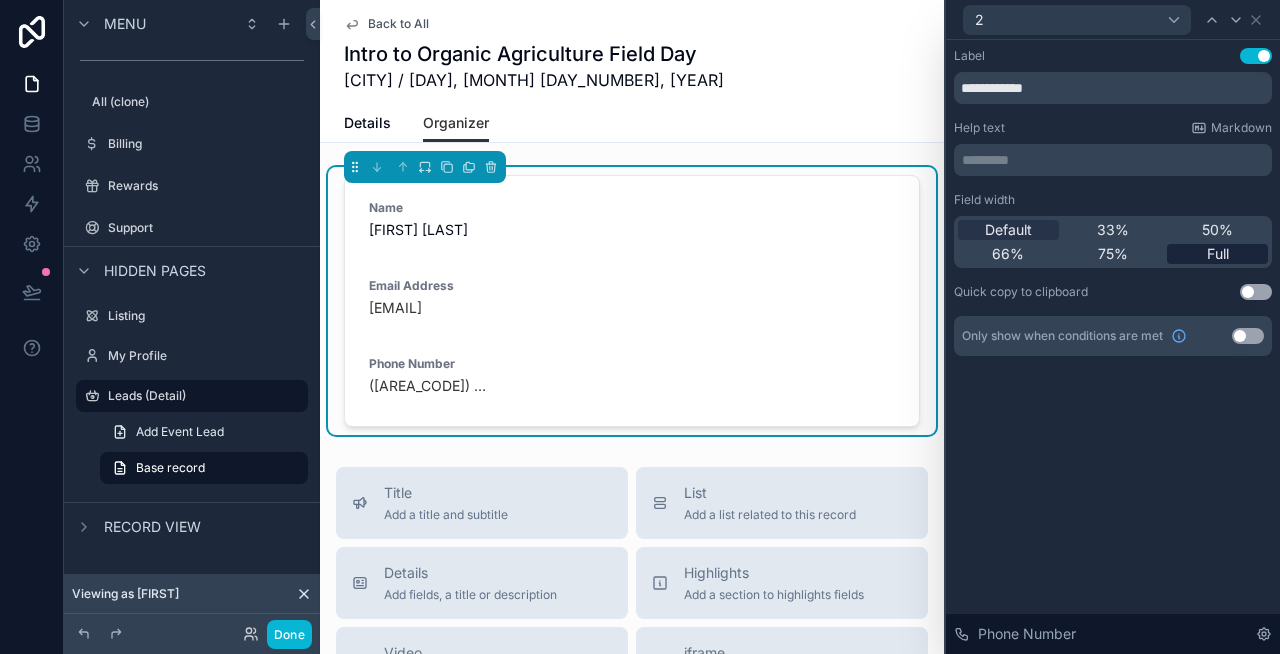click on "Full" at bounding box center (1217, 254) 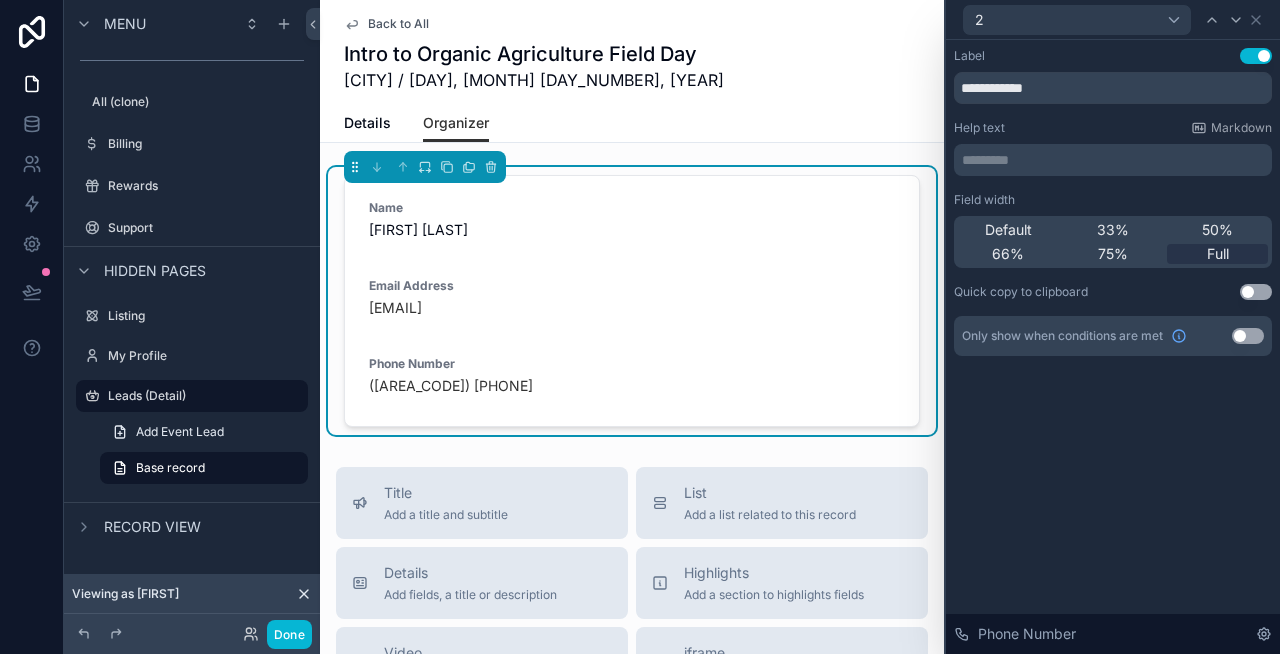 click on "Use setting" at bounding box center (1256, 292) 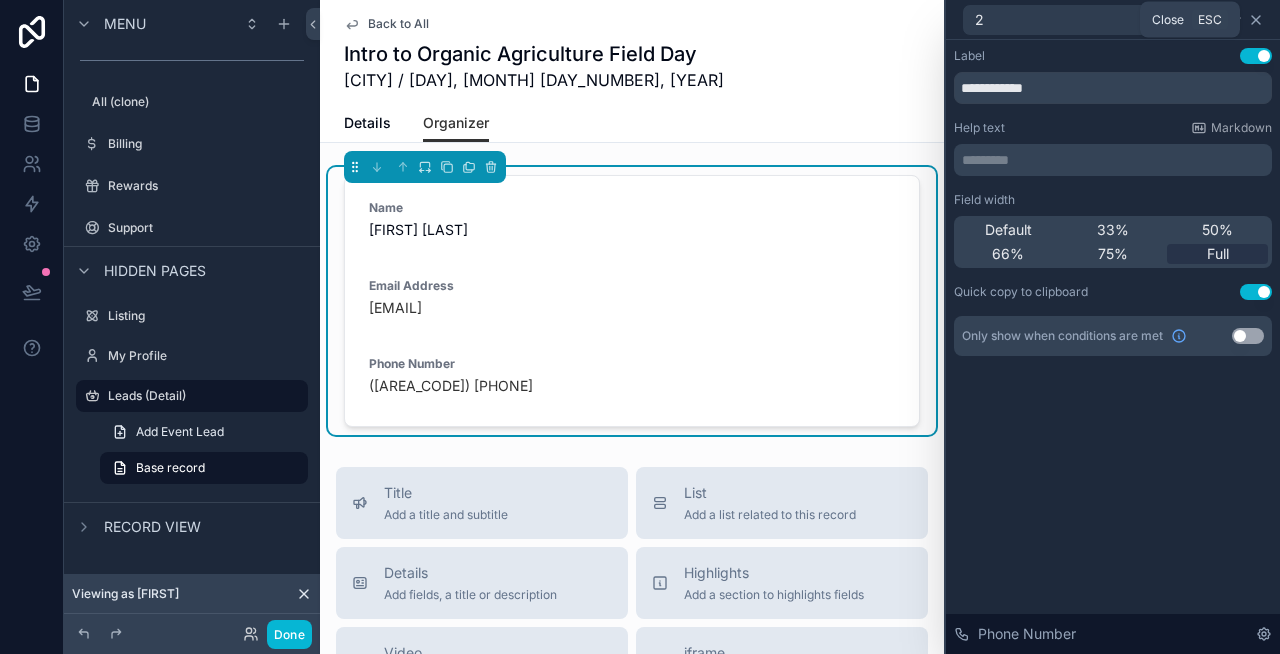 click 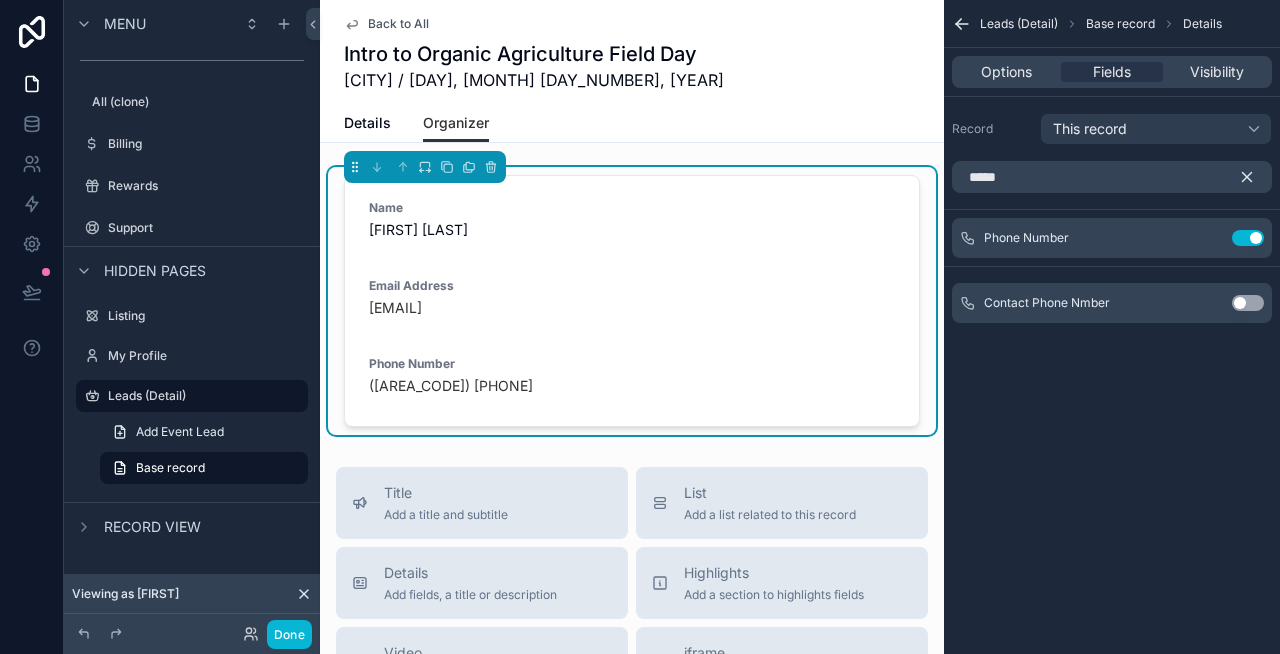 click 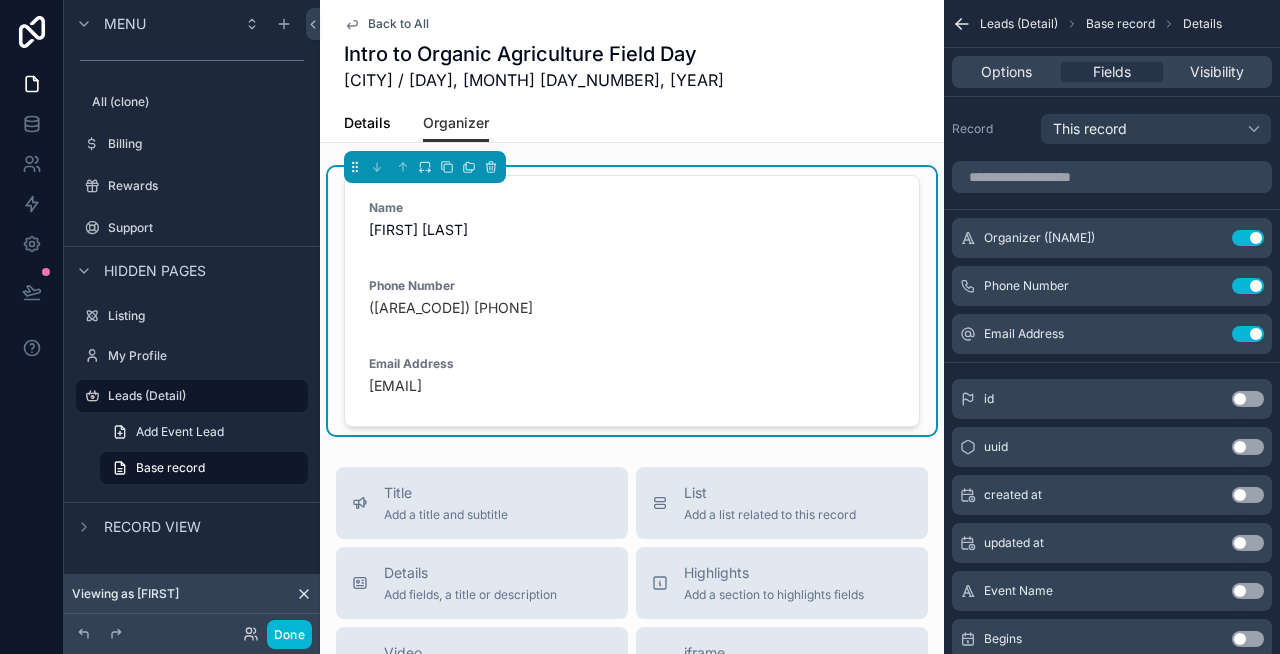 click on "Details" at bounding box center [367, 123] 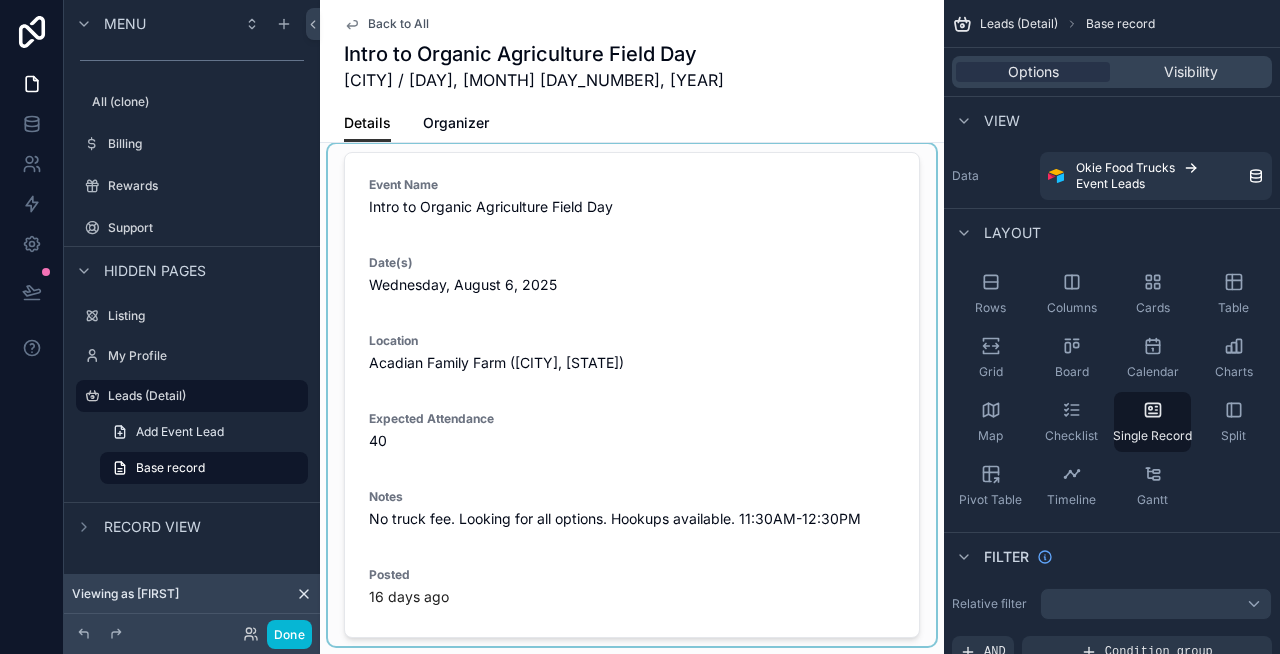 scroll, scrollTop: 0, scrollLeft: 0, axis: both 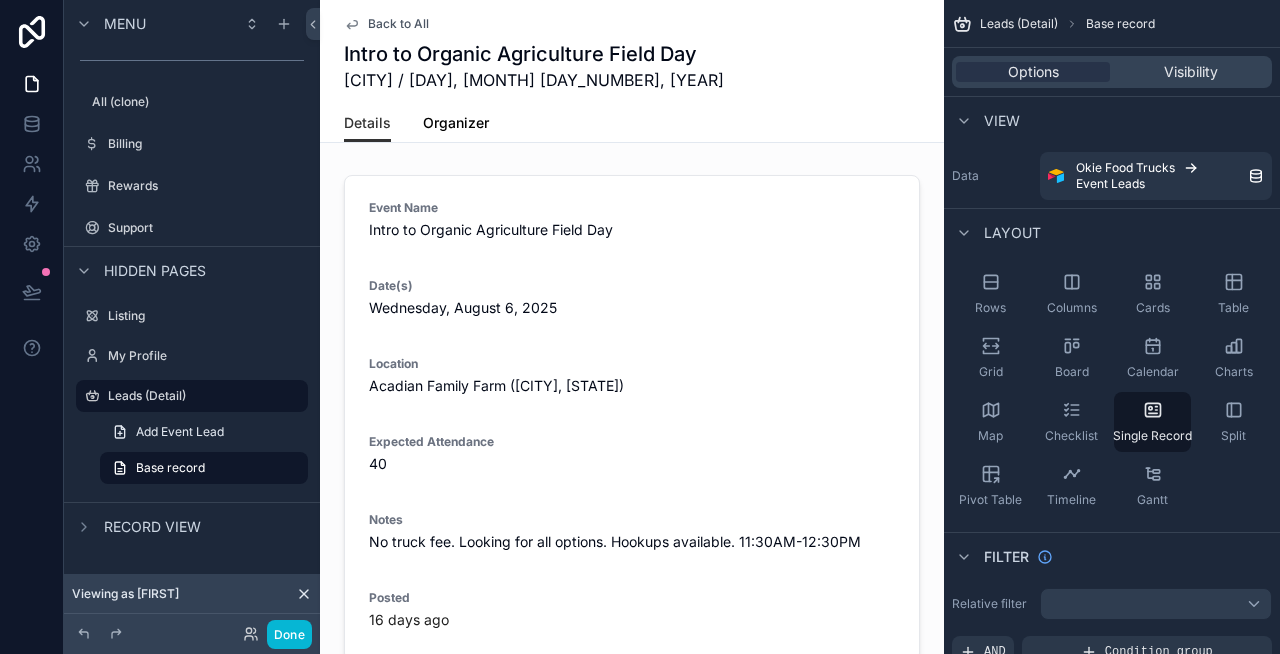 click on "Organizer" at bounding box center (456, 123) 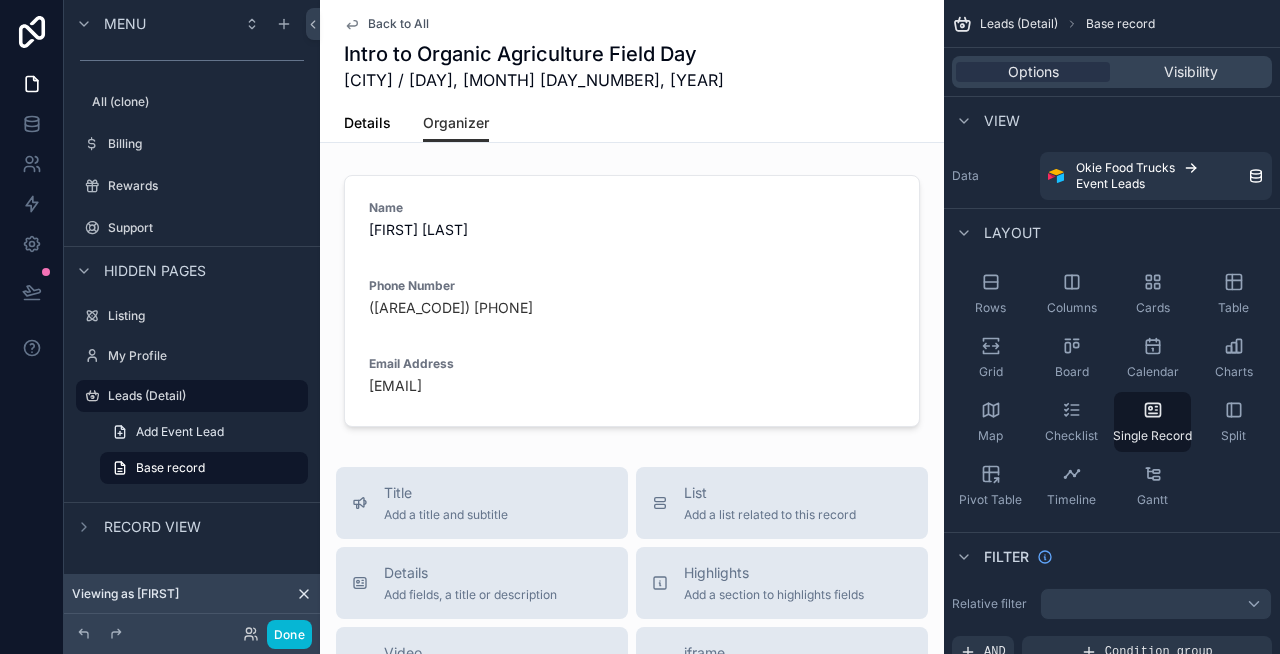 click on "Details" at bounding box center (367, 123) 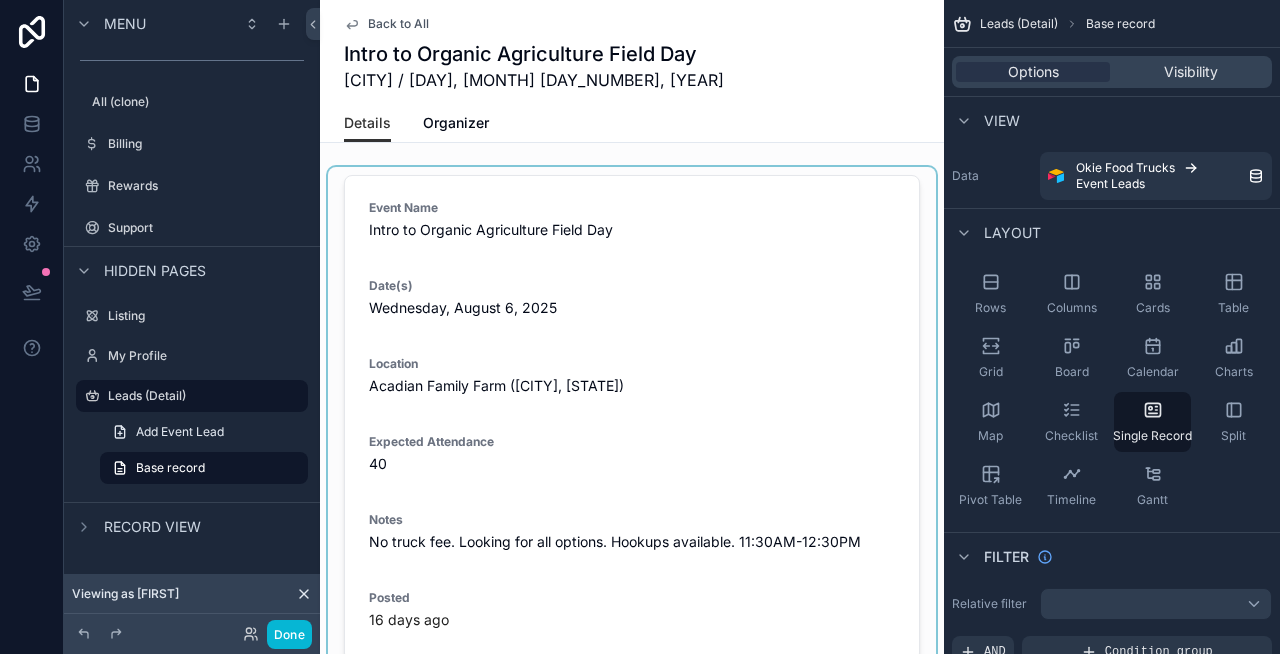 click at bounding box center [632, 418] 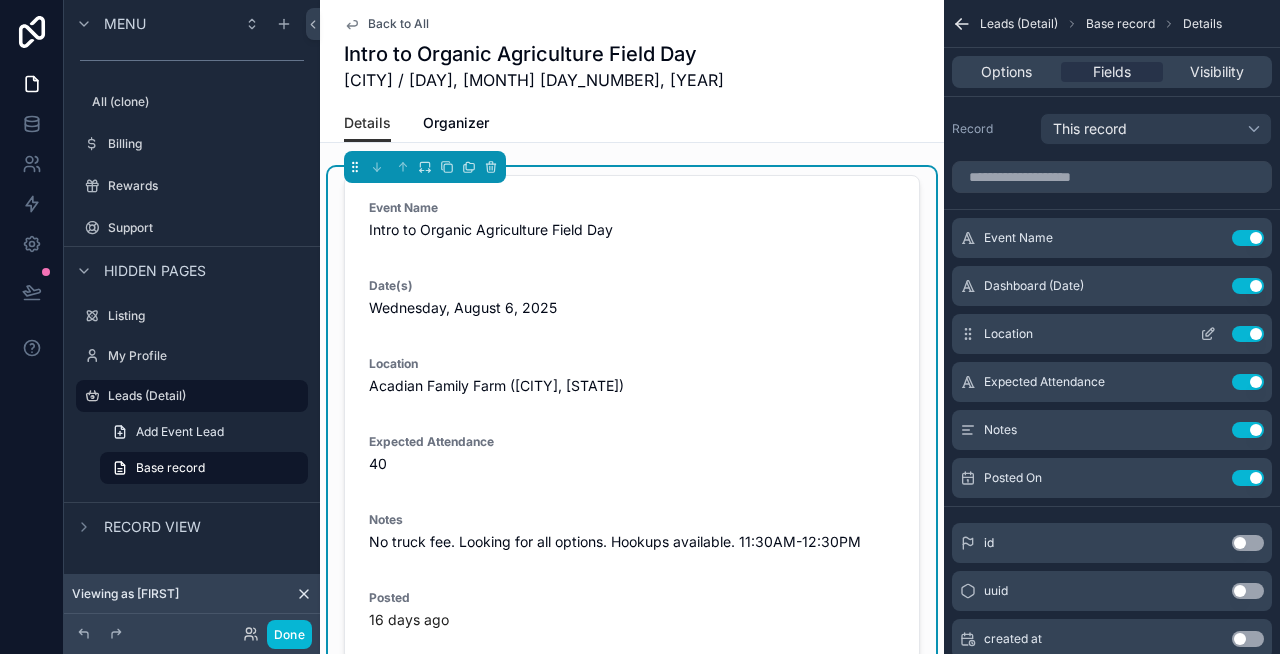 click 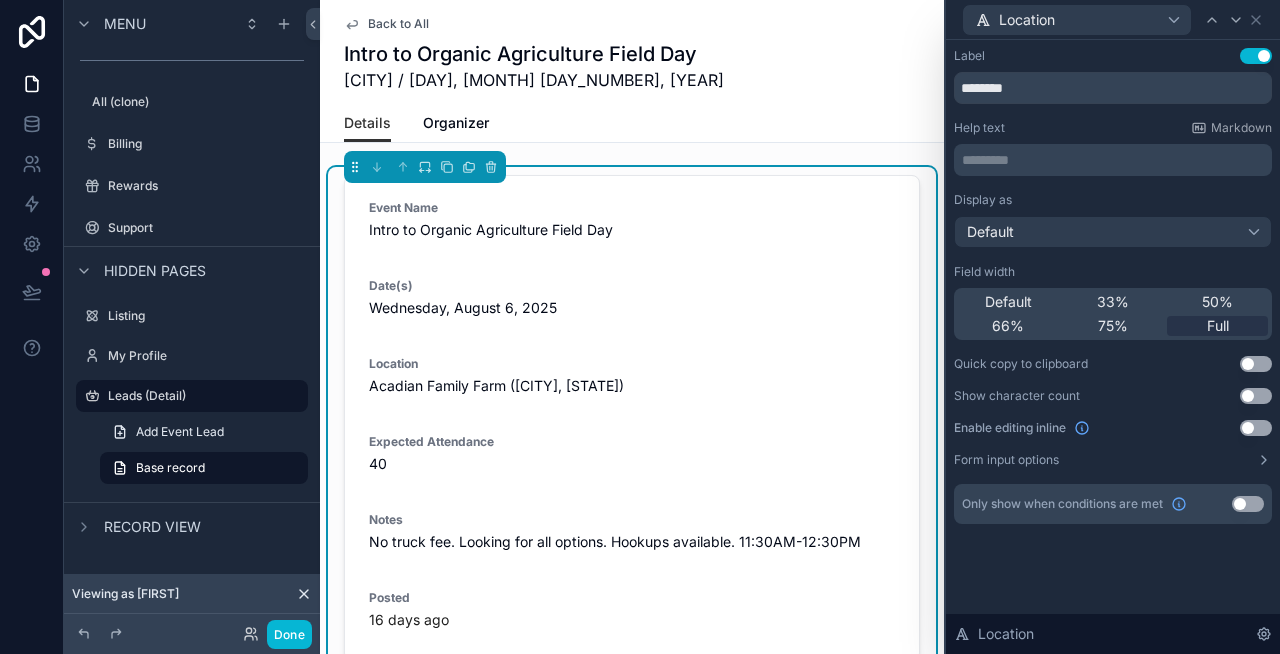 click on "Use setting" at bounding box center [1256, 364] 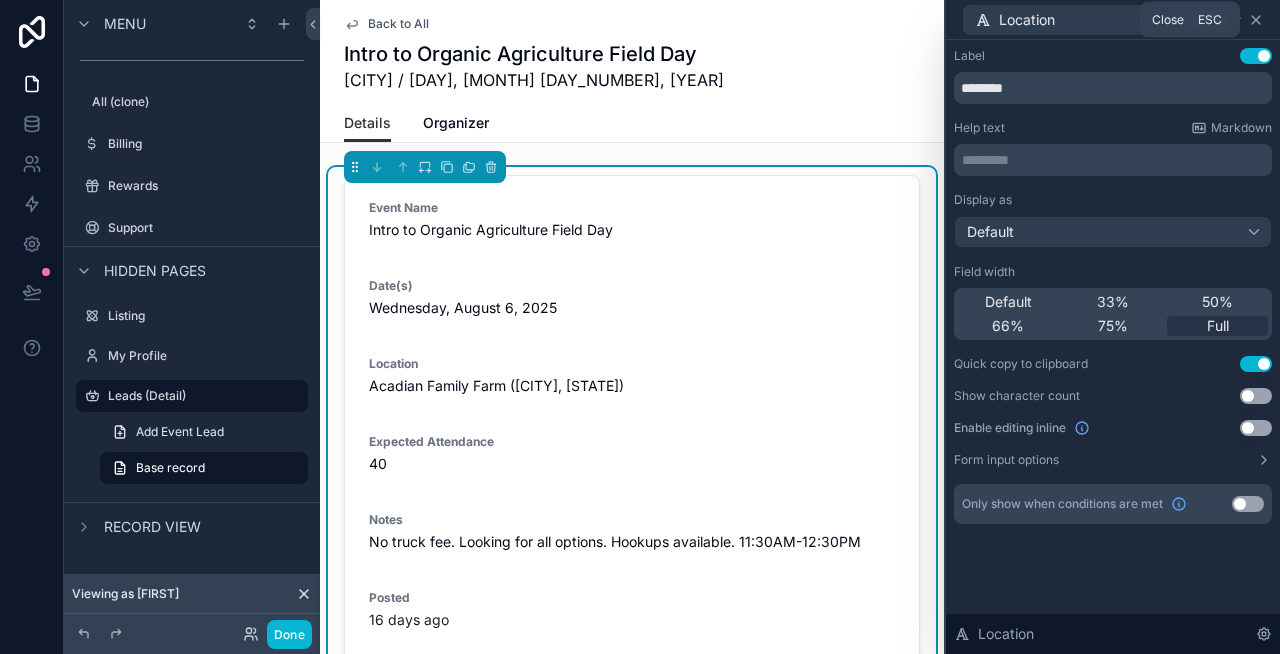 click 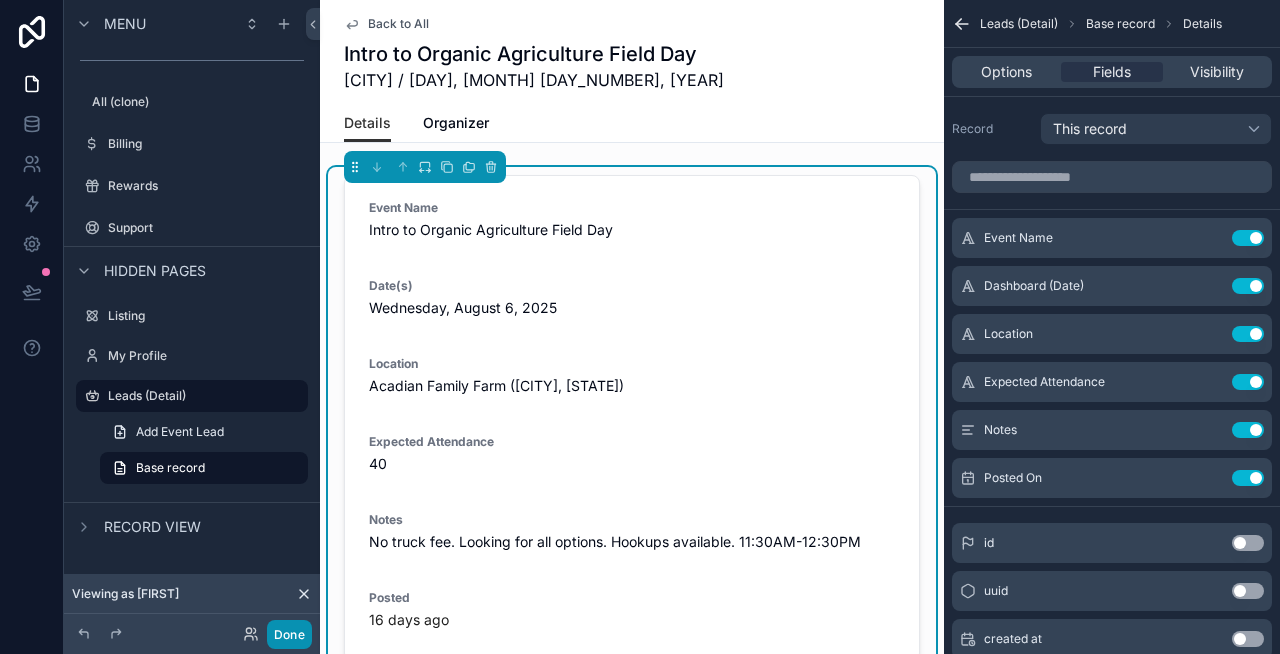 click on "Done" at bounding box center (289, 634) 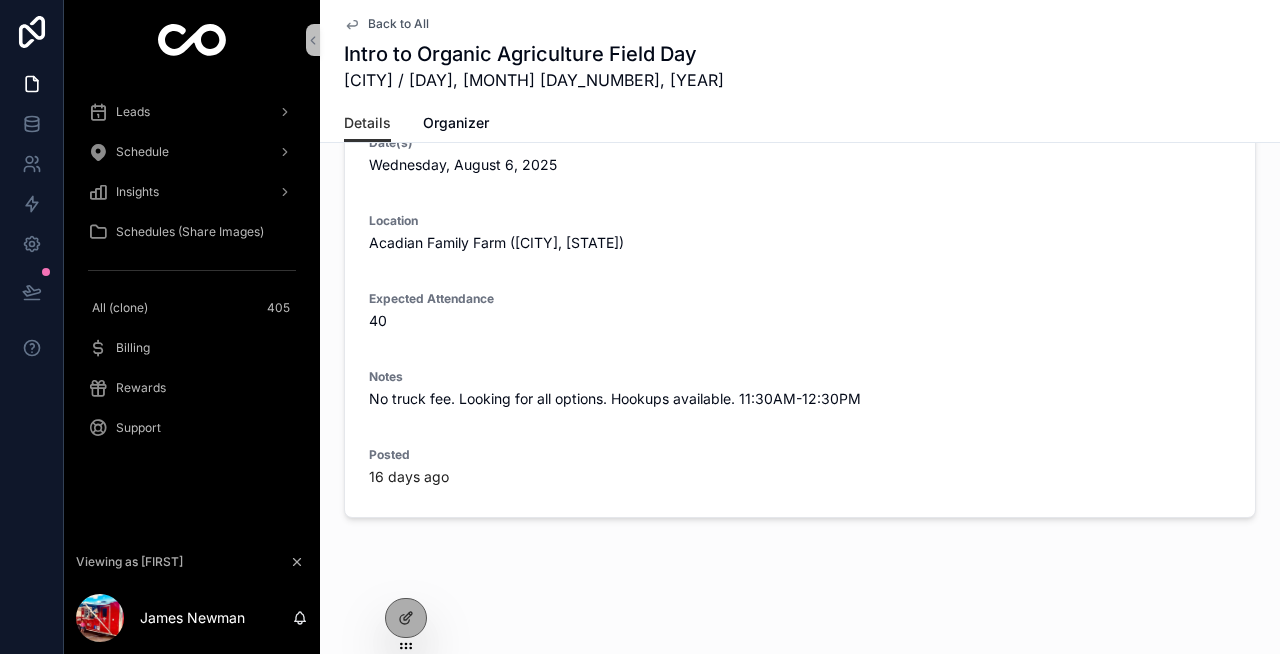 scroll, scrollTop: 0, scrollLeft: 0, axis: both 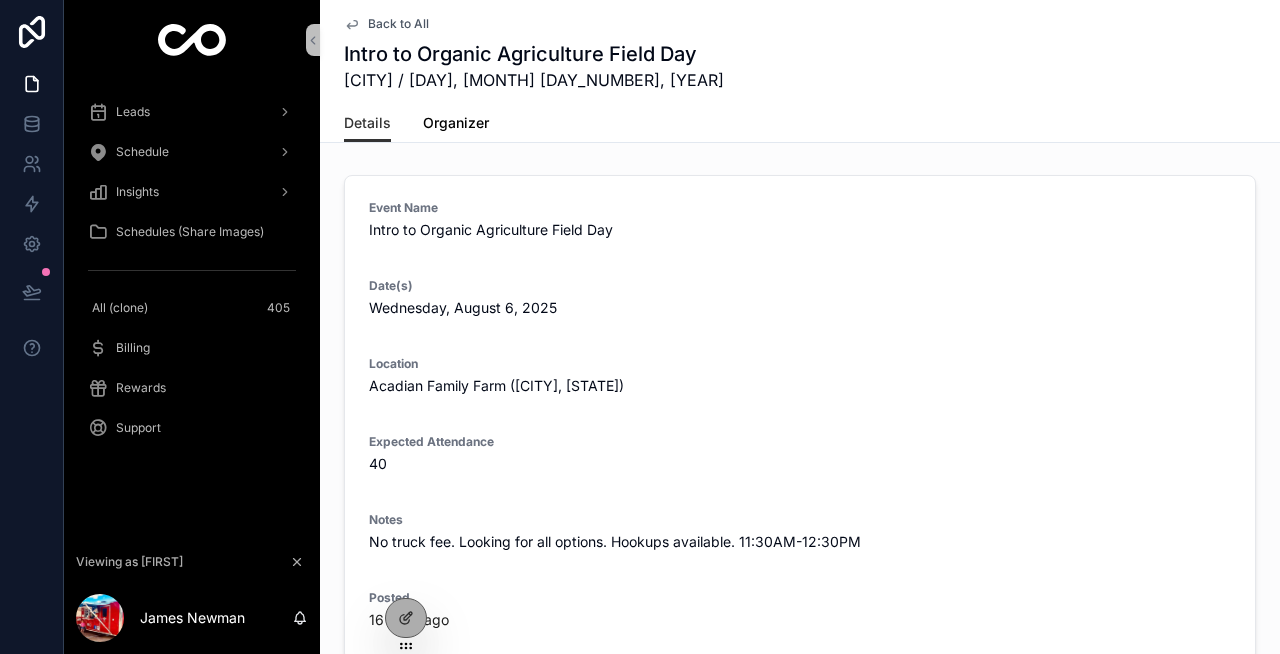 click on "Organizer" at bounding box center [456, 125] 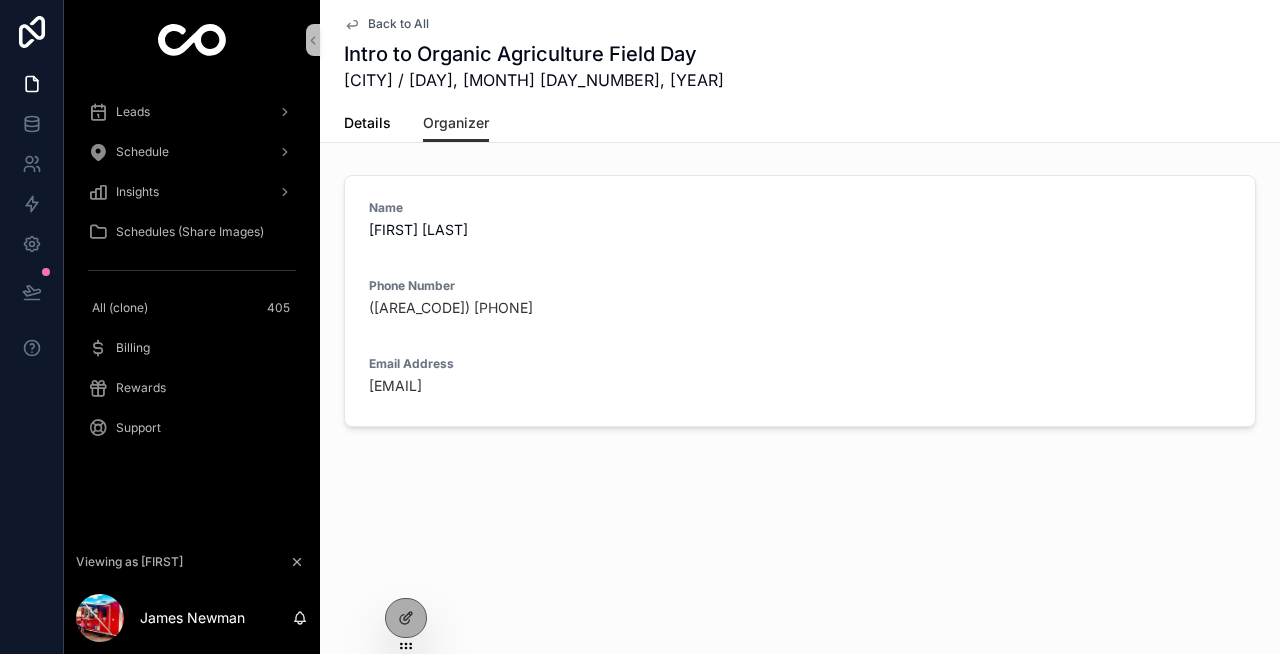 click on "Details" at bounding box center [367, 123] 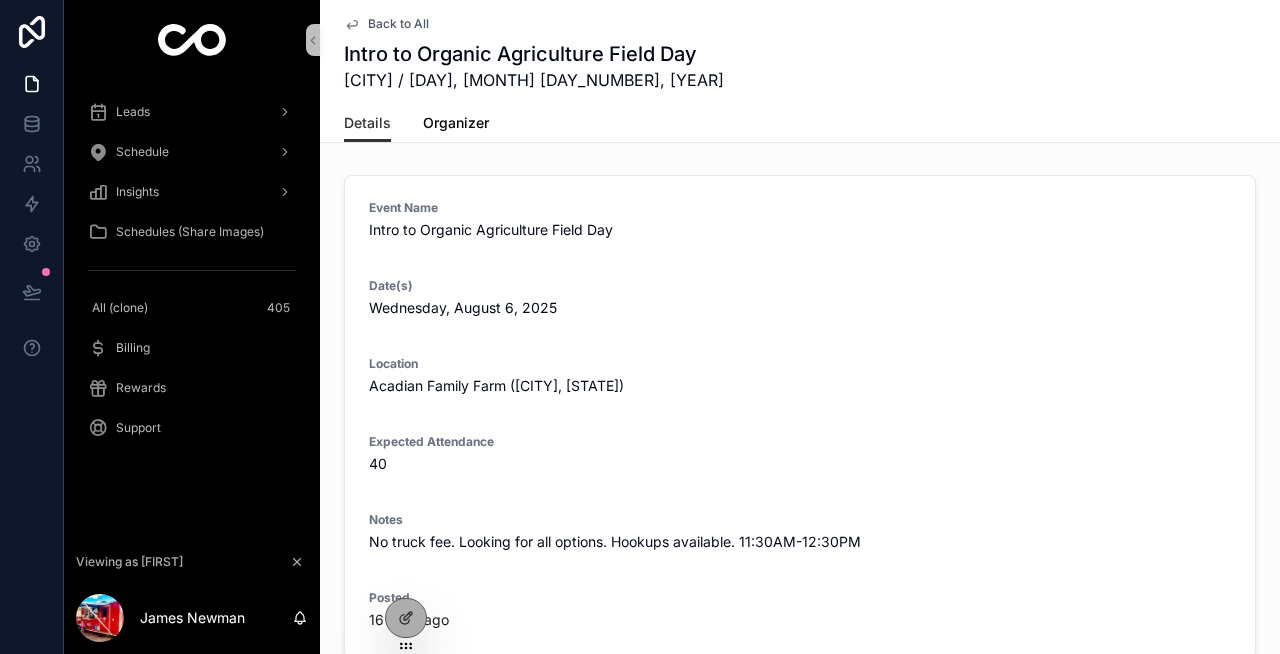 click on "Organizer" at bounding box center [456, 123] 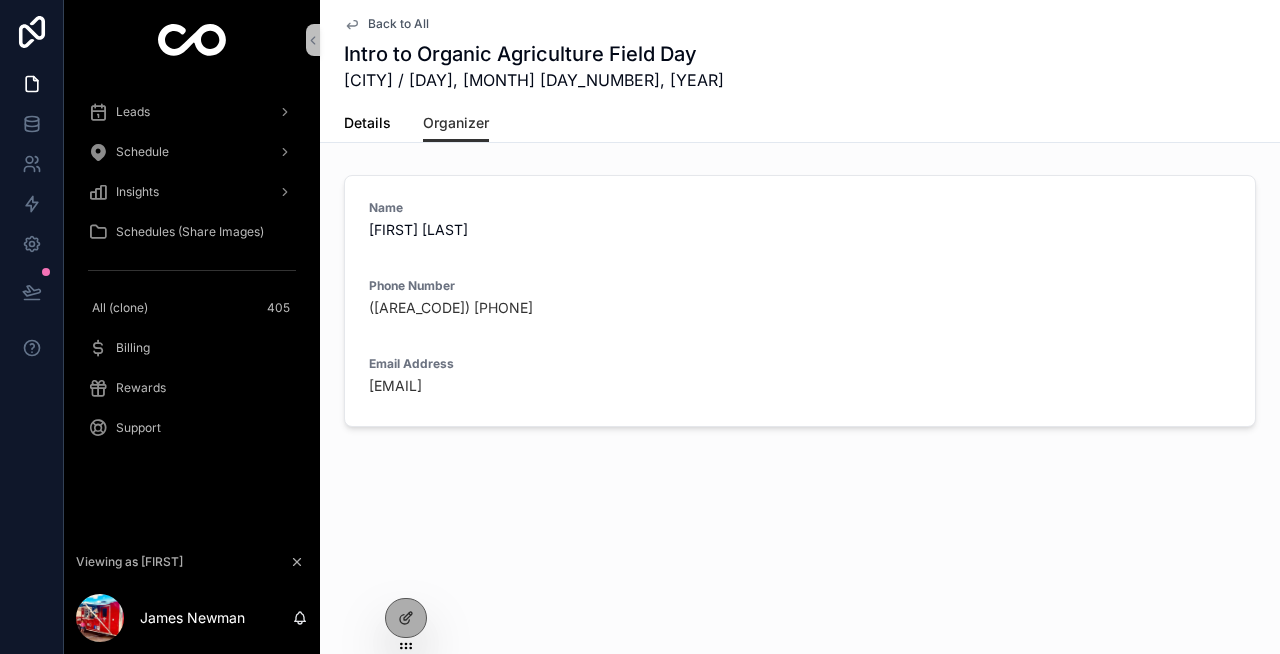 click on "Details" at bounding box center (367, 123) 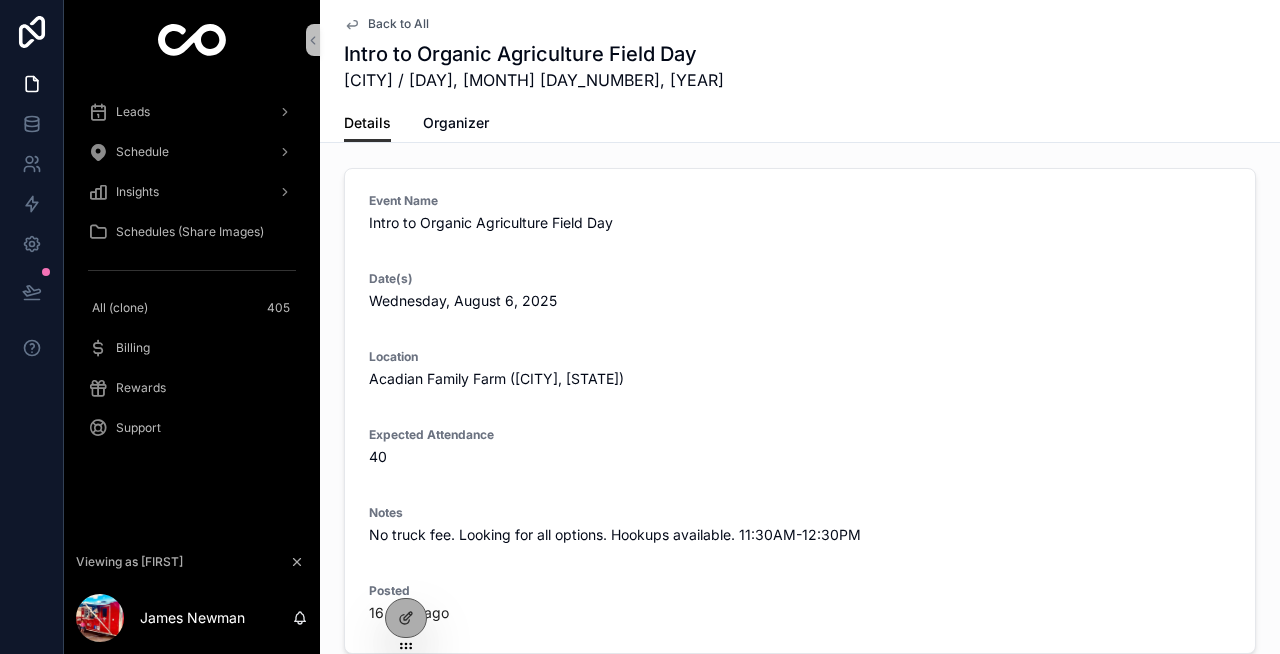 scroll, scrollTop: 0, scrollLeft: 0, axis: both 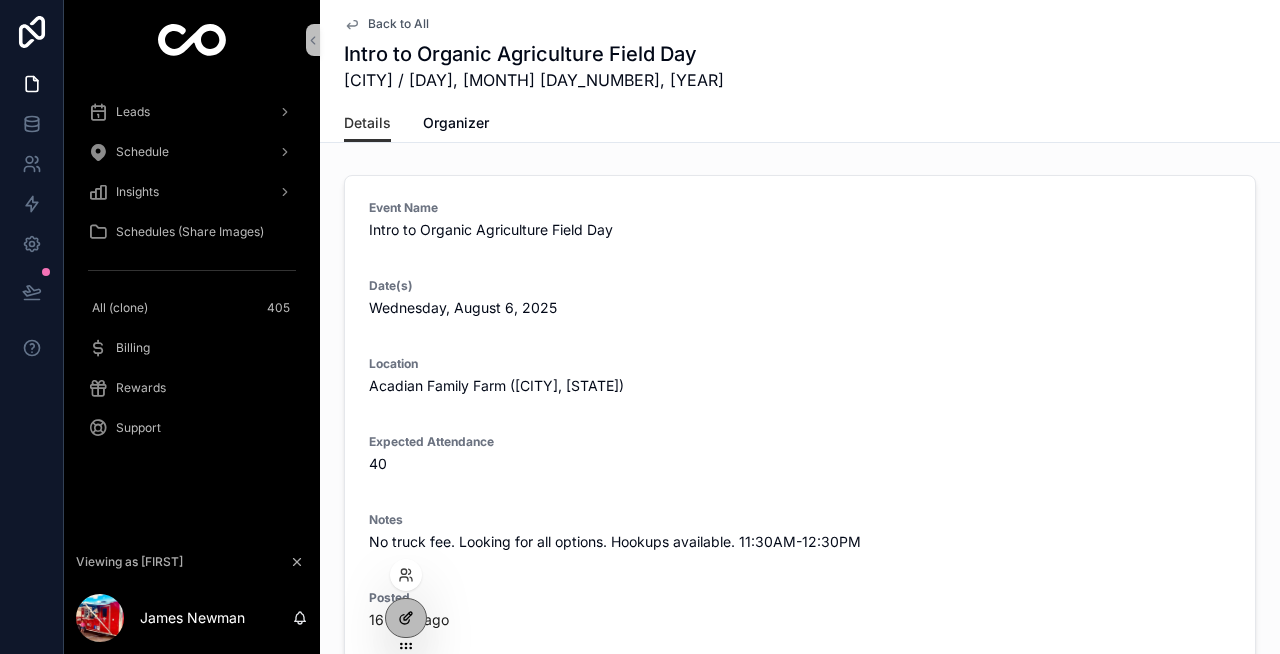 click at bounding box center (406, 618) 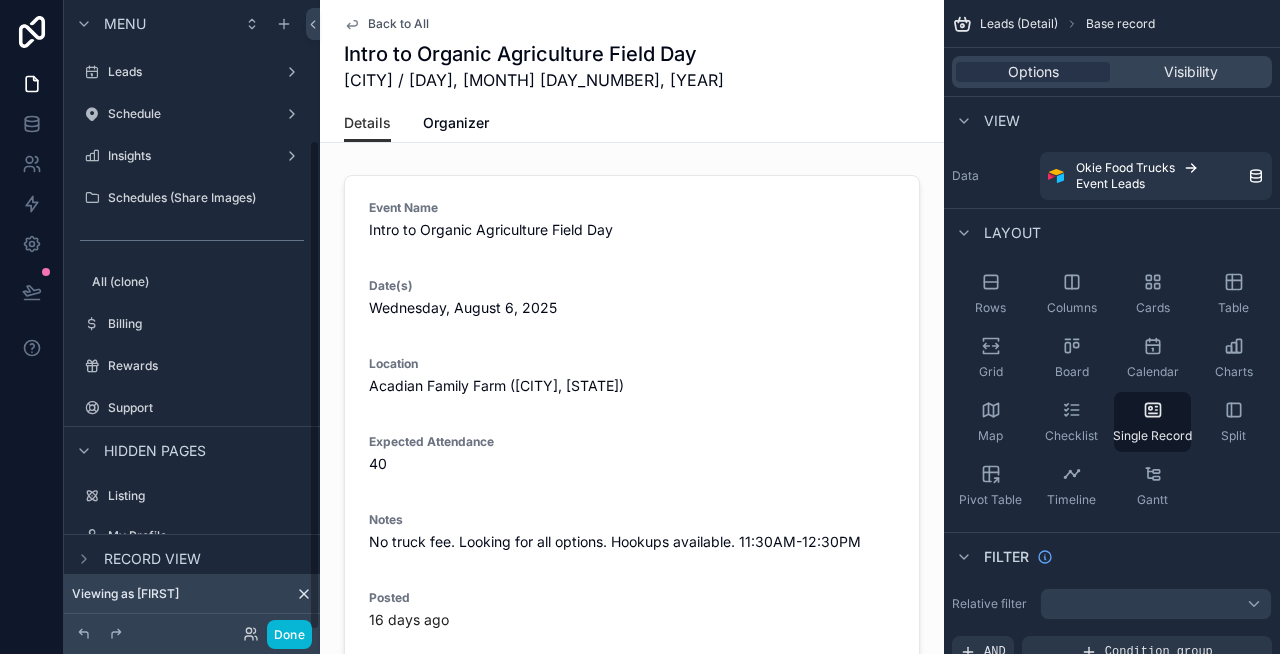 scroll, scrollTop: 180, scrollLeft: 0, axis: vertical 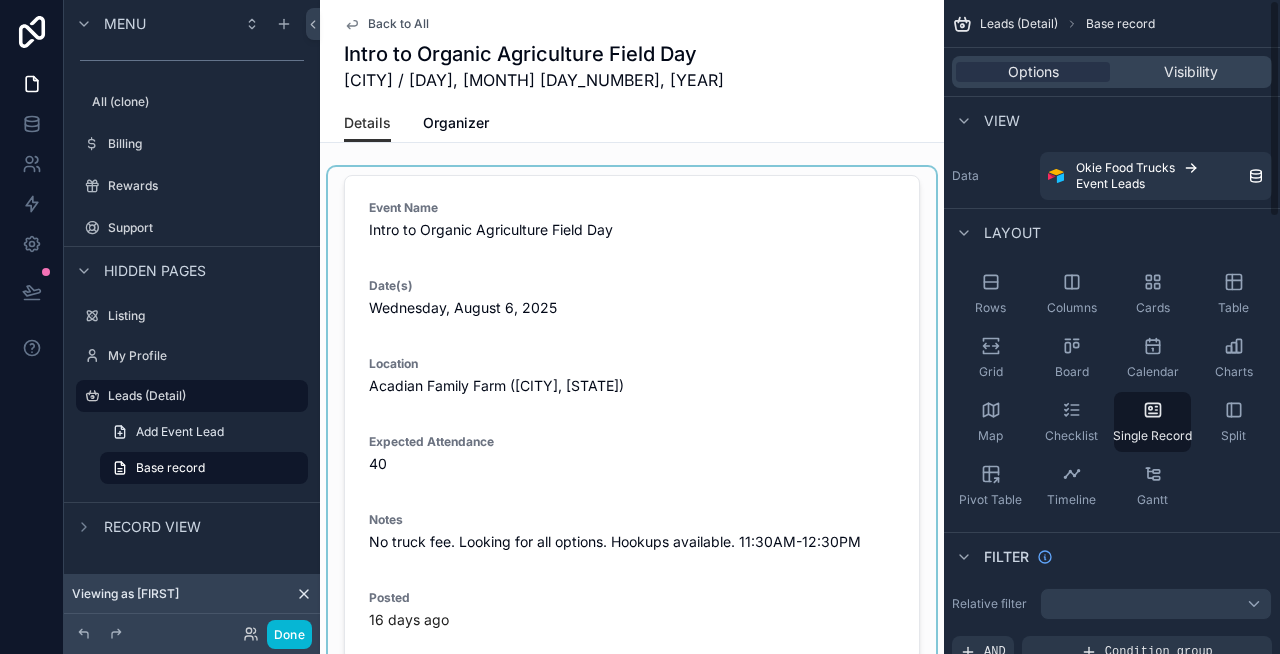 click at bounding box center (632, 418) 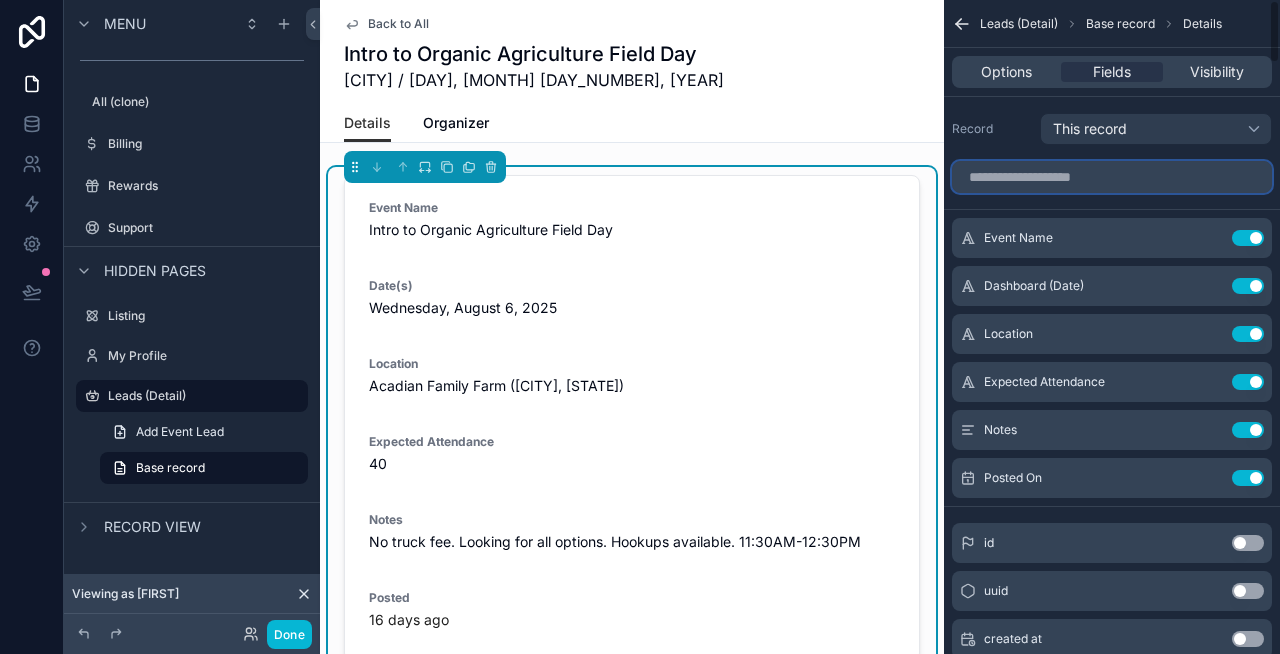 click at bounding box center (1112, 177) 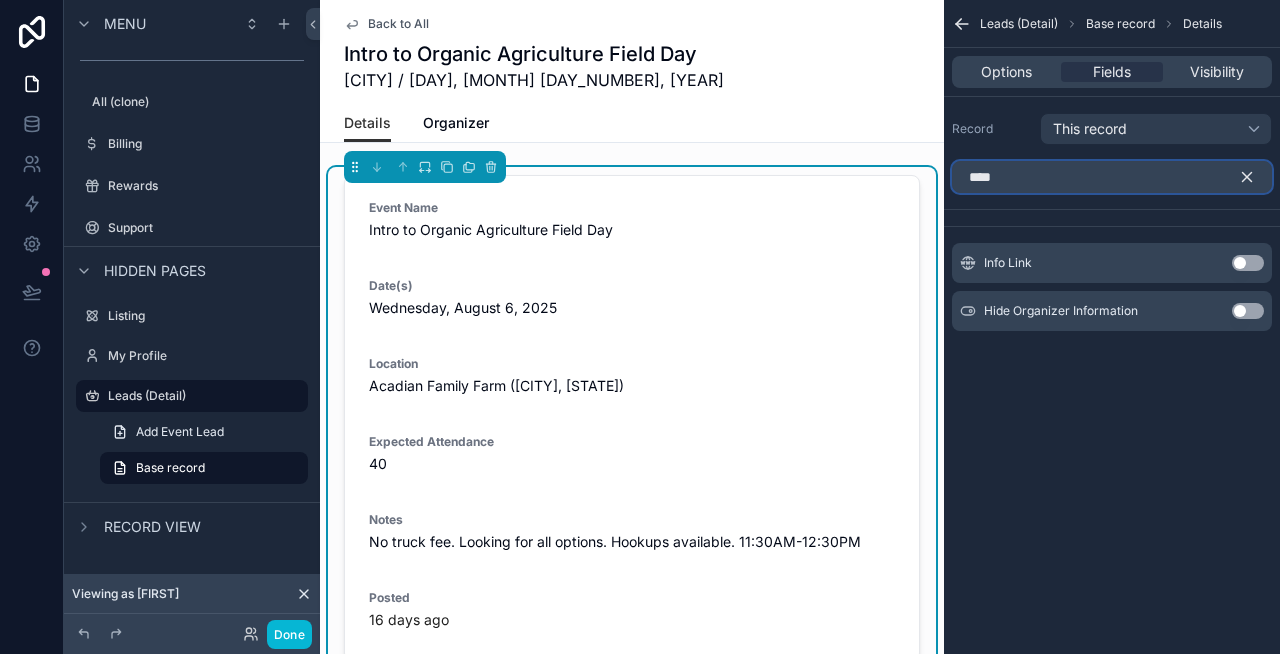 type on "****" 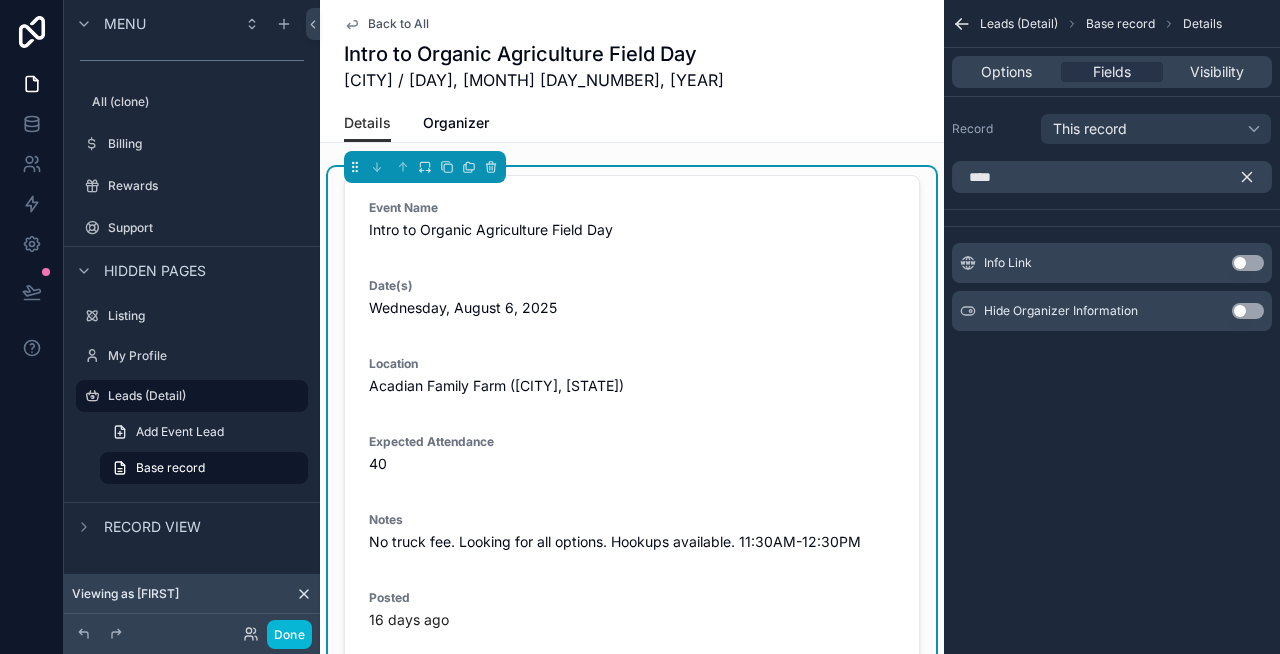 click on "Use setting" at bounding box center (1248, 263) 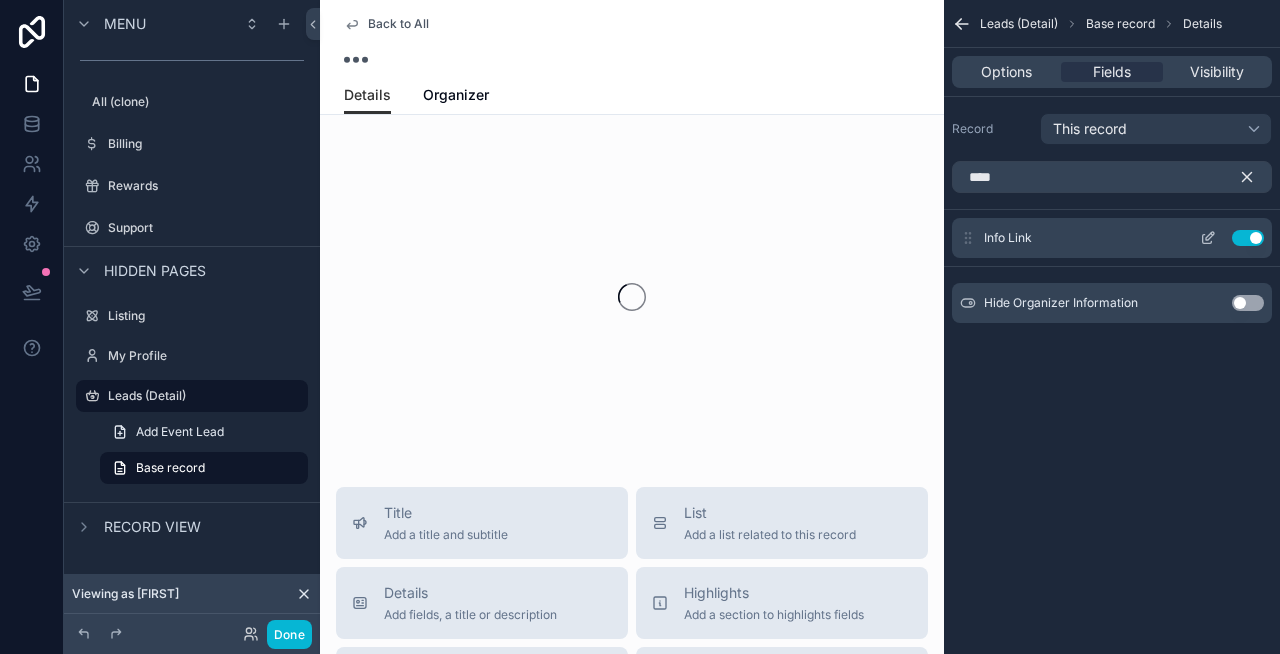 click 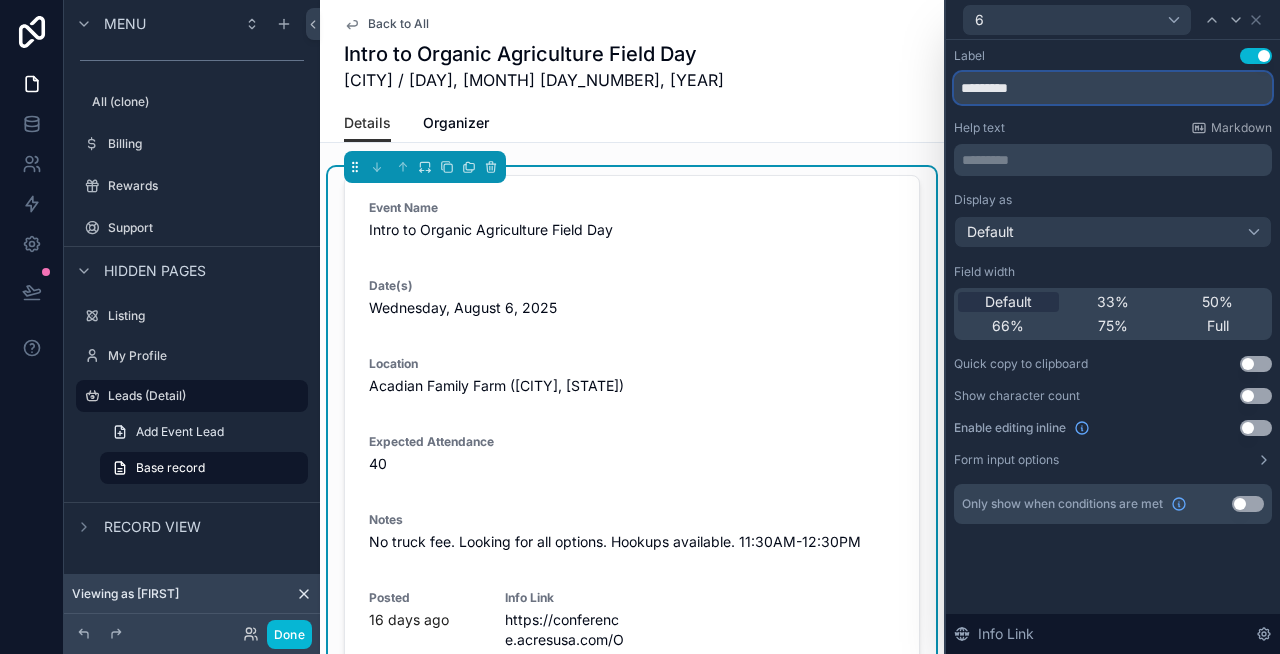 click on "*********" at bounding box center [1113, 88] 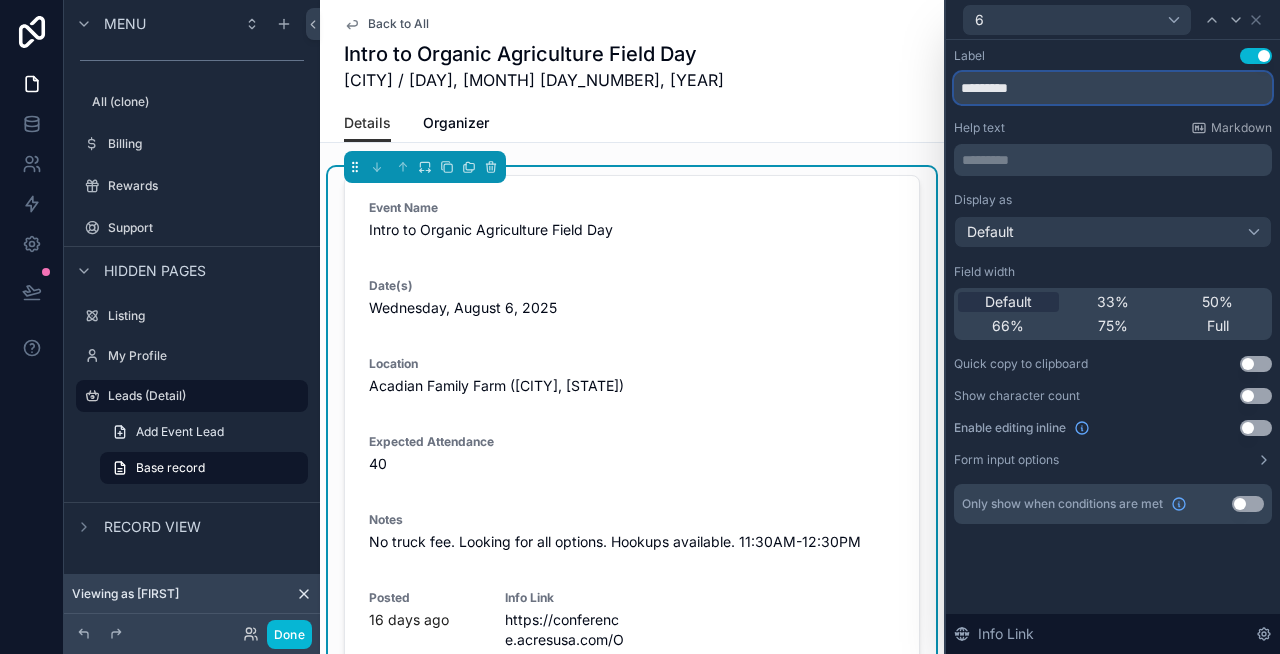 click on "*********" at bounding box center [1113, 88] 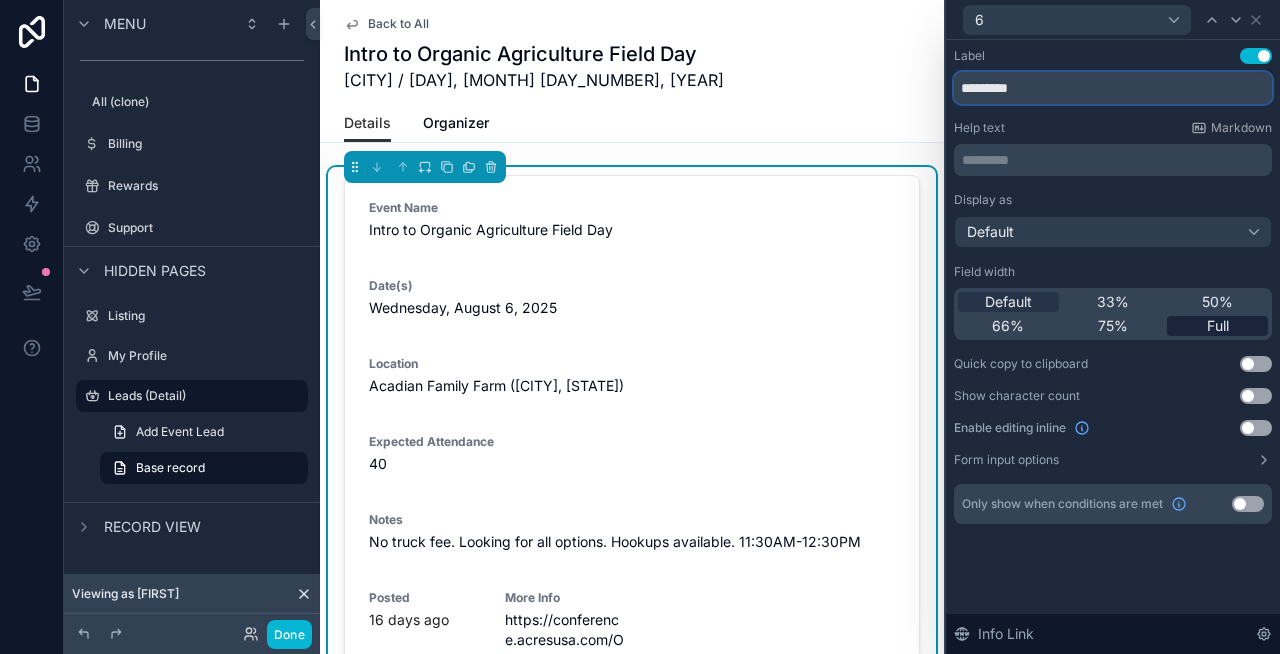 type on "*********" 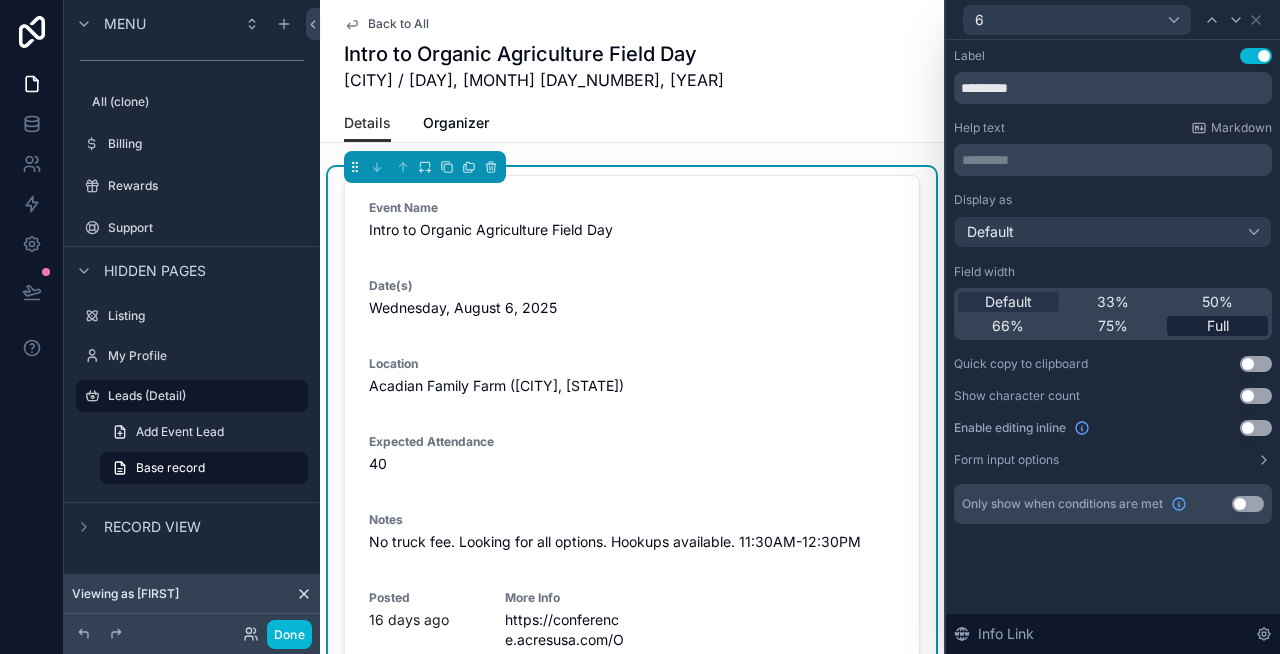 click on "Full" at bounding box center [1217, 326] 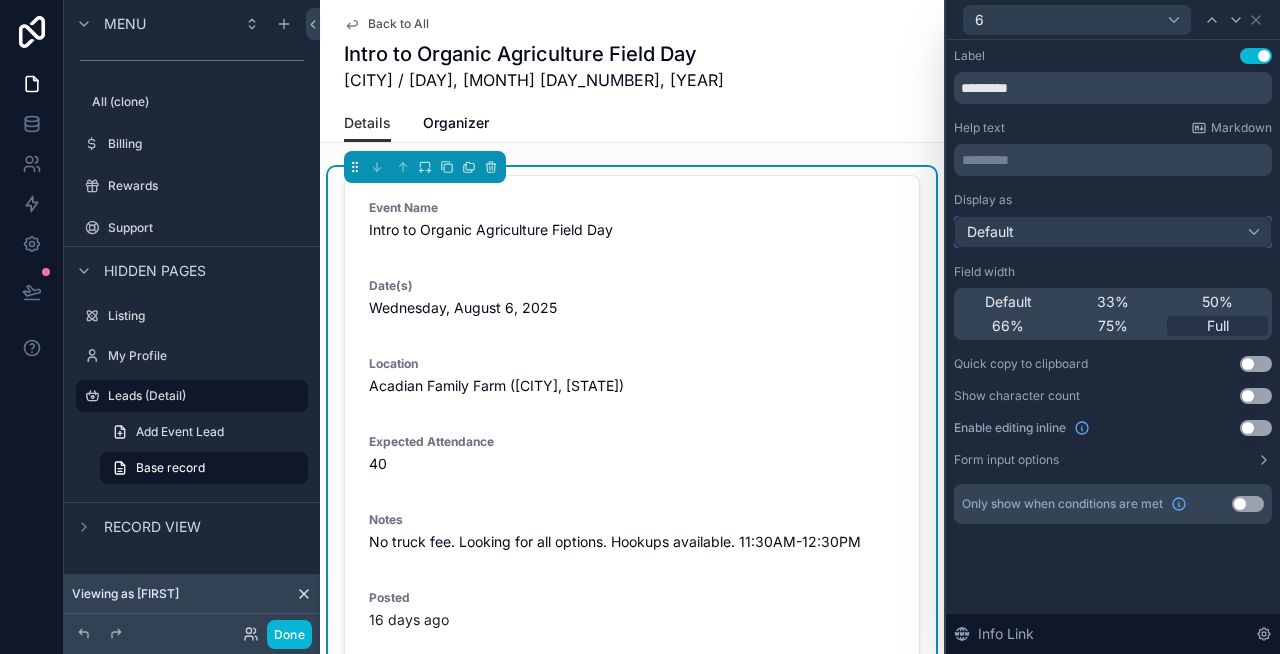 click on "Default" at bounding box center [1113, 232] 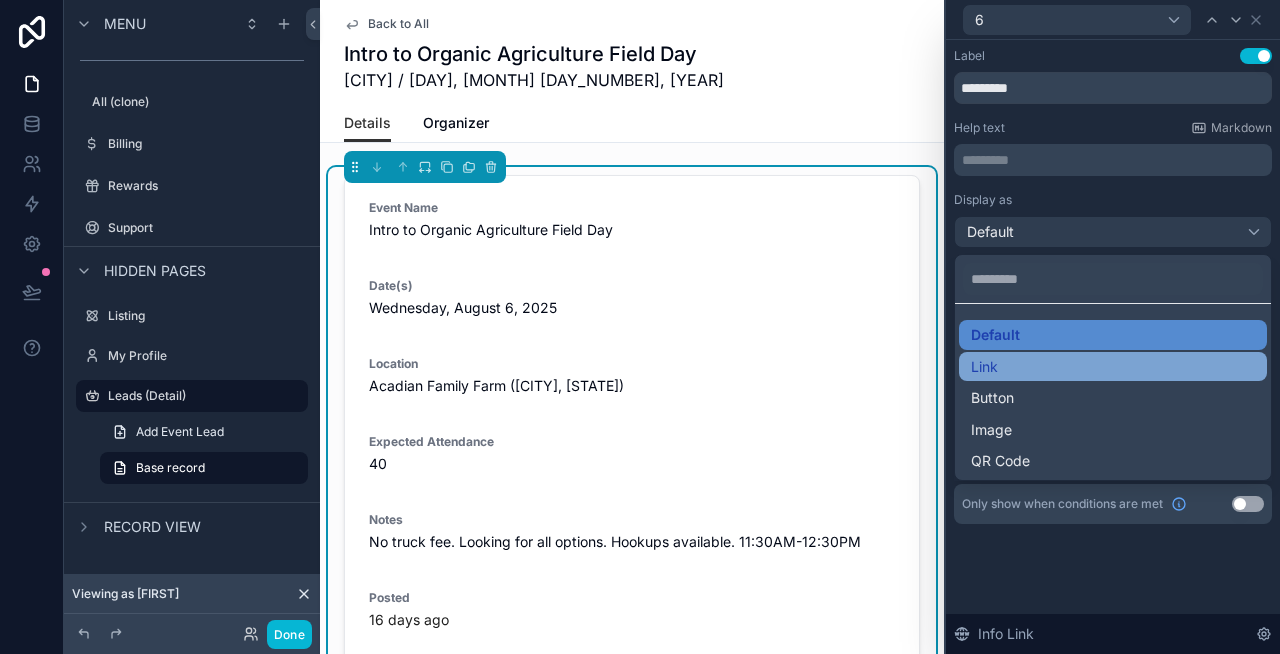 click on "Link" at bounding box center (1113, 367) 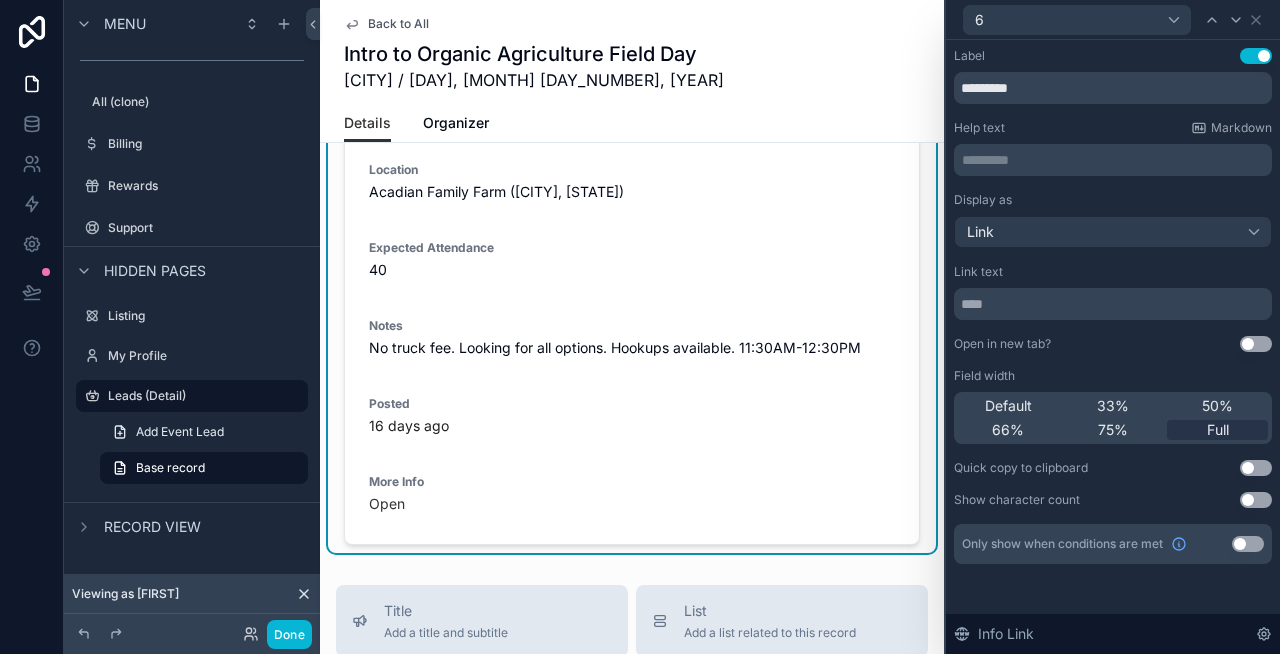scroll, scrollTop: 188, scrollLeft: 0, axis: vertical 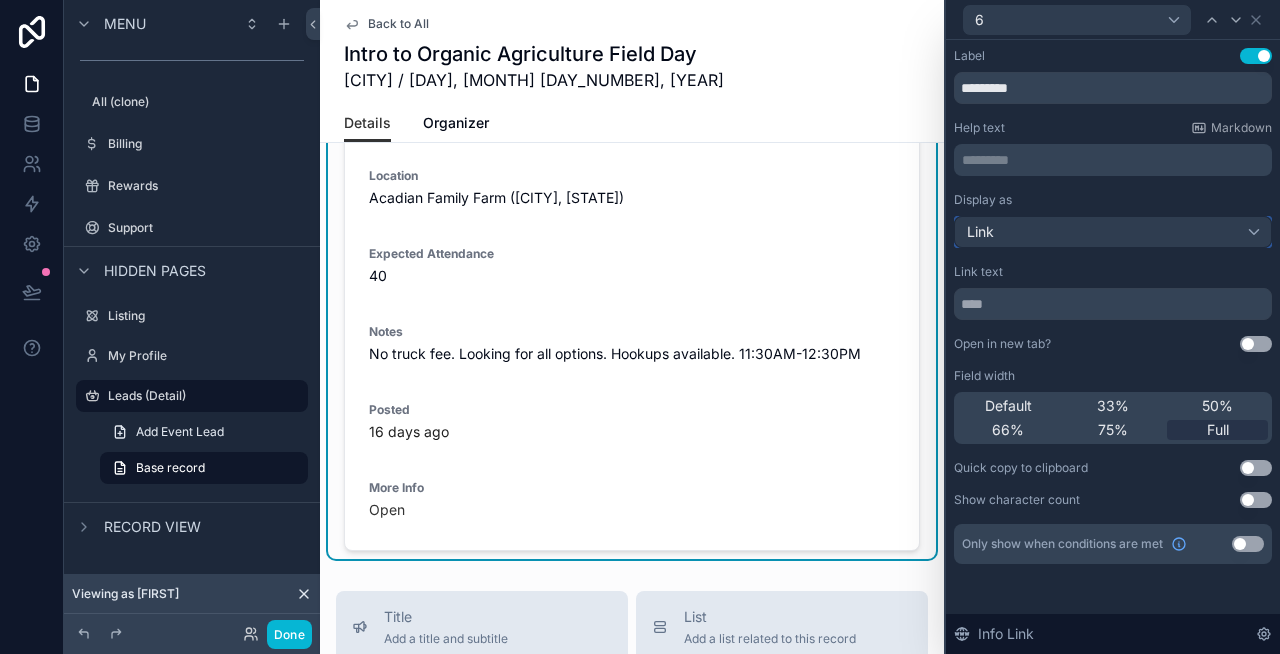 click on "Link" at bounding box center [1113, 232] 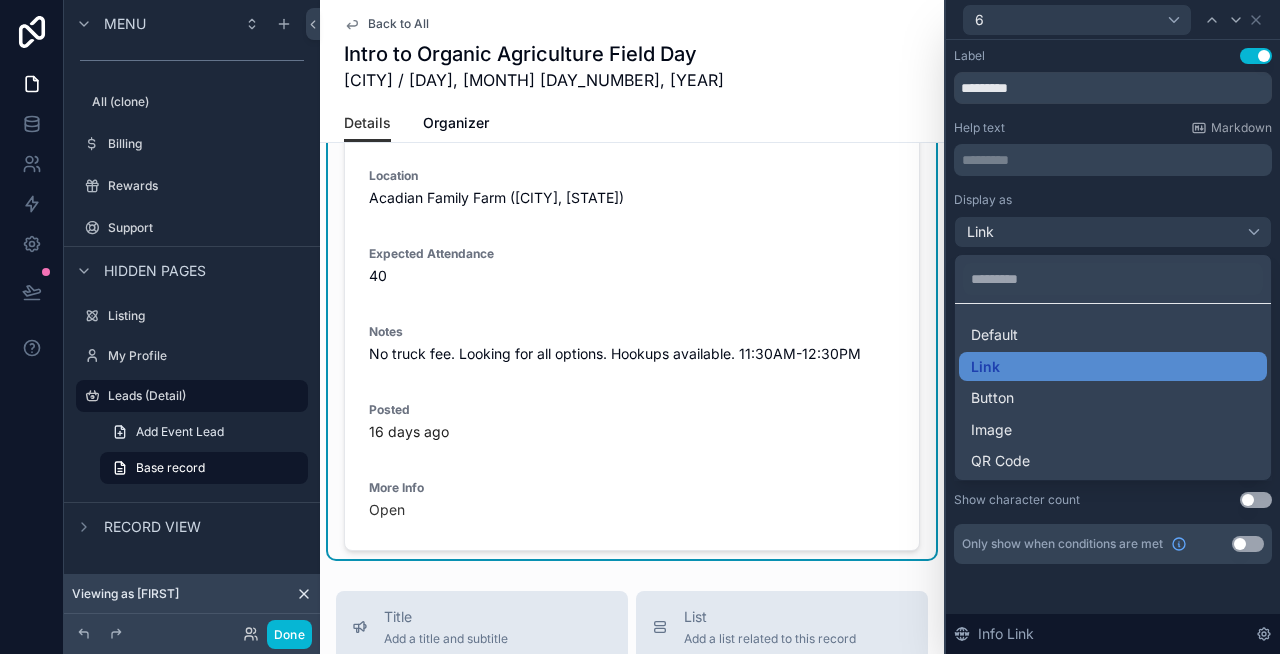 click at bounding box center [1113, 327] 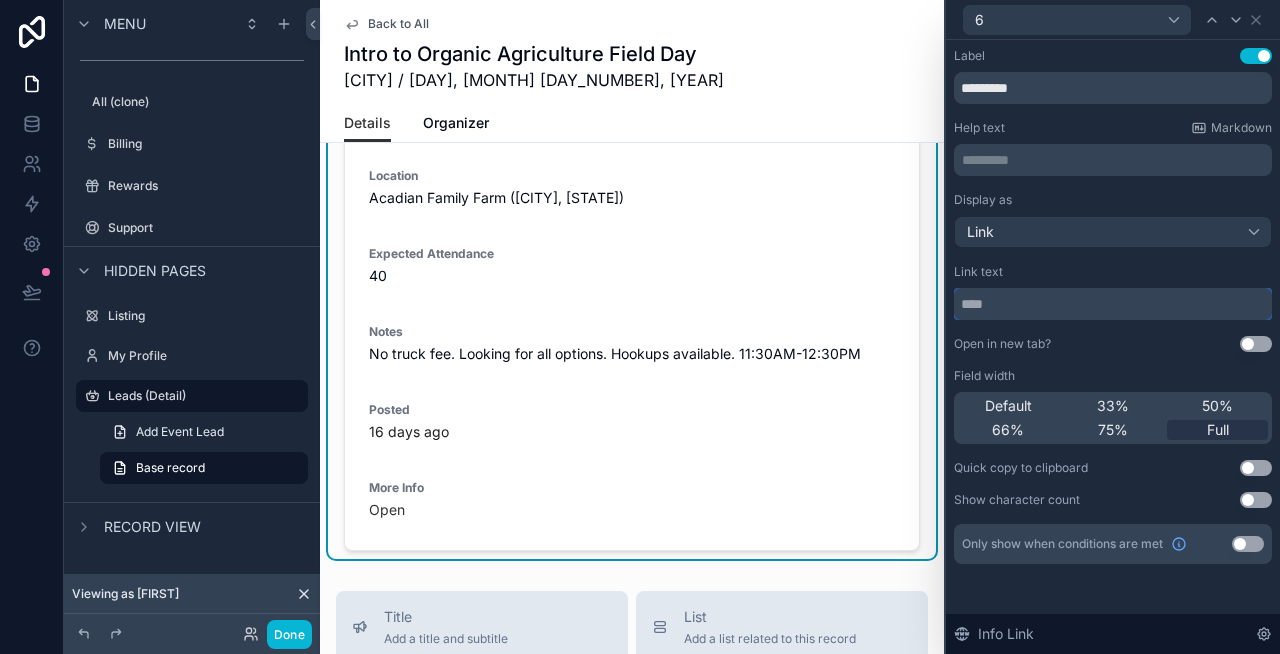 click at bounding box center [1113, 304] 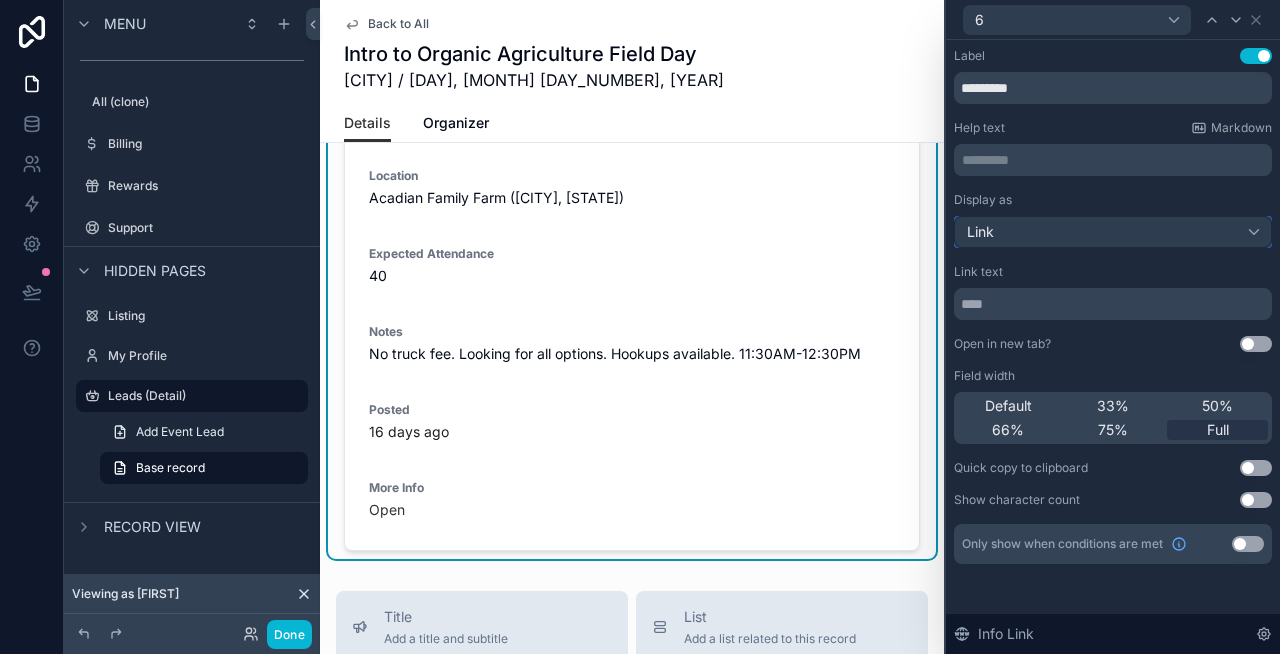 click on "Link" at bounding box center [1113, 232] 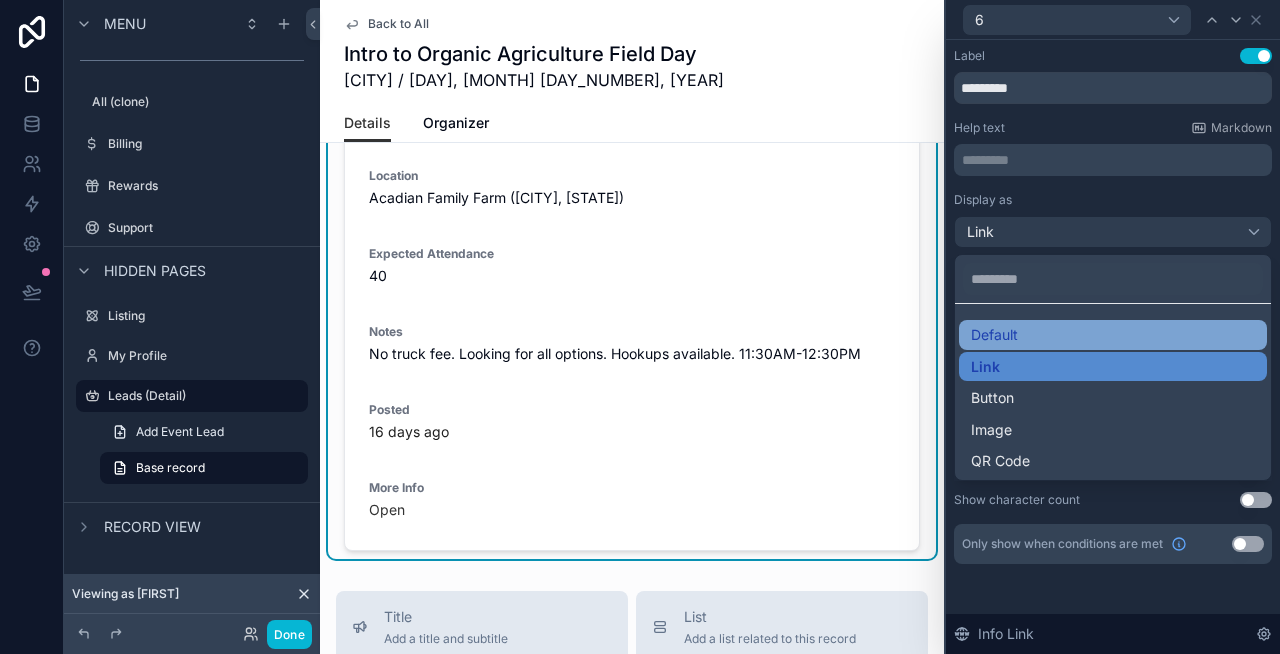 click on "Default" at bounding box center (1113, 335) 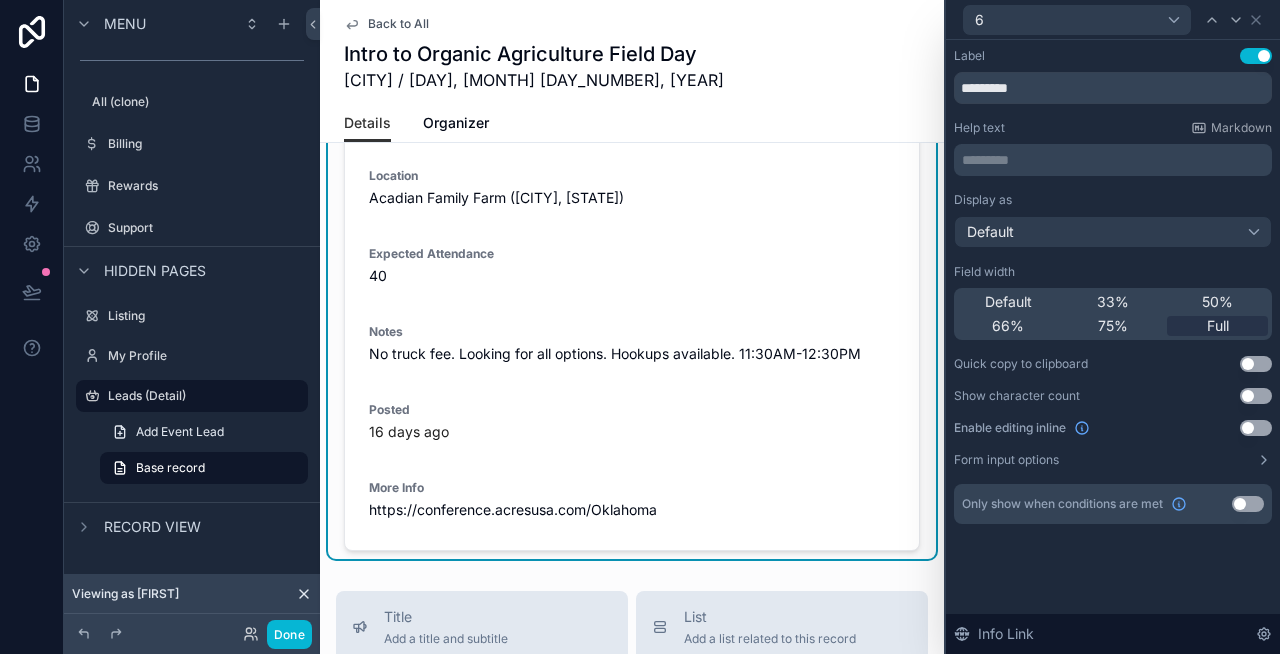click on "Use setting" at bounding box center [1256, 364] 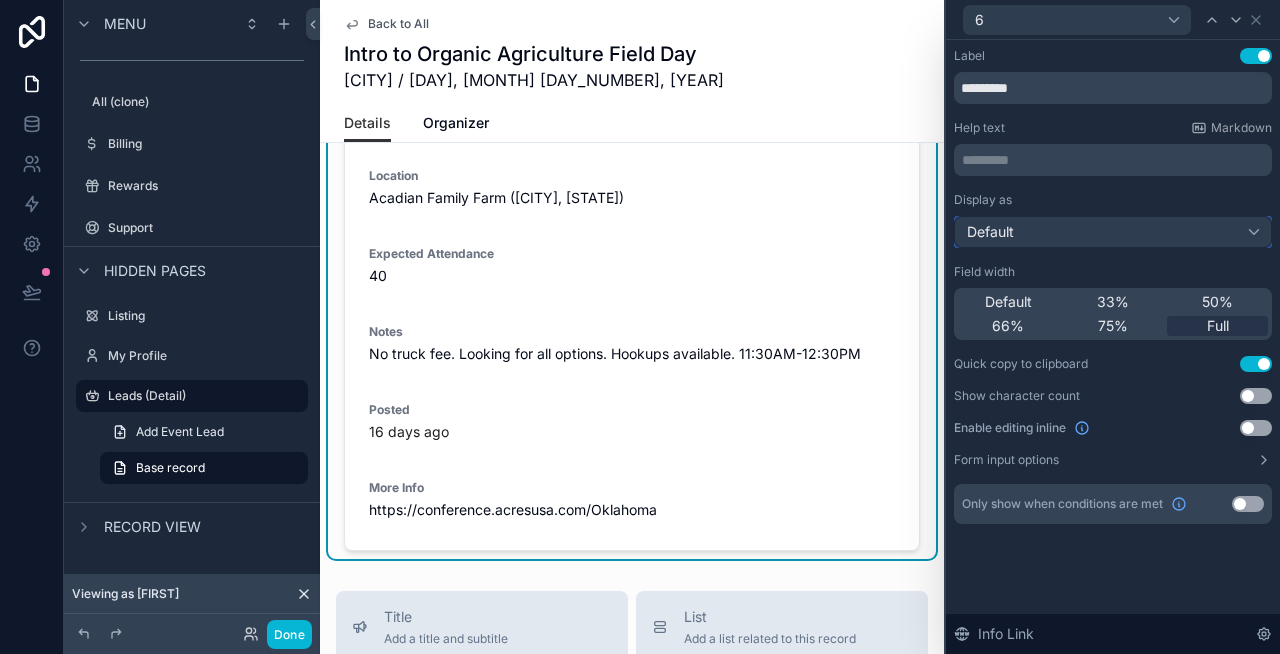 click on "Default" at bounding box center (1113, 232) 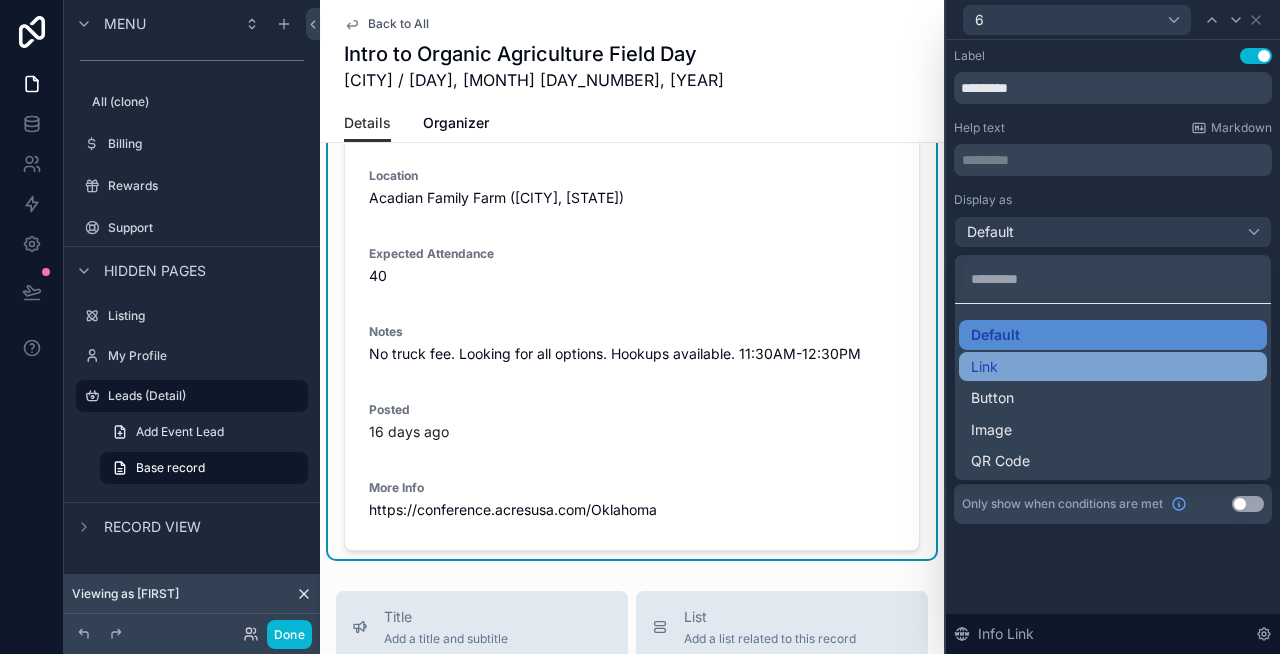 click on "Link" at bounding box center (1113, 367) 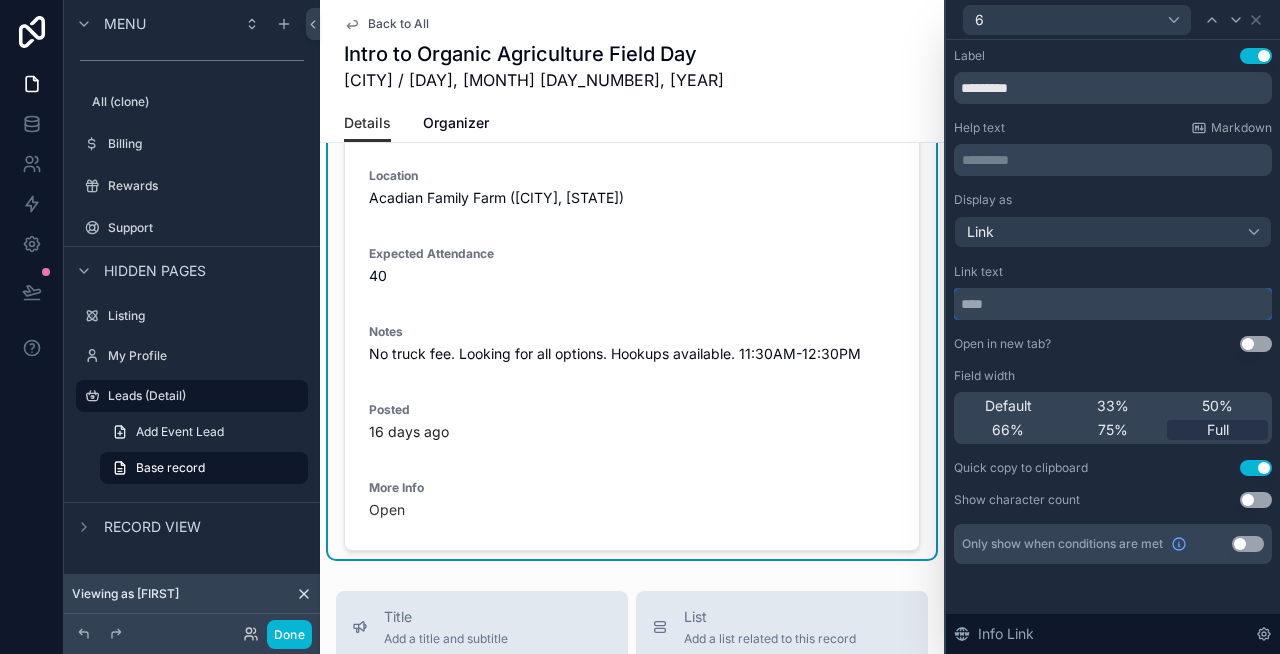 click at bounding box center [1113, 304] 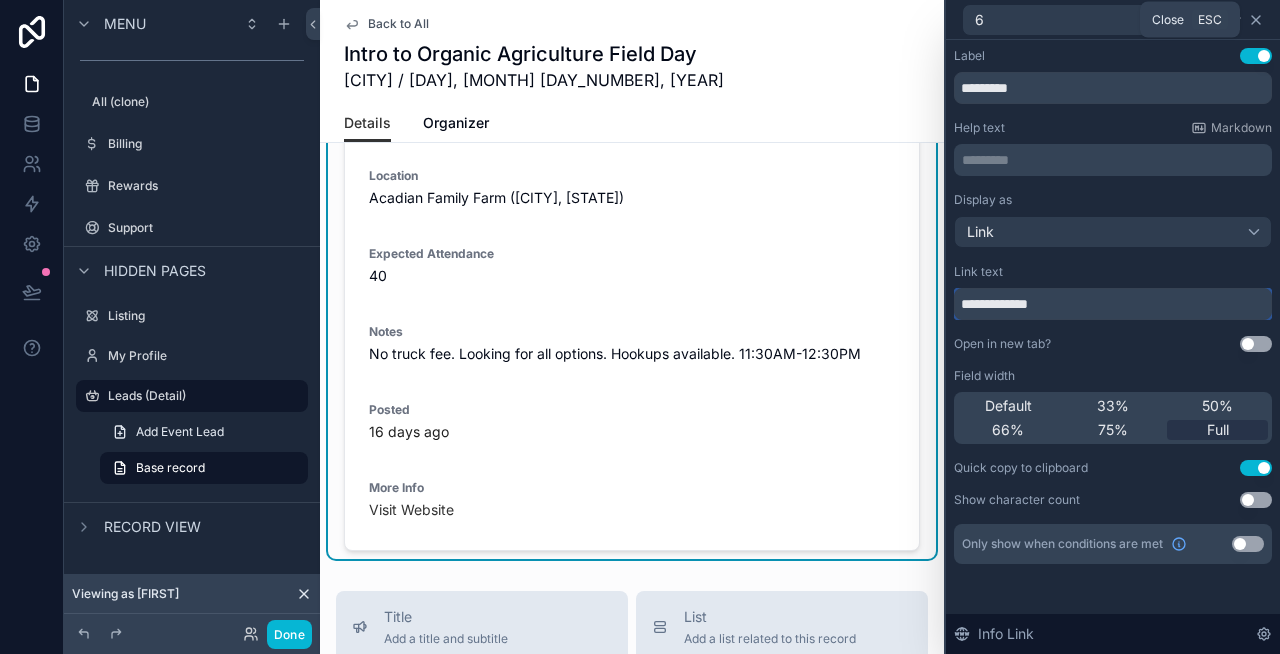 type on "**********" 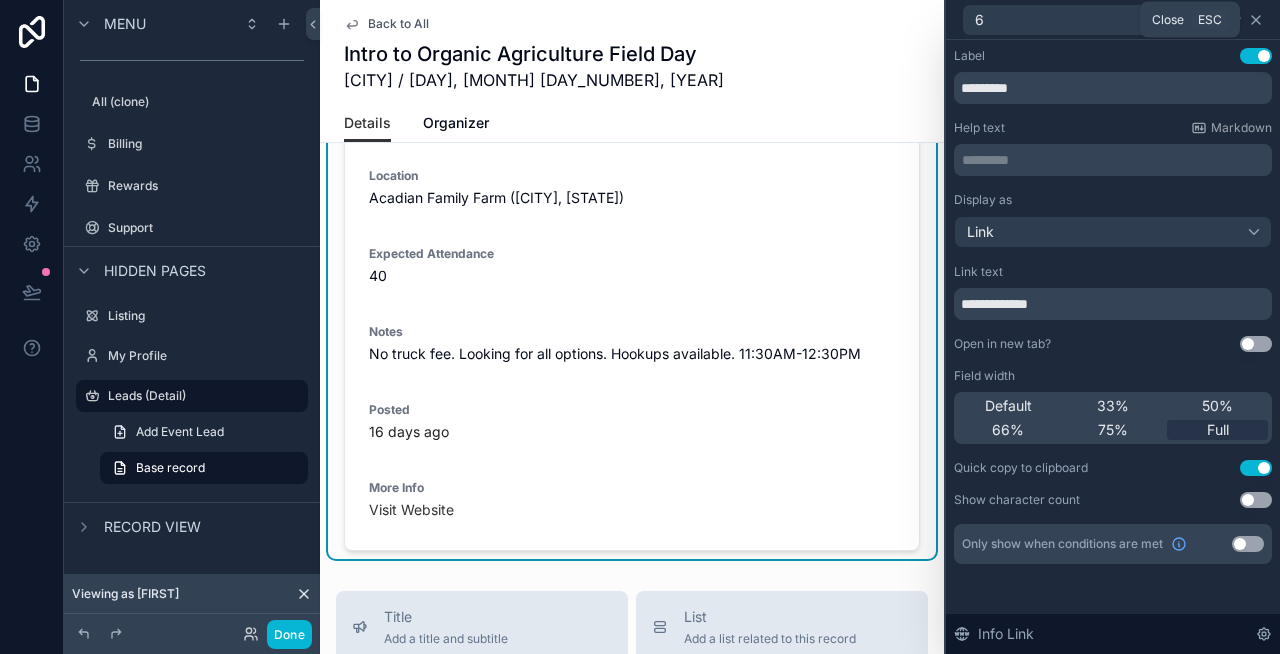 click 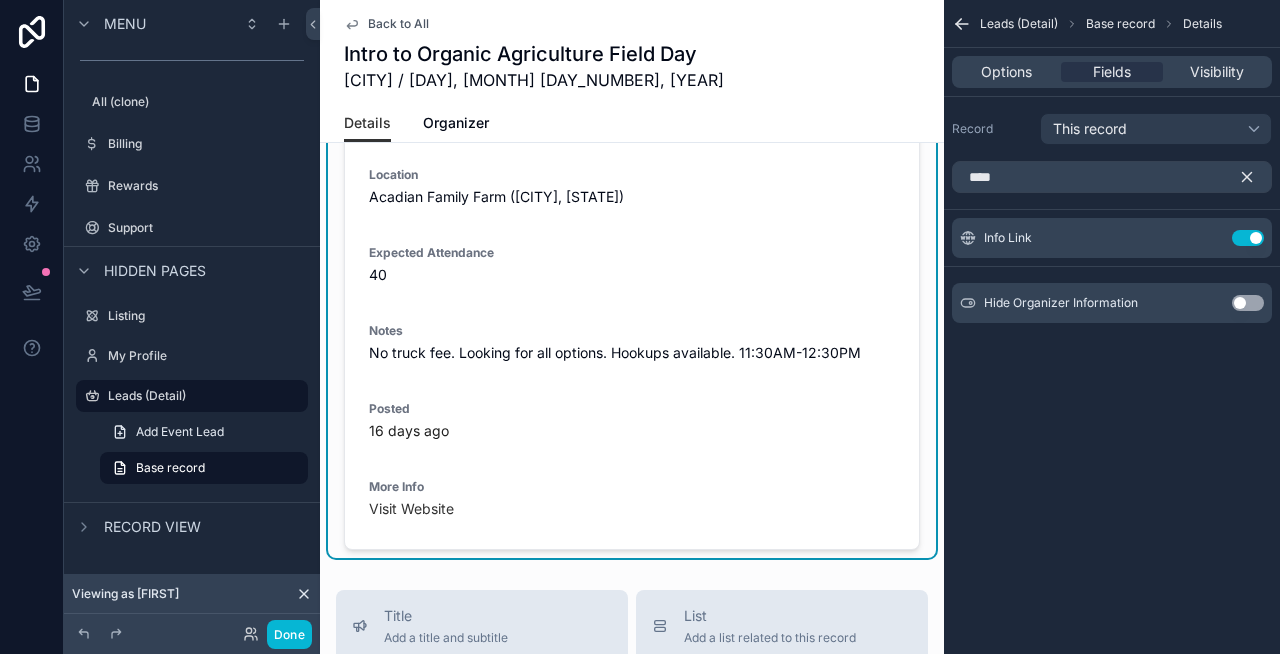 scroll, scrollTop: 198, scrollLeft: 0, axis: vertical 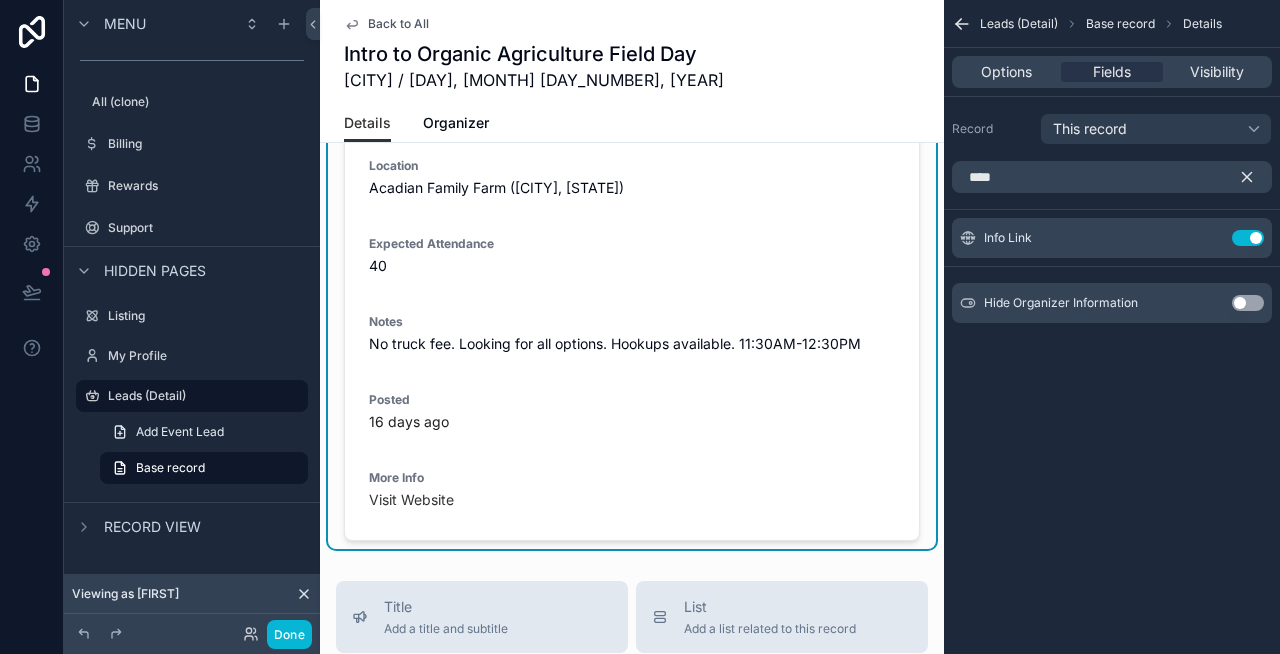click 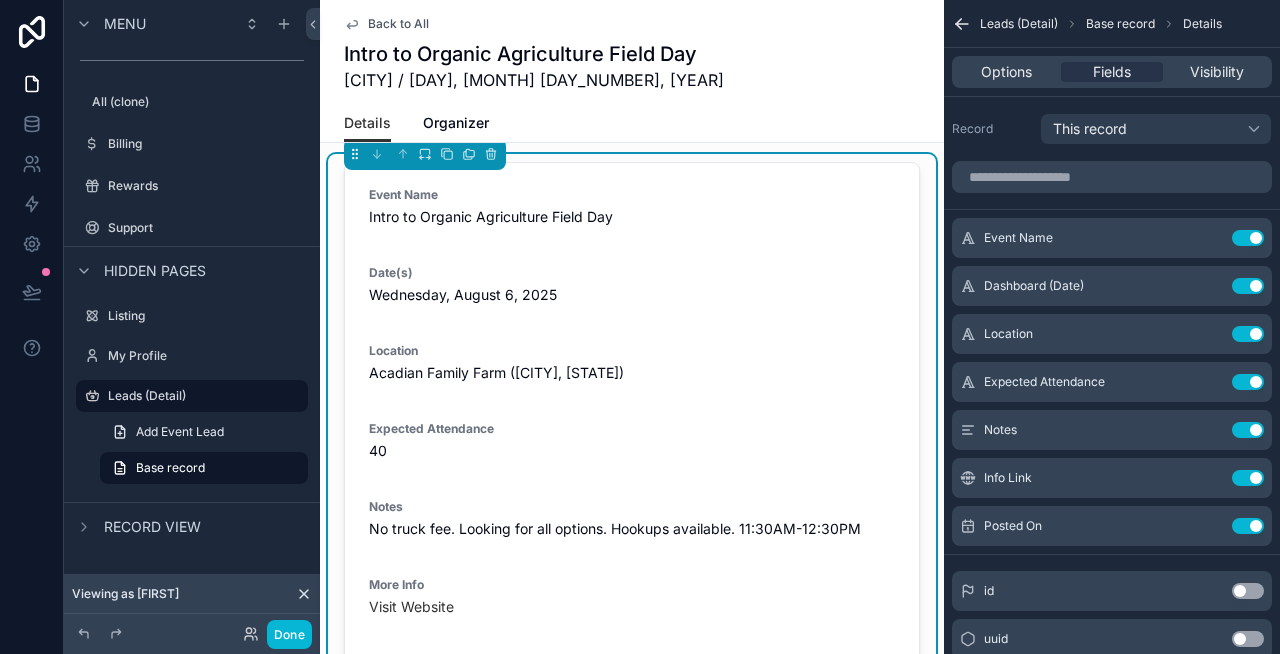 scroll, scrollTop: 0, scrollLeft: 0, axis: both 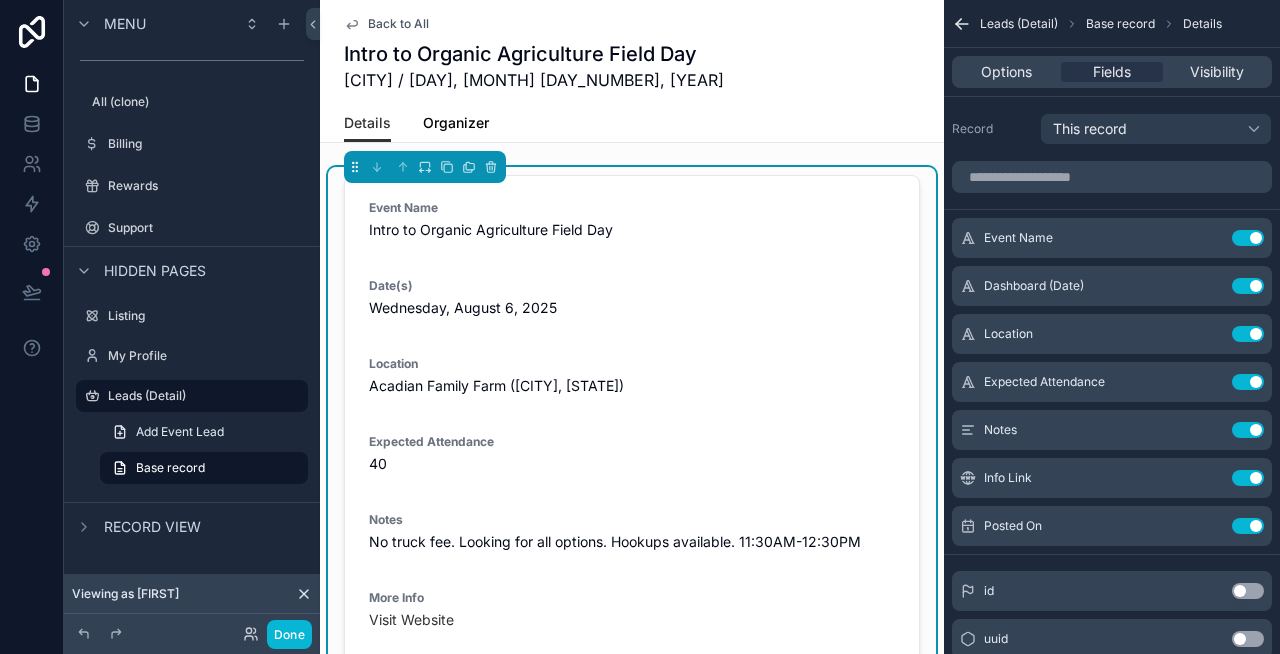 click on "Organizer" at bounding box center (456, 123) 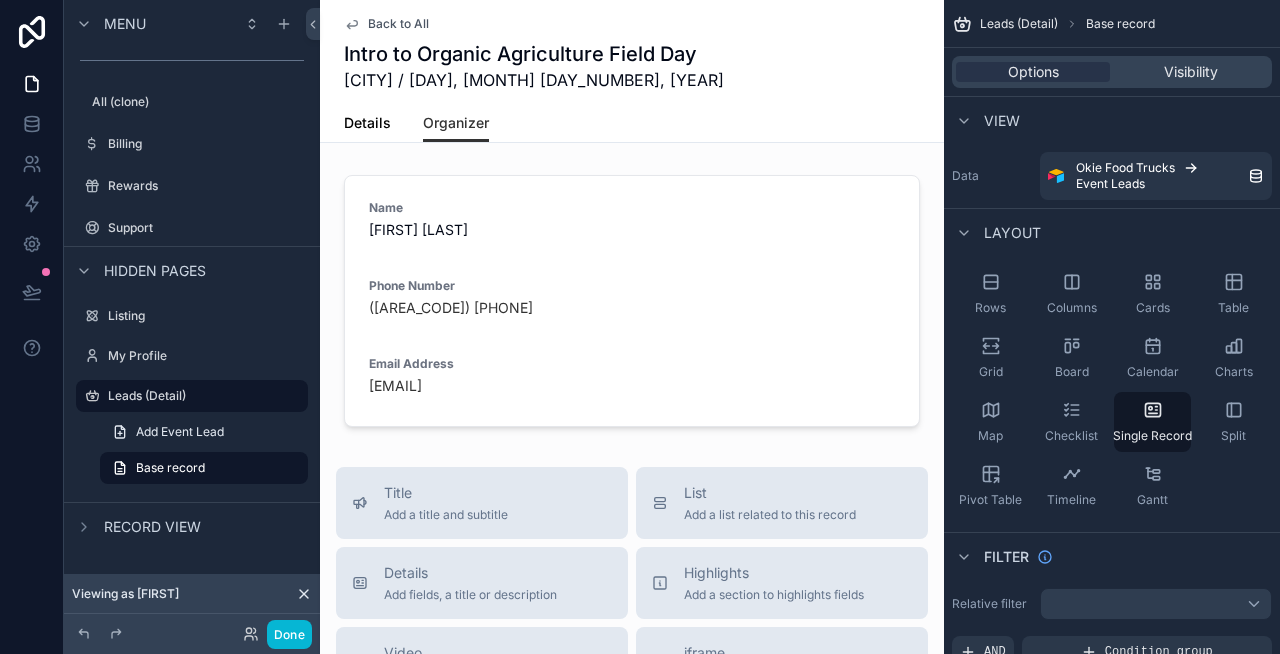 click on "Details" at bounding box center (367, 123) 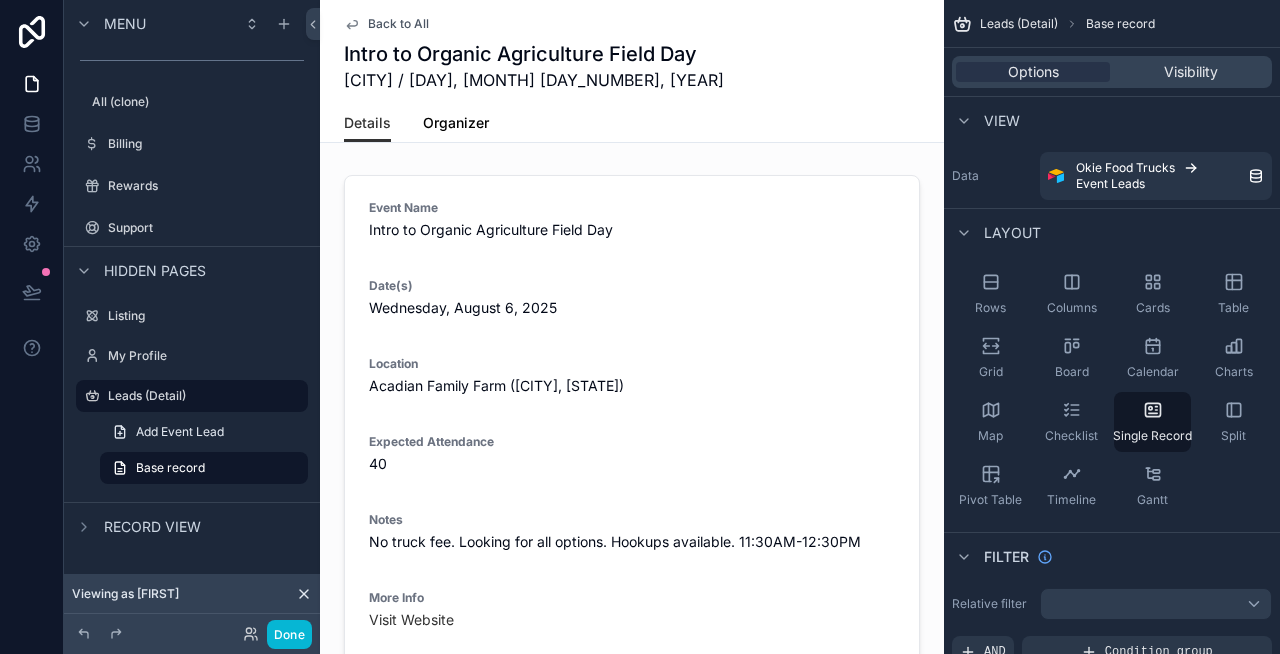 click on "Organizer" at bounding box center (456, 123) 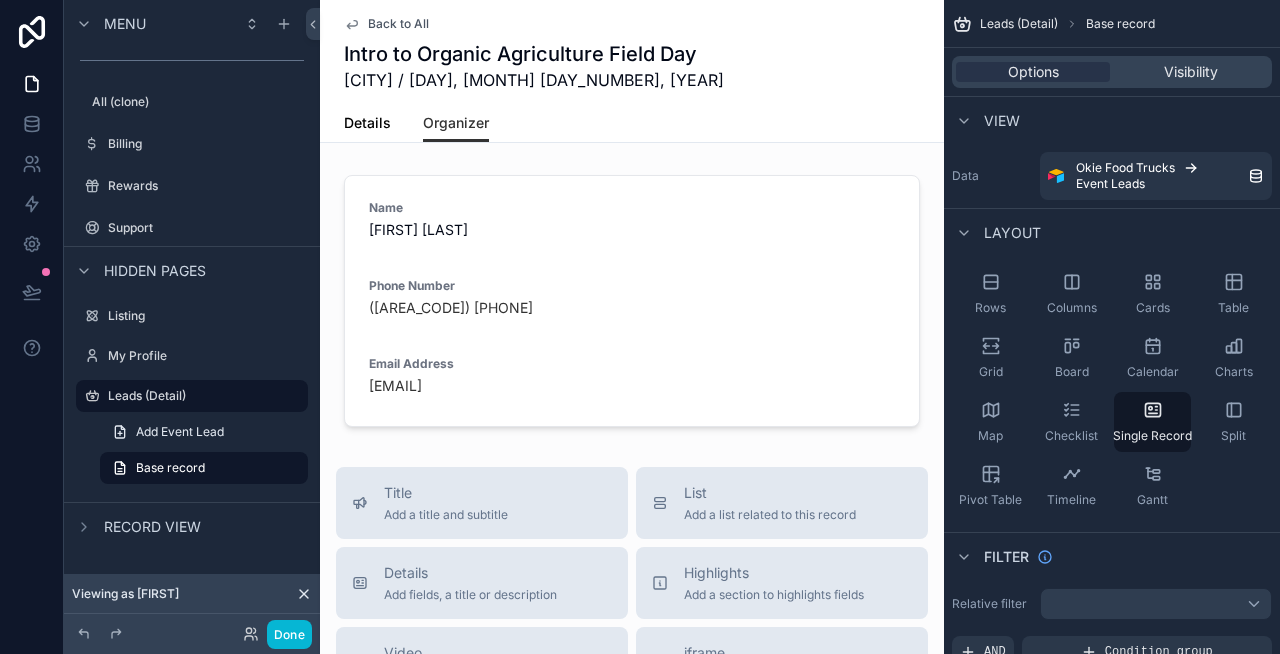 click on "Details" at bounding box center (367, 123) 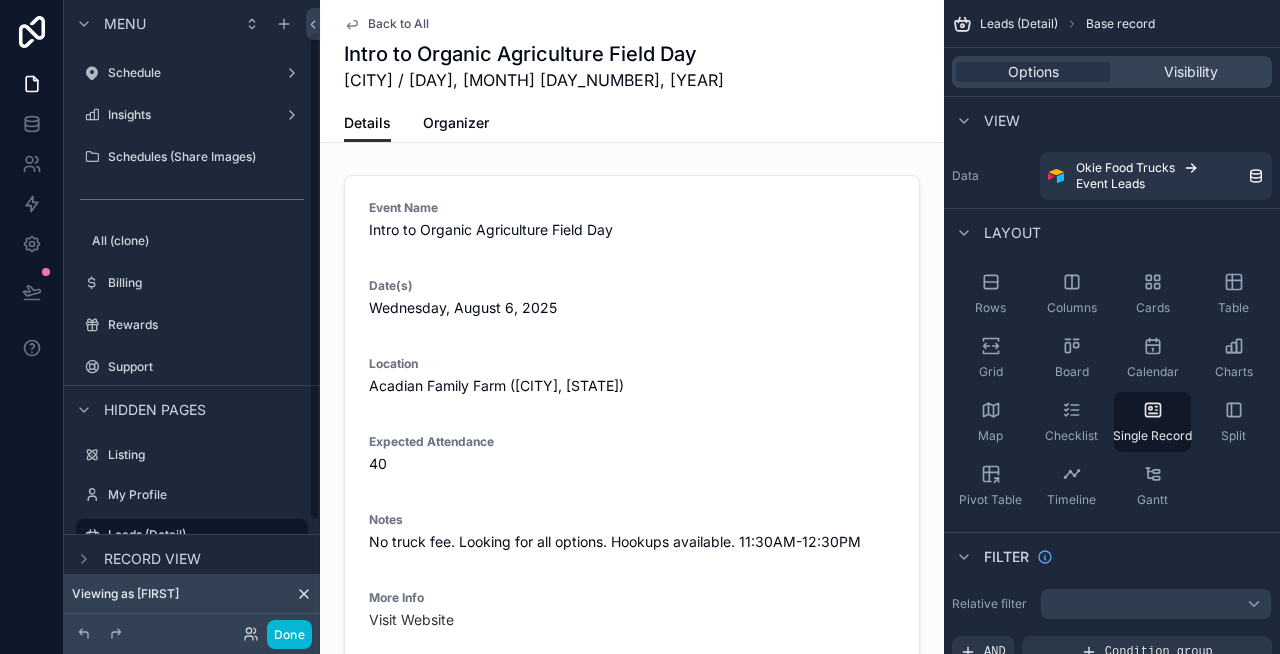 scroll, scrollTop: 0, scrollLeft: 0, axis: both 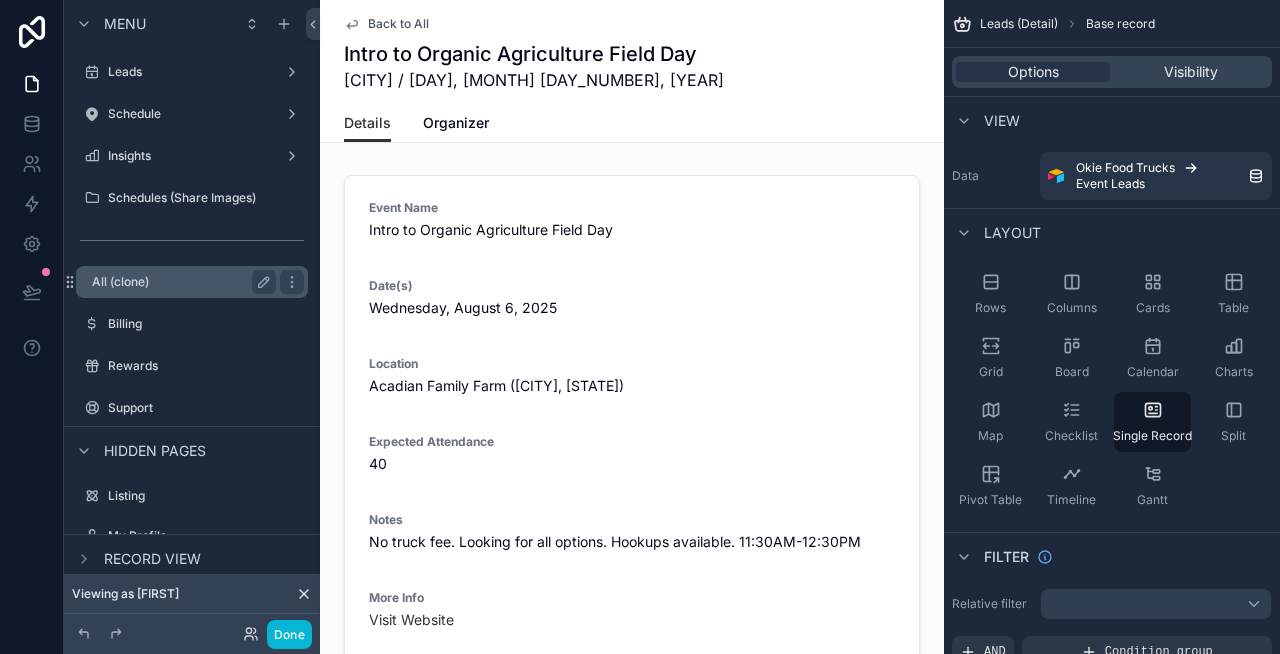 click on "All (clone)" at bounding box center (180, 282) 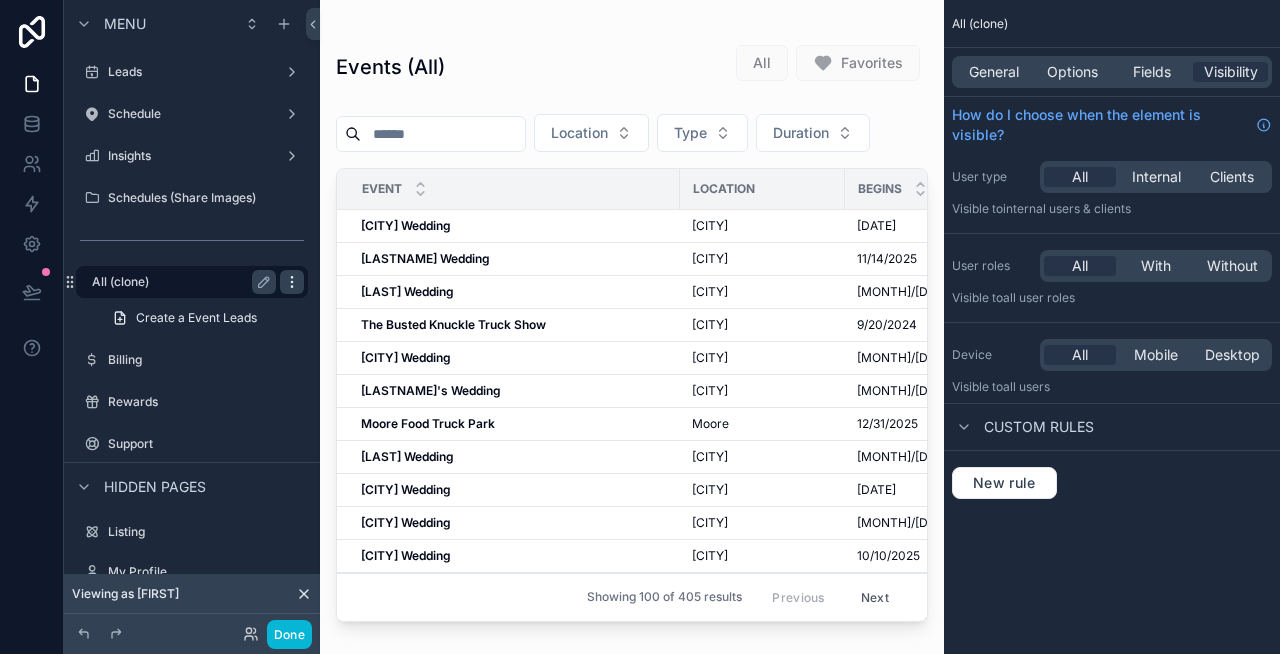 click 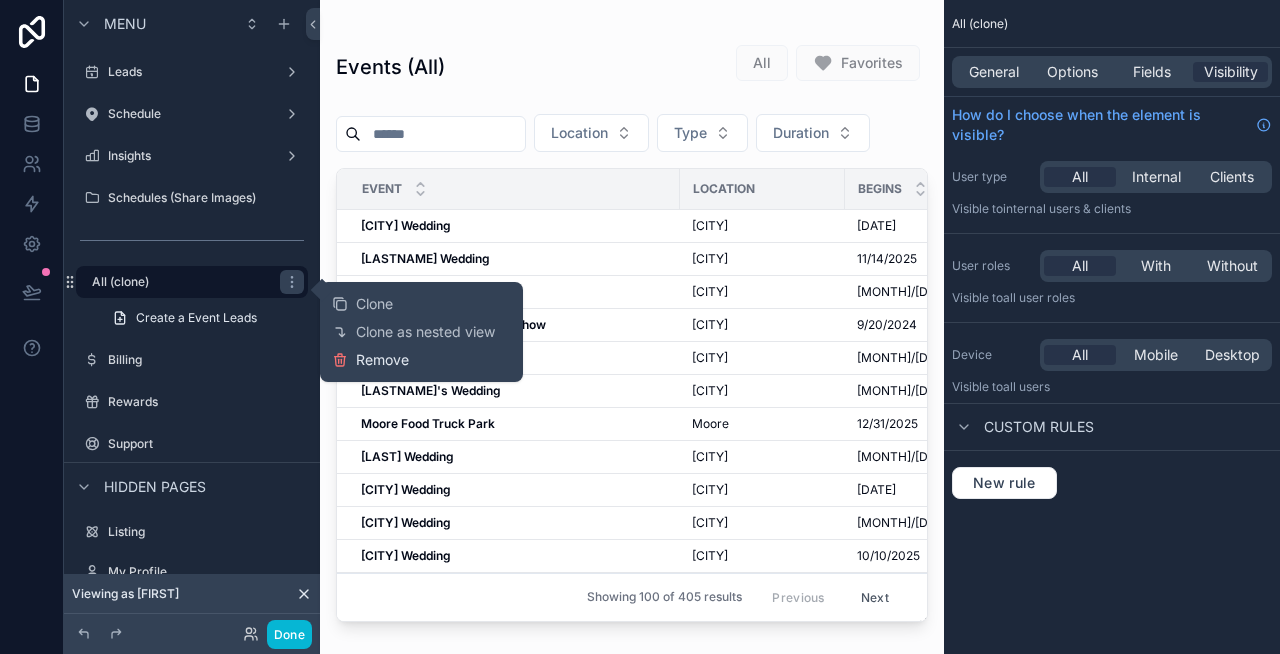 click on "Remove" at bounding box center (382, 360) 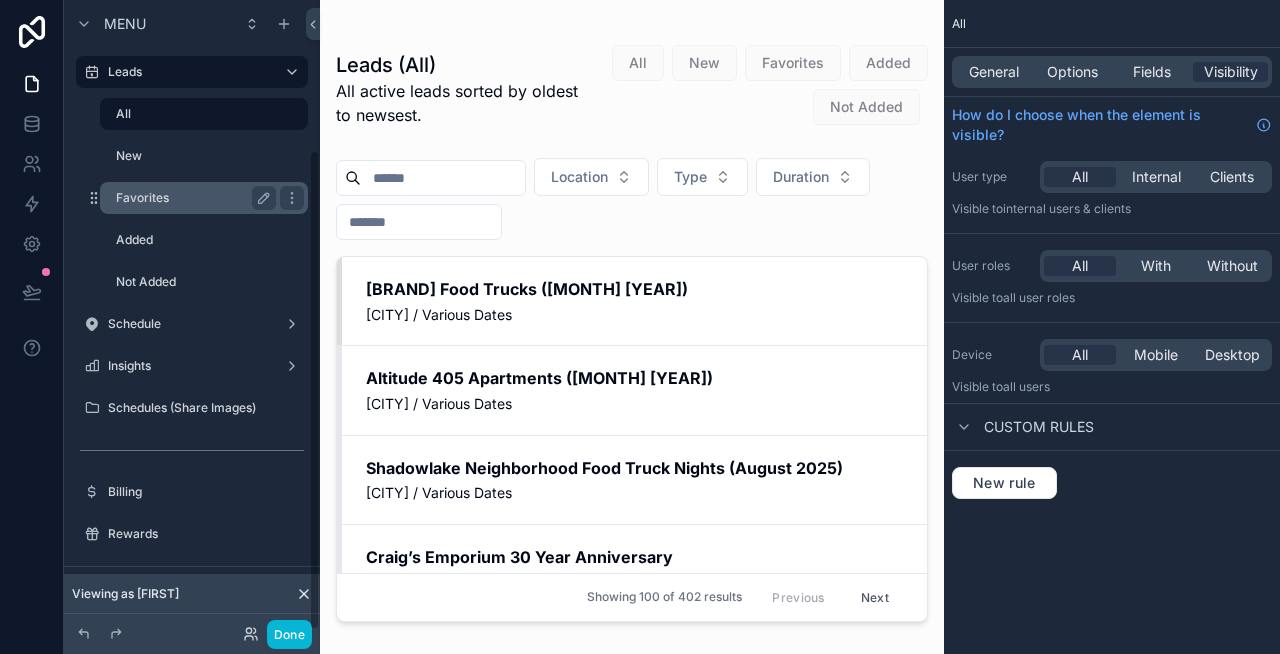 scroll, scrollTop: 196, scrollLeft: 0, axis: vertical 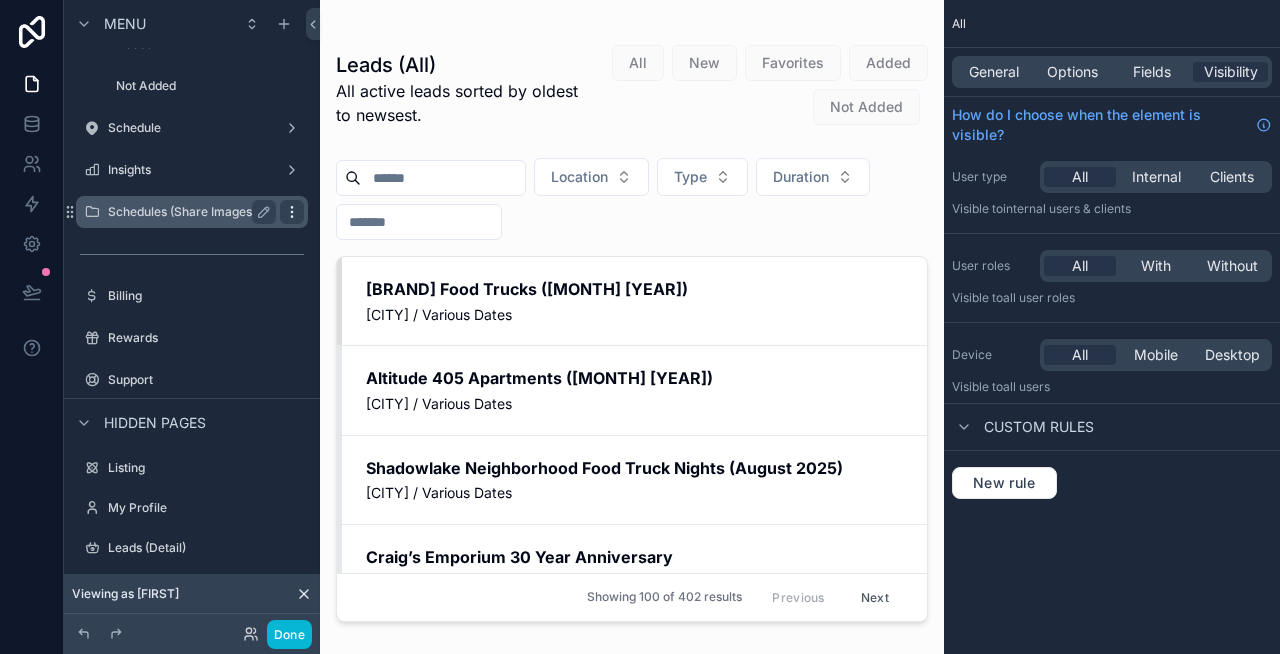 click 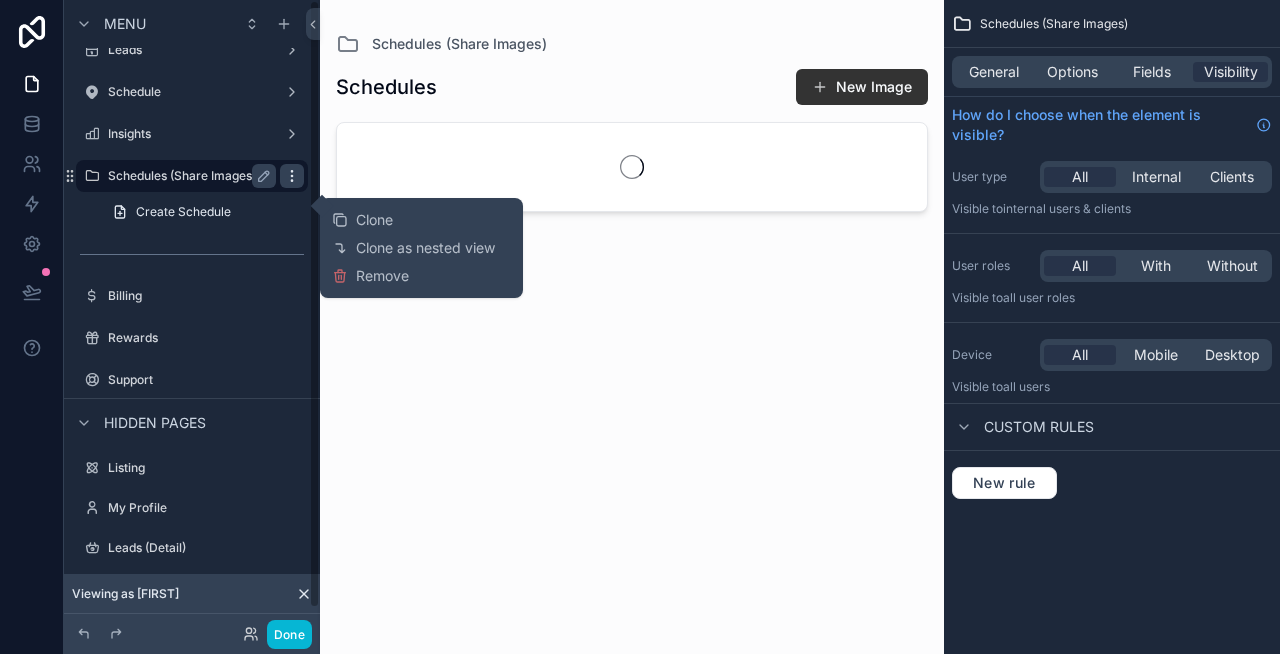 scroll, scrollTop: 0, scrollLeft: 0, axis: both 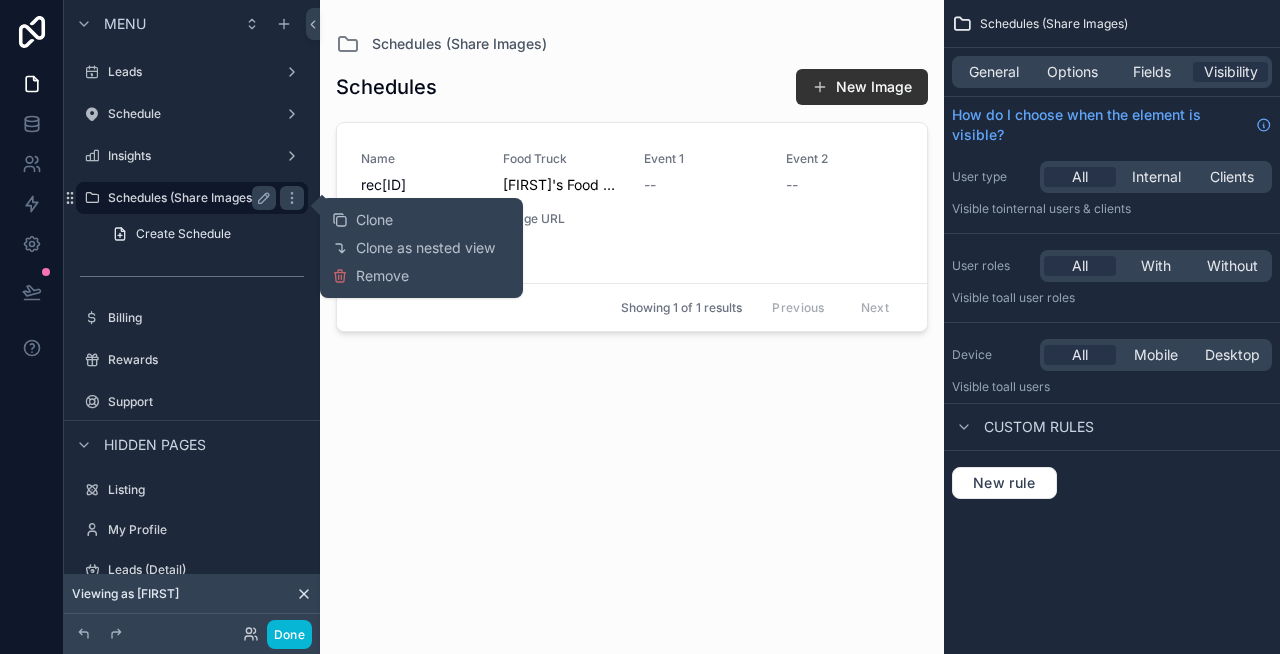 click on "Schedules (Share Images)" at bounding box center (192, 198) 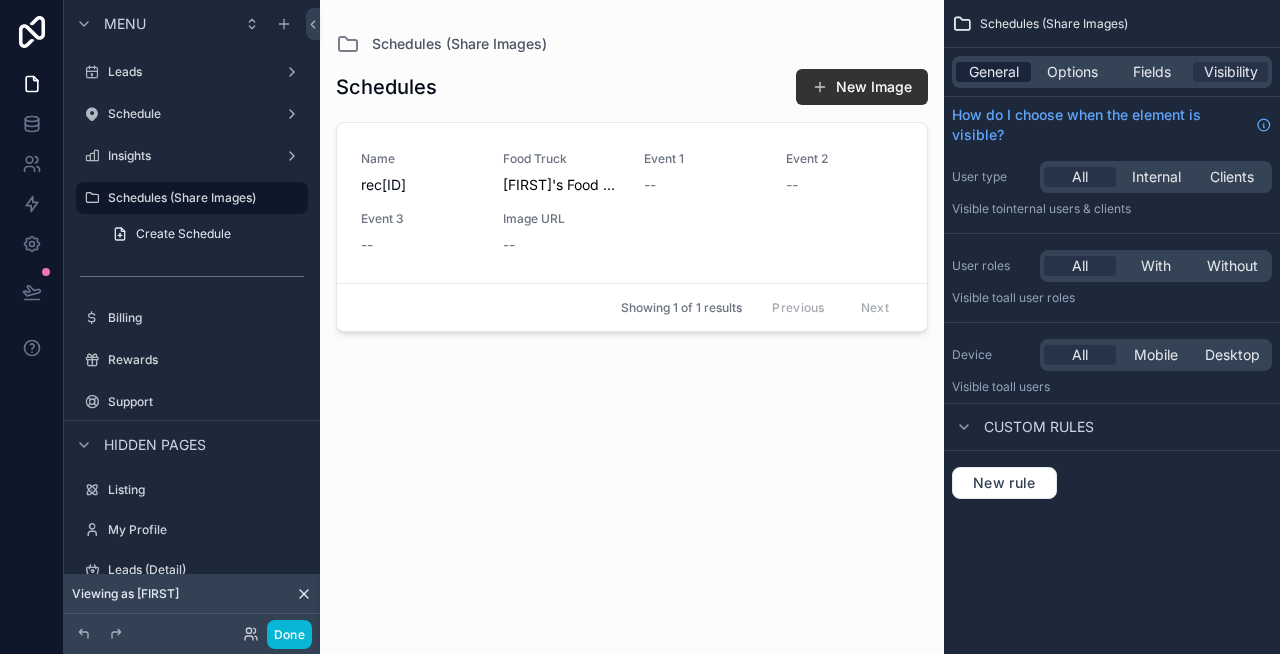 click on "General" at bounding box center [994, 72] 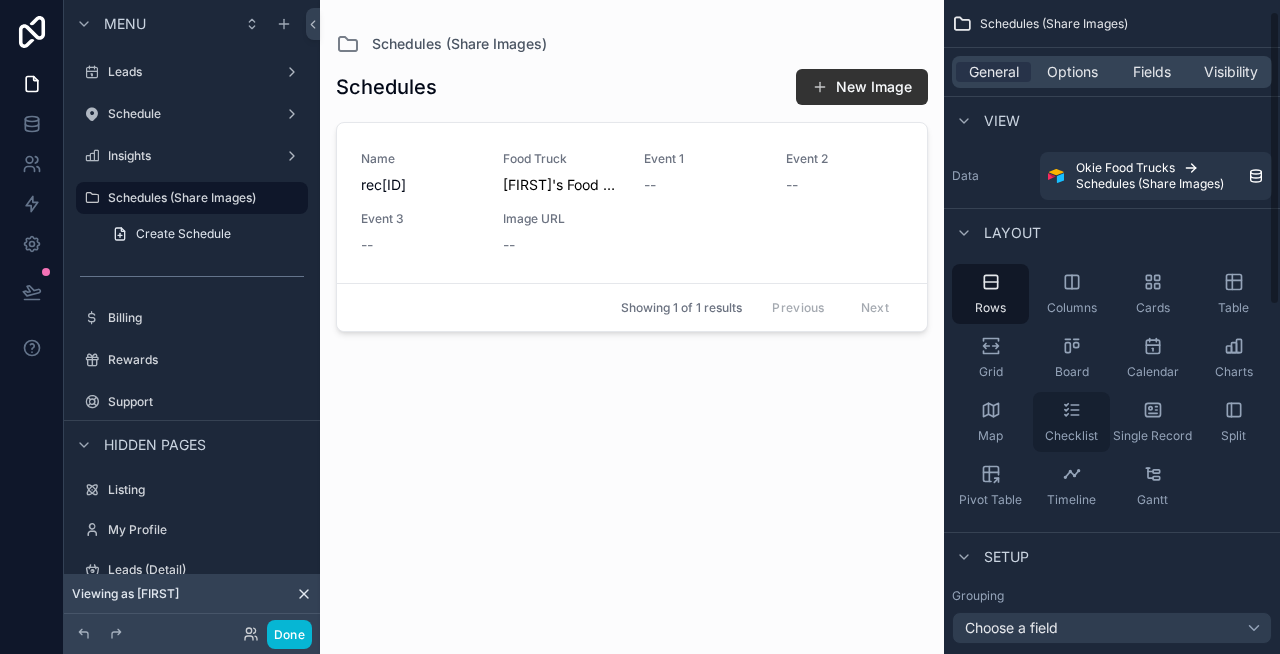 scroll, scrollTop: 798, scrollLeft: 0, axis: vertical 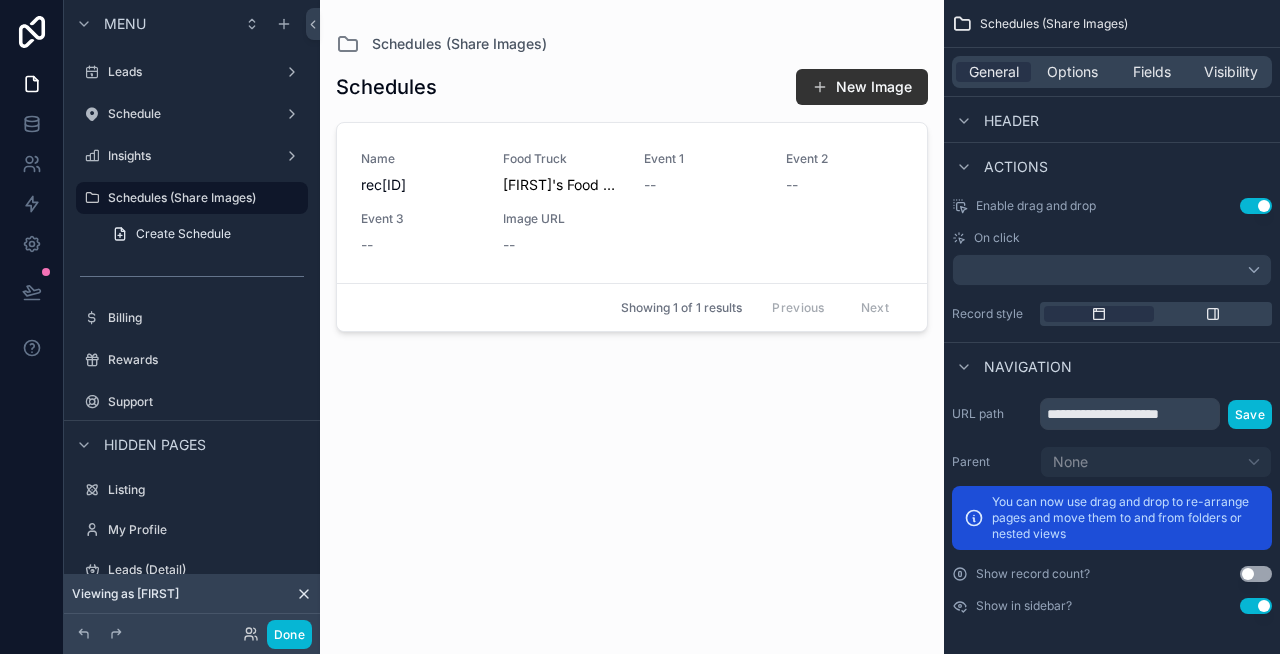 click on "Use setting" at bounding box center [1256, 606] 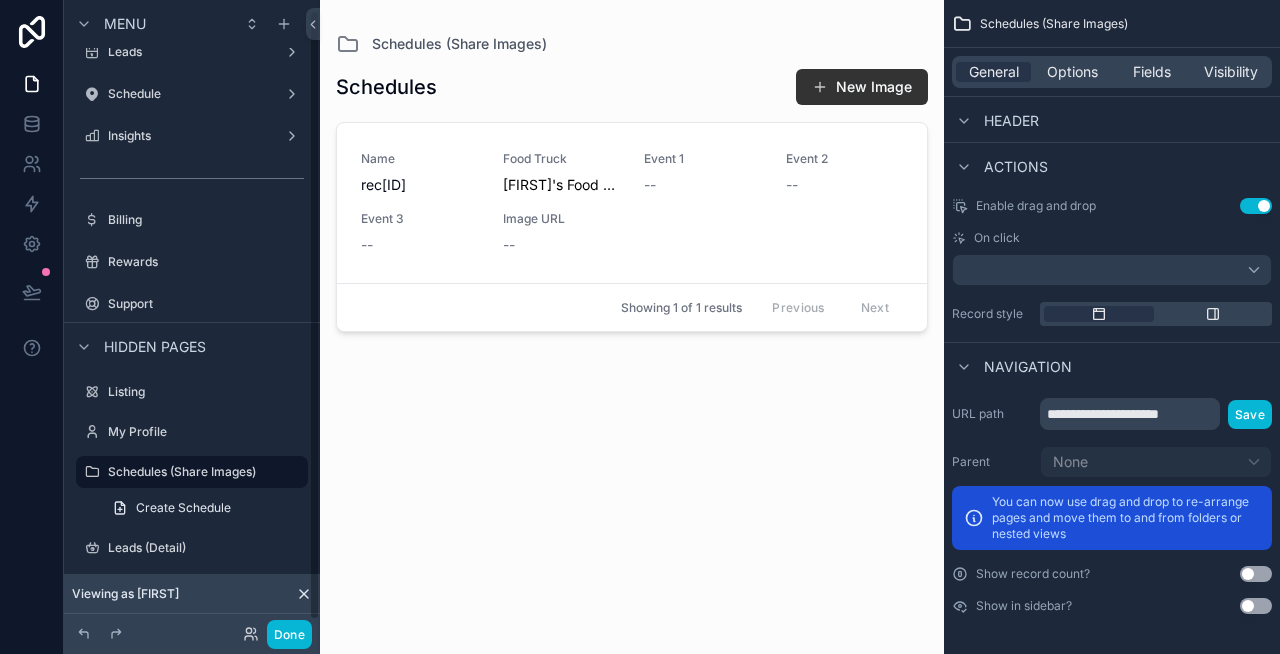 scroll, scrollTop: 0, scrollLeft: 0, axis: both 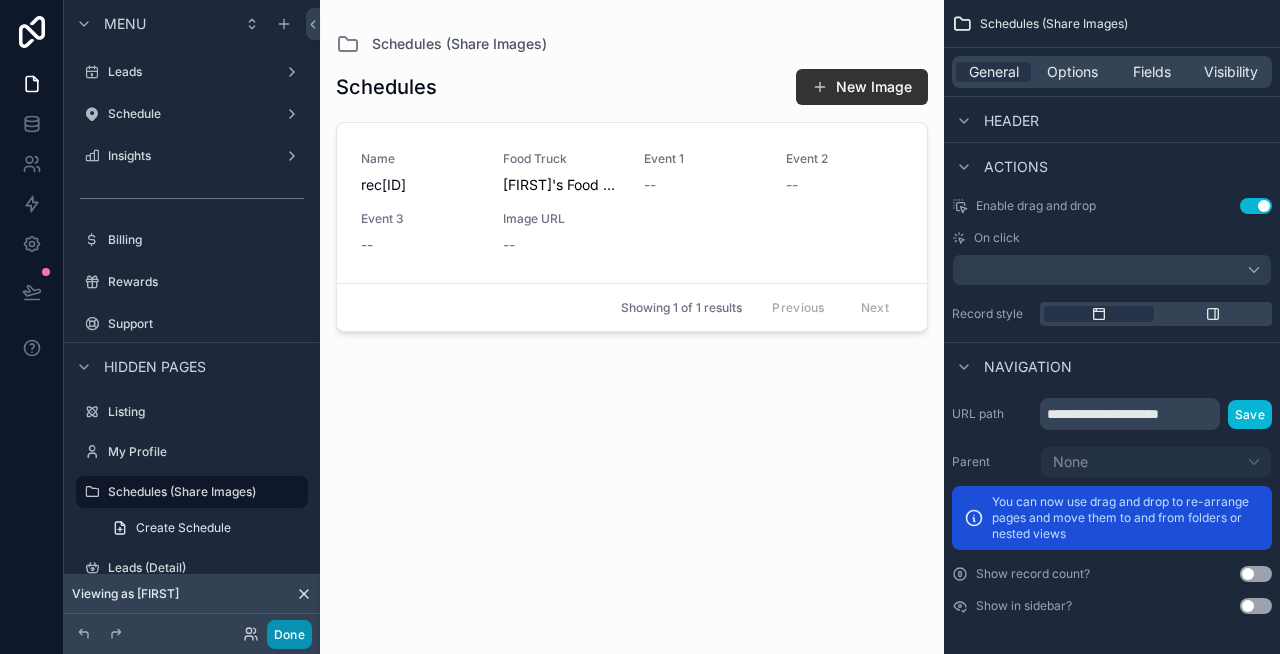 click on "Done" at bounding box center [289, 634] 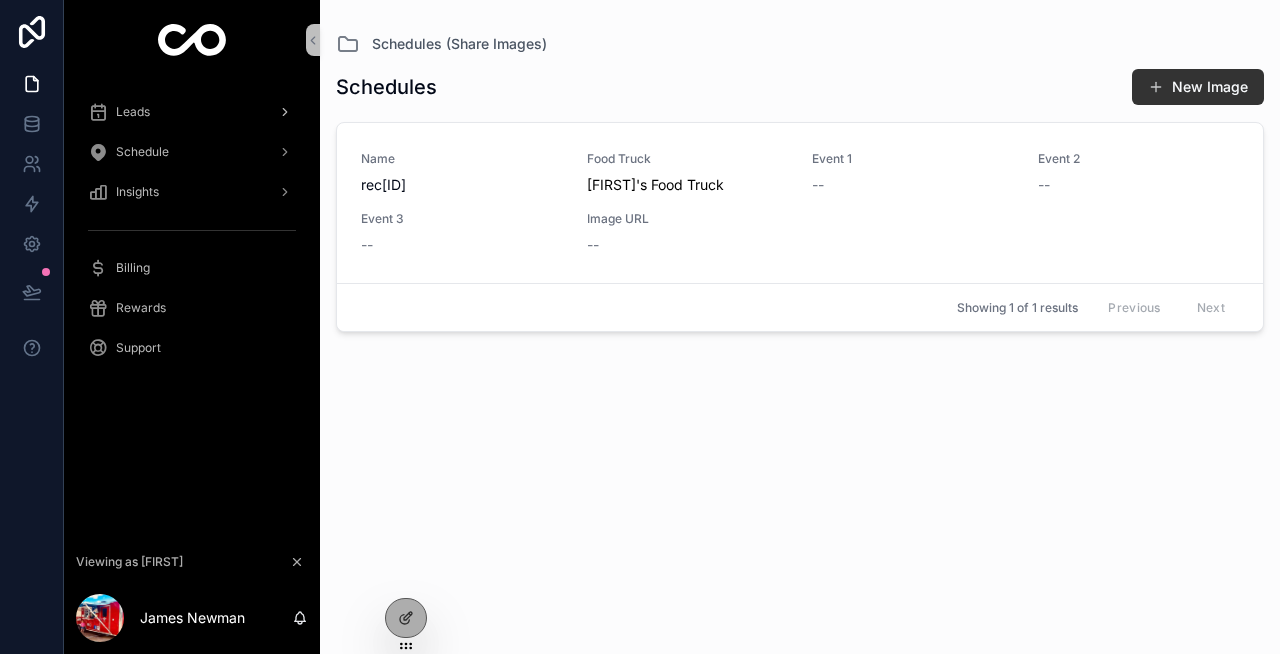 click on "Leads" at bounding box center [192, 112] 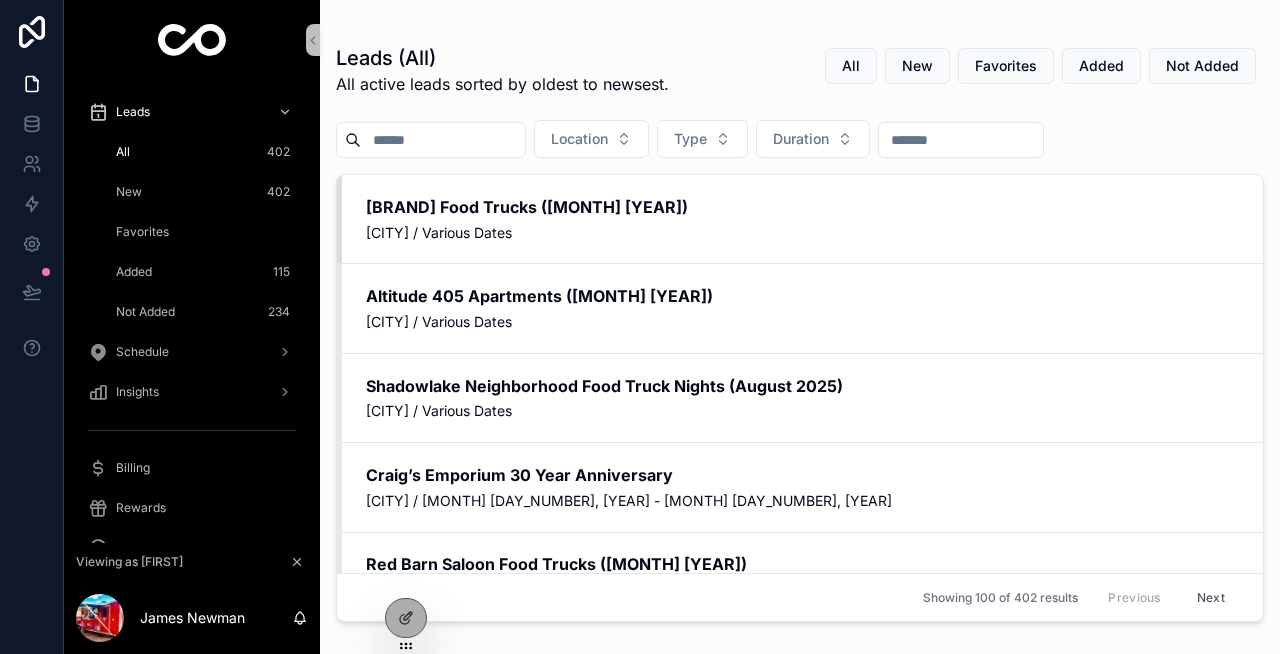 click on "All 402" at bounding box center [204, 152] 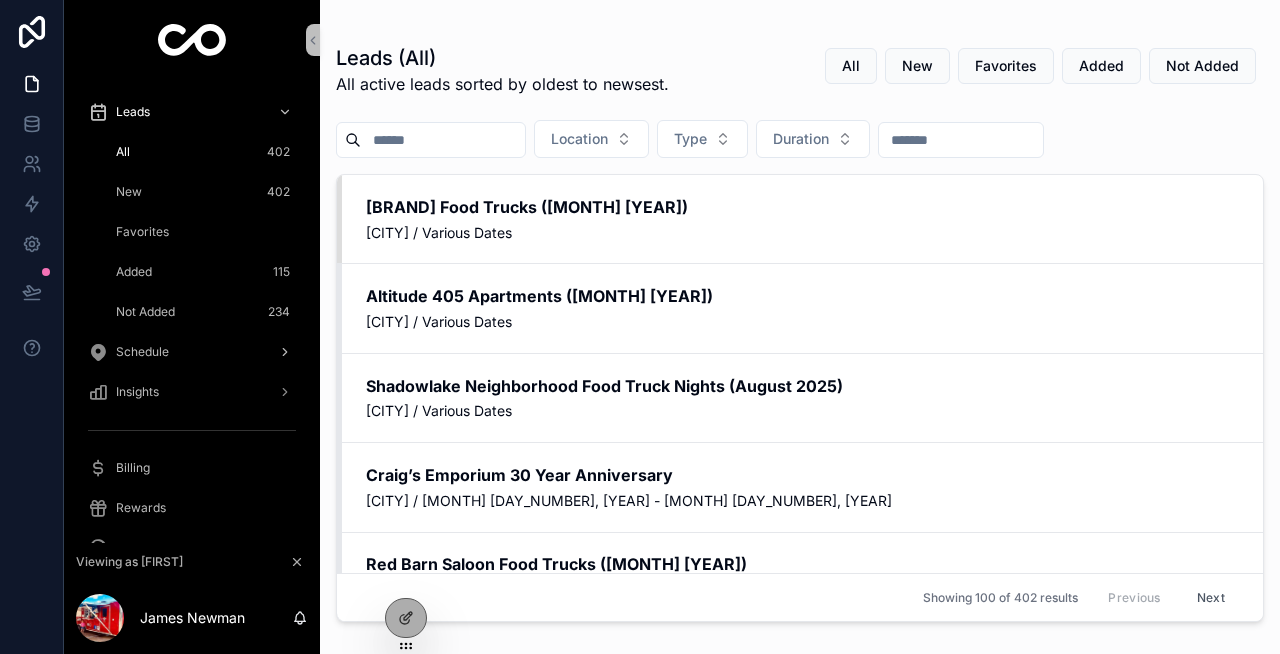 click on "Schedule" at bounding box center [142, 352] 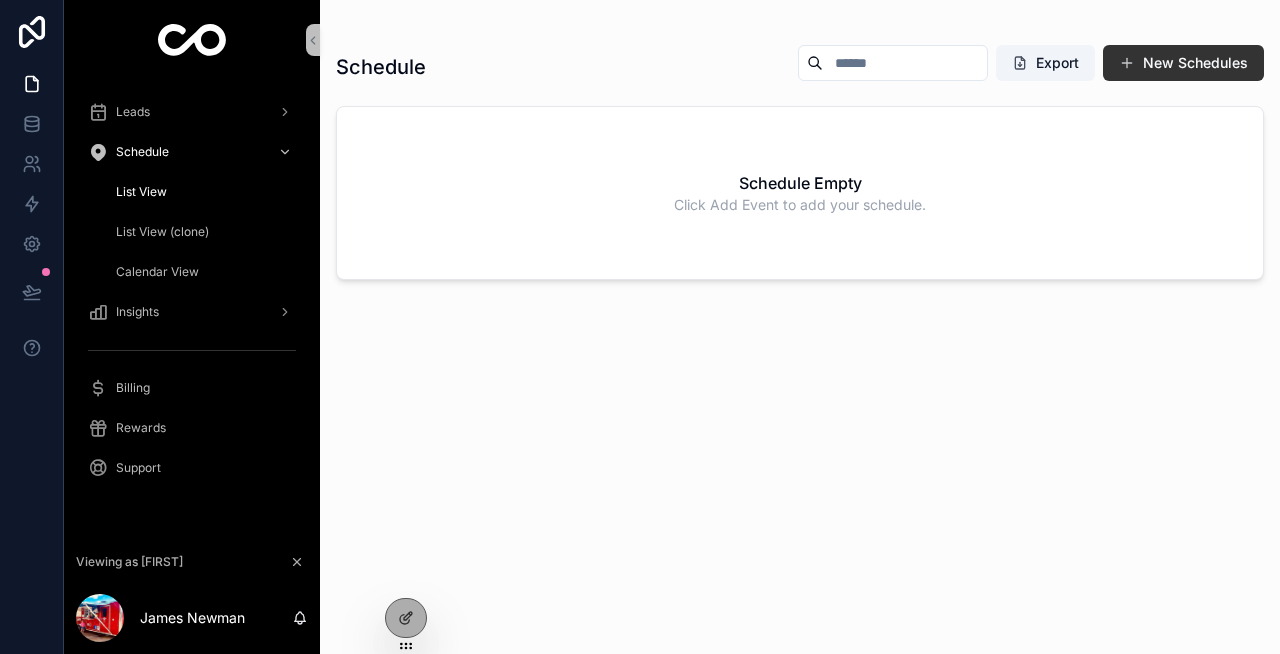 click on "Calendar View" at bounding box center [157, 272] 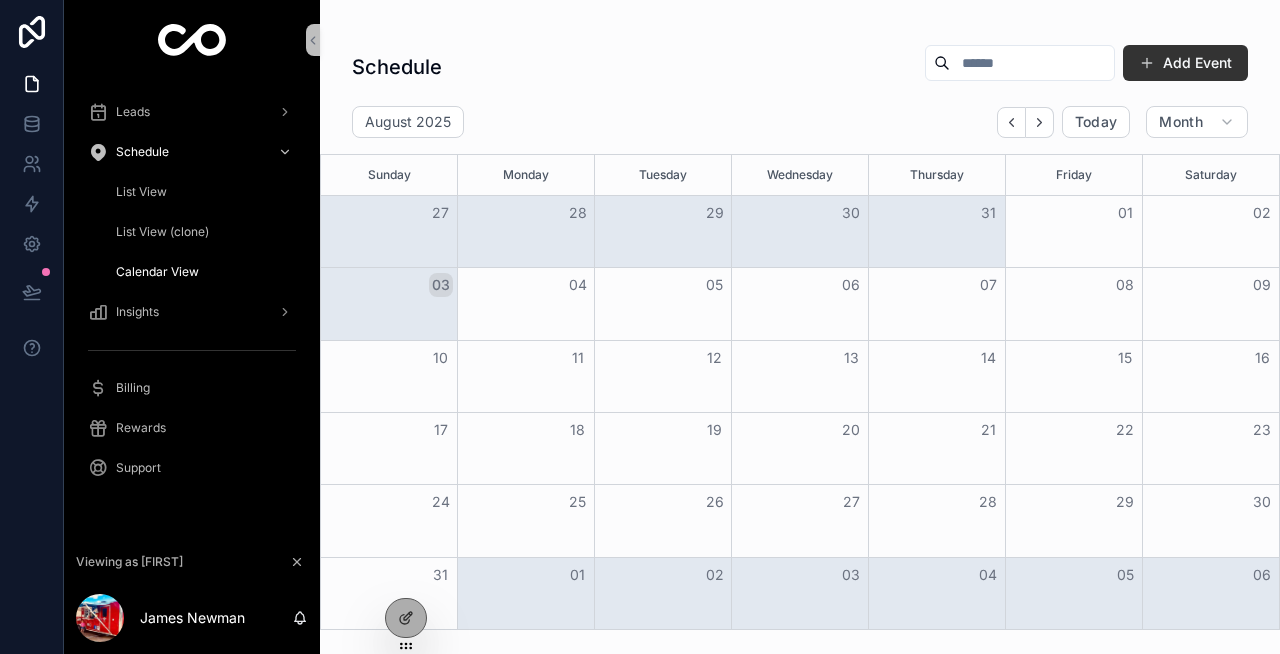 click on "List View" at bounding box center (141, 192) 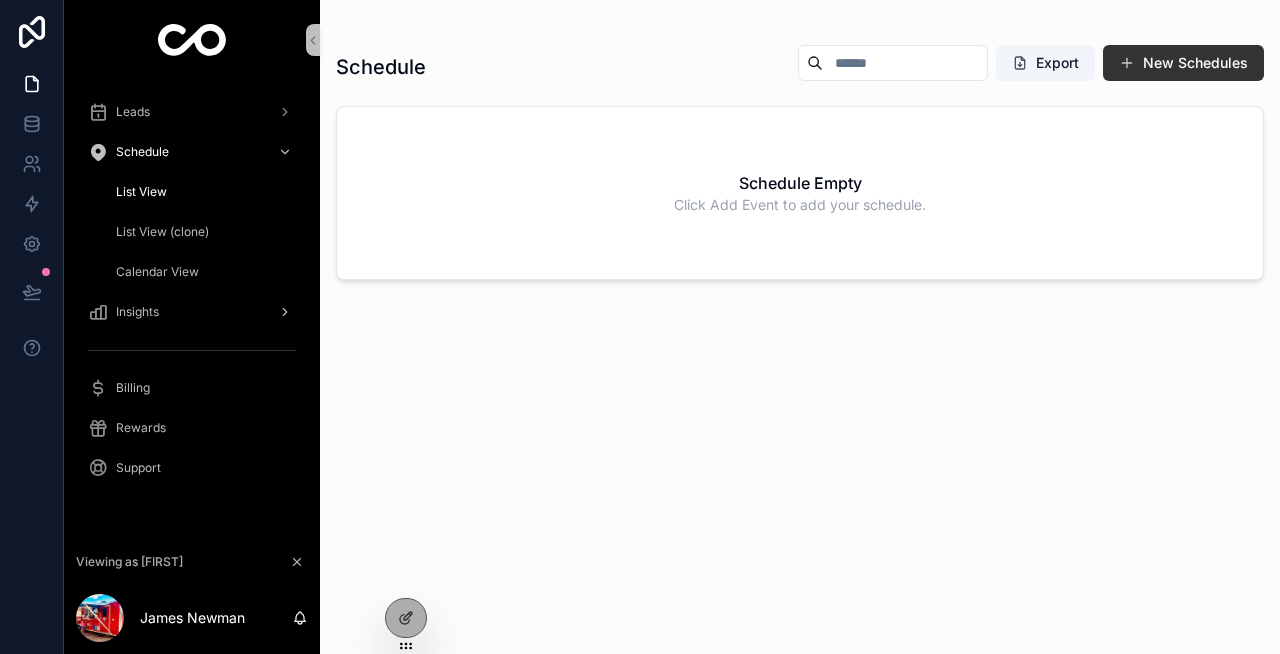 click on "Insights" at bounding box center (137, 312) 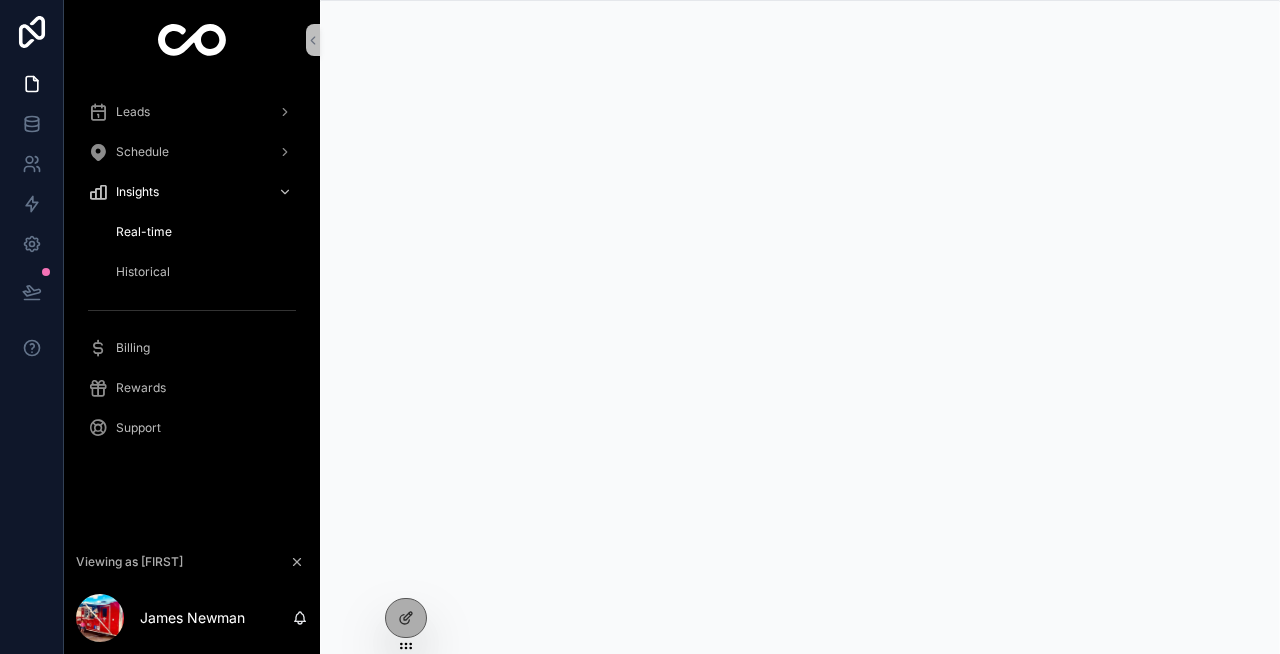 click on "Historical" at bounding box center (143, 272) 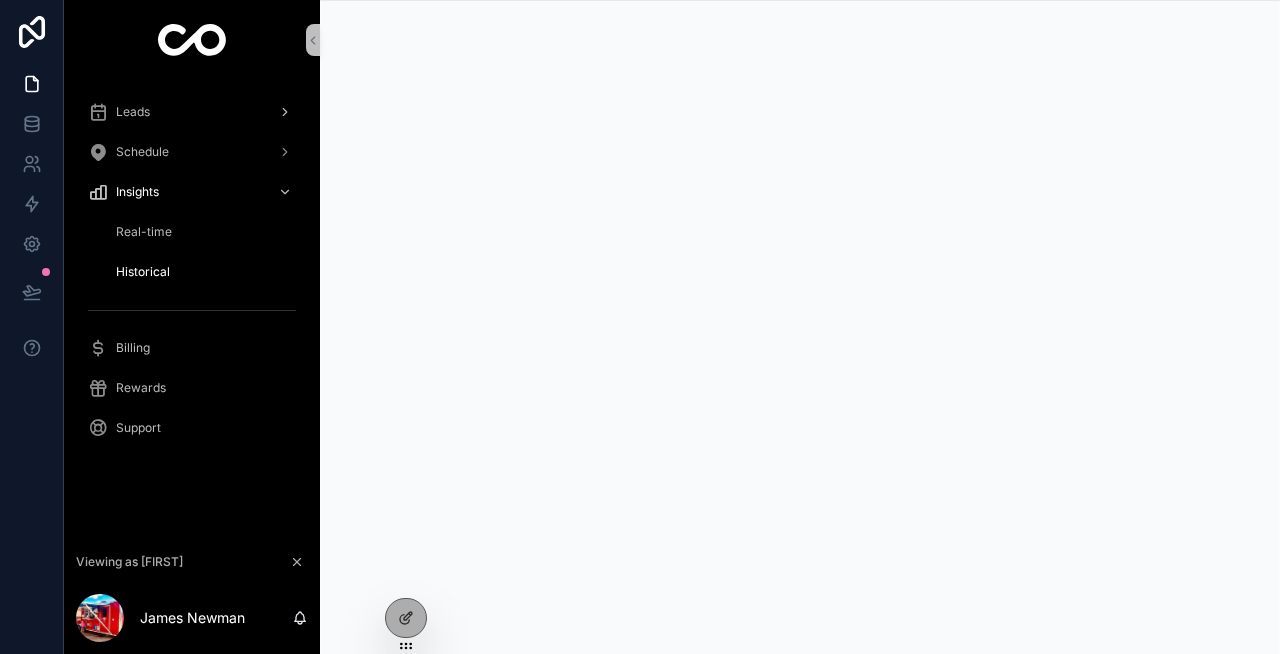 click on "Leads" at bounding box center [133, 112] 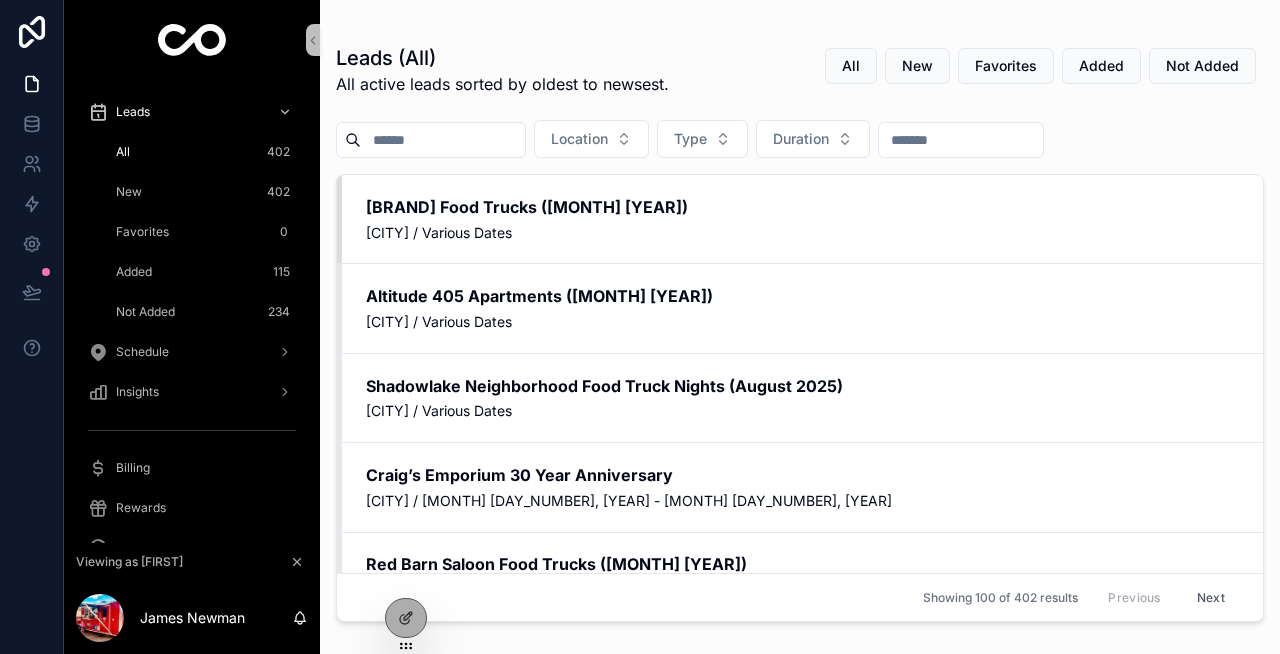 scroll, scrollTop: 49, scrollLeft: 0, axis: vertical 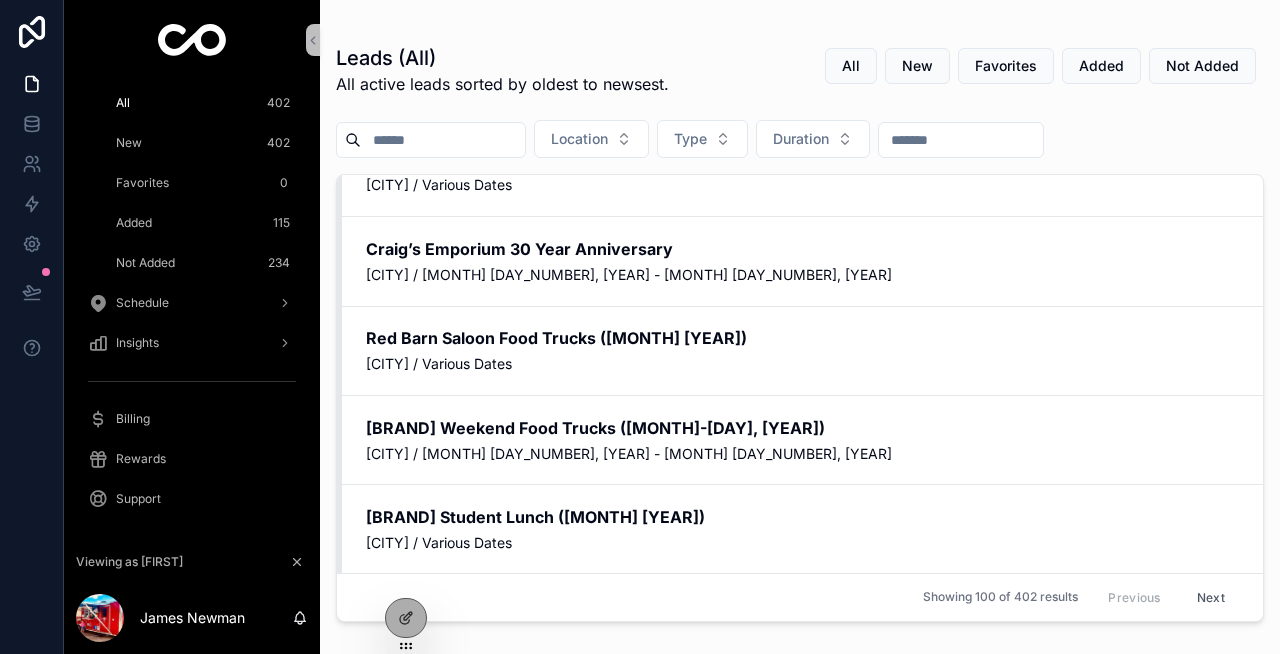 click on "Added 115" at bounding box center [204, 223] 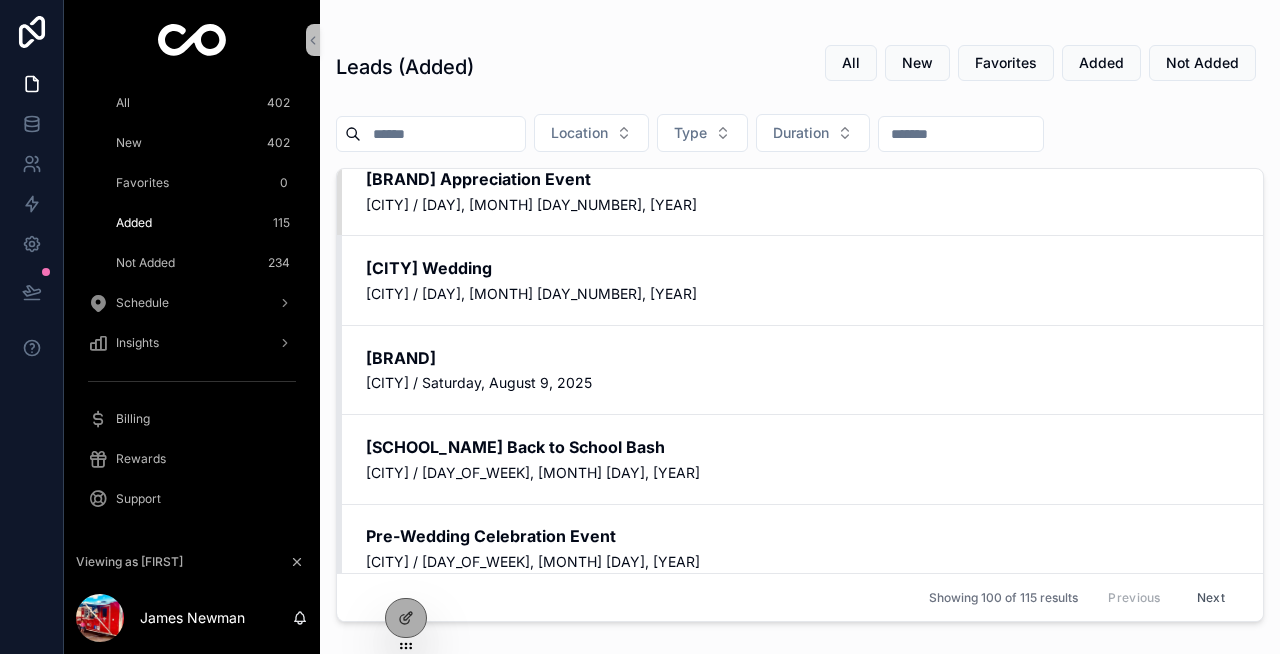 scroll, scrollTop: 0, scrollLeft: 0, axis: both 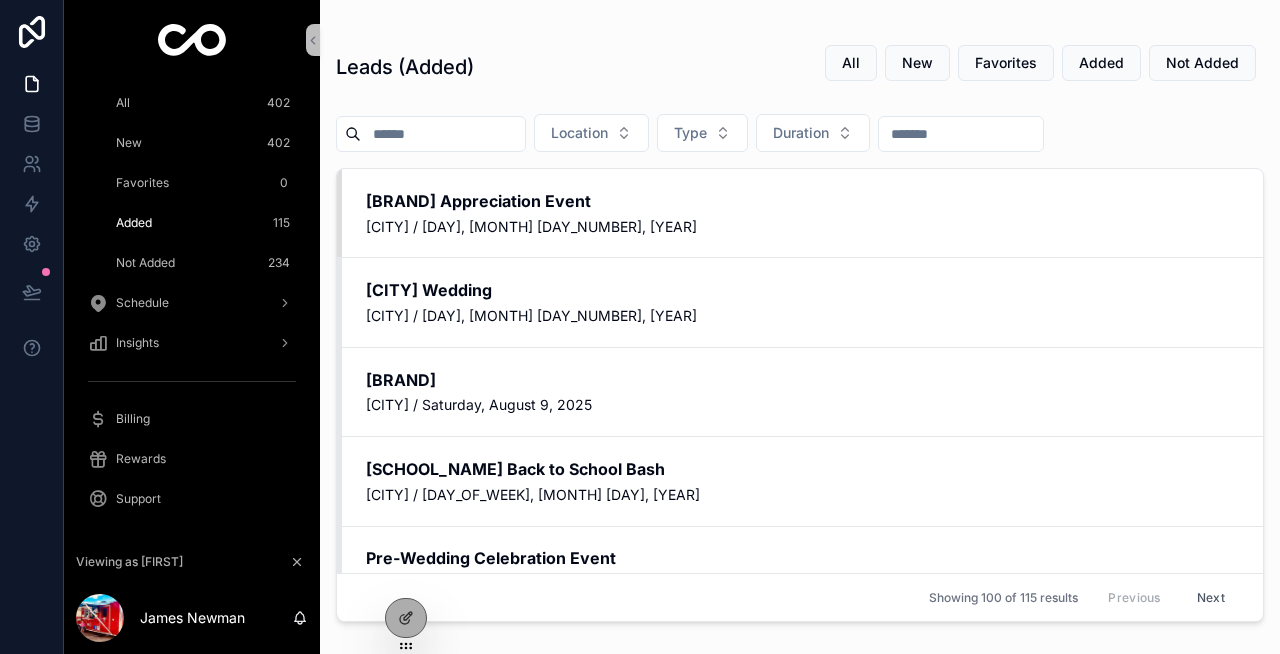 click on "Not Added 234" at bounding box center (204, 263) 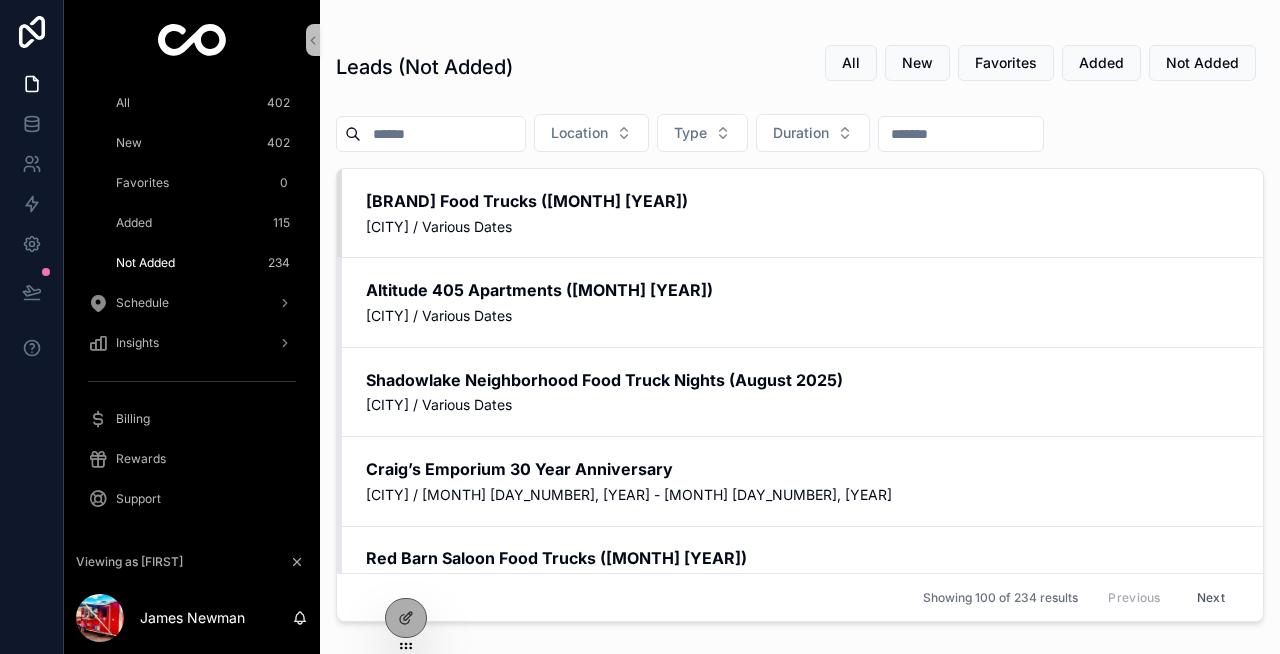 click on "All 402" at bounding box center (204, 103) 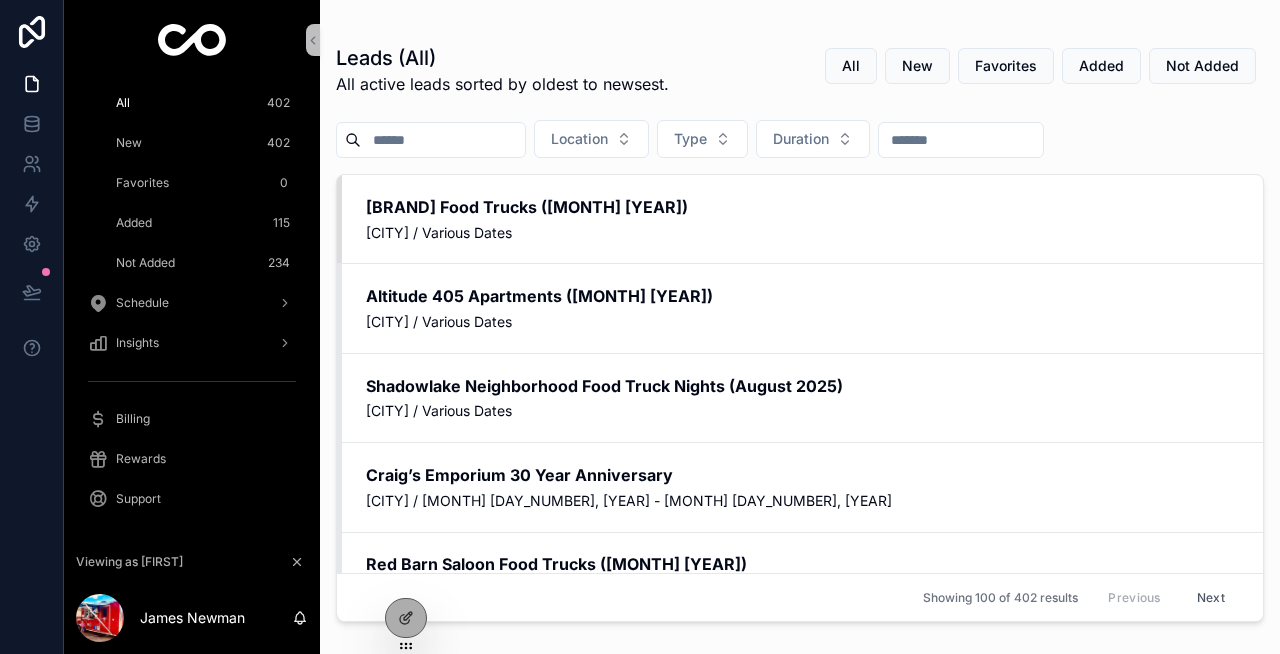 click on "New 402" at bounding box center [204, 143] 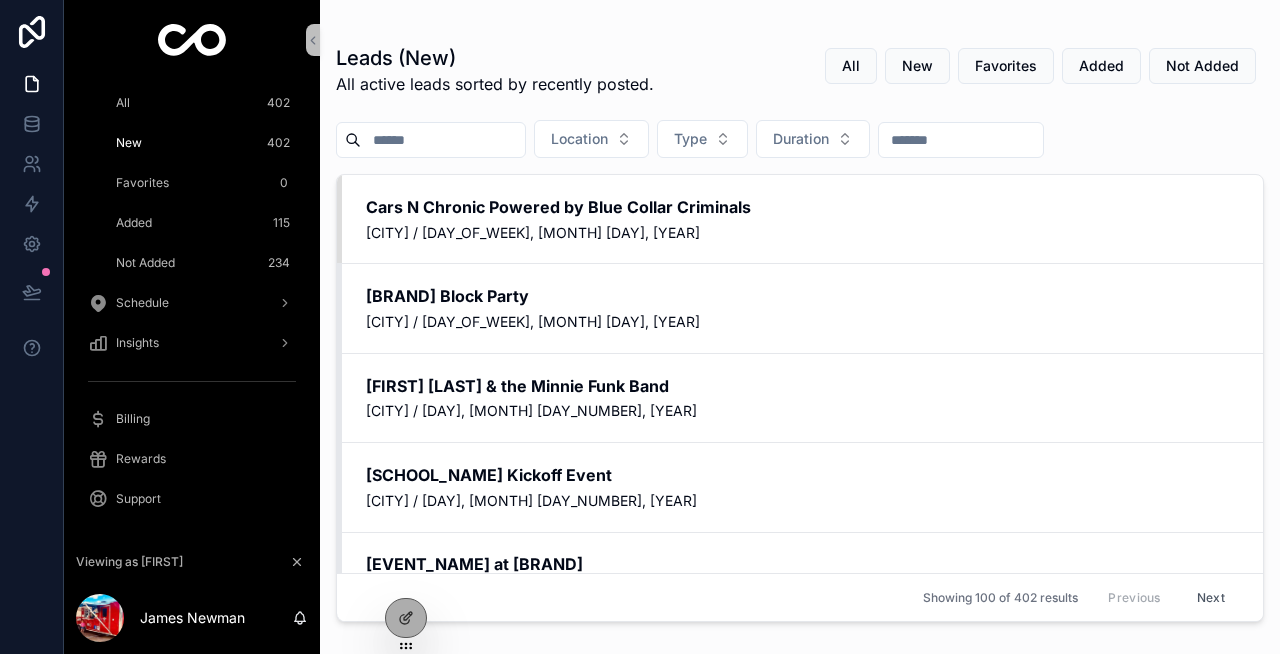 click on "Favorites" at bounding box center (142, 183) 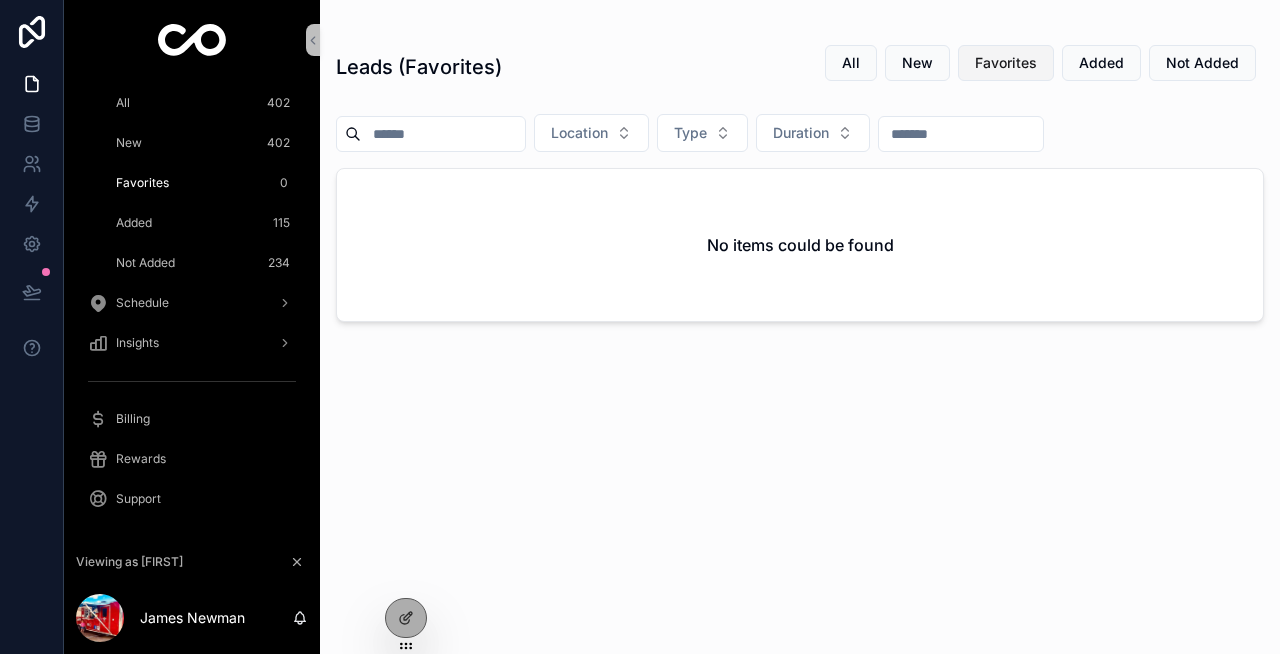 click on "Favorites" at bounding box center (1006, 63) 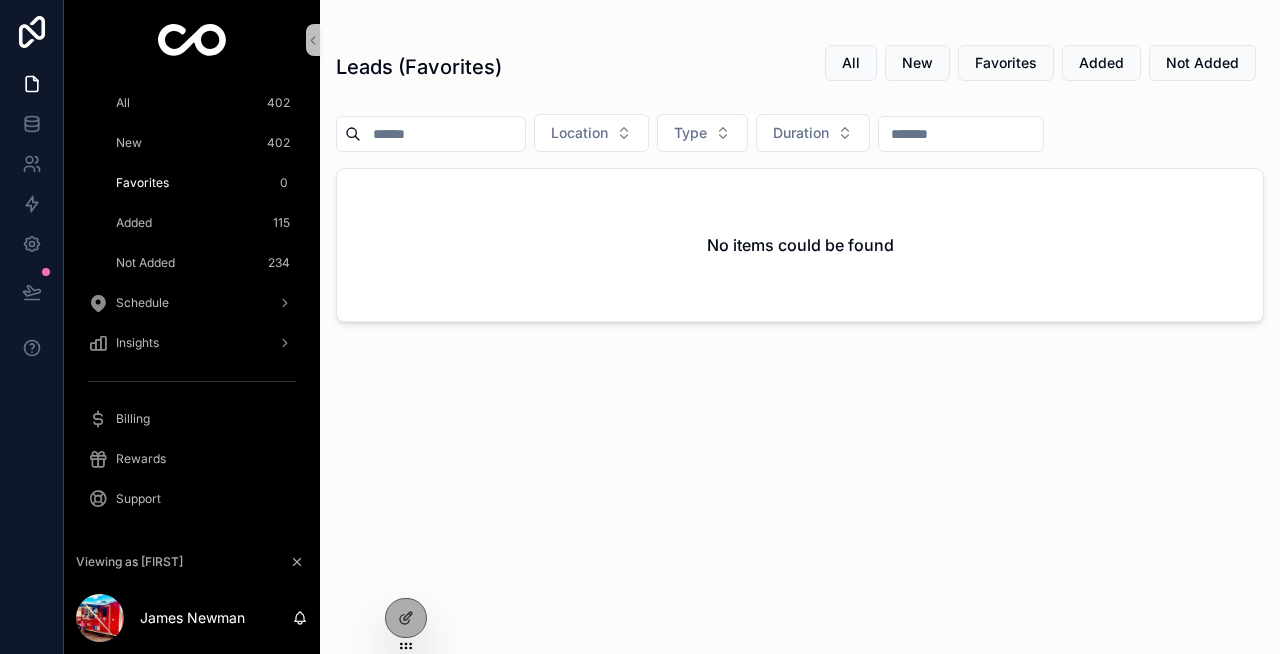 click on "Favorites" at bounding box center (1006, 63) 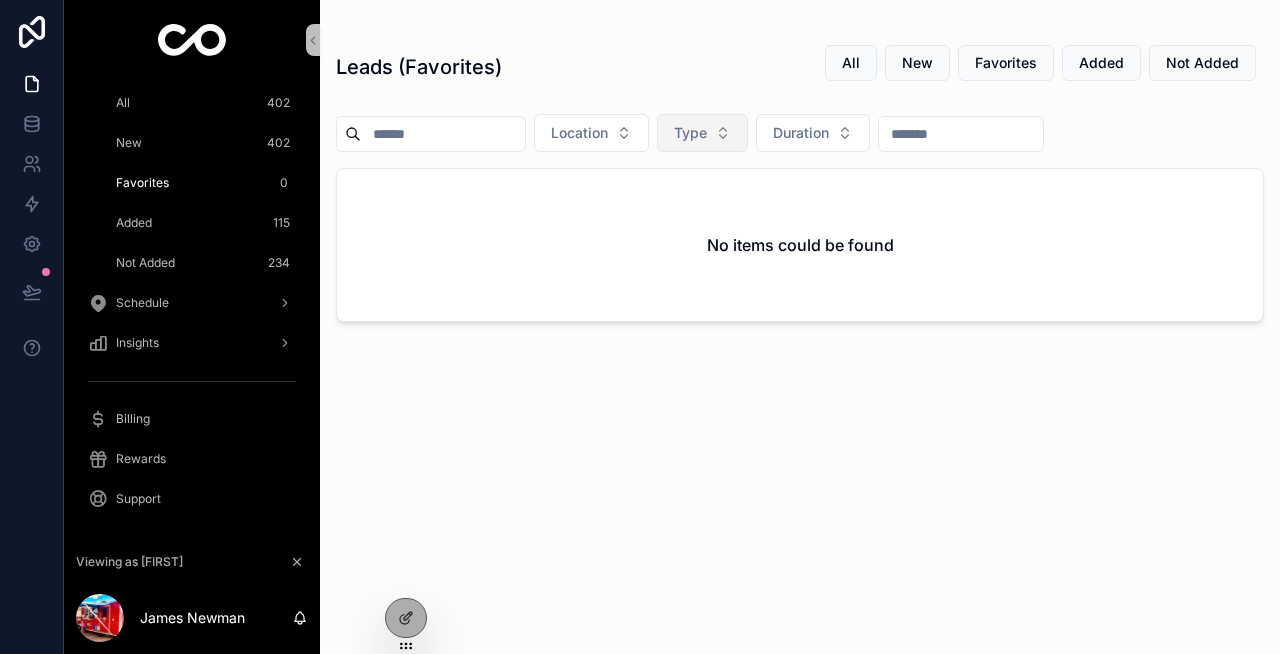 click on "Type" at bounding box center [690, 133] 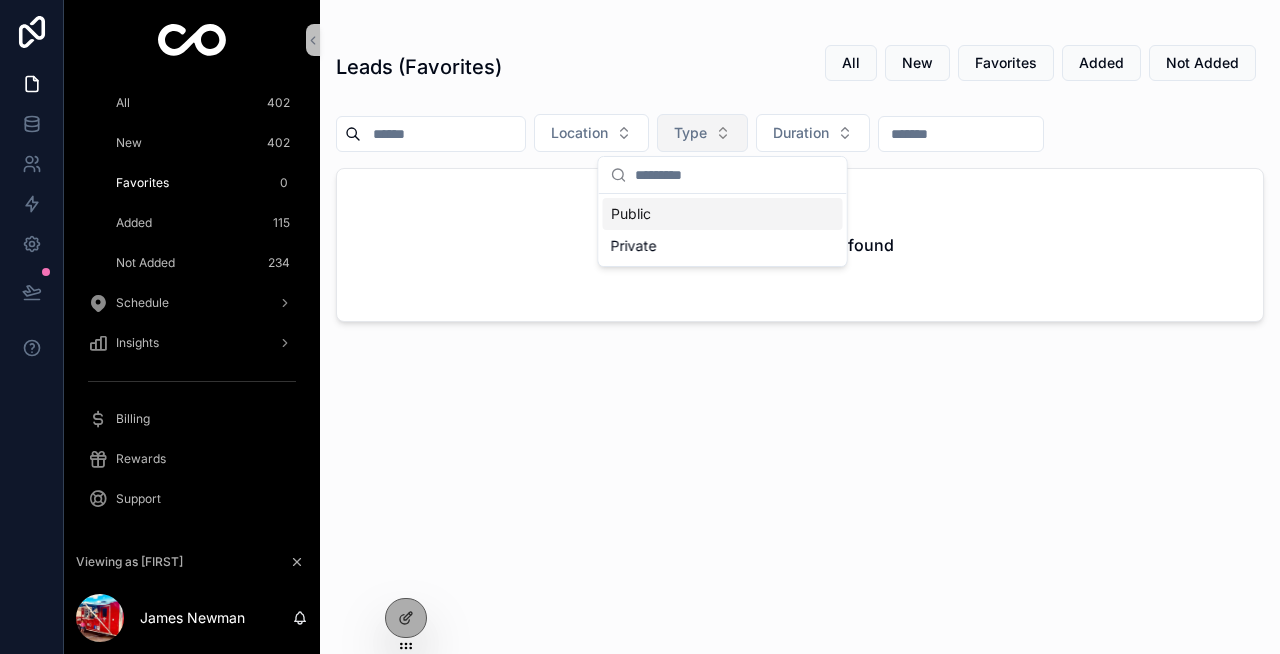 click on "Type" at bounding box center [690, 133] 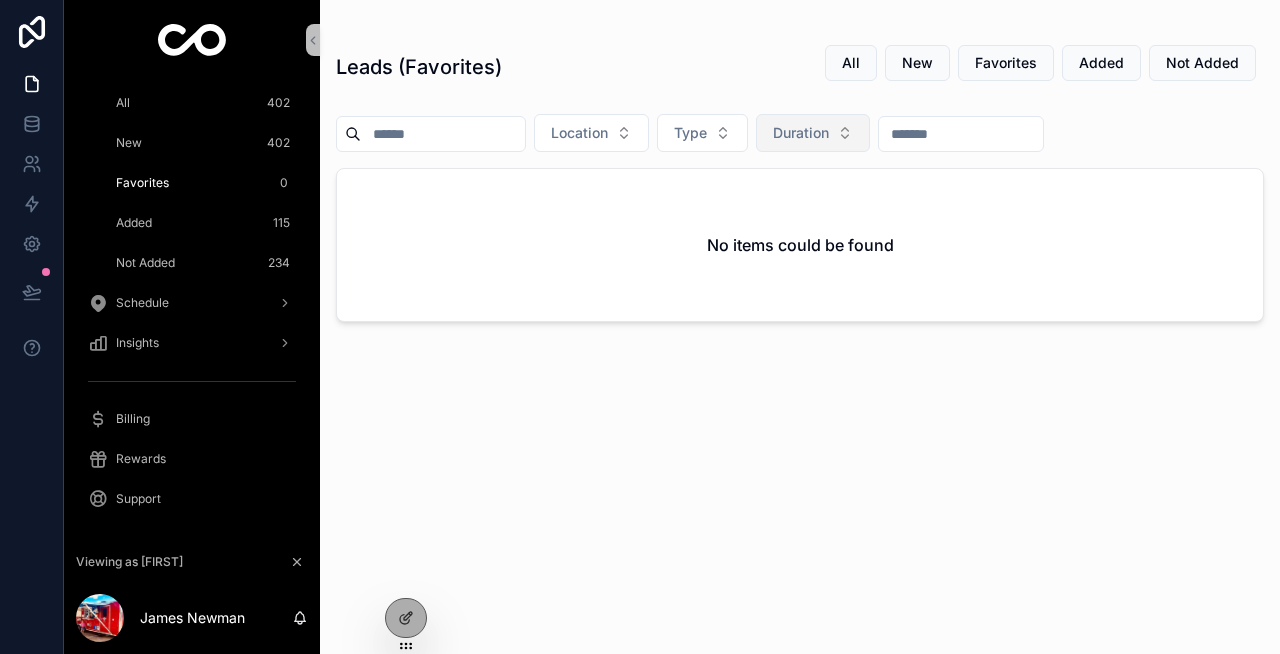 click on "Duration" at bounding box center (801, 133) 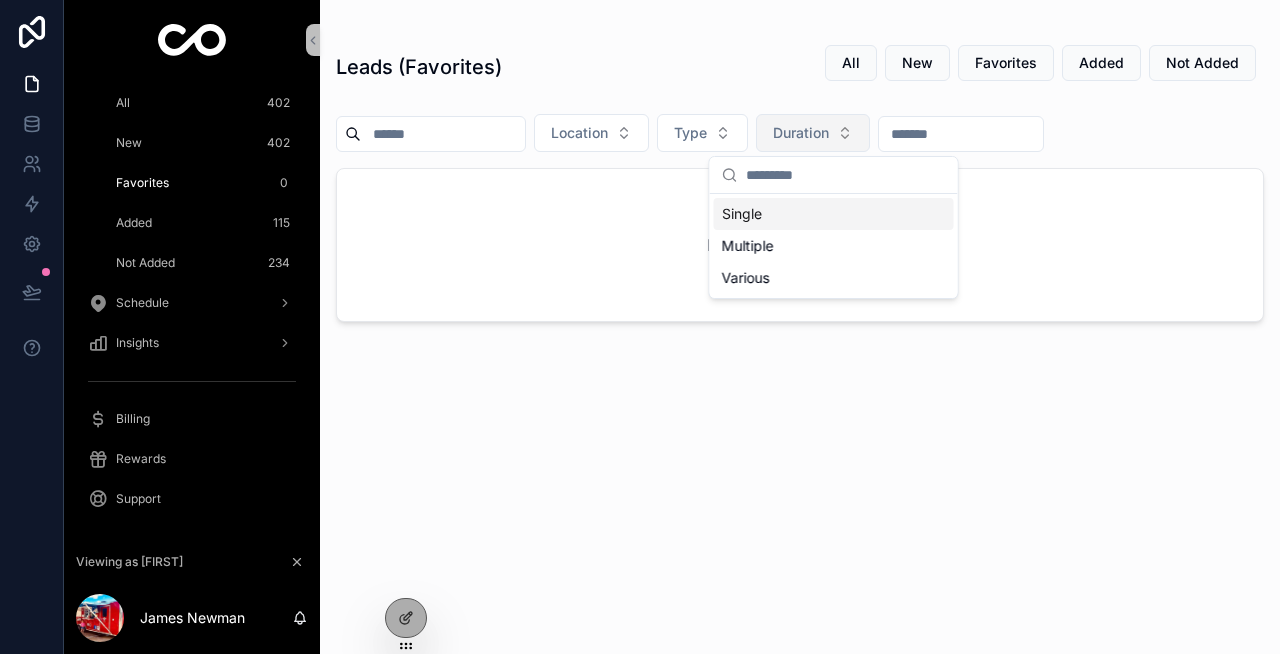 click on "Duration" at bounding box center (801, 133) 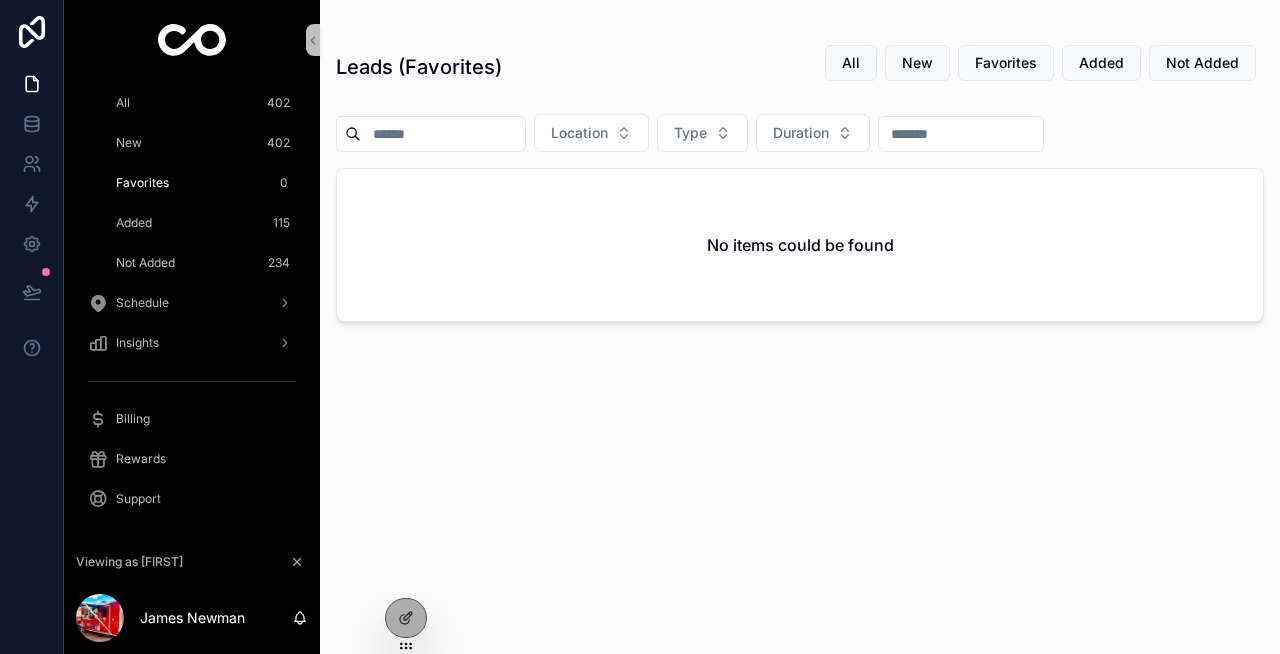 click at bounding box center [961, 134] 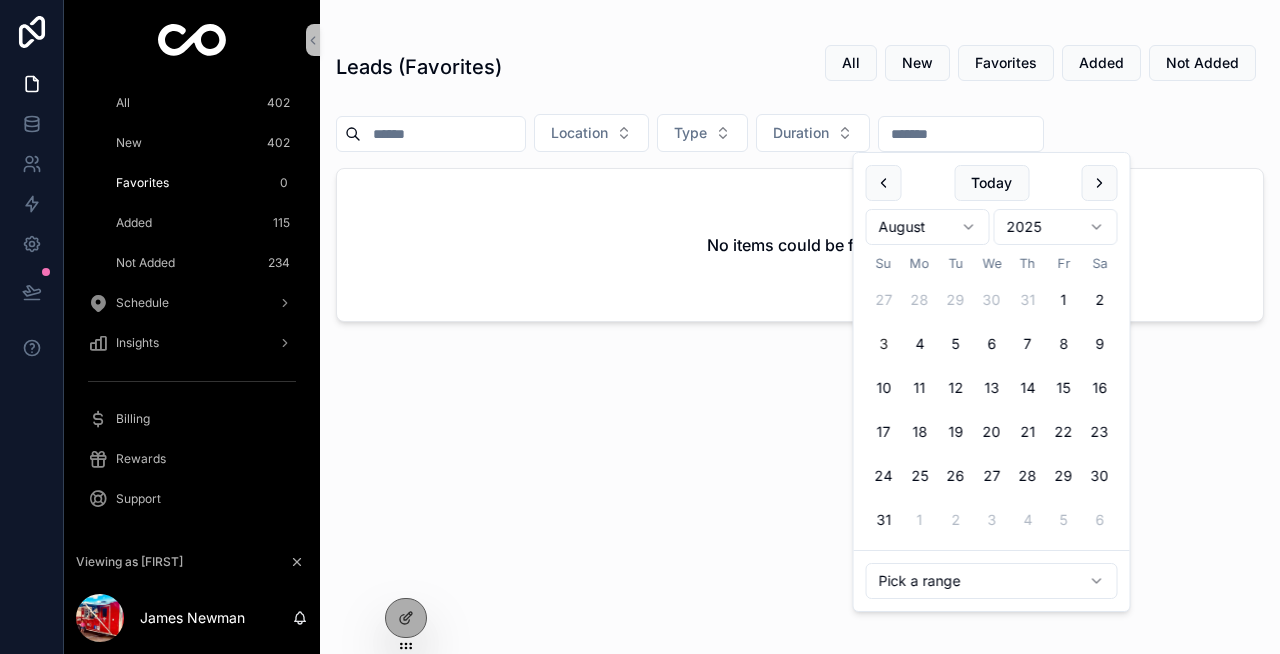 click on "Location Type Duration" at bounding box center (800, 137) 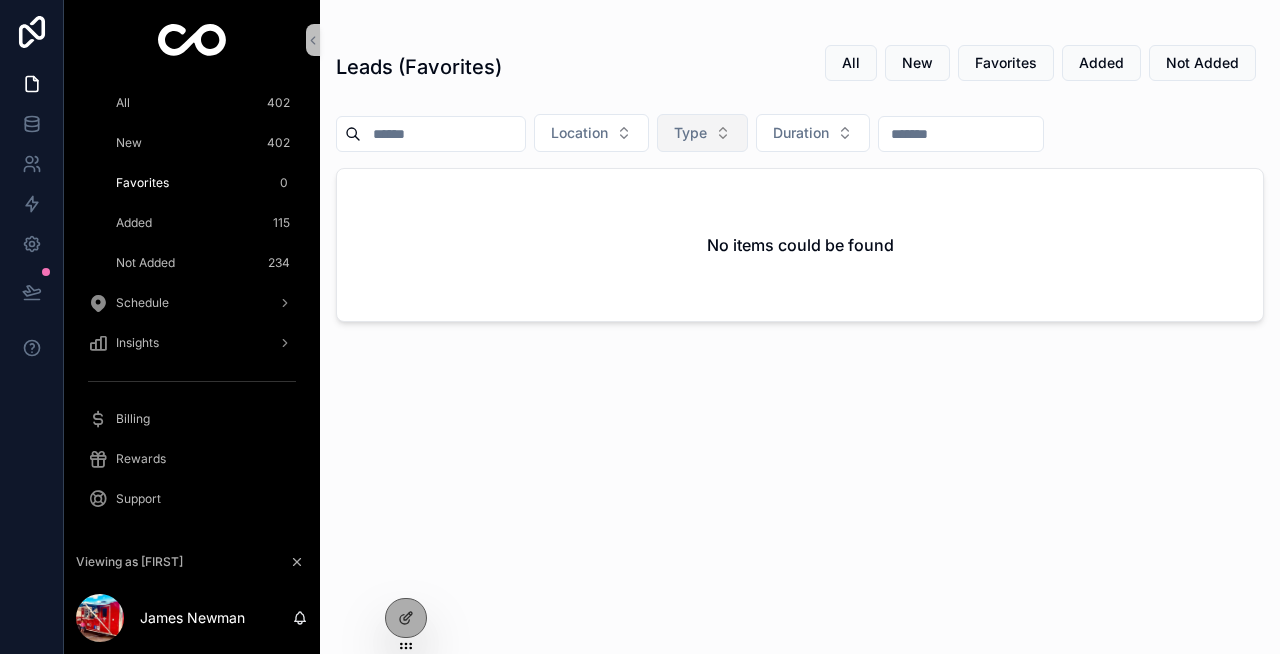click on "Type" at bounding box center [690, 133] 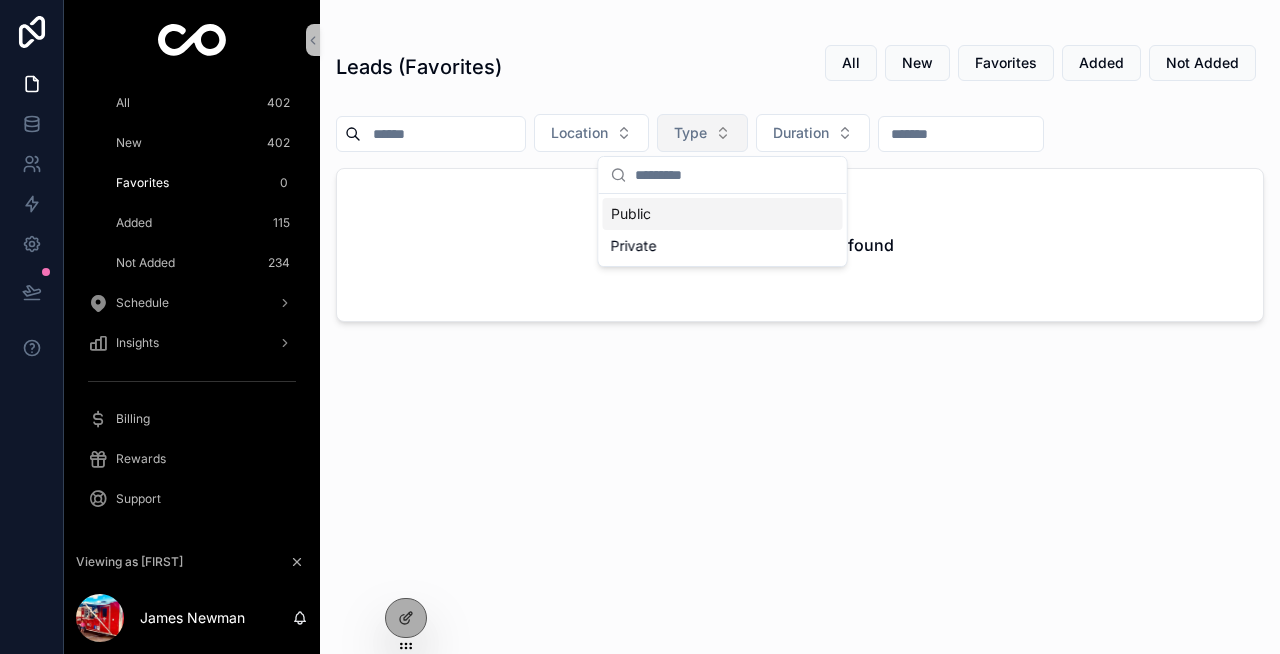 click on "Type" at bounding box center [690, 133] 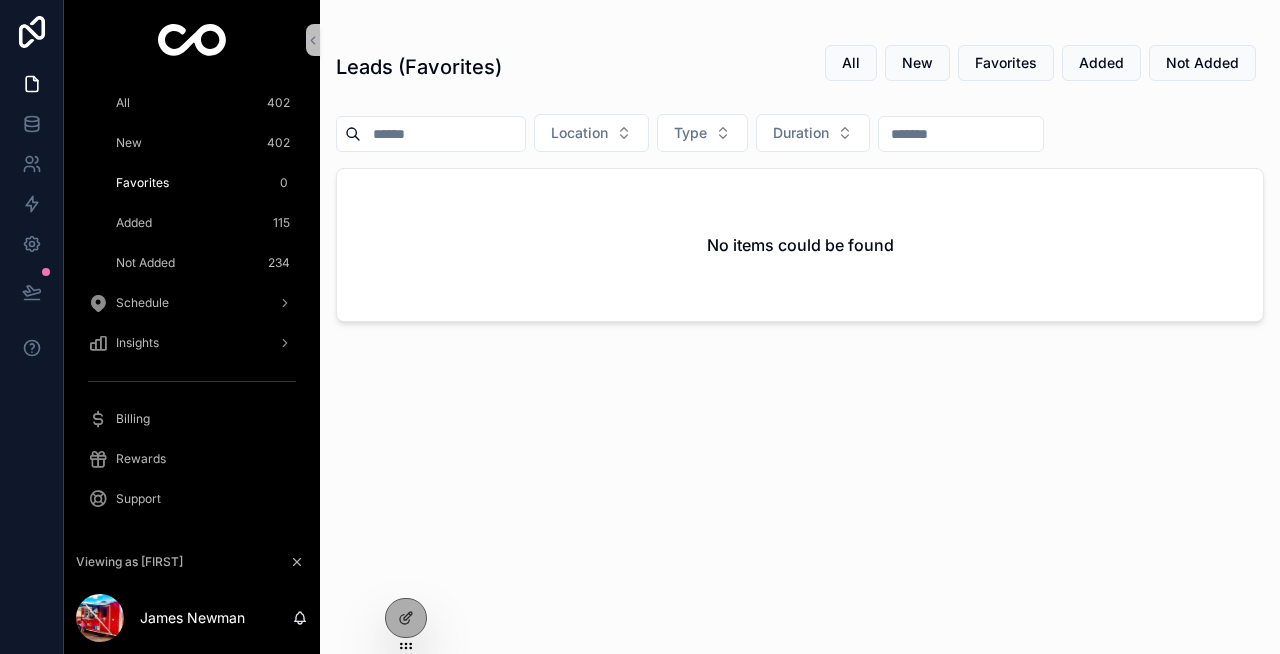 click on "Leads (Favorites) All New Favorites Added Not Added Location Type Duration No items could be found" at bounding box center [800, 331] 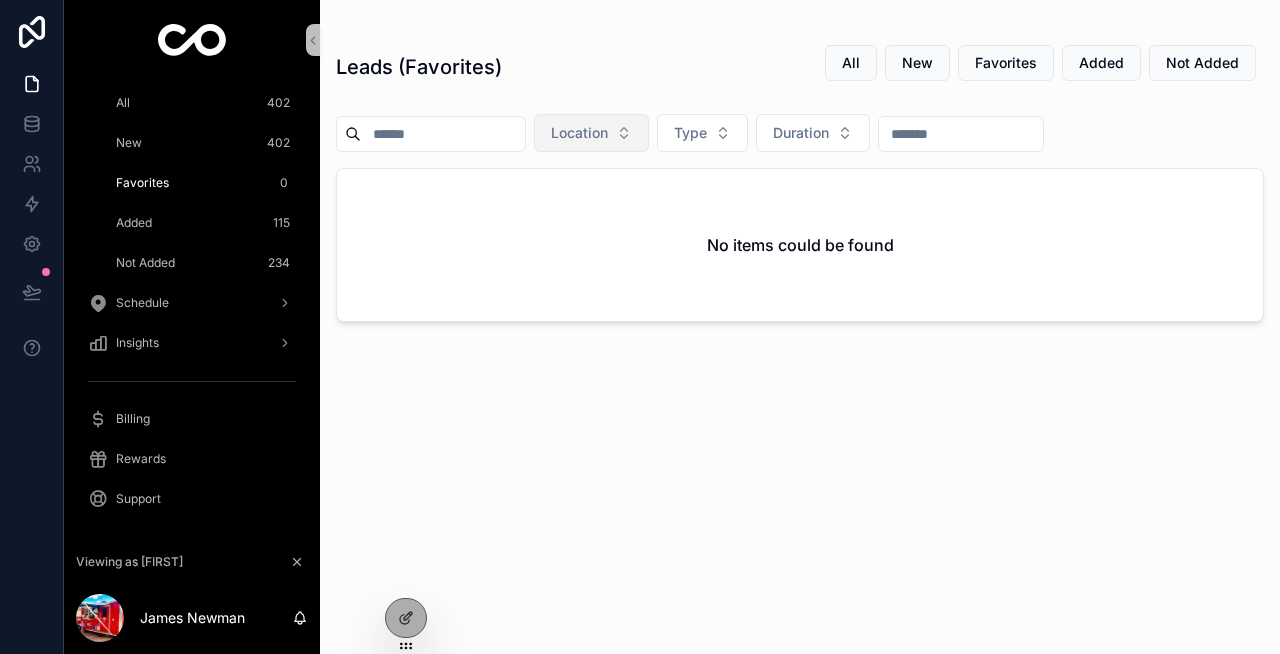 click on "Location" at bounding box center (579, 133) 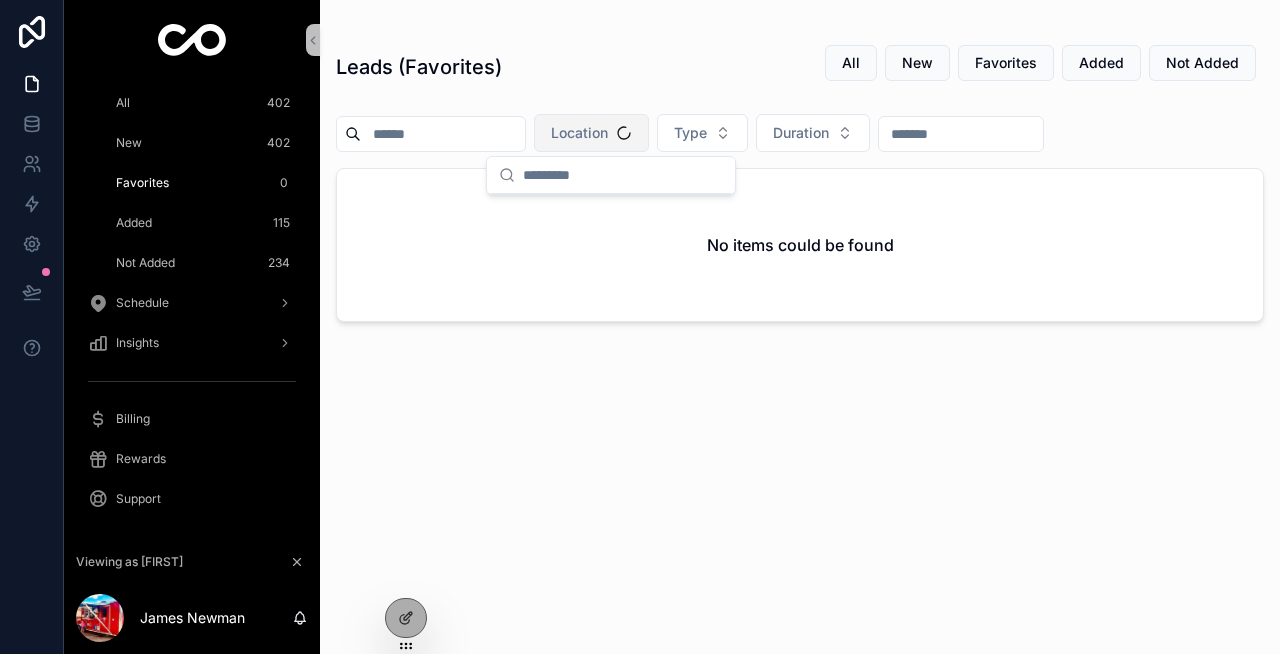 click on "Location" at bounding box center [579, 133] 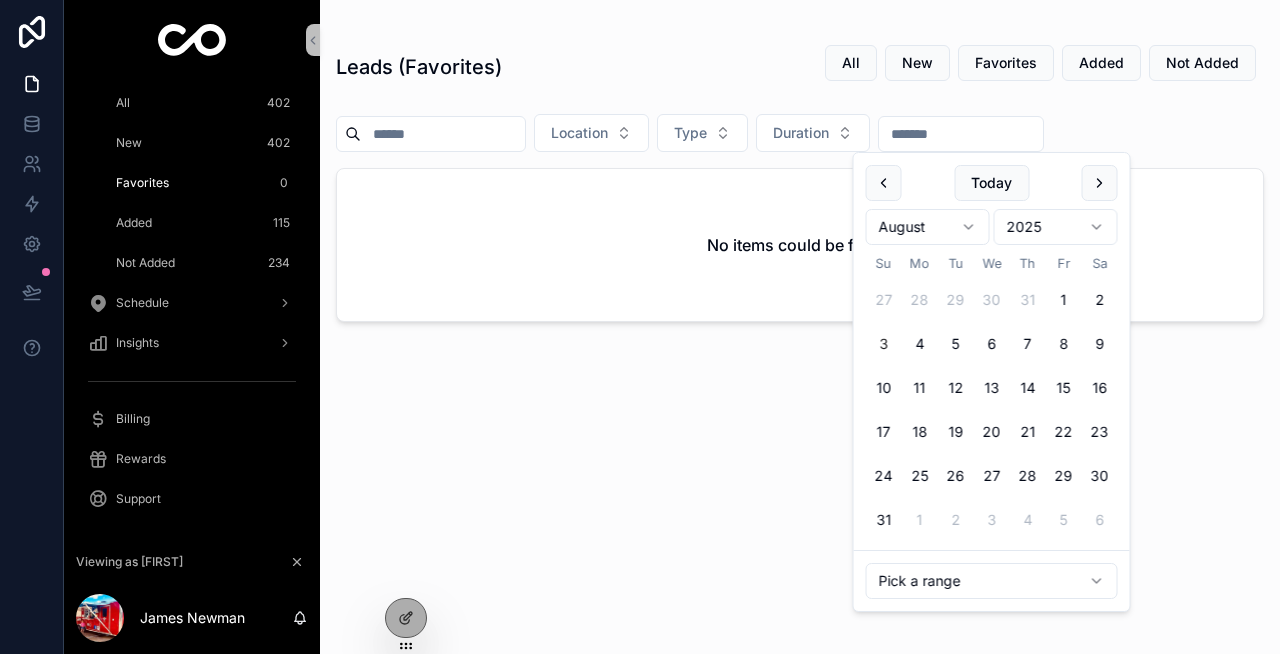 click at bounding box center [961, 134] 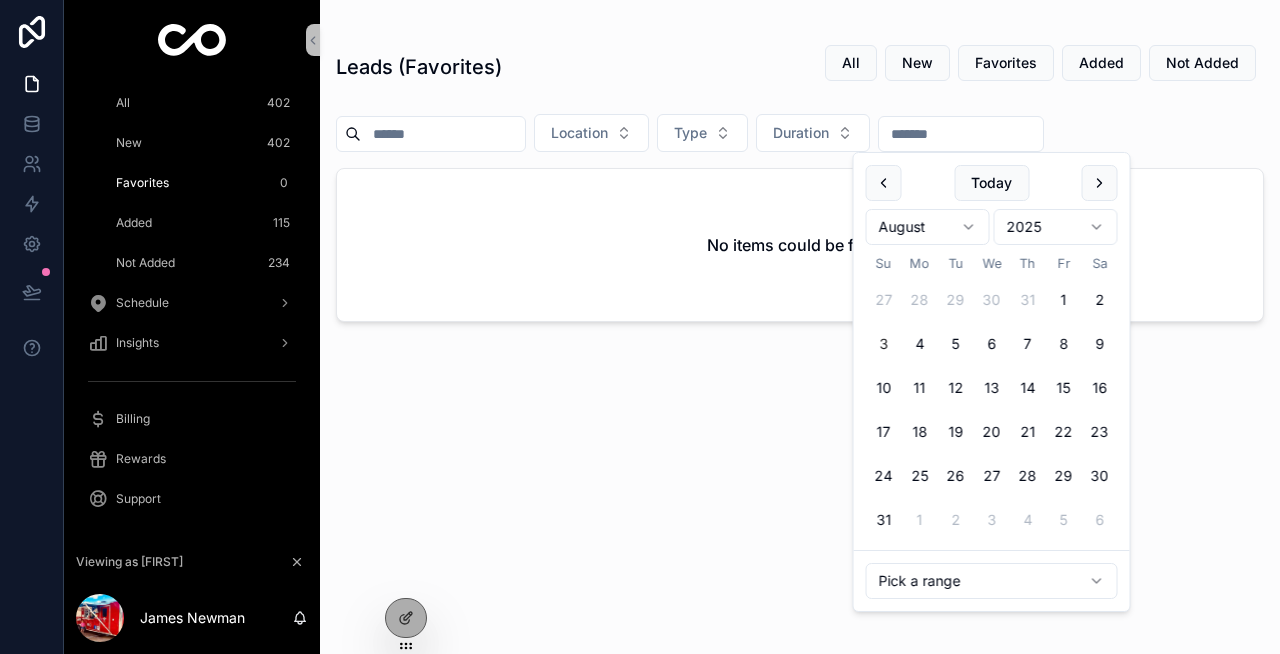 click at bounding box center (961, 134) 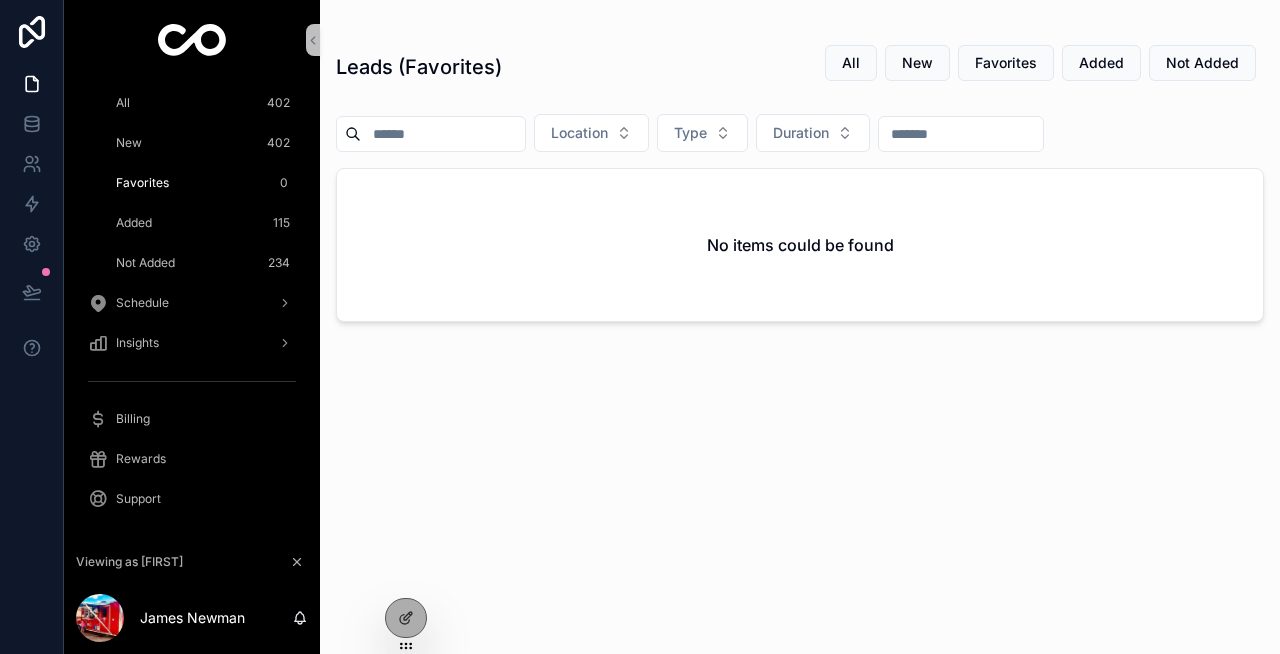 click on "Location Type Duration" at bounding box center [800, 137] 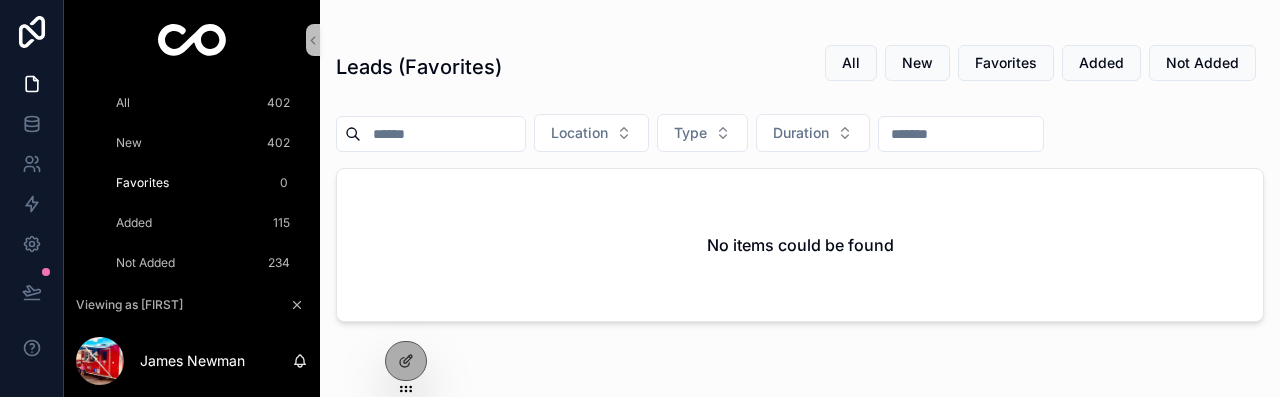 click at bounding box center (443, 134) 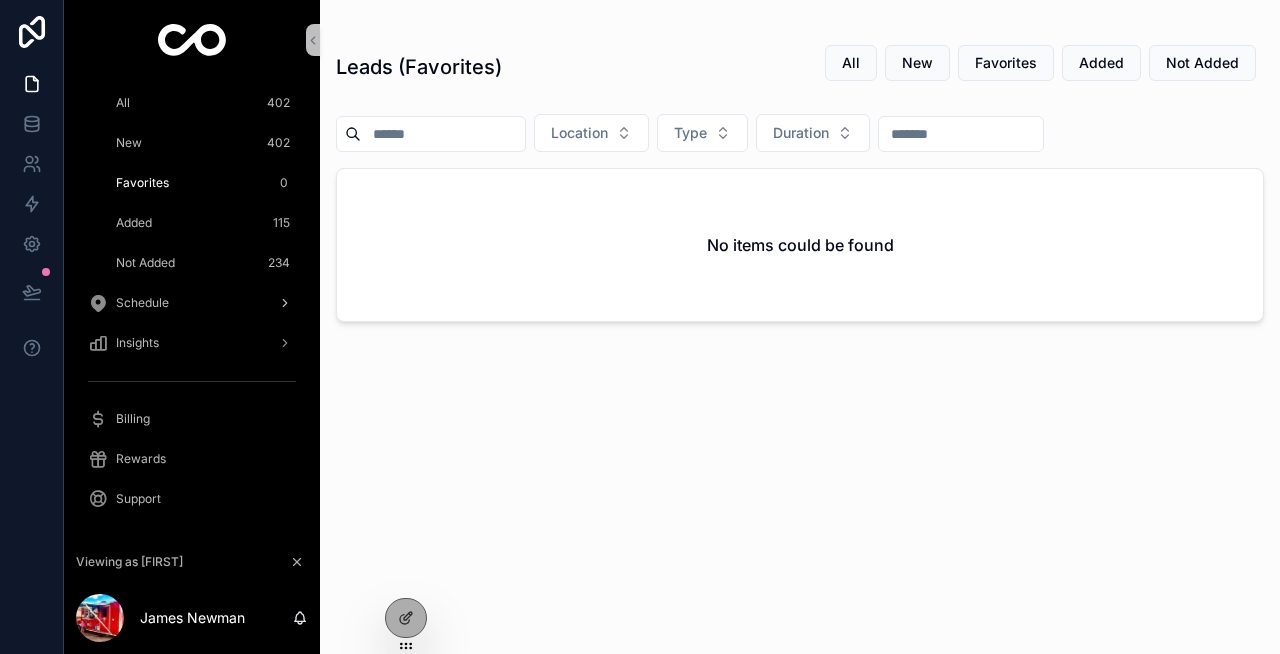 click on "Schedule" at bounding box center [192, 303] 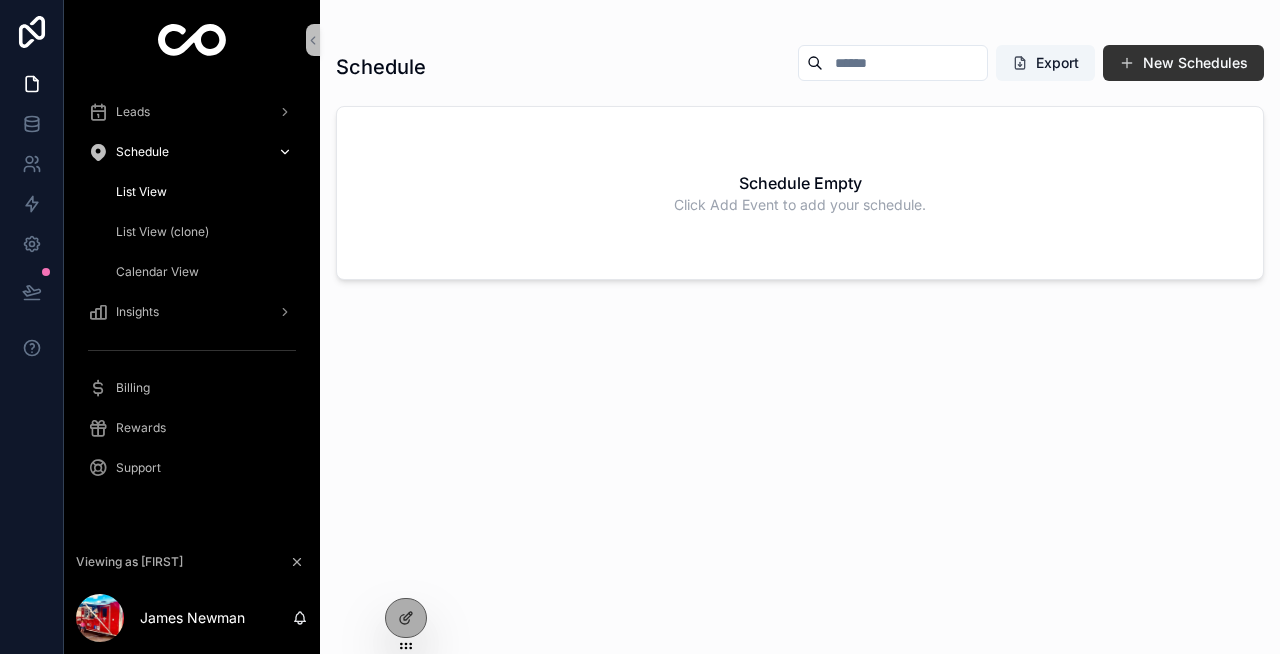 scroll, scrollTop: 0, scrollLeft: 0, axis: both 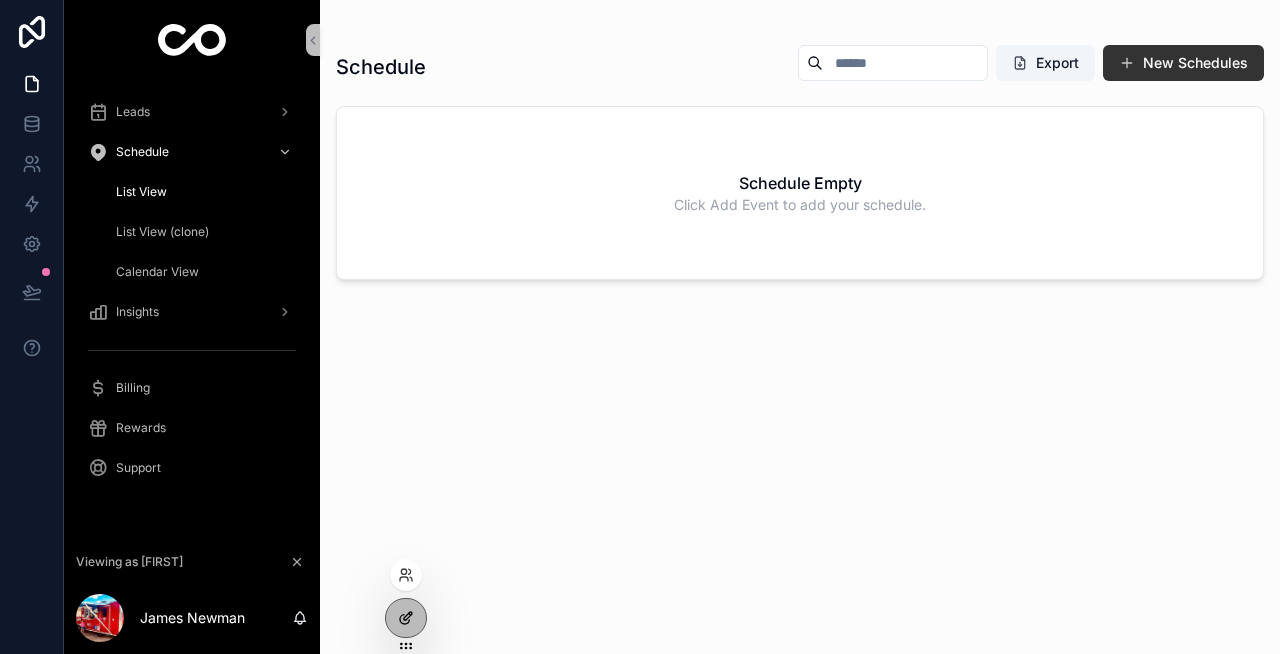 click at bounding box center [406, 618] 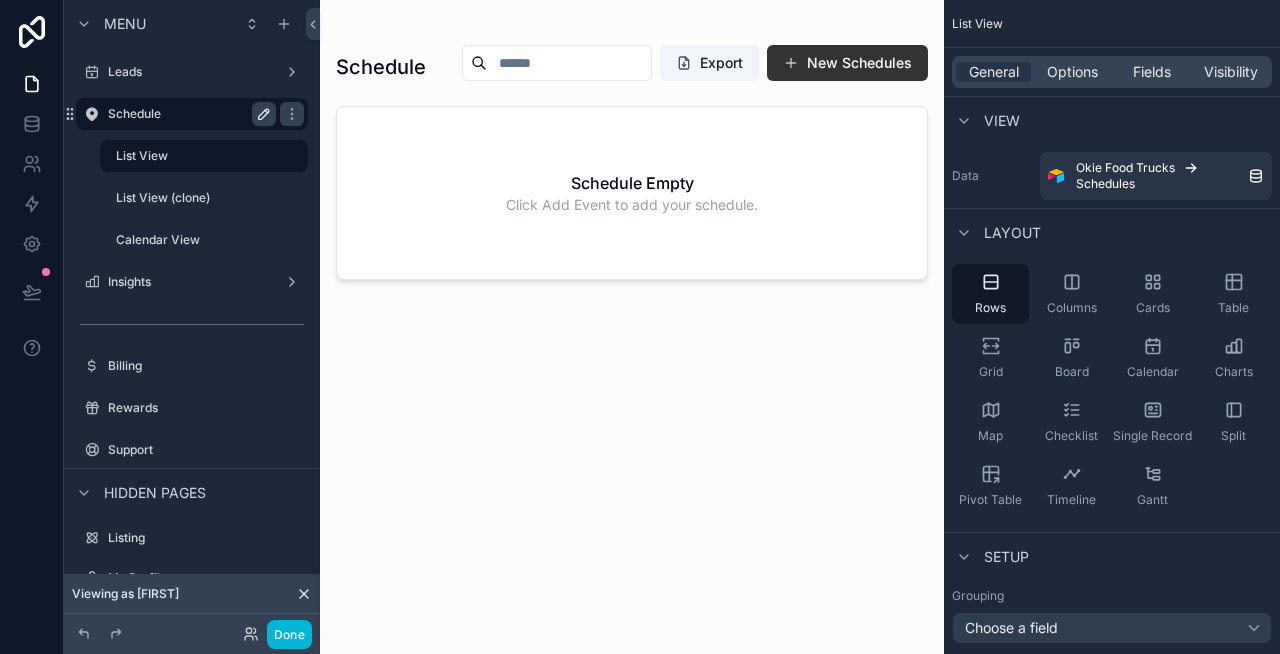 click 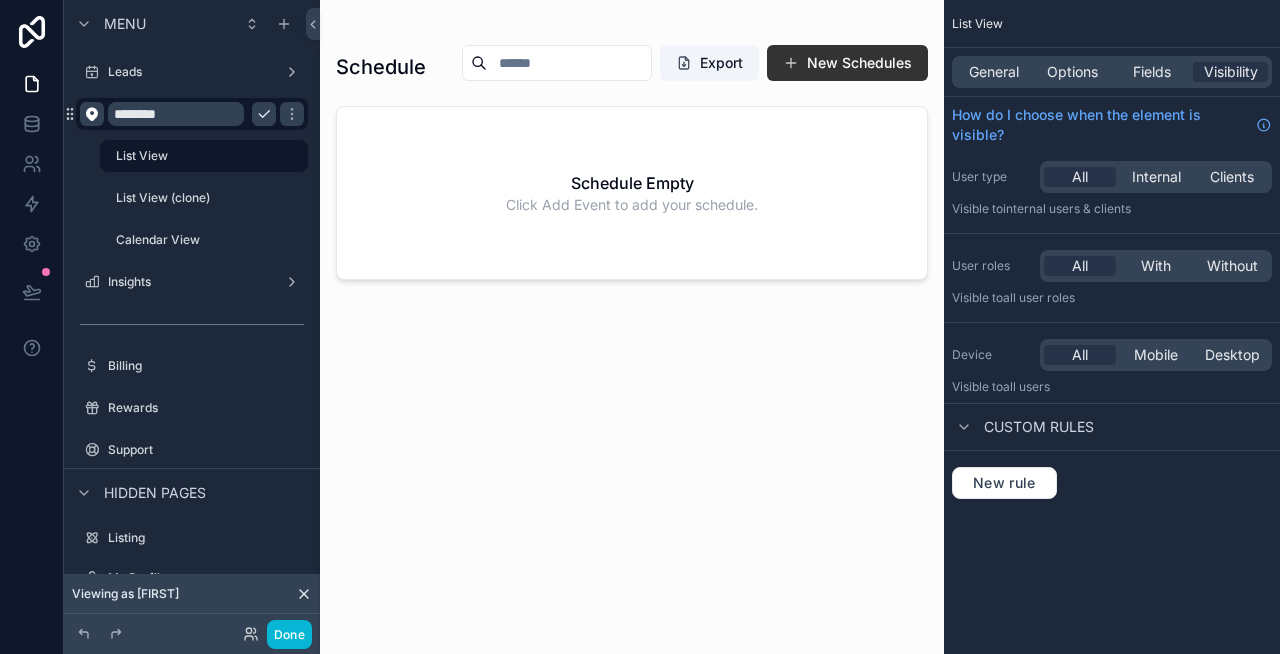 click at bounding box center (92, 114) 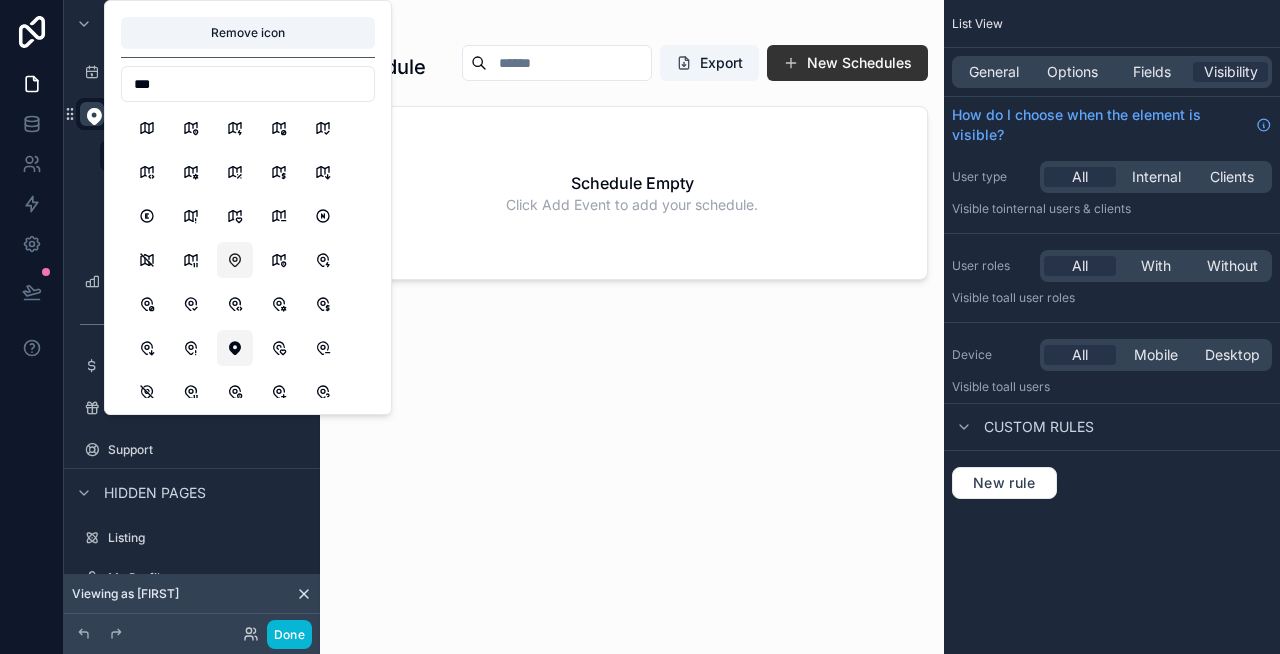 type on "***" 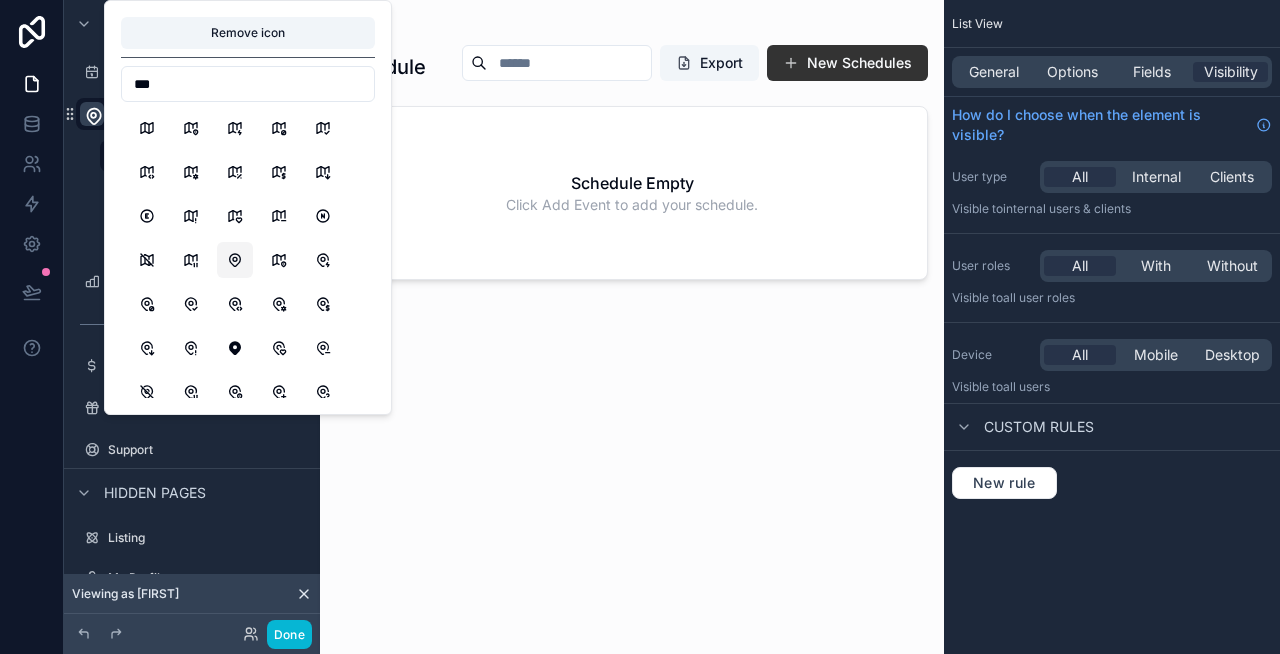 click at bounding box center (632, 315) 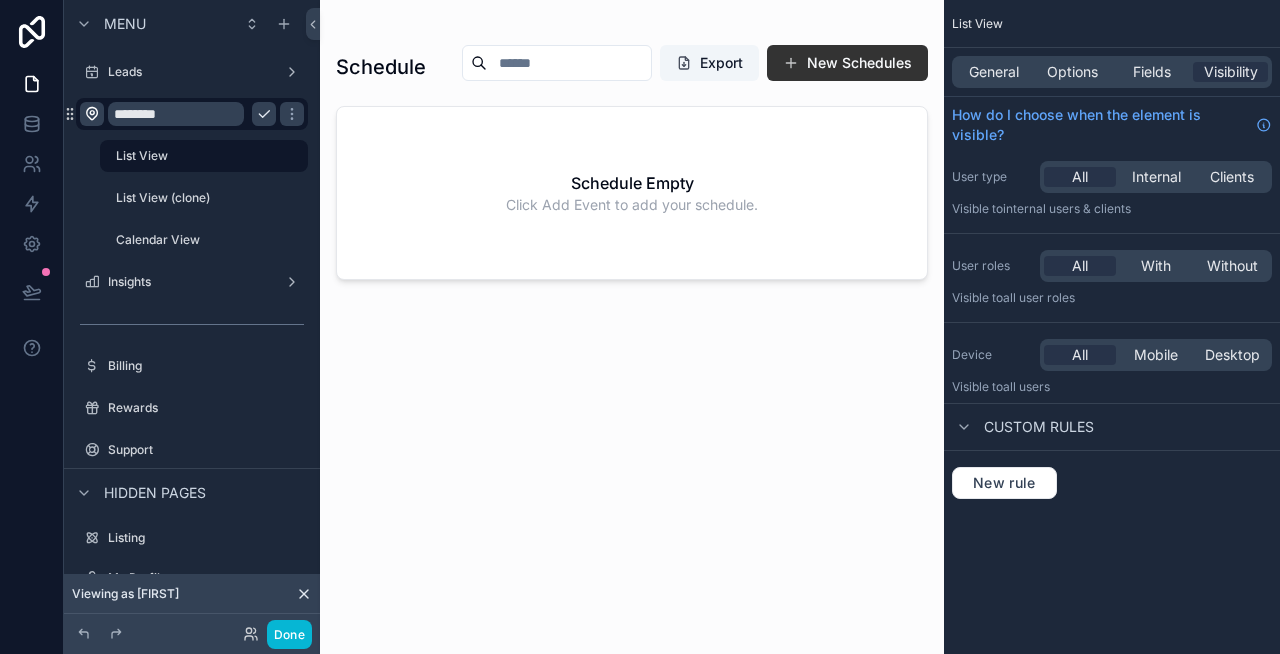 click 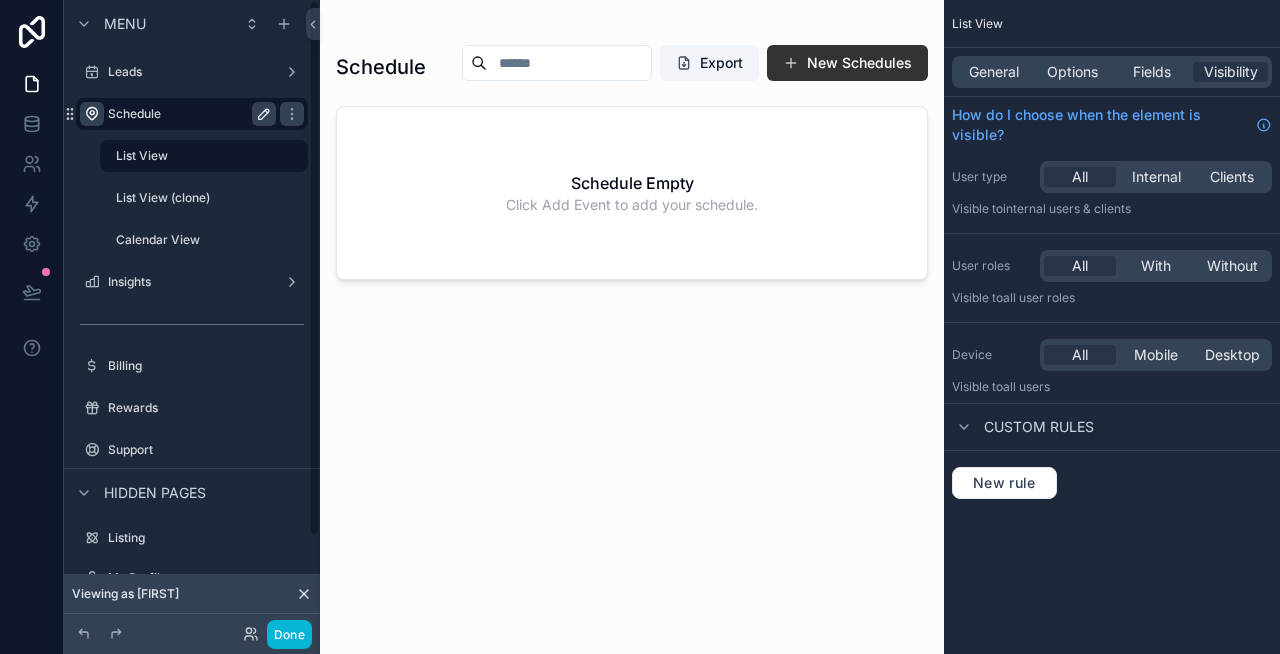 click on "Schedule Export New Schedules Schedule Empty Click Add Event to add your schedule." at bounding box center [632, 331] 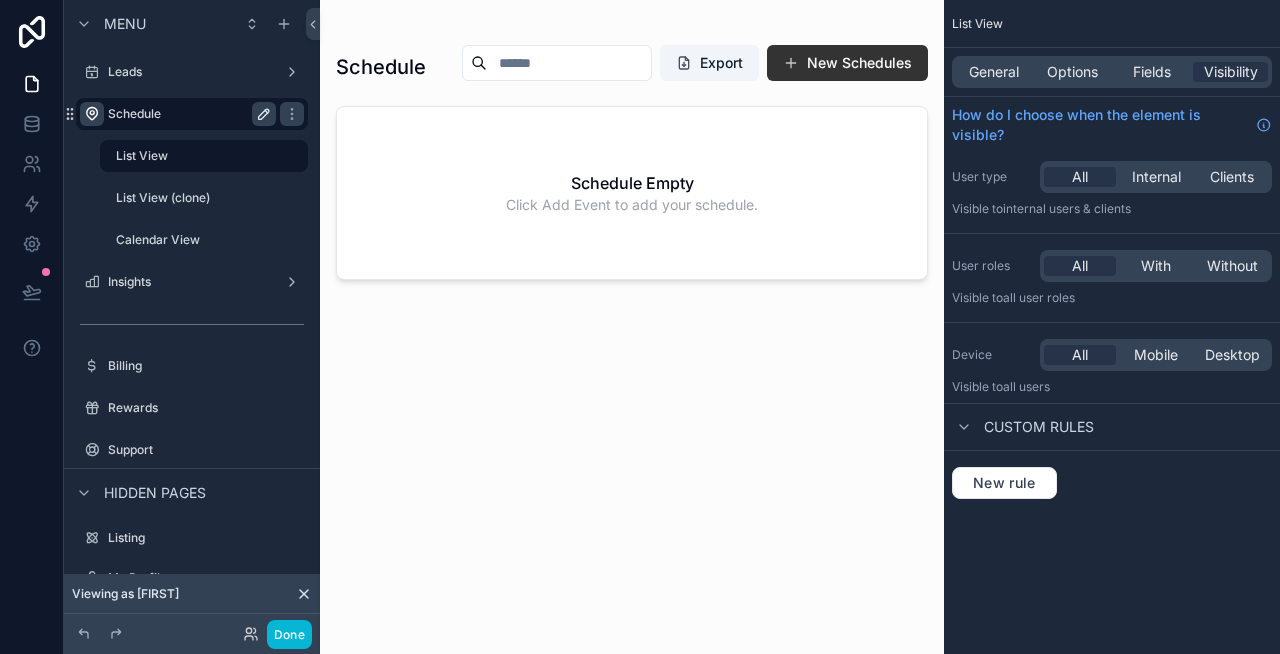 click on "Click Add Event to add your schedule." at bounding box center (632, 205) 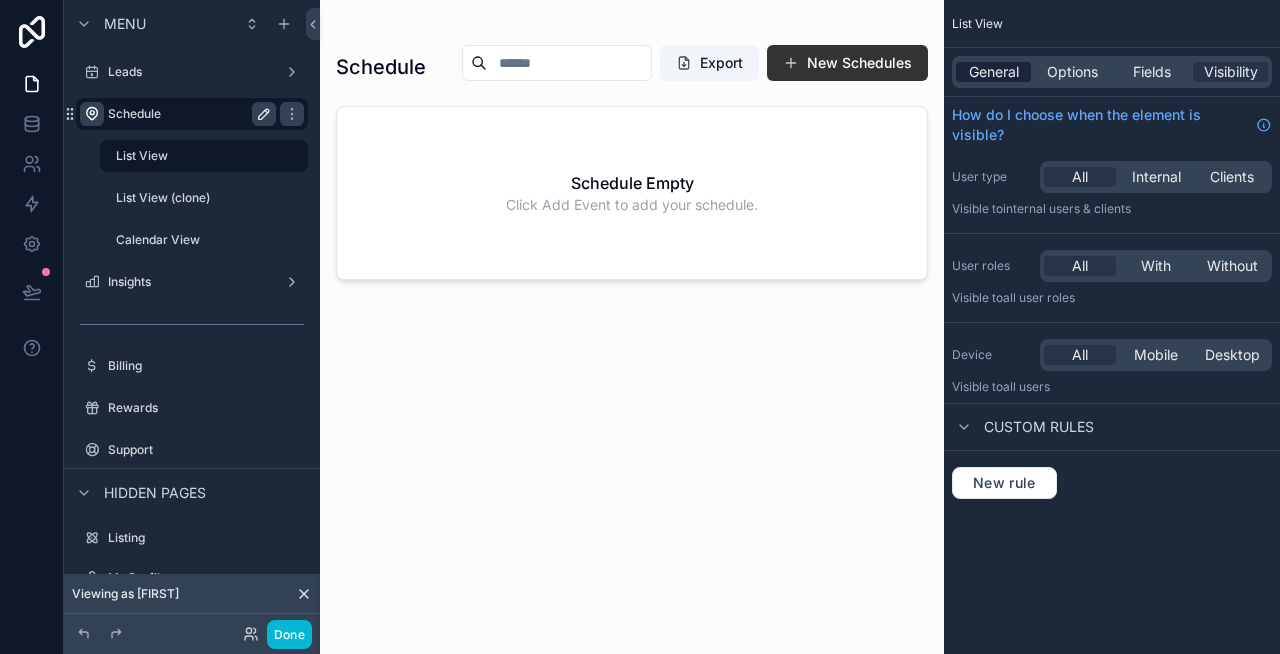 click on "General" at bounding box center [994, 72] 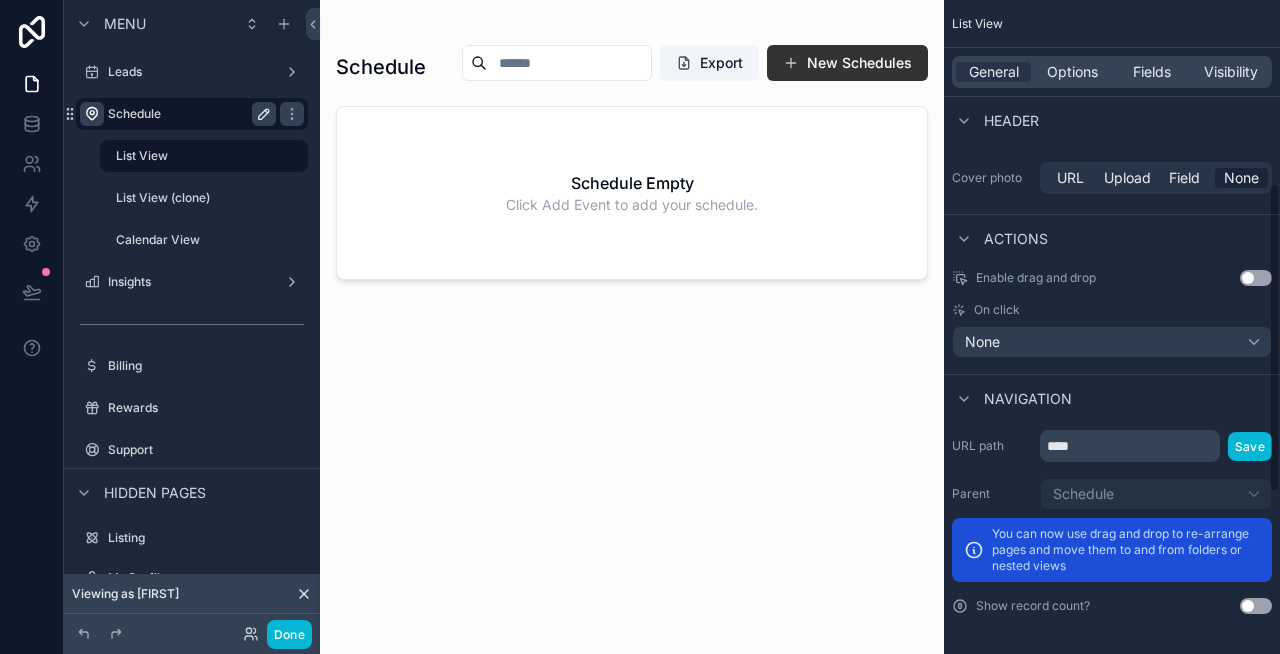 scroll, scrollTop: 0, scrollLeft: 0, axis: both 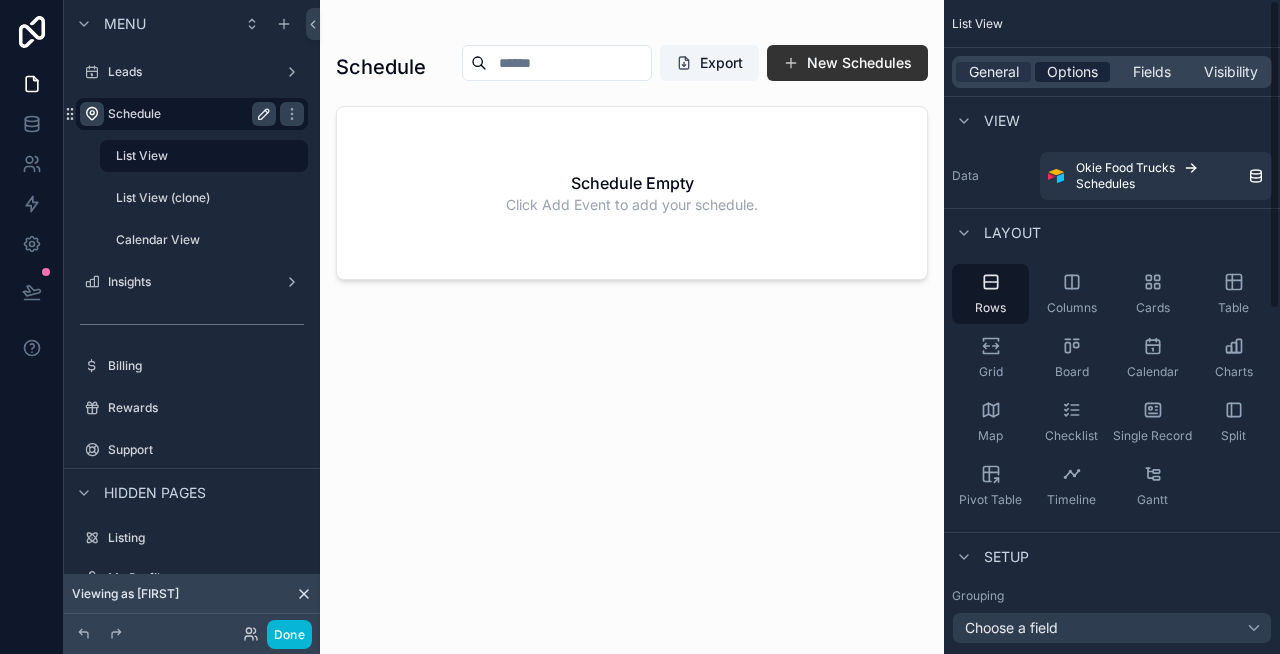 click on "Options" at bounding box center (1072, 72) 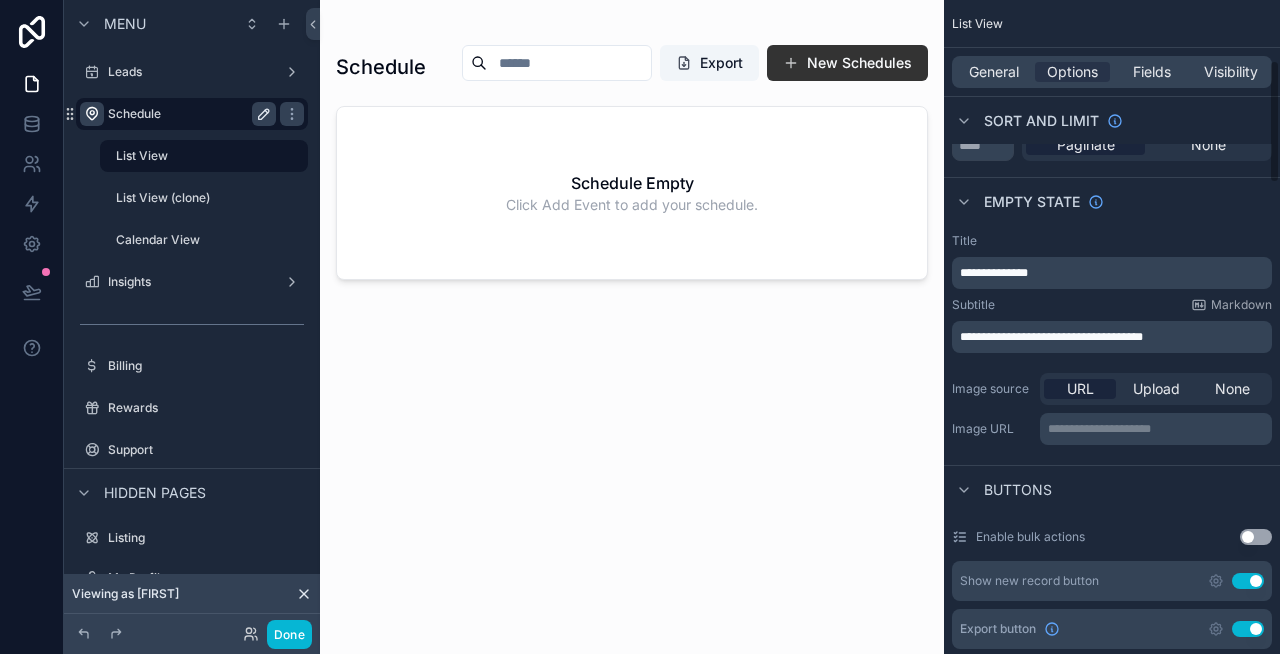 scroll, scrollTop: 323, scrollLeft: 0, axis: vertical 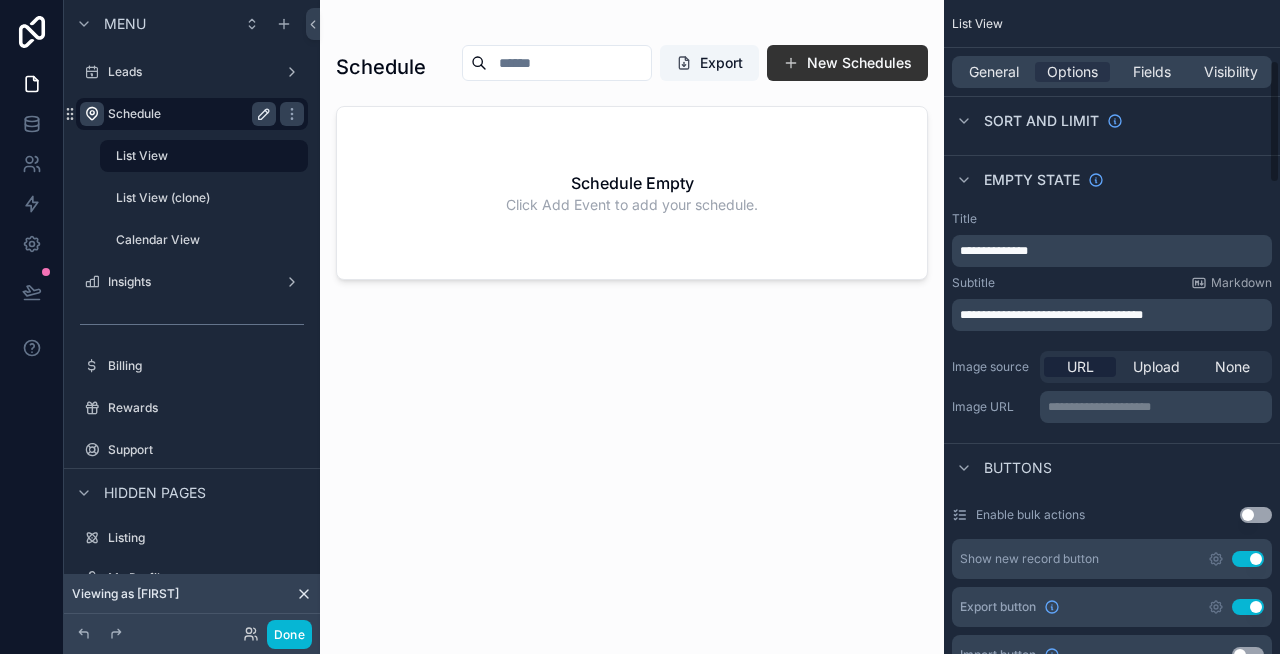 click on "**********" at bounding box center (1112, 251) 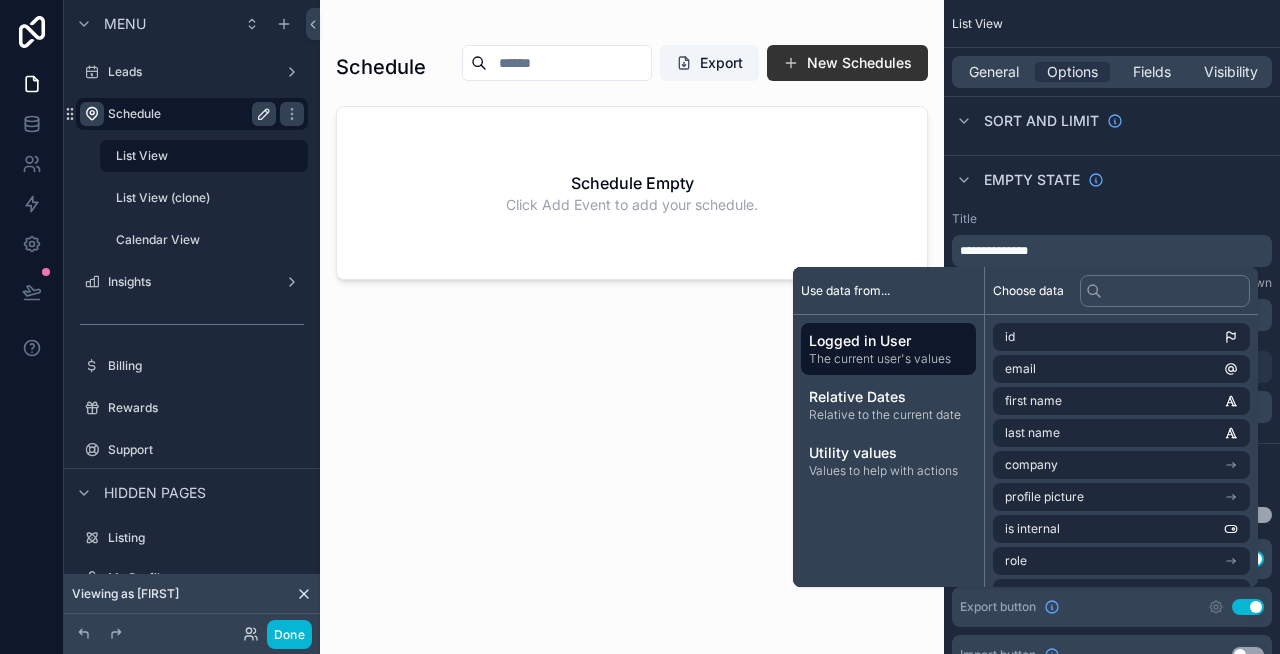 type 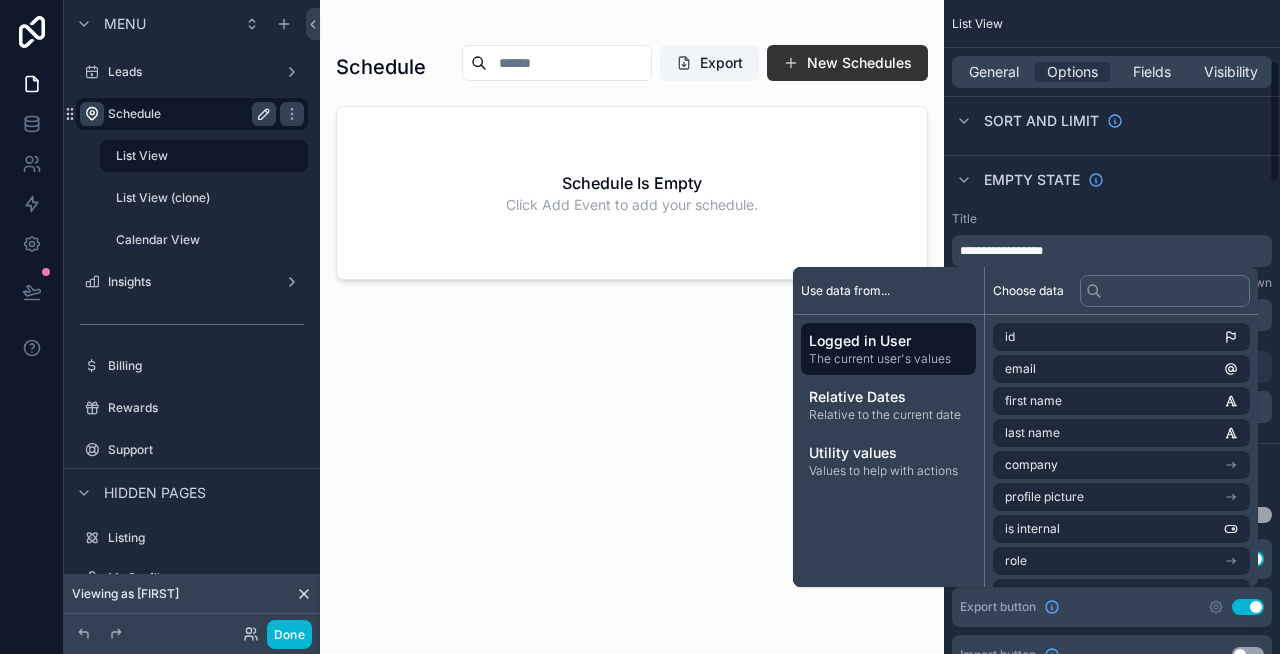 click on "Empty state" at bounding box center [1112, 179] 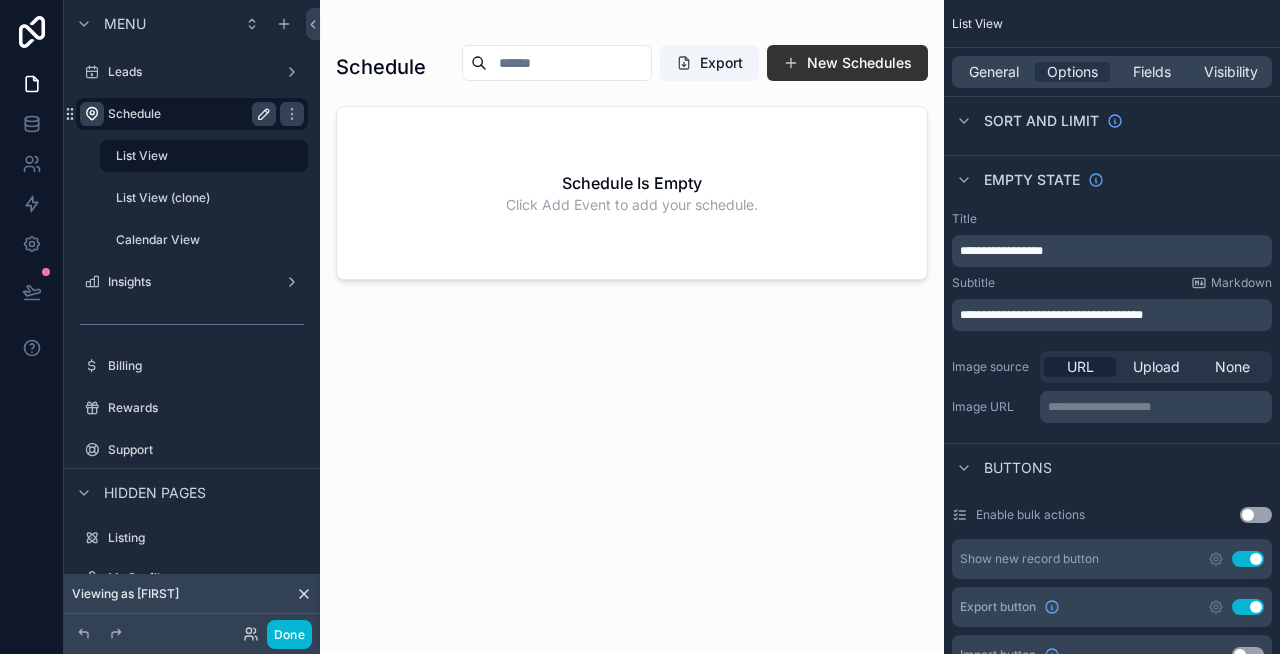 click on "Schedule Export New Schedules Schedule Is Empty Click Add Event to add your schedule." at bounding box center [632, 331] 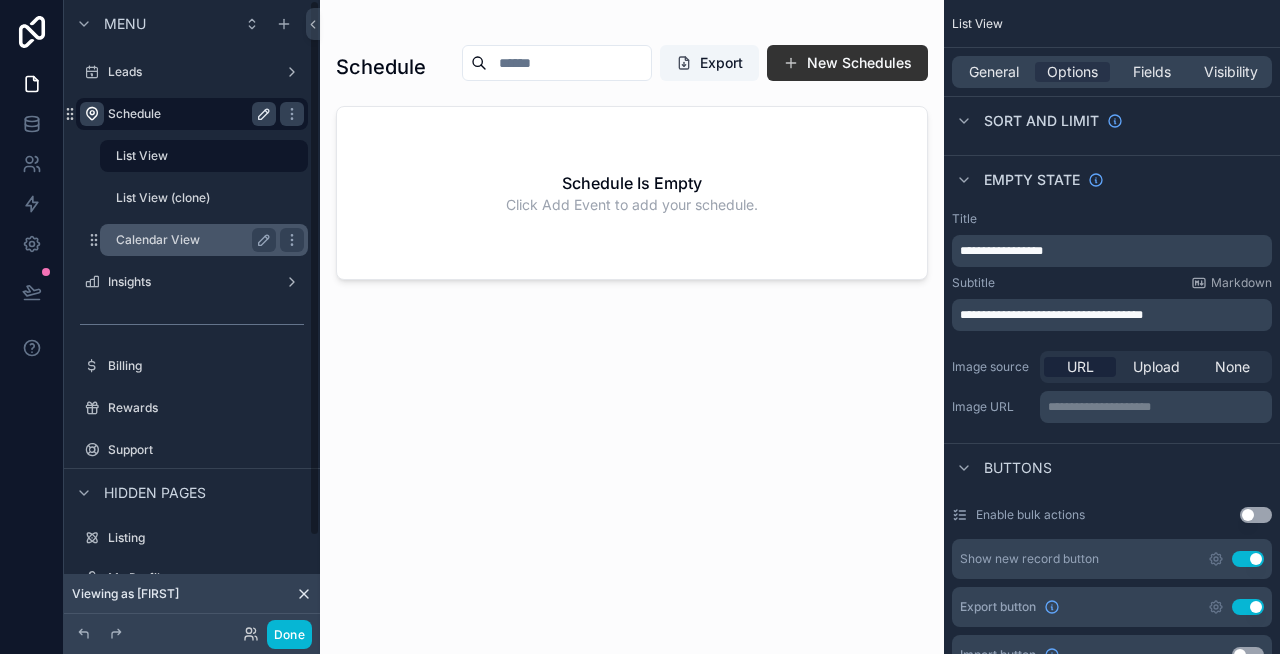 click on "Calendar View" at bounding box center (192, 240) 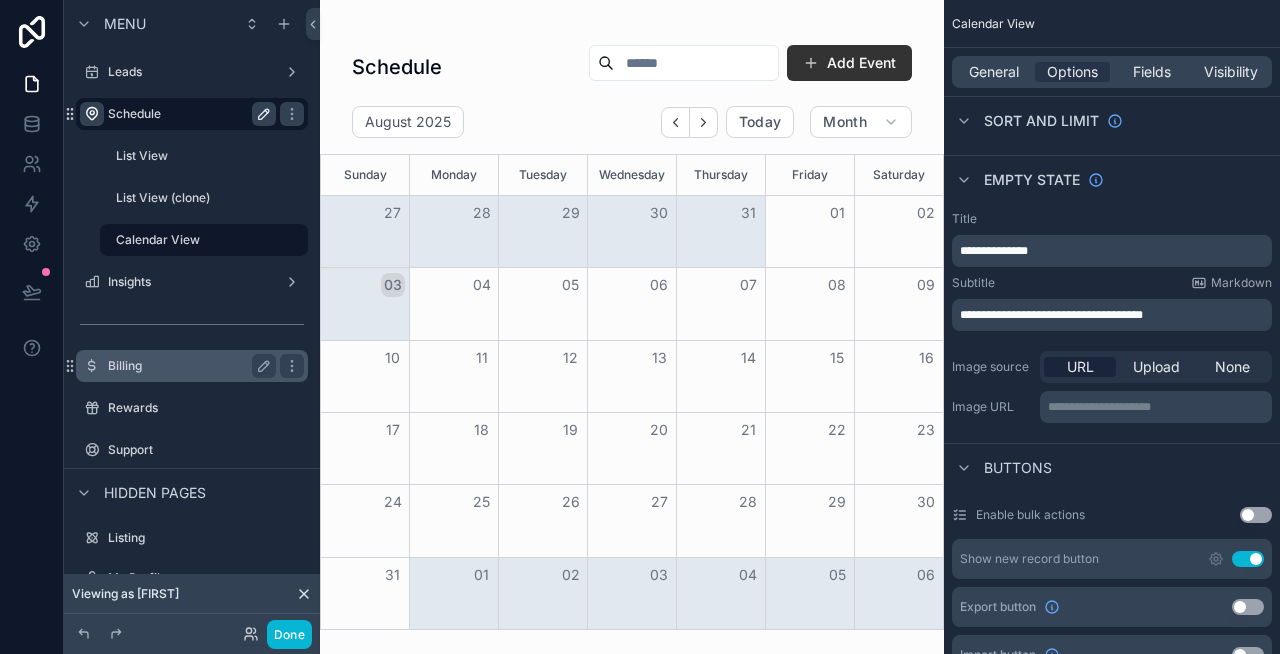 click on "Billing" at bounding box center [188, 366] 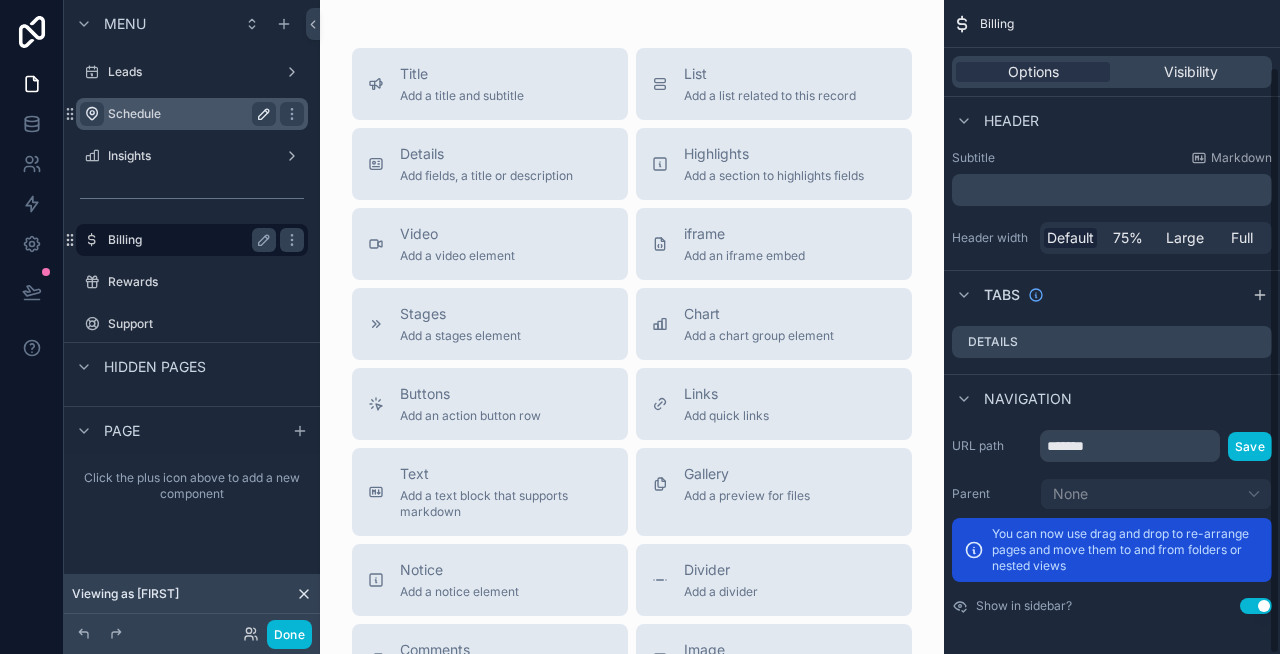 scroll, scrollTop: 74, scrollLeft: 0, axis: vertical 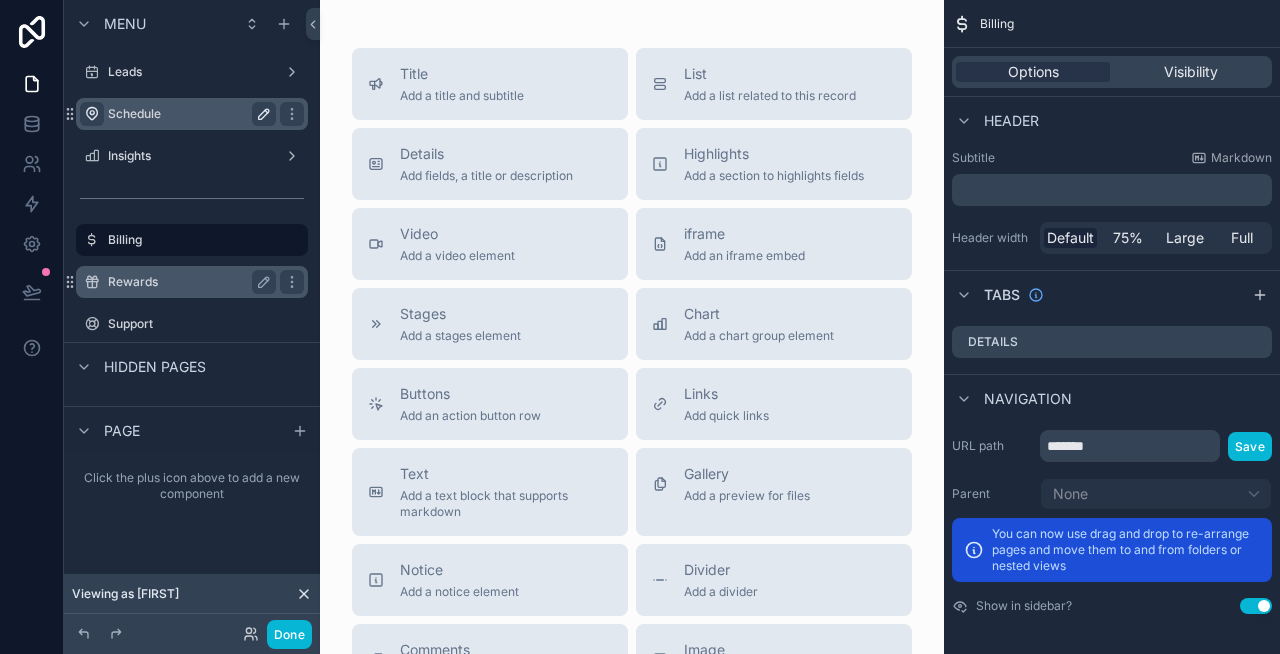click on "Rewards" at bounding box center (192, 282) 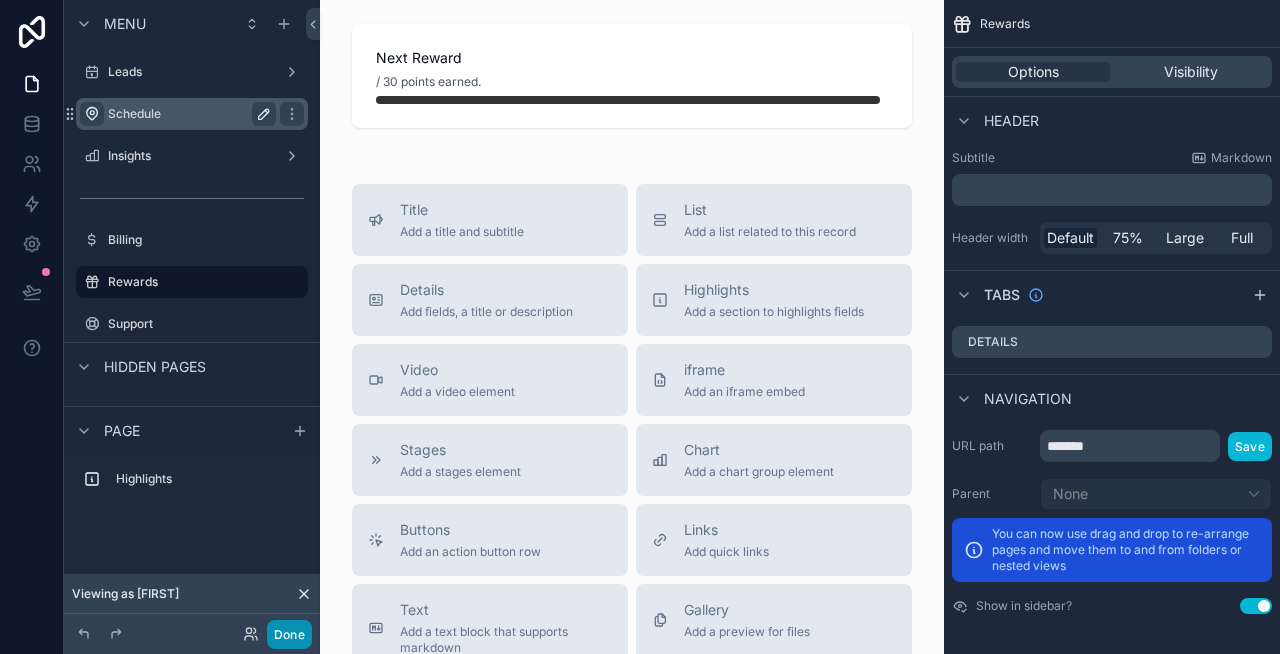 click on "Done" at bounding box center [289, 634] 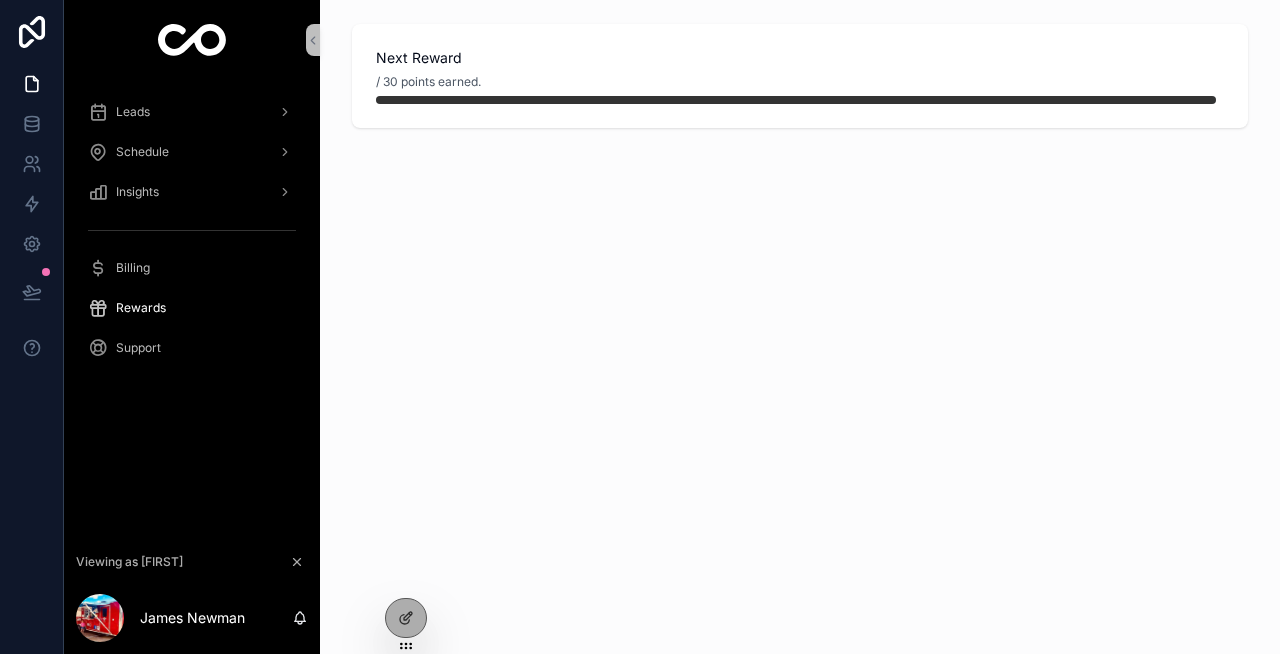 click on "Support" at bounding box center [138, 348] 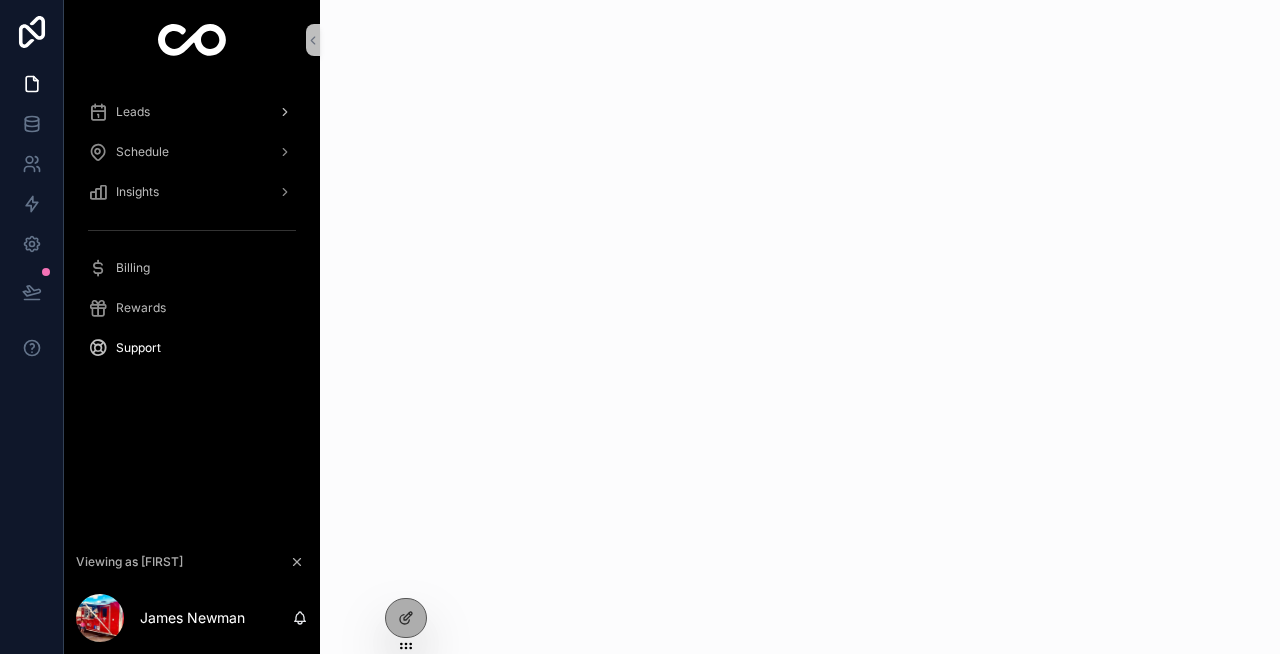 click on "Leads" at bounding box center [192, 112] 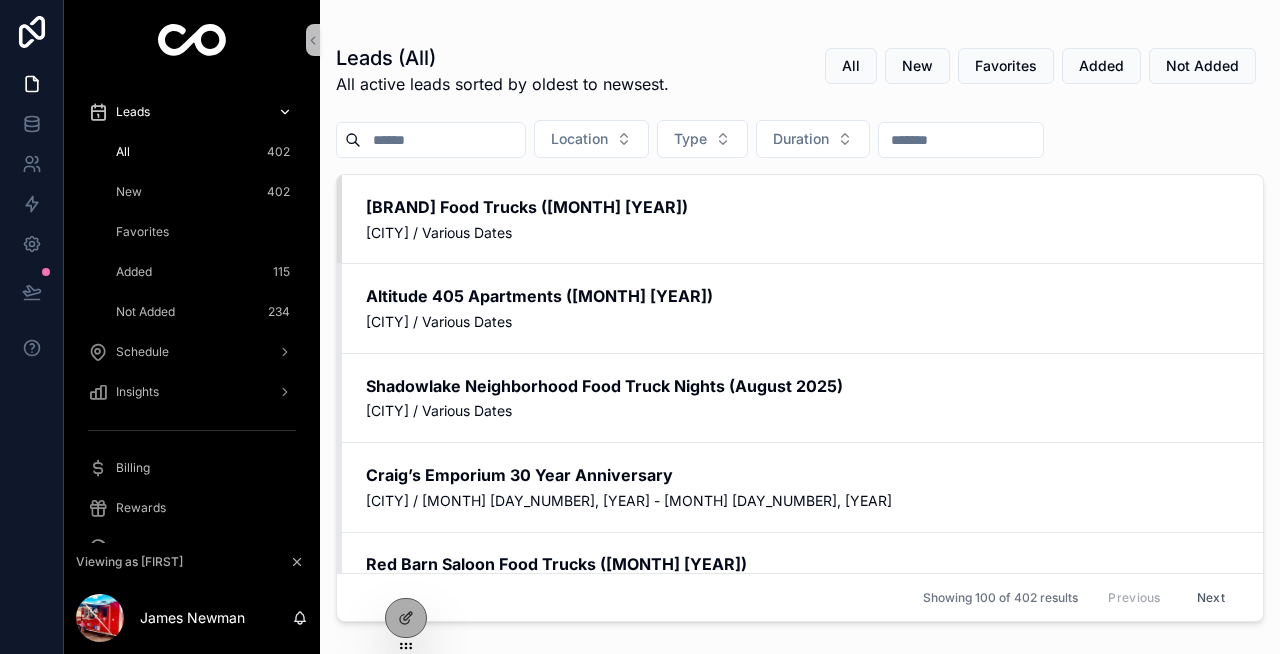 click on "Leads" at bounding box center [192, 112] 